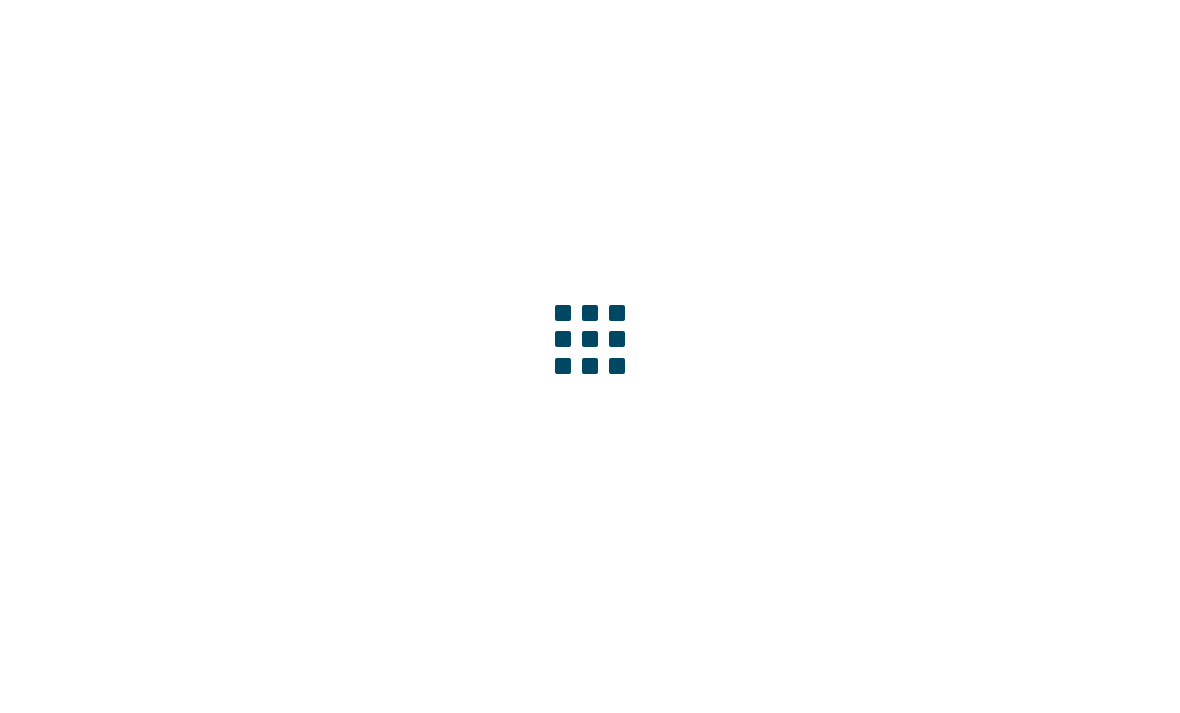 scroll, scrollTop: 0, scrollLeft: 0, axis: both 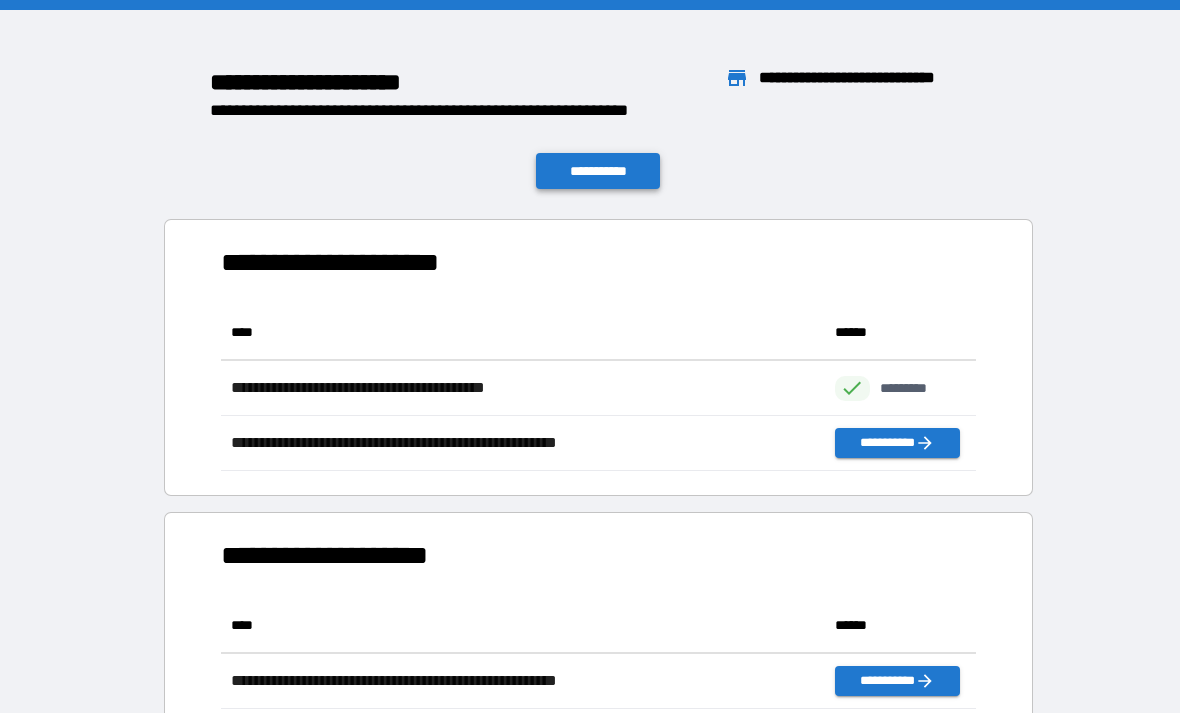 click on "**********" at bounding box center [598, 171] 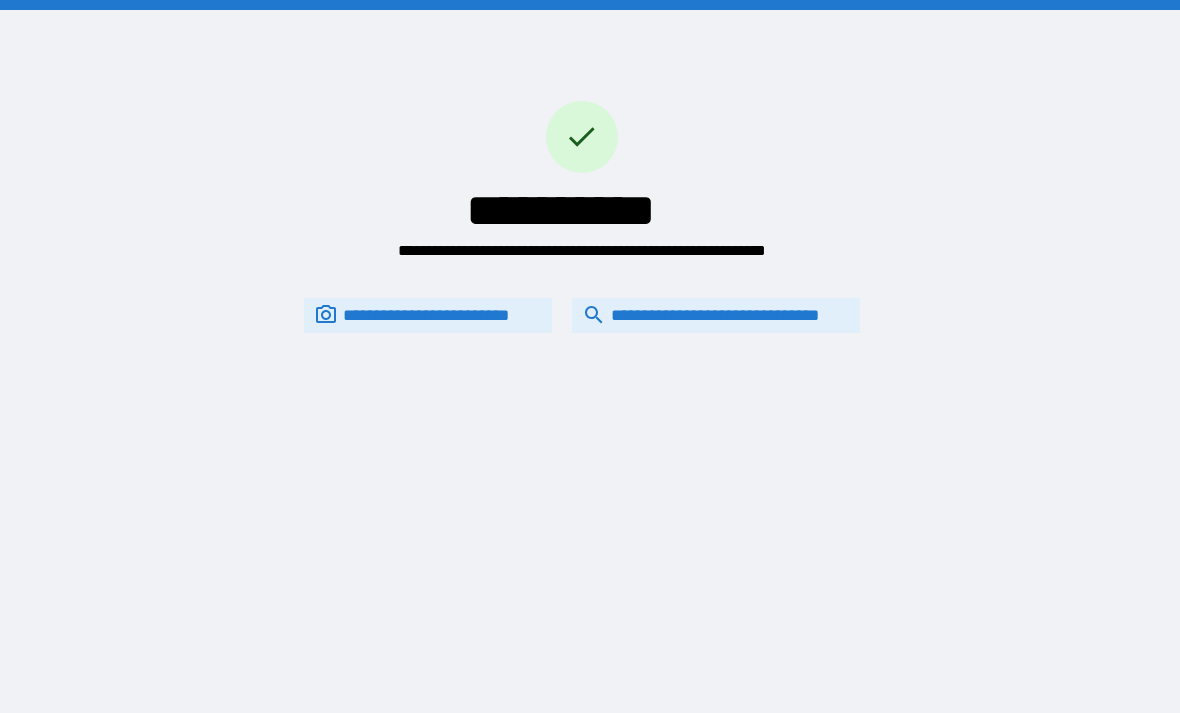 click on "**********" at bounding box center [716, 315] 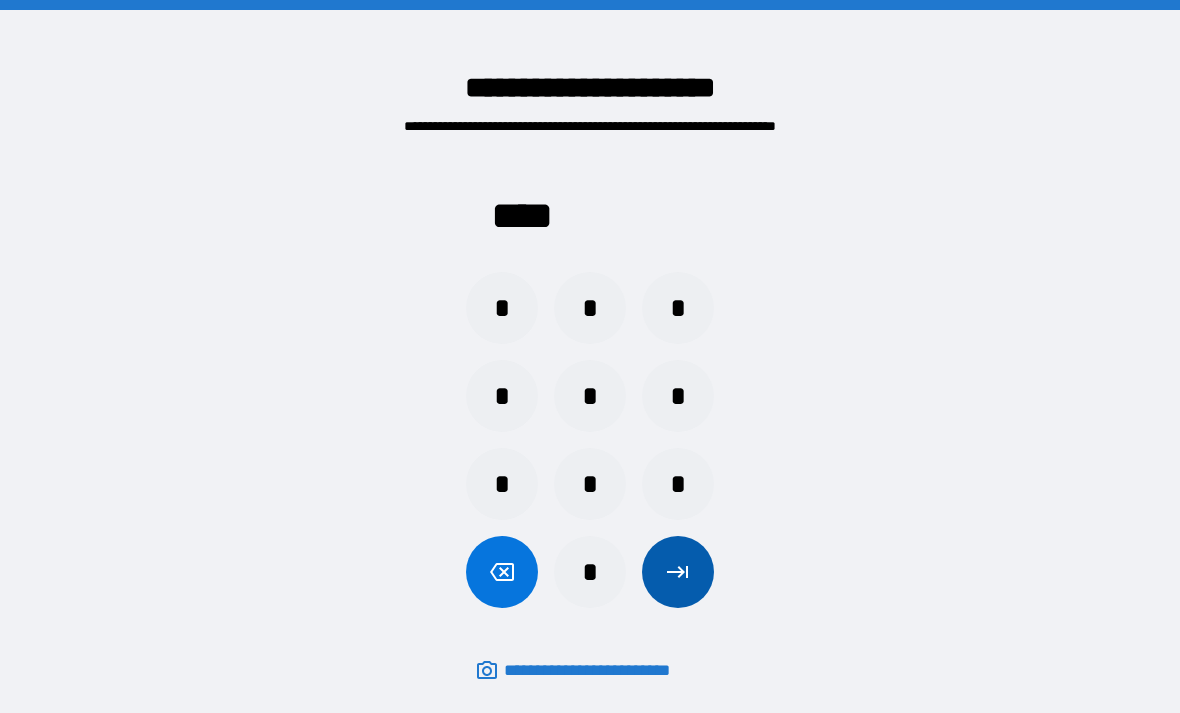 click 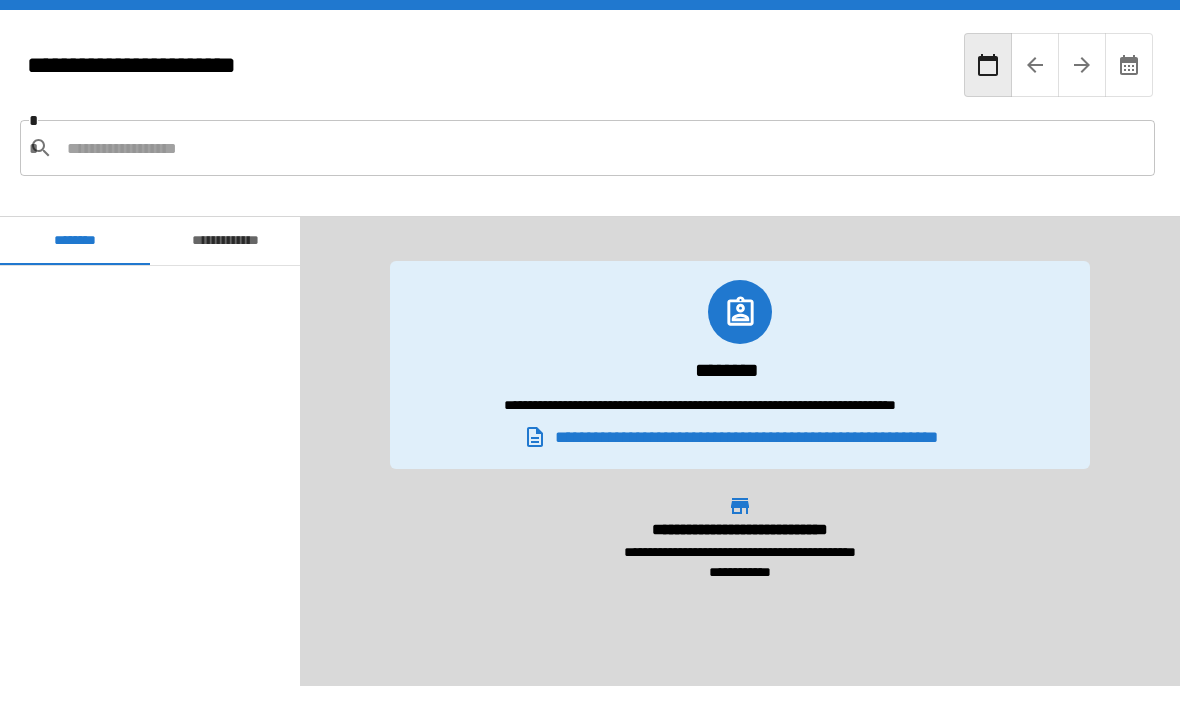 scroll, scrollTop: 1080, scrollLeft: 0, axis: vertical 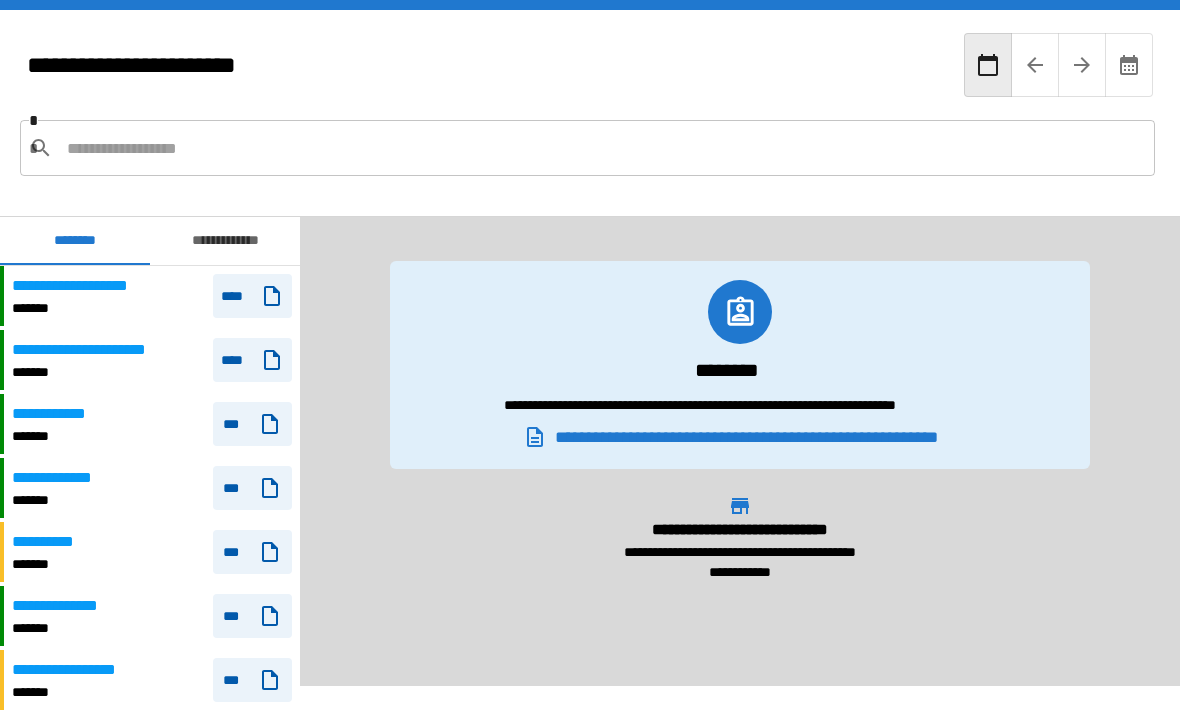 click on "**********" at bounding box center (56, 414) 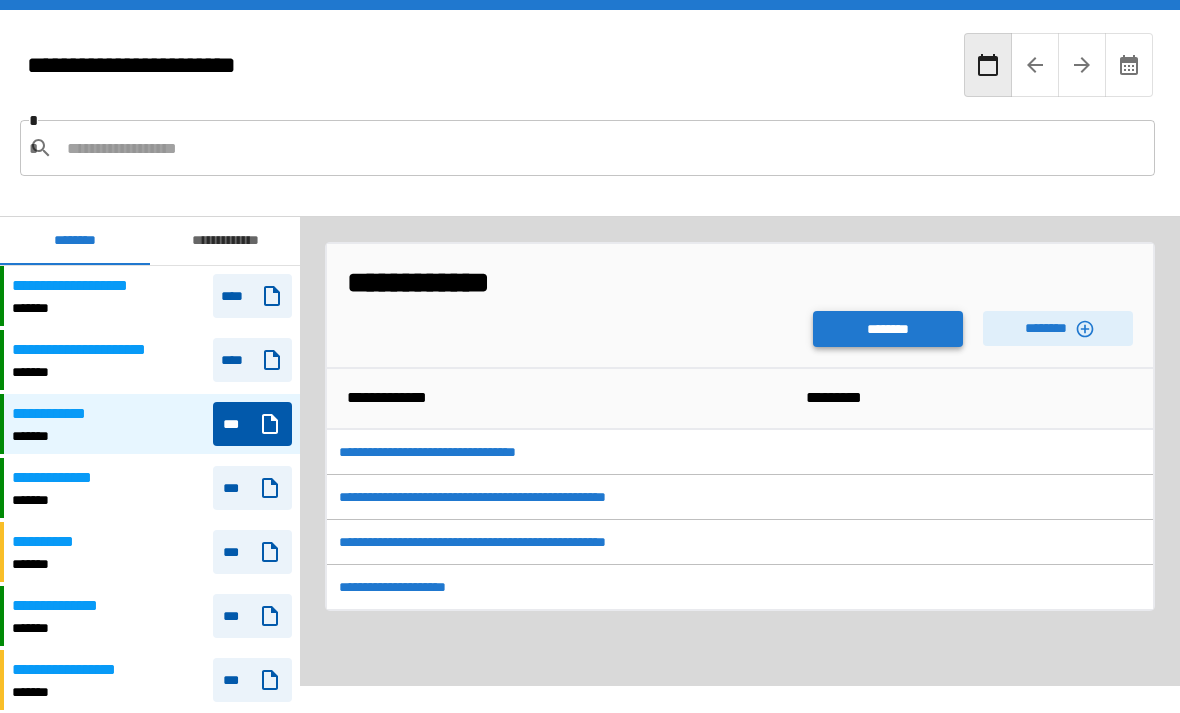click on "********" at bounding box center (888, 329) 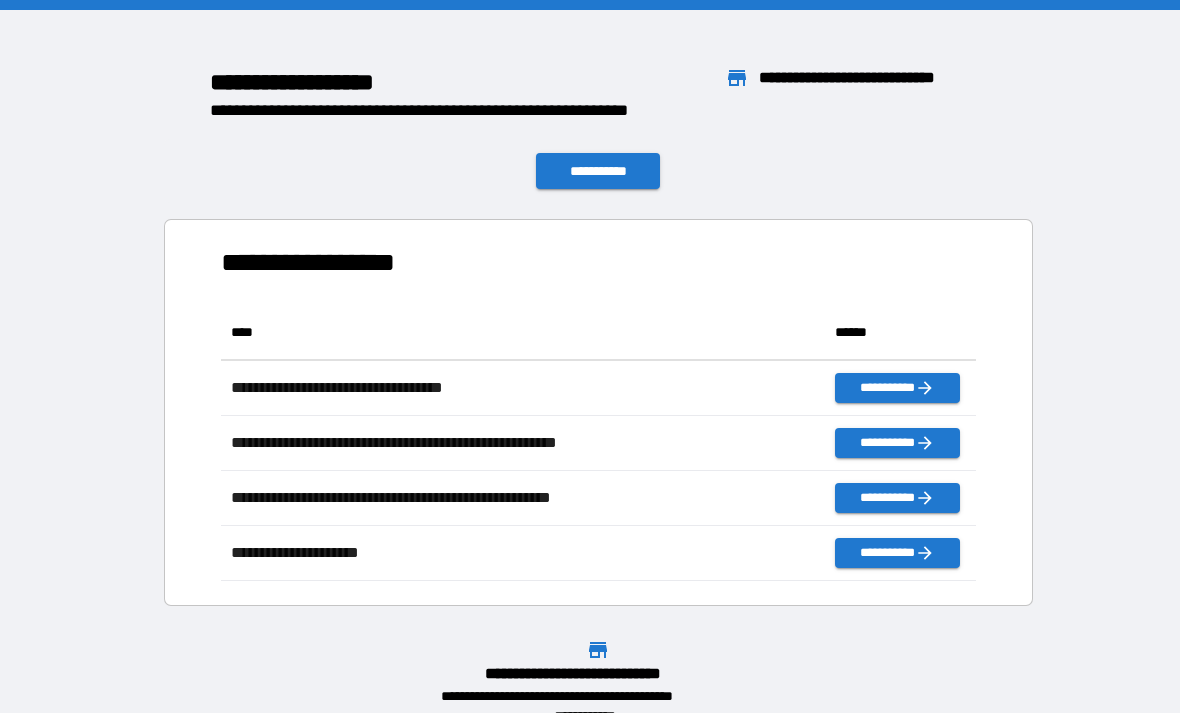 scroll, scrollTop: 1, scrollLeft: 1, axis: both 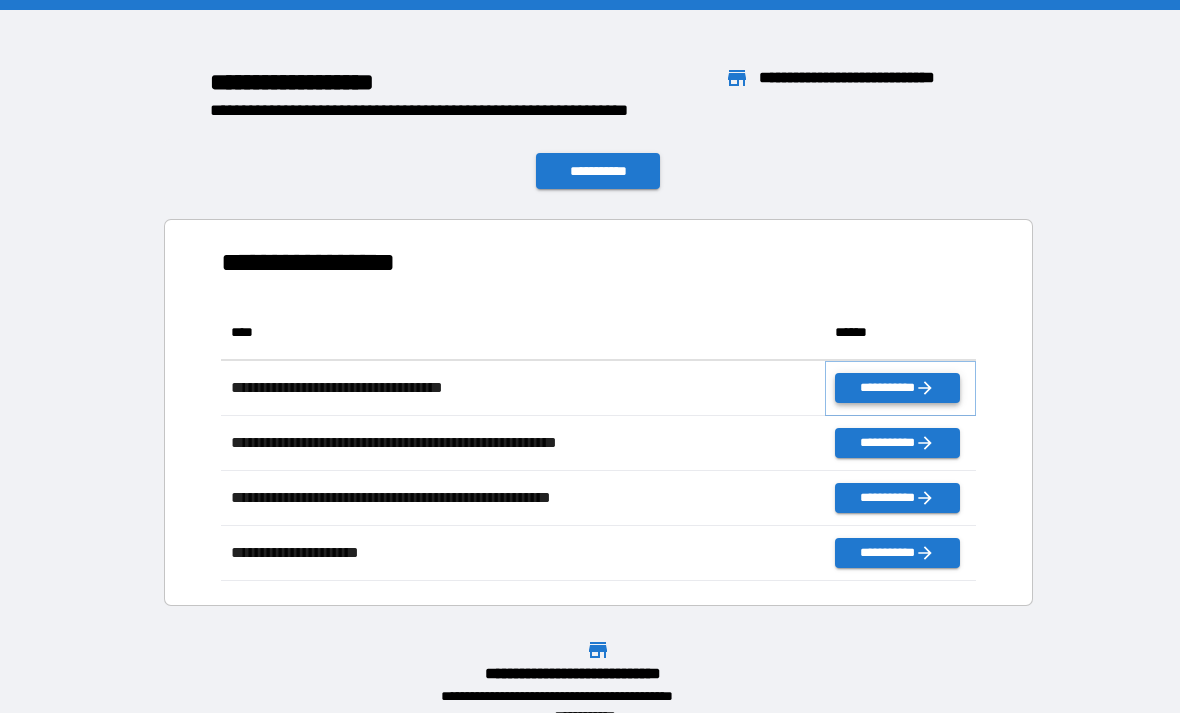 click on "**********" at bounding box center [897, 388] 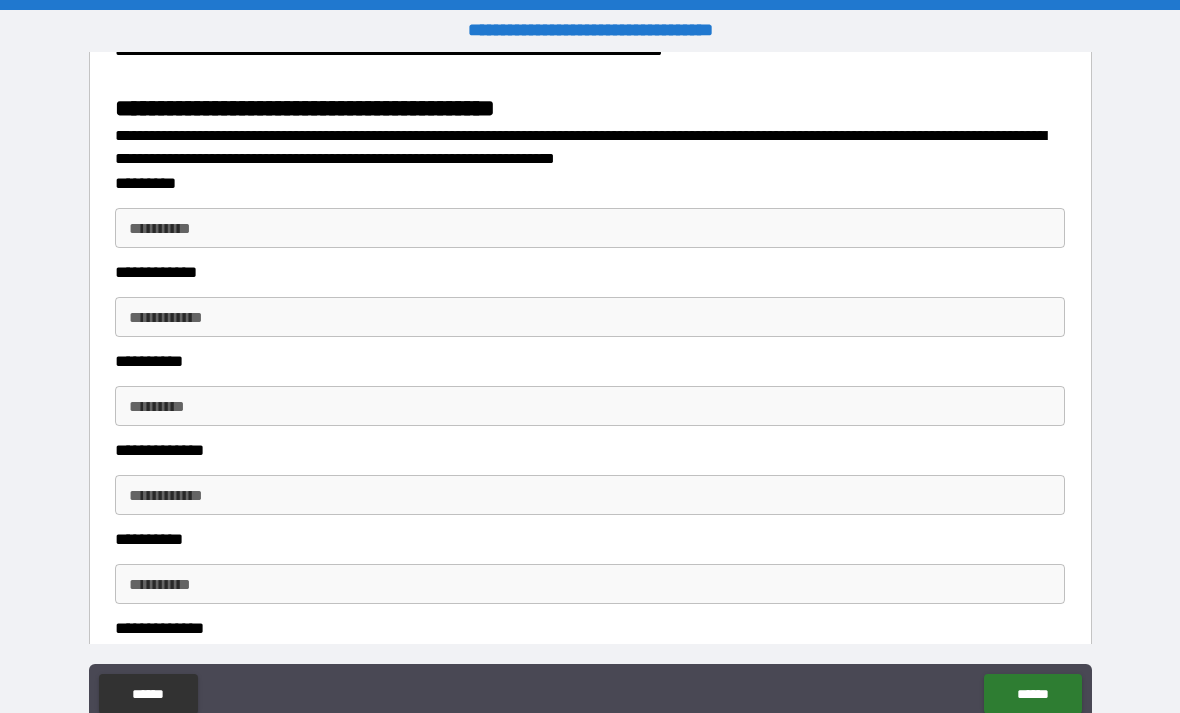 scroll, scrollTop: 2125, scrollLeft: 0, axis: vertical 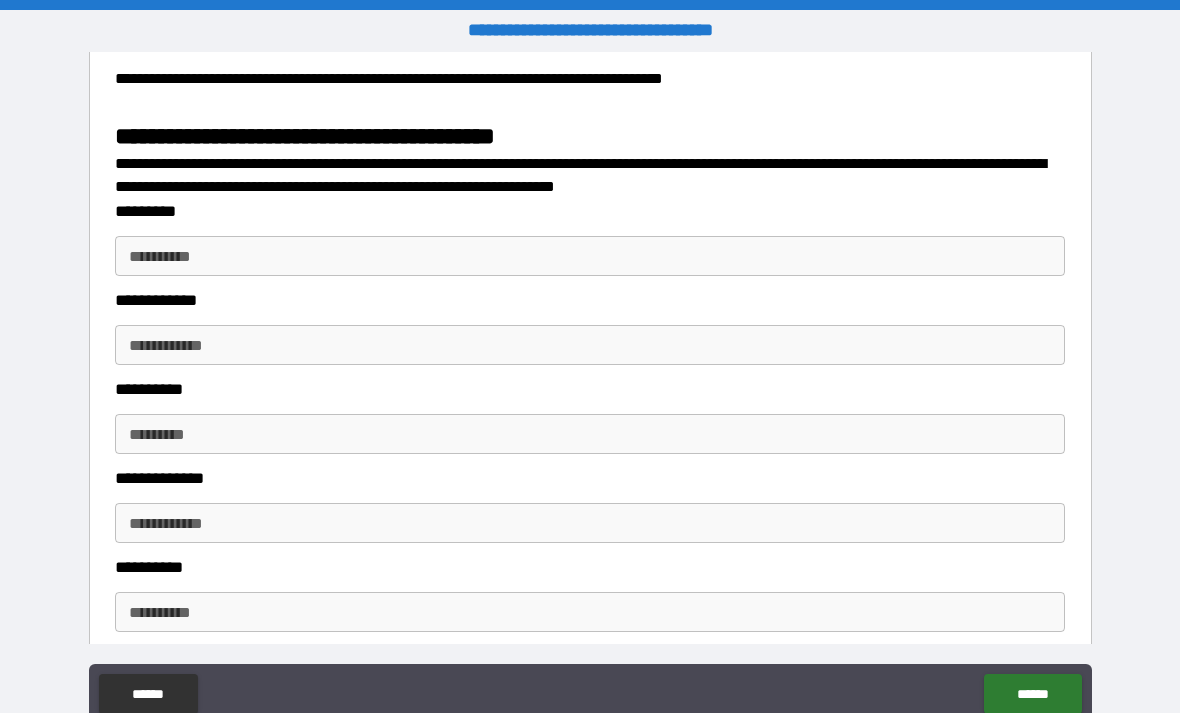 click on "**********" at bounding box center [590, 256] 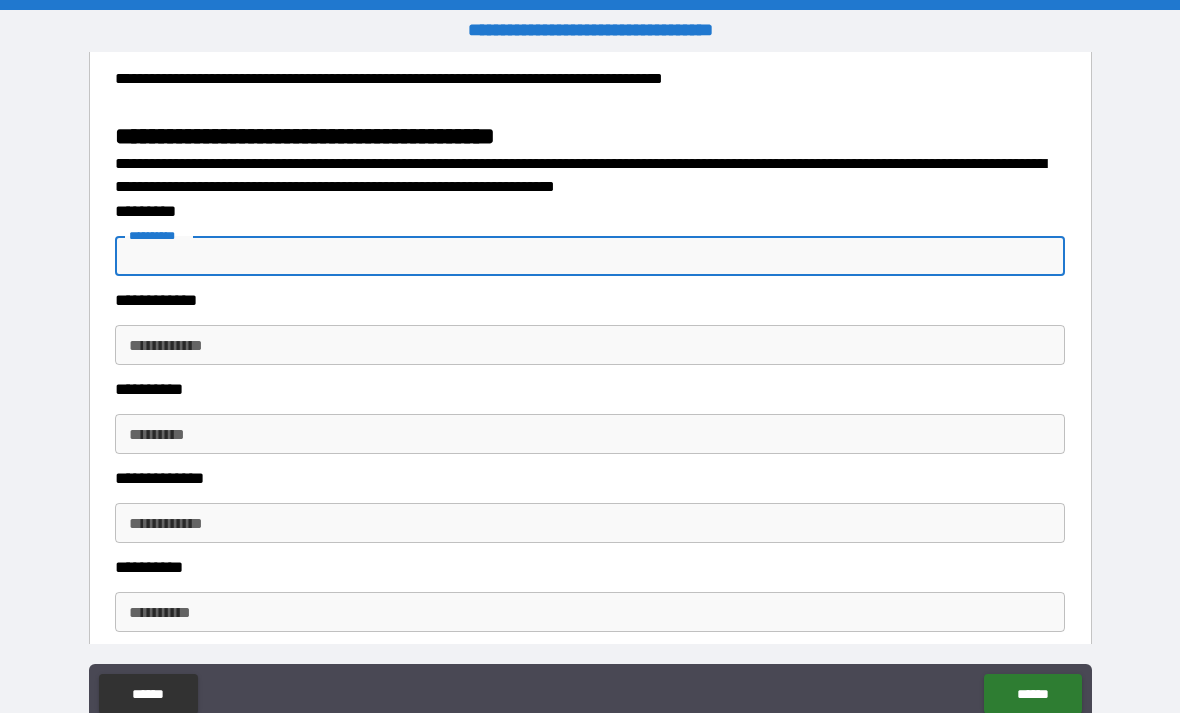 click on "**********" at bounding box center (590, 256) 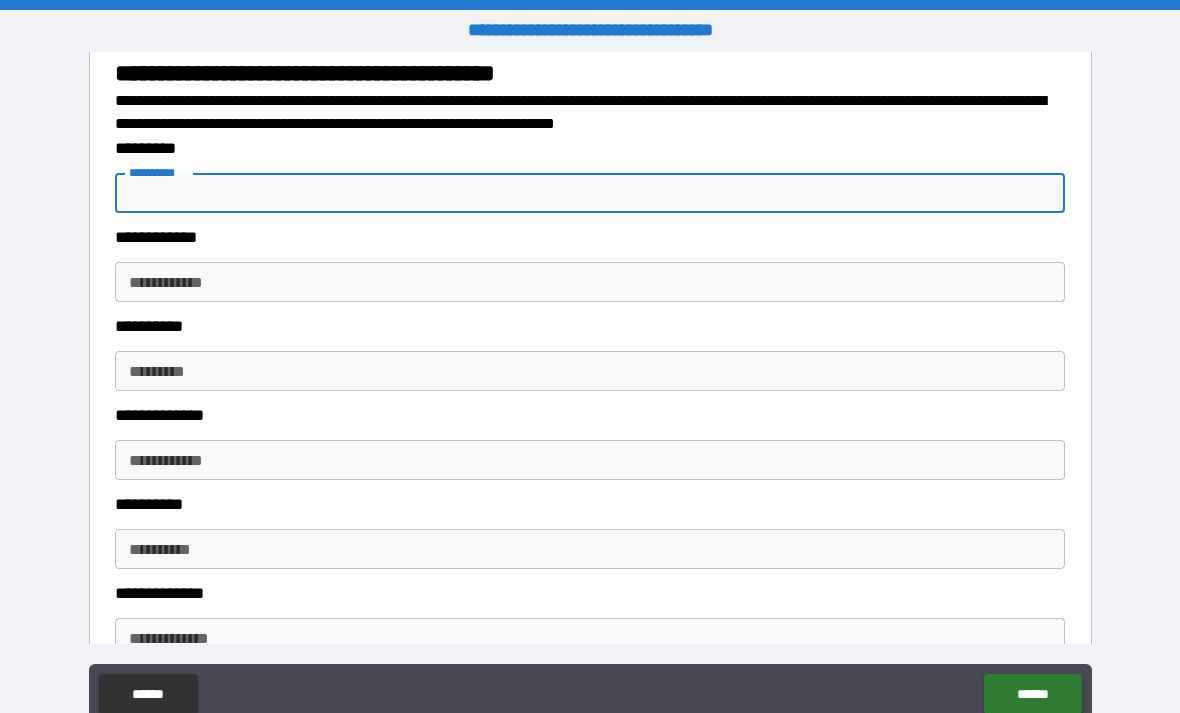 scroll, scrollTop: 2195, scrollLeft: 0, axis: vertical 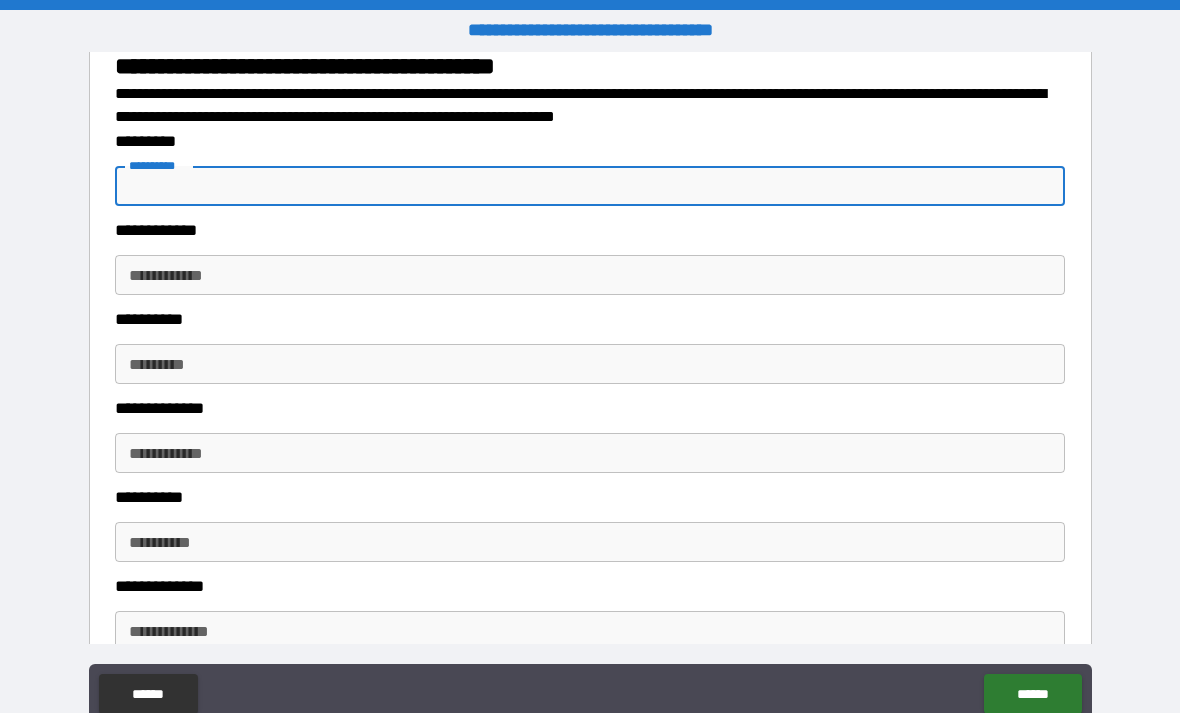 type on "*" 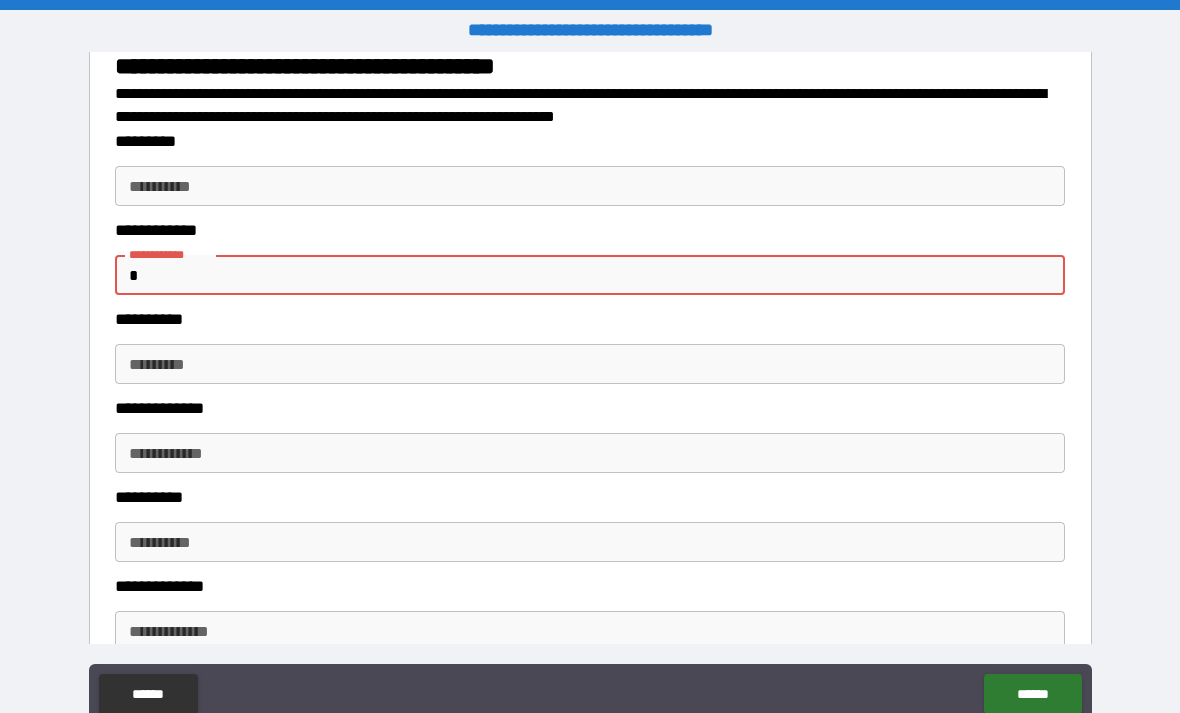 click on "*" at bounding box center (590, 275) 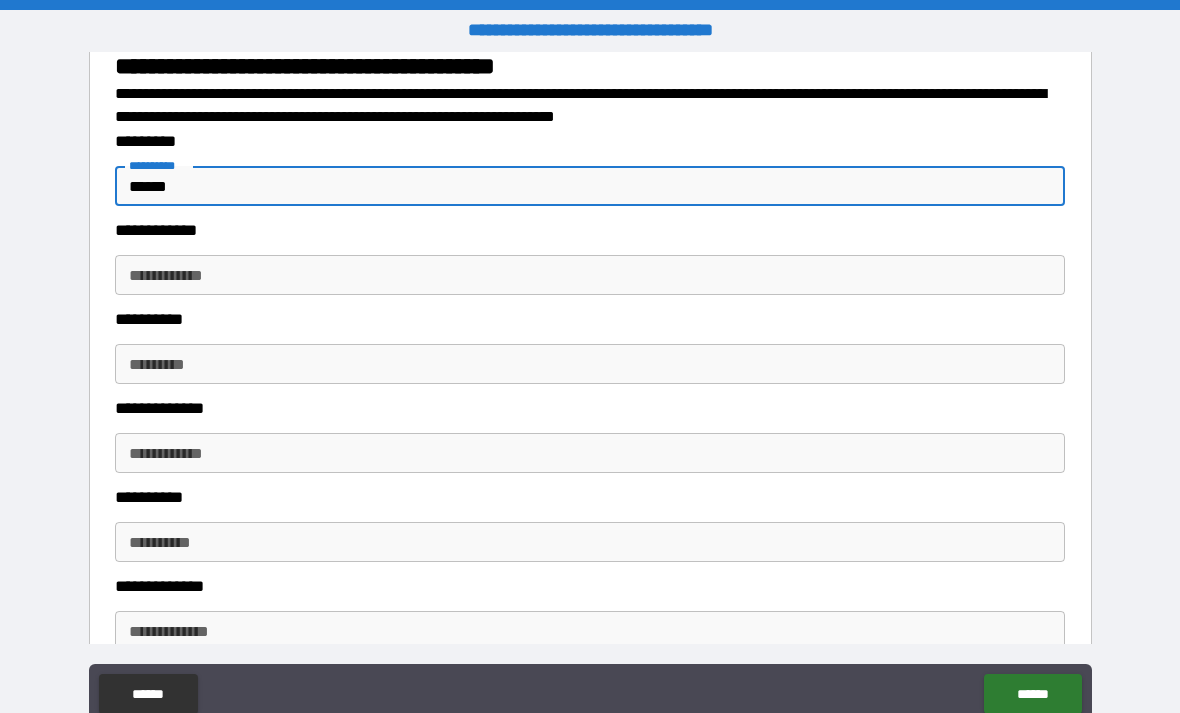 type on "******" 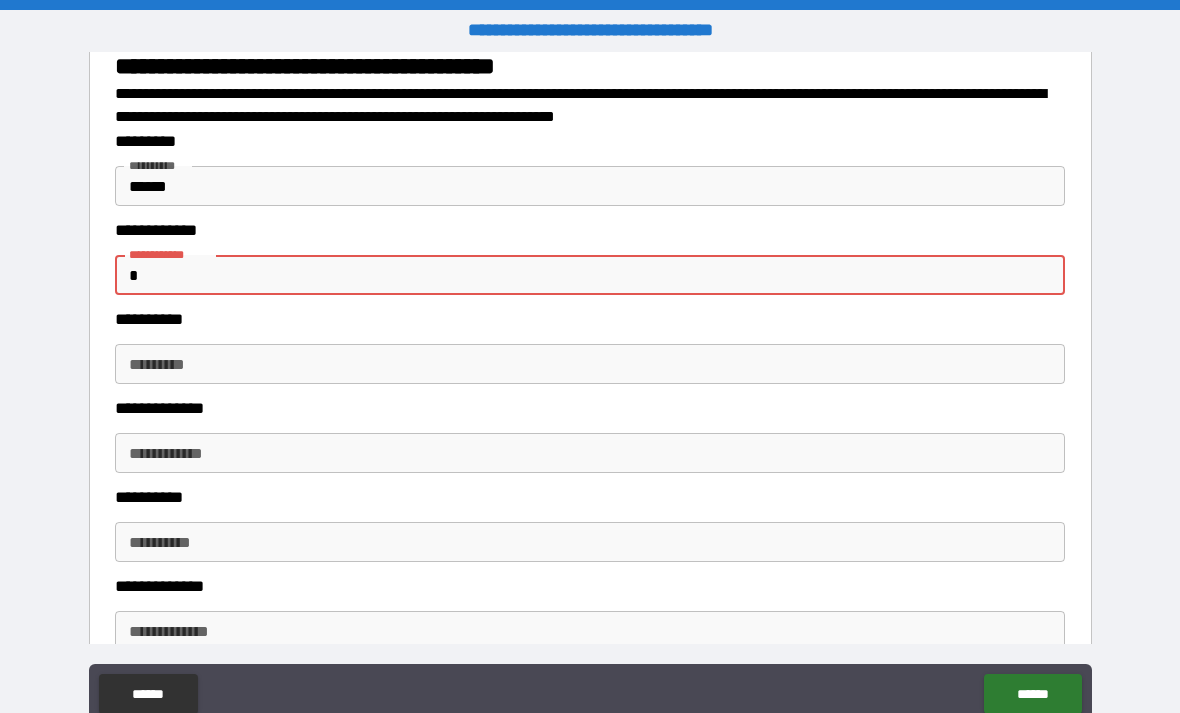click on "******" at bounding box center (590, 186) 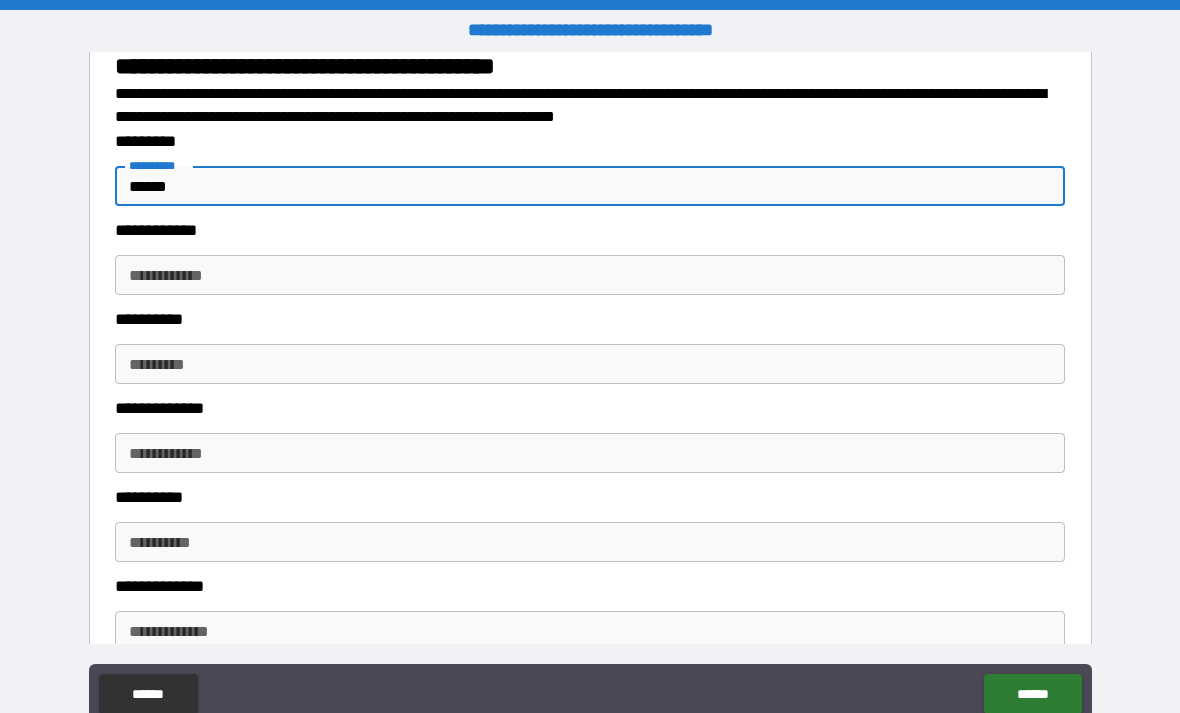 click on "******" at bounding box center (590, 186) 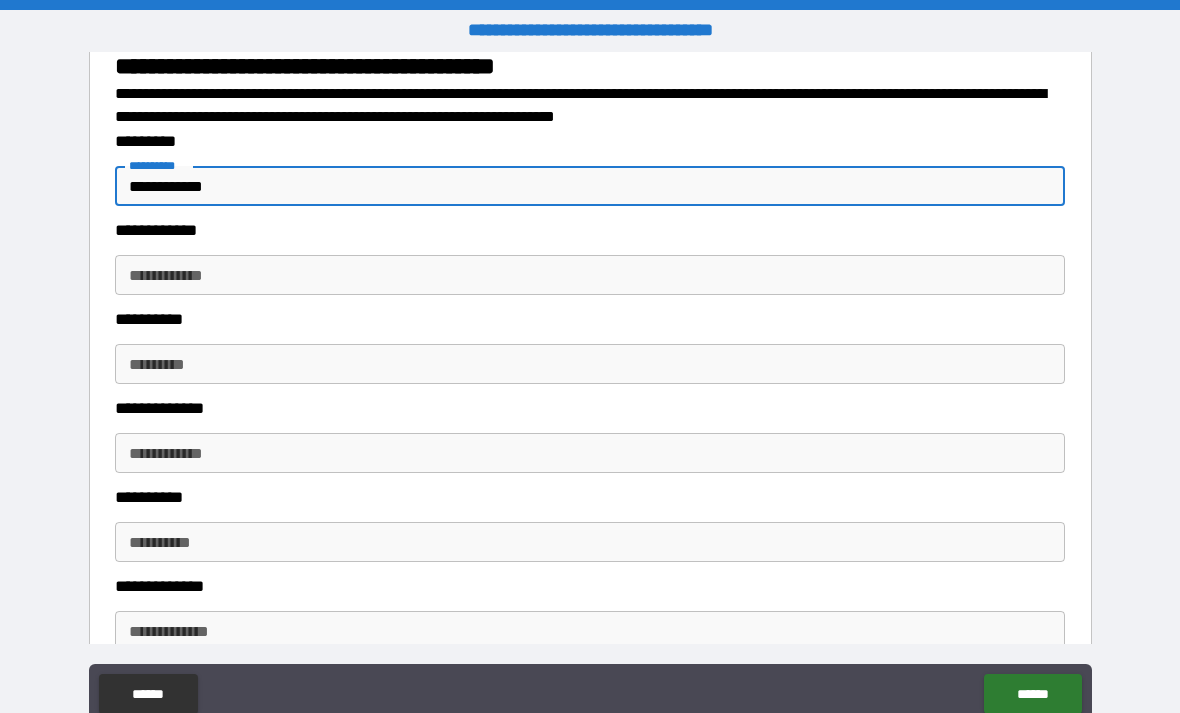 type on "**********" 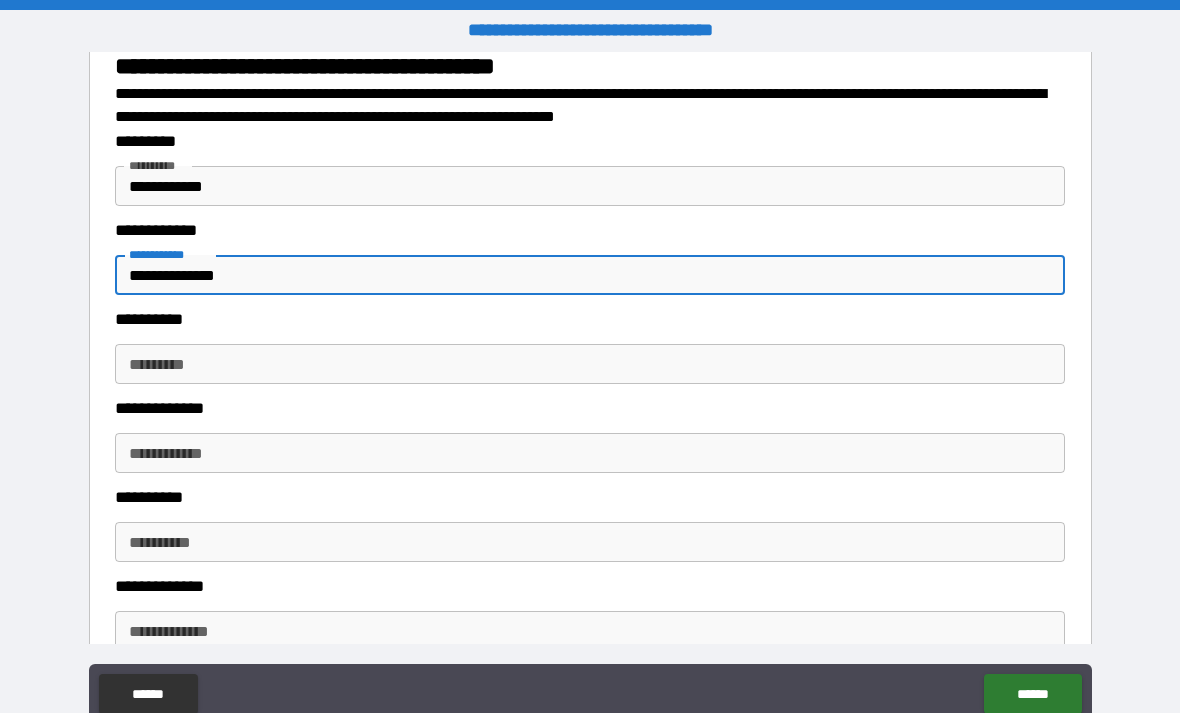 type on "**********" 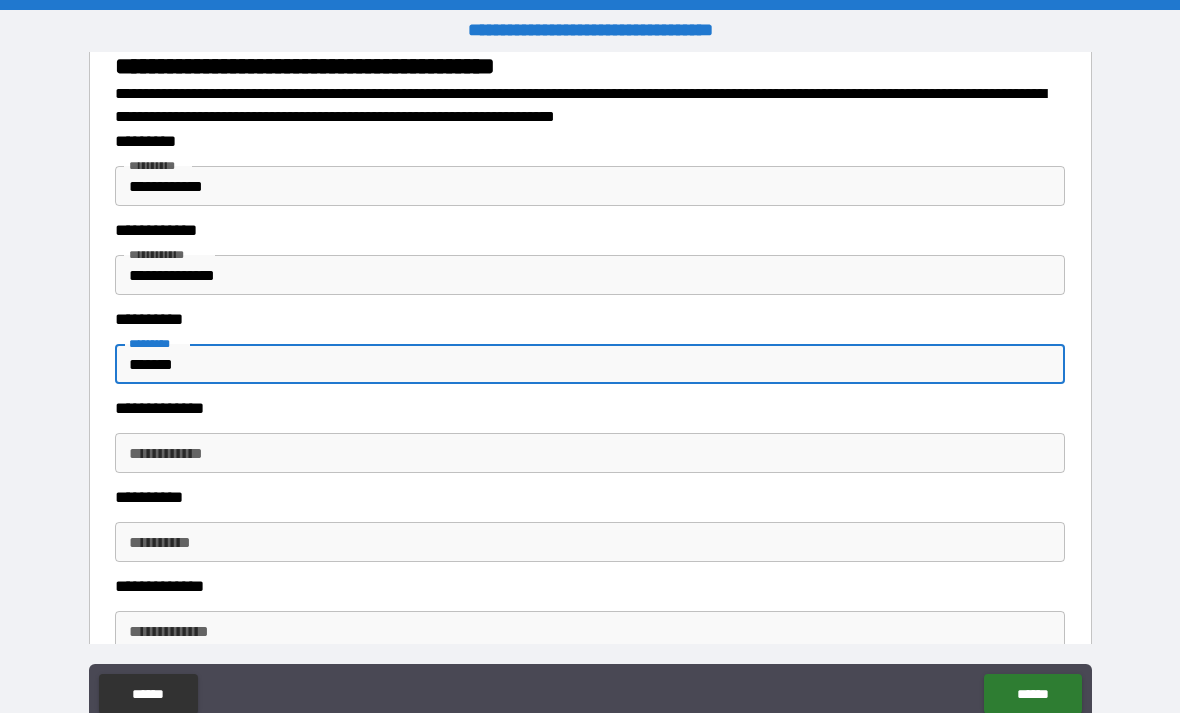 type on "******" 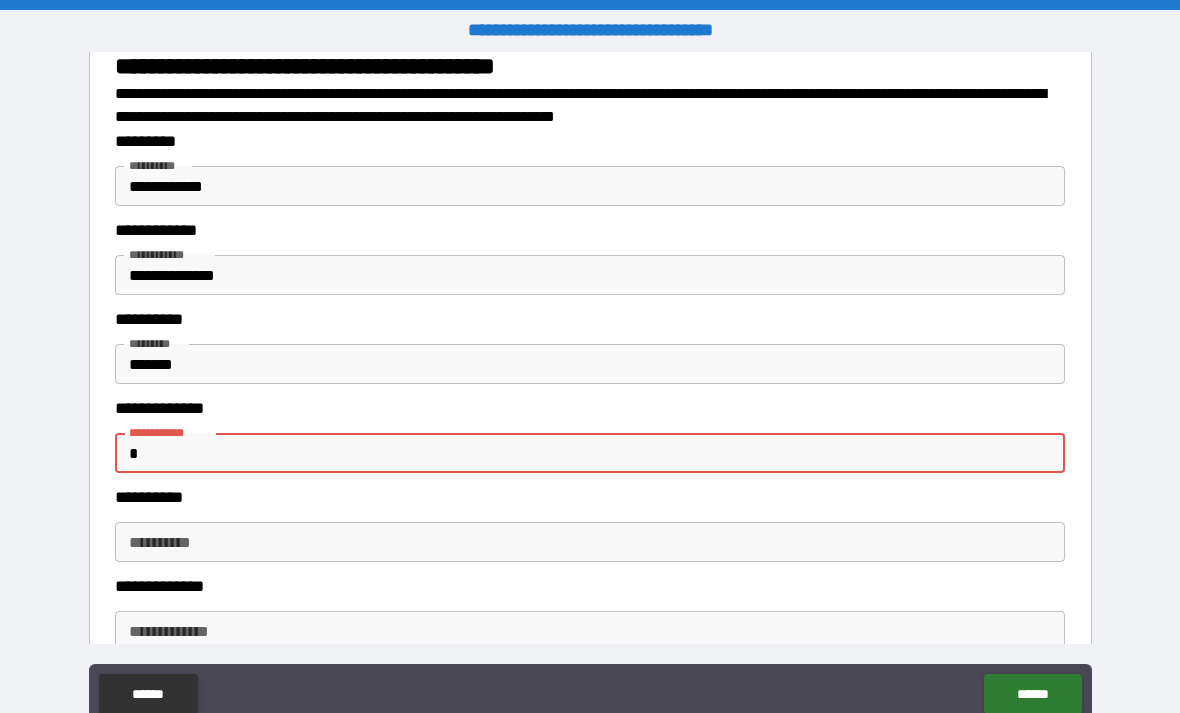 click on "******" at bounding box center [590, 364] 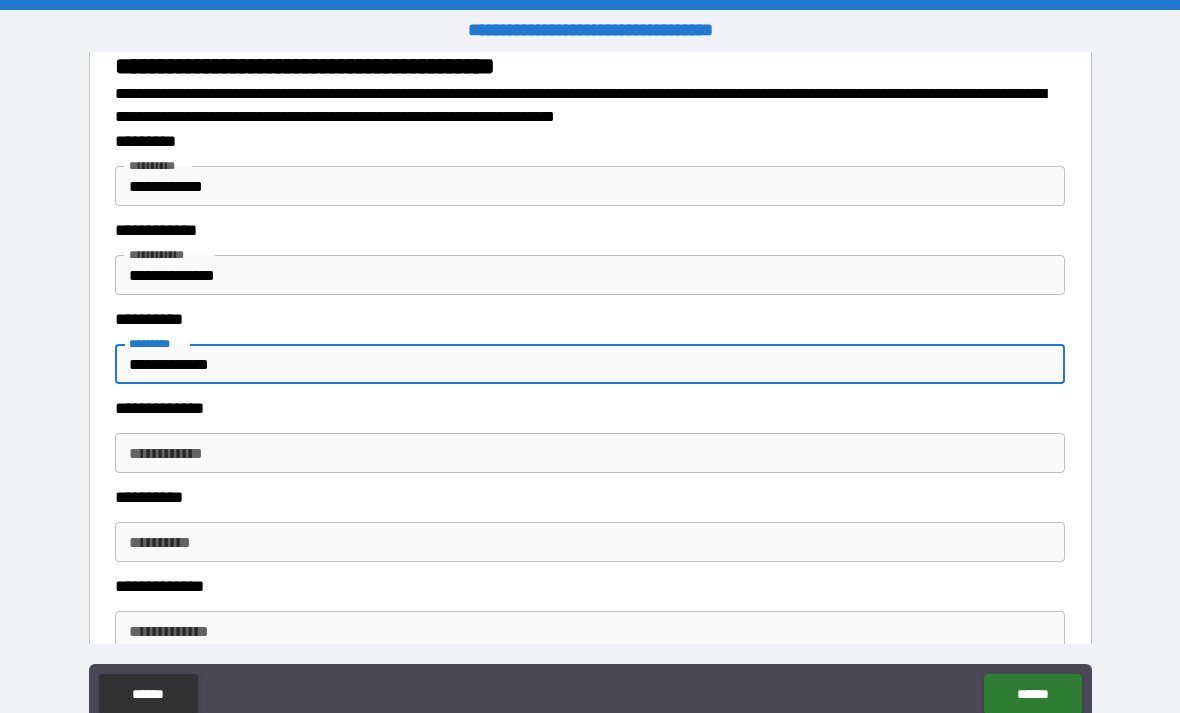 type on "**********" 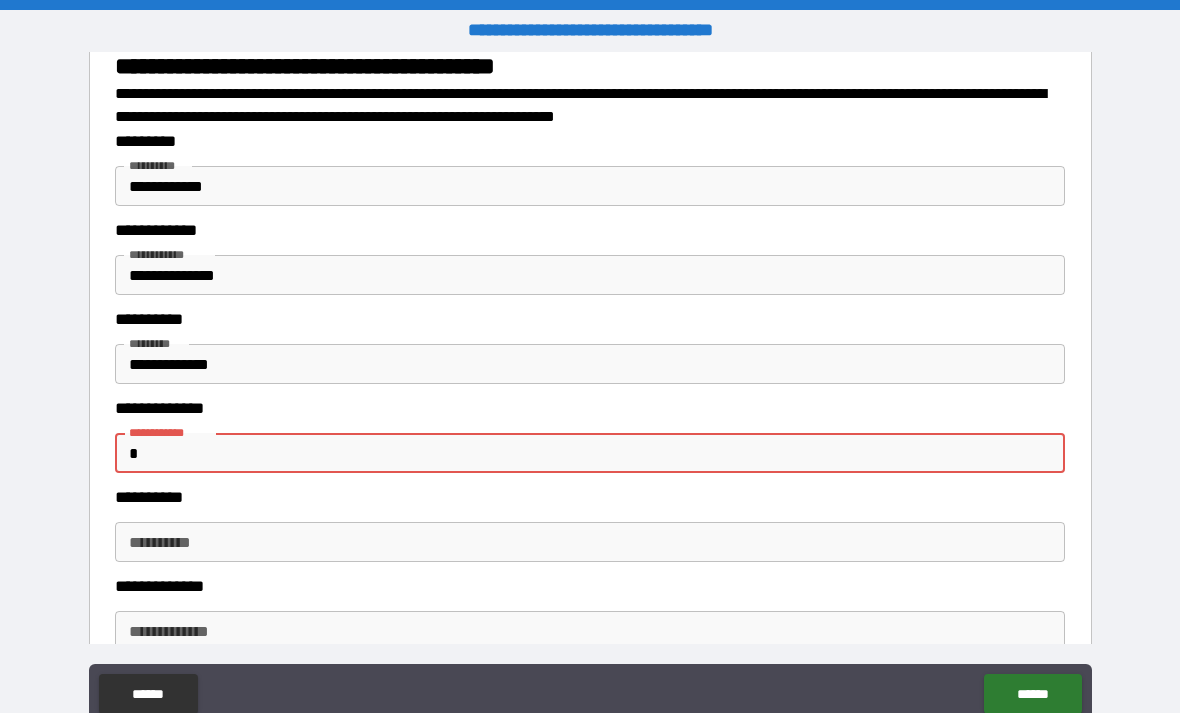 type on "*" 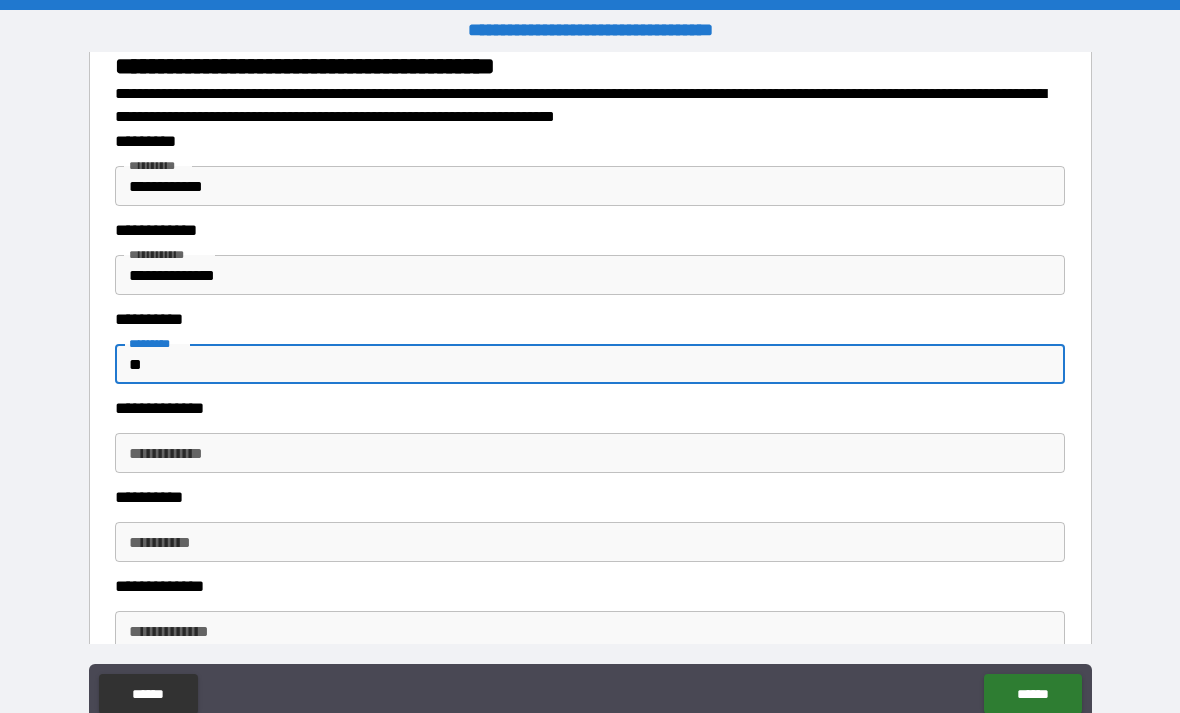 type on "*" 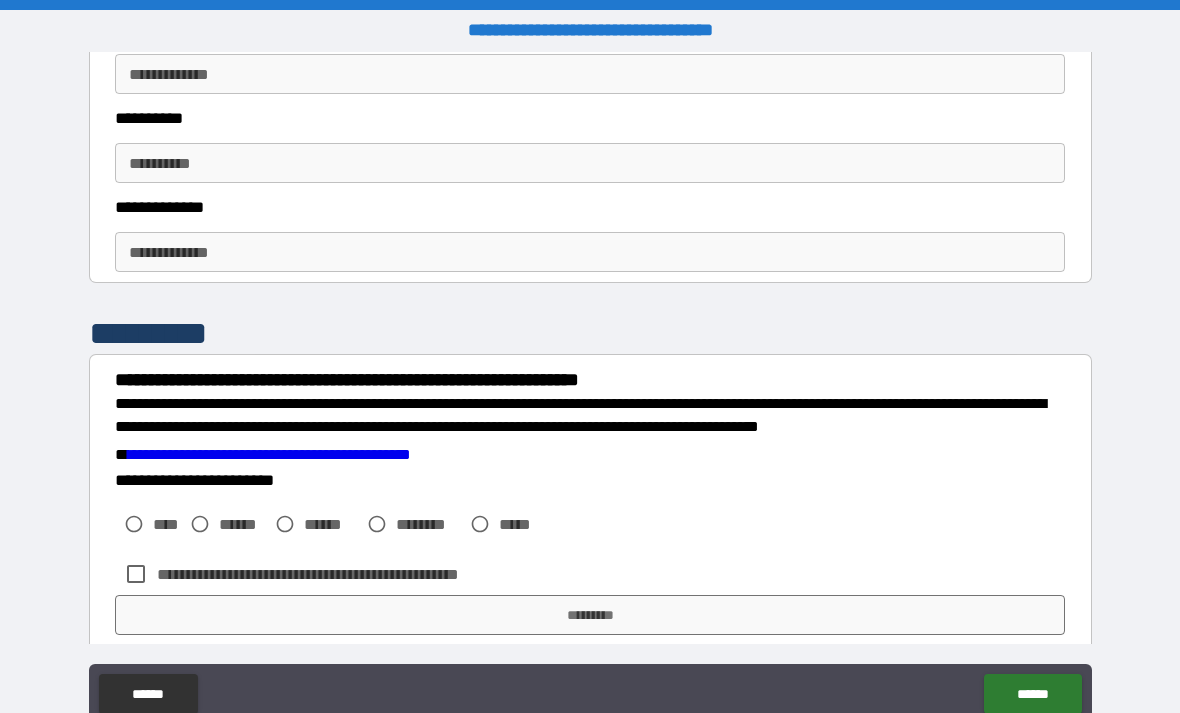 scroll, scrollTop: 2751, scrollLeft: 0, axis: vertical 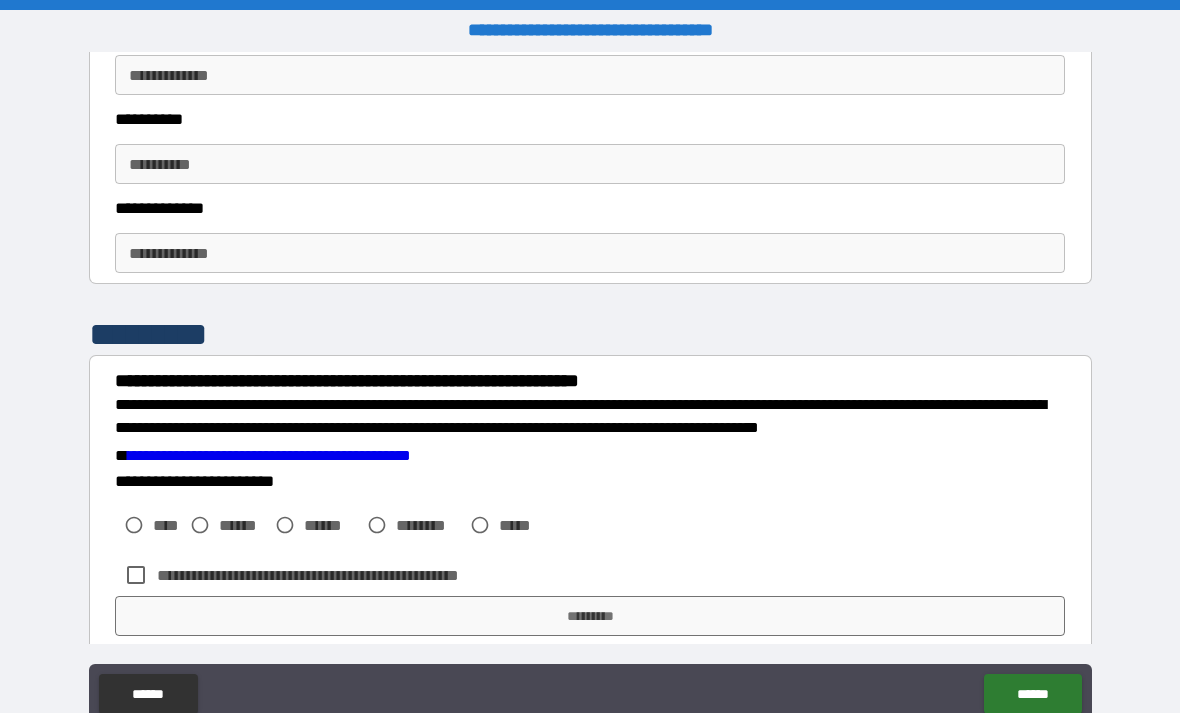 type 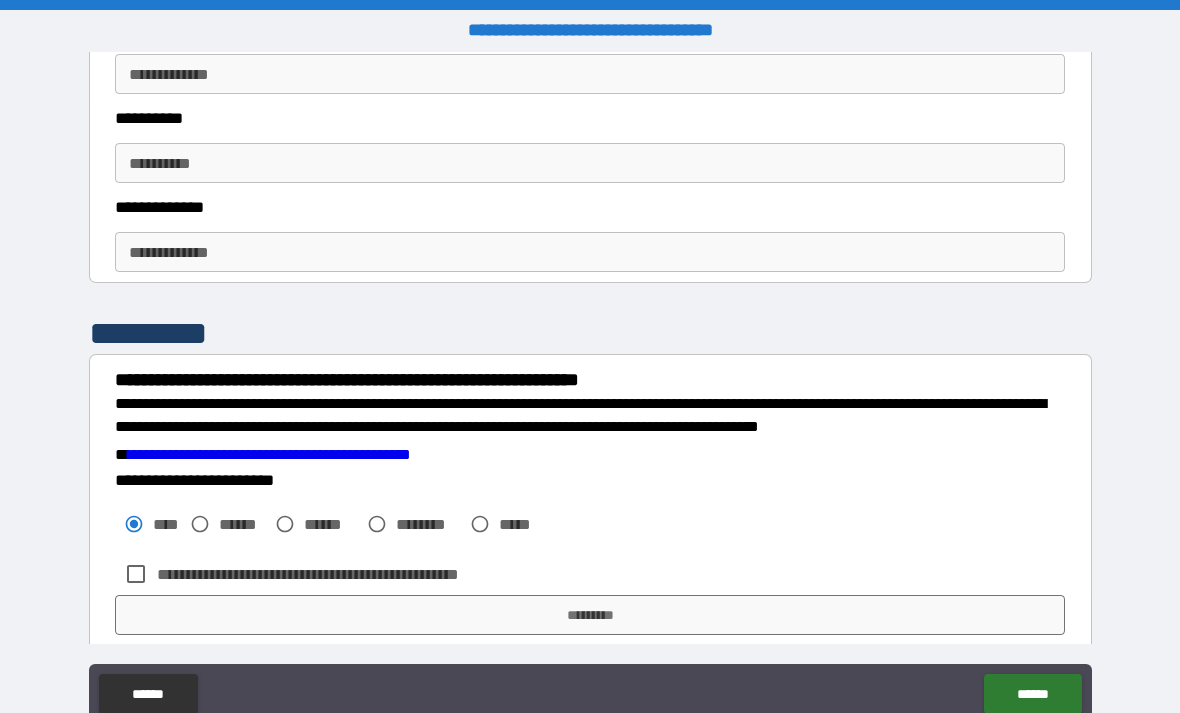 scroll, scrollTop: 2751, scrollLeft: 0, axis: vertical 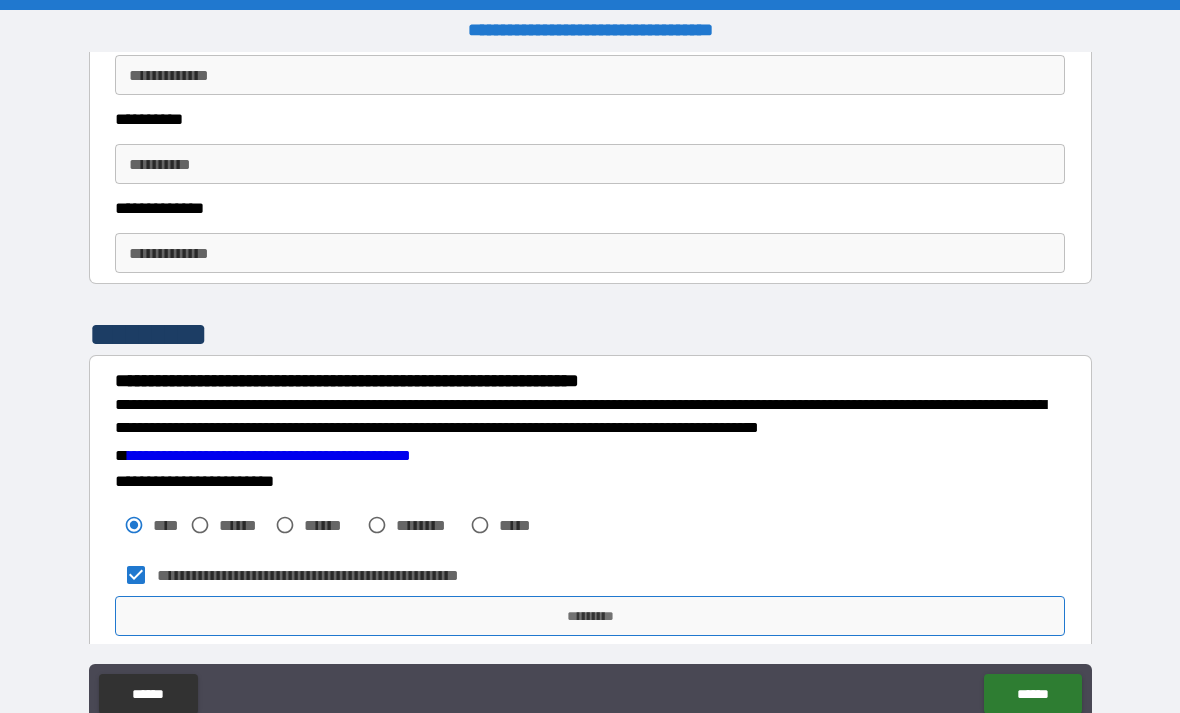 click on "*********" at bounding box center (590, 616) 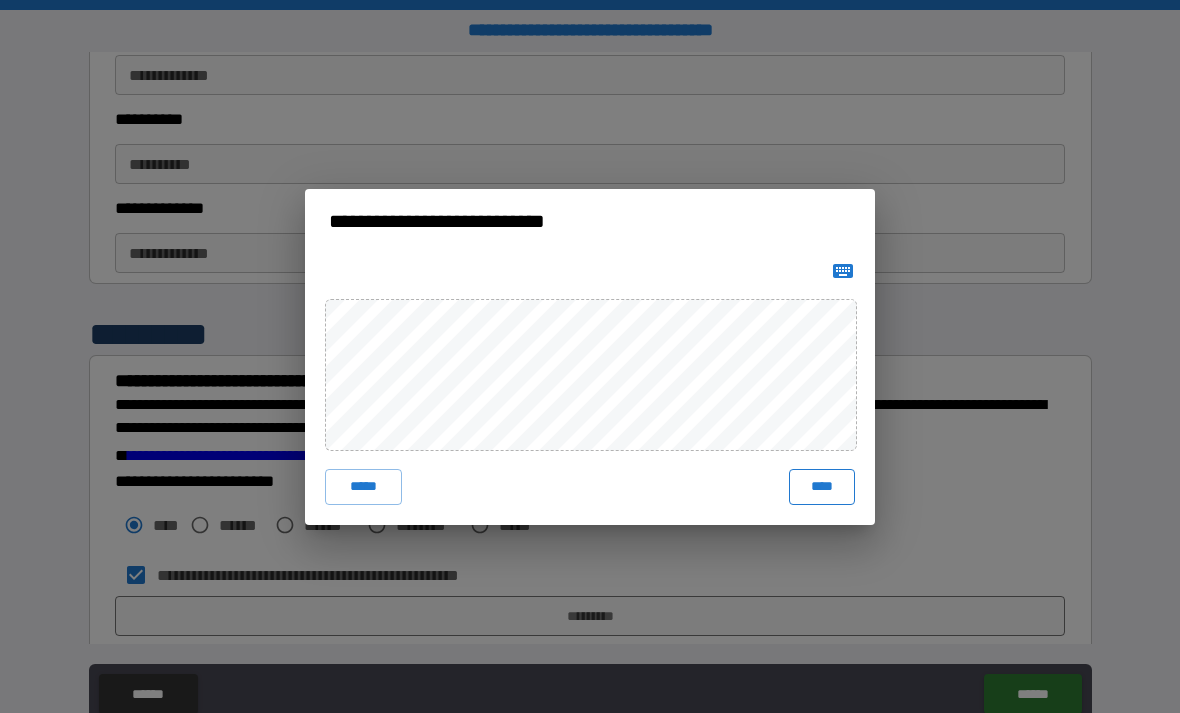 click on "****" at bounding box center (822, 487) 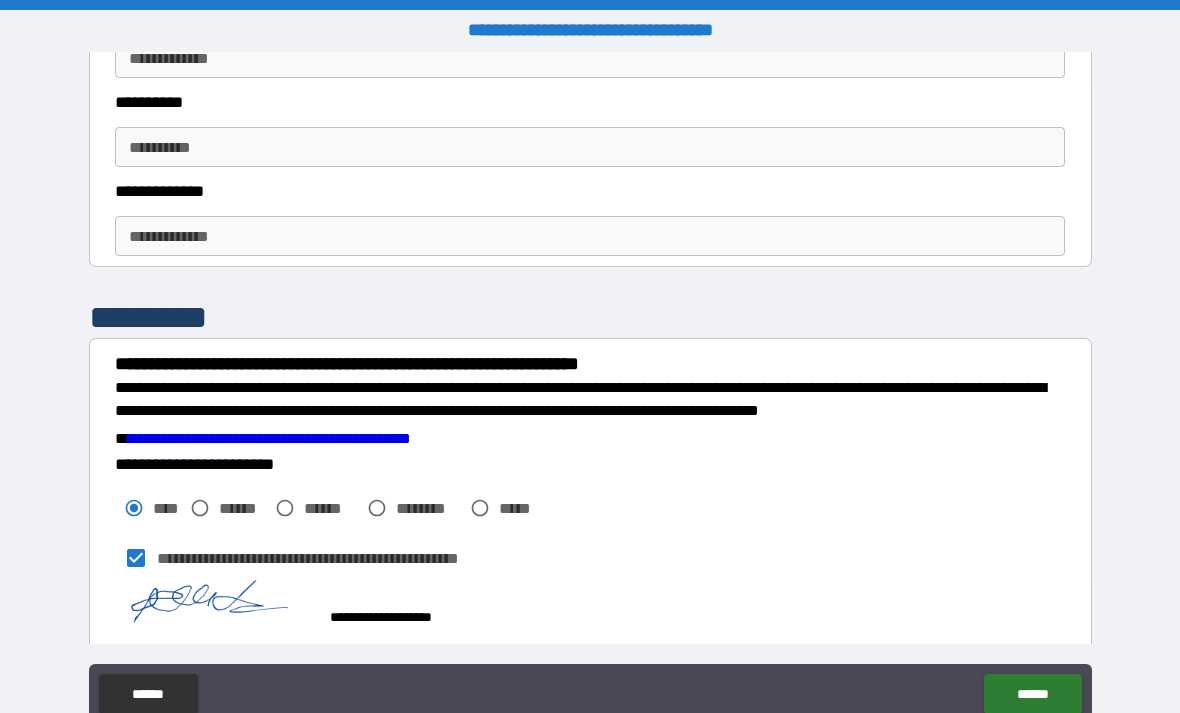 scroll, scrollTop: 2768, scrollLeft: 0, axis: vertical 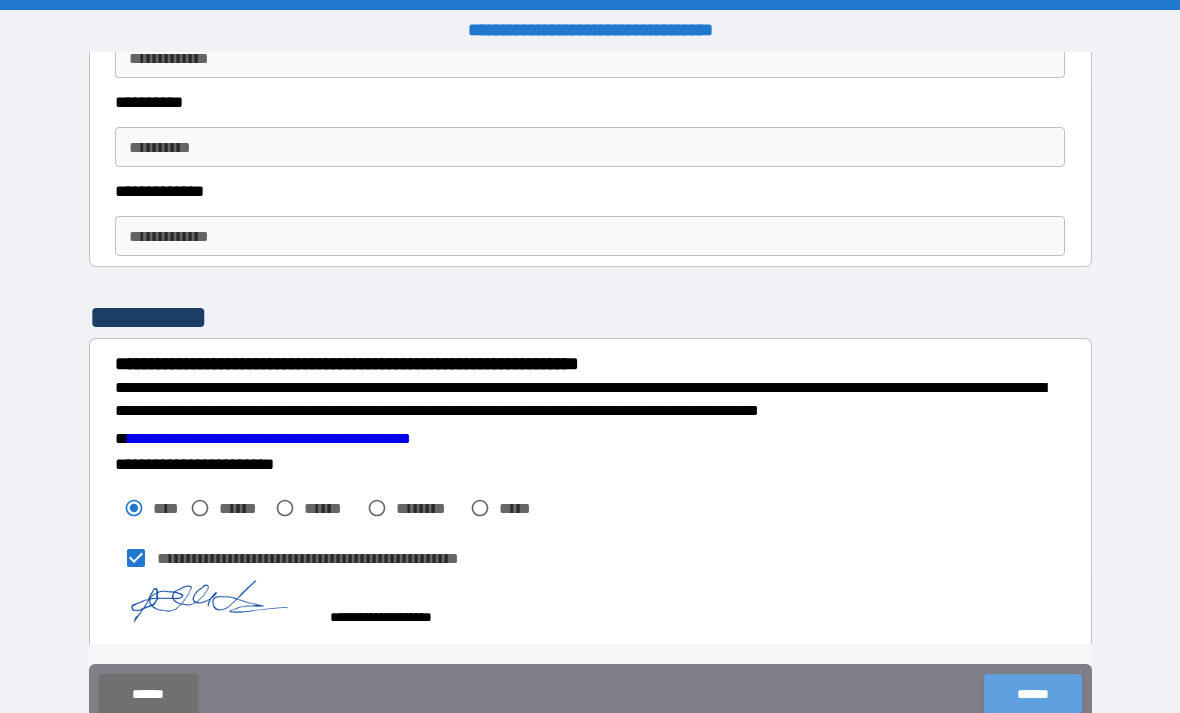click on "******" at bounding box center (1032, 694) 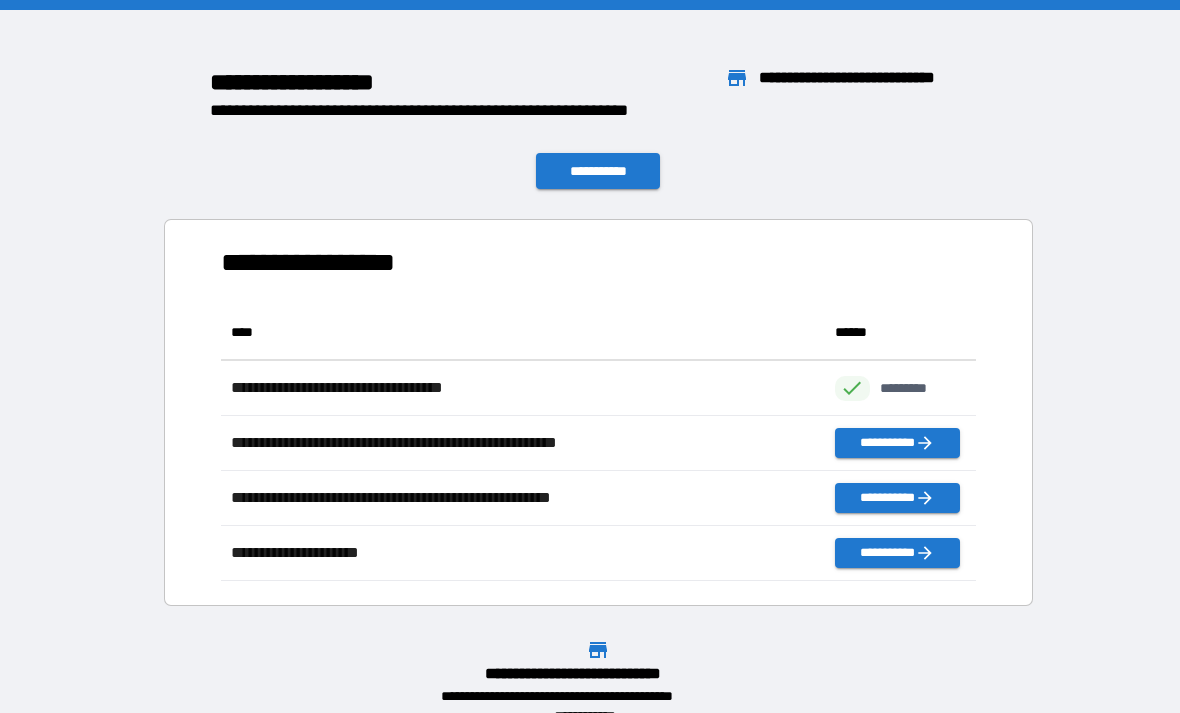 scroll, scrollTop: 276, scrollLeft: 755, axis: both 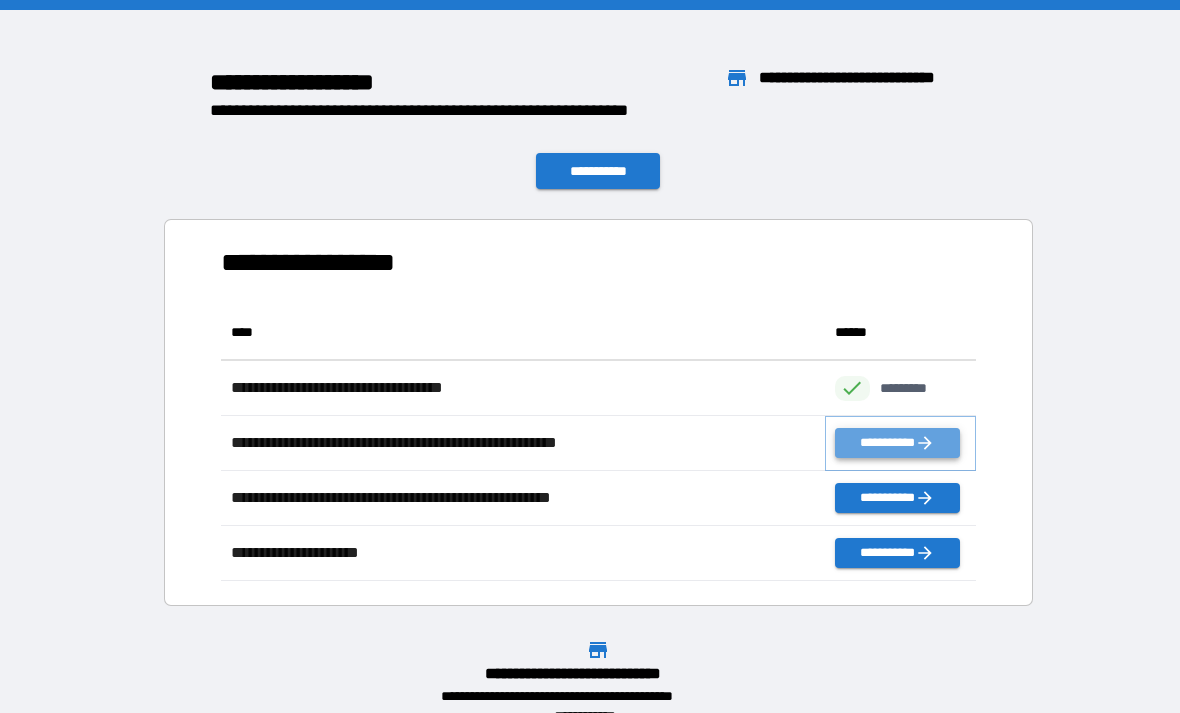 click on "**********" at bounding box center [897, 443] 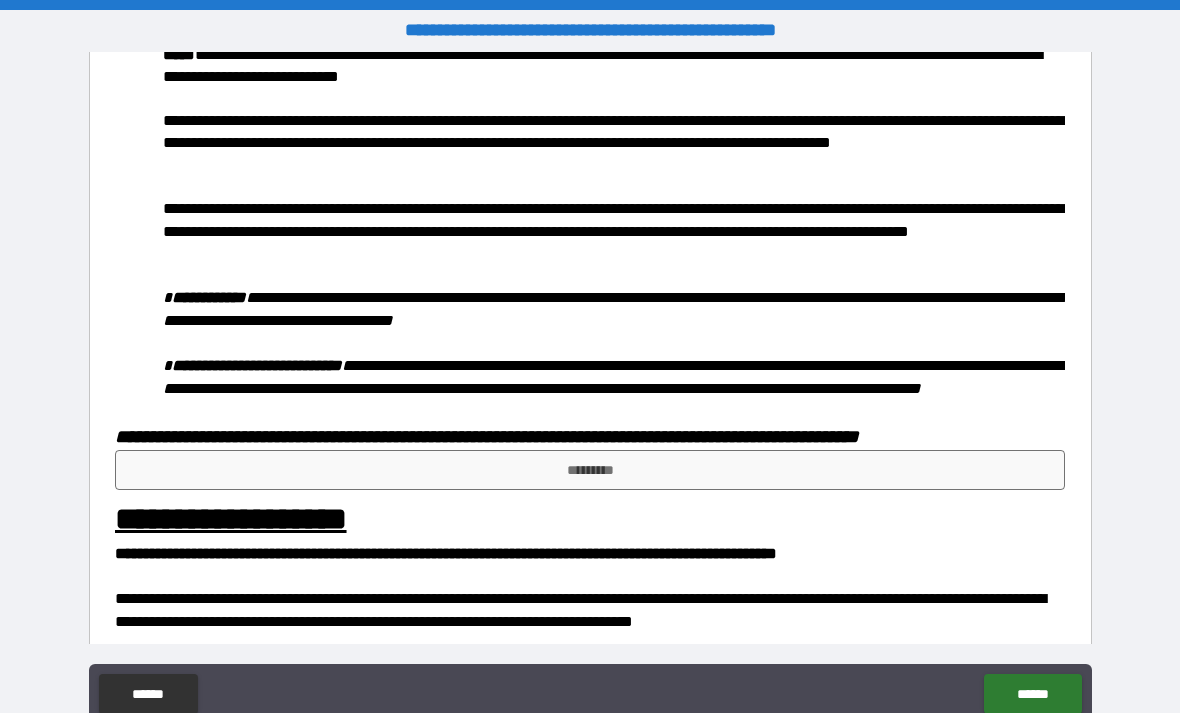 scroll, scrollTop: 735, scrollLeft: 0, axis: vertical 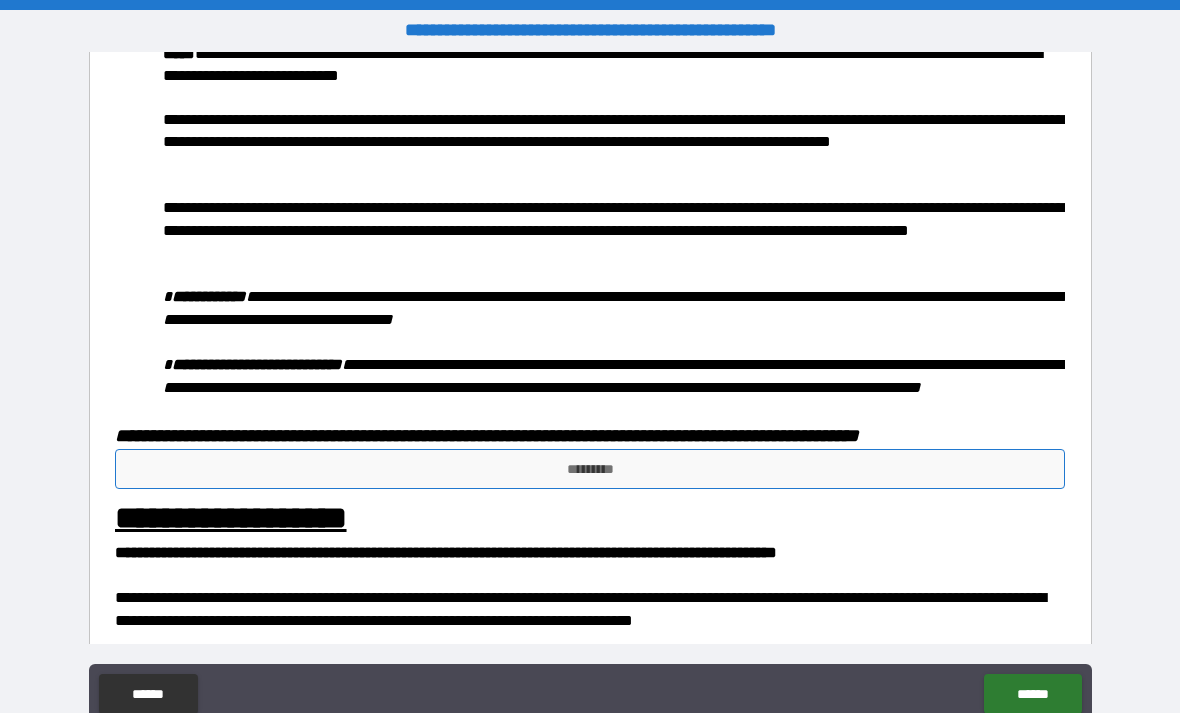 click on "*********" at bounding box center (590, 469) 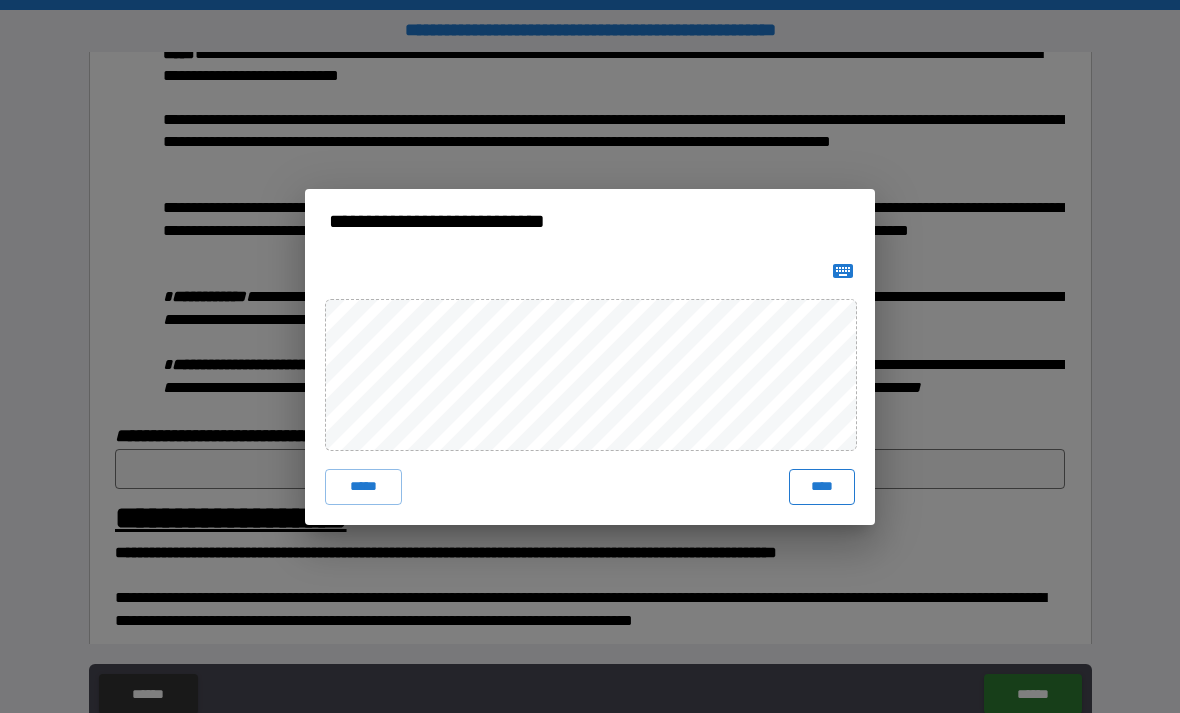 click on "****" at bounding box center (822, 487) 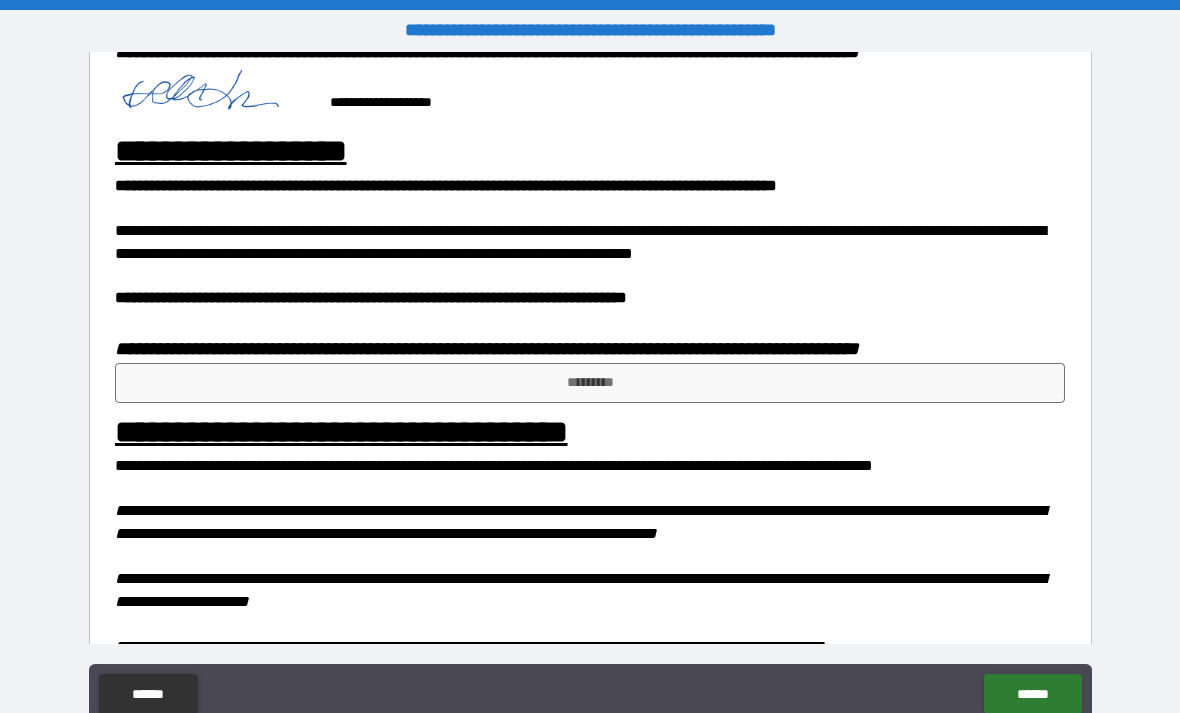 scroll, scrollTop: 1117, scrollLeft: 0, axis: vertical 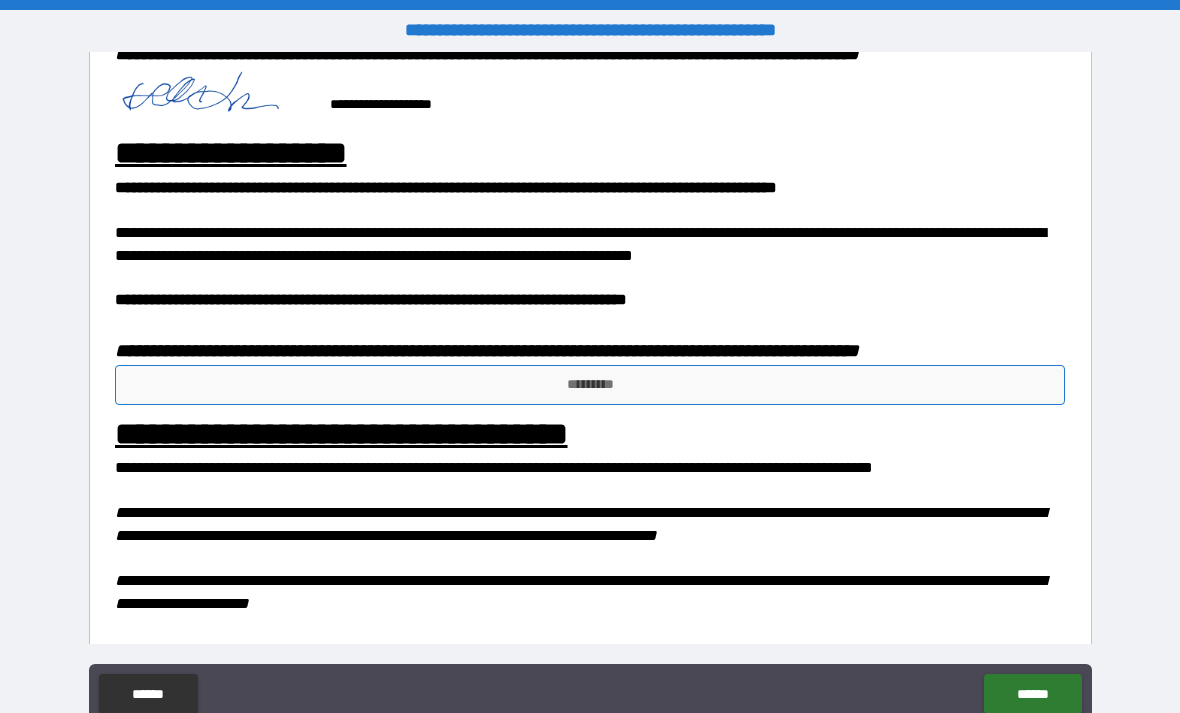 click on "*********" at bounding box center [590, 385] 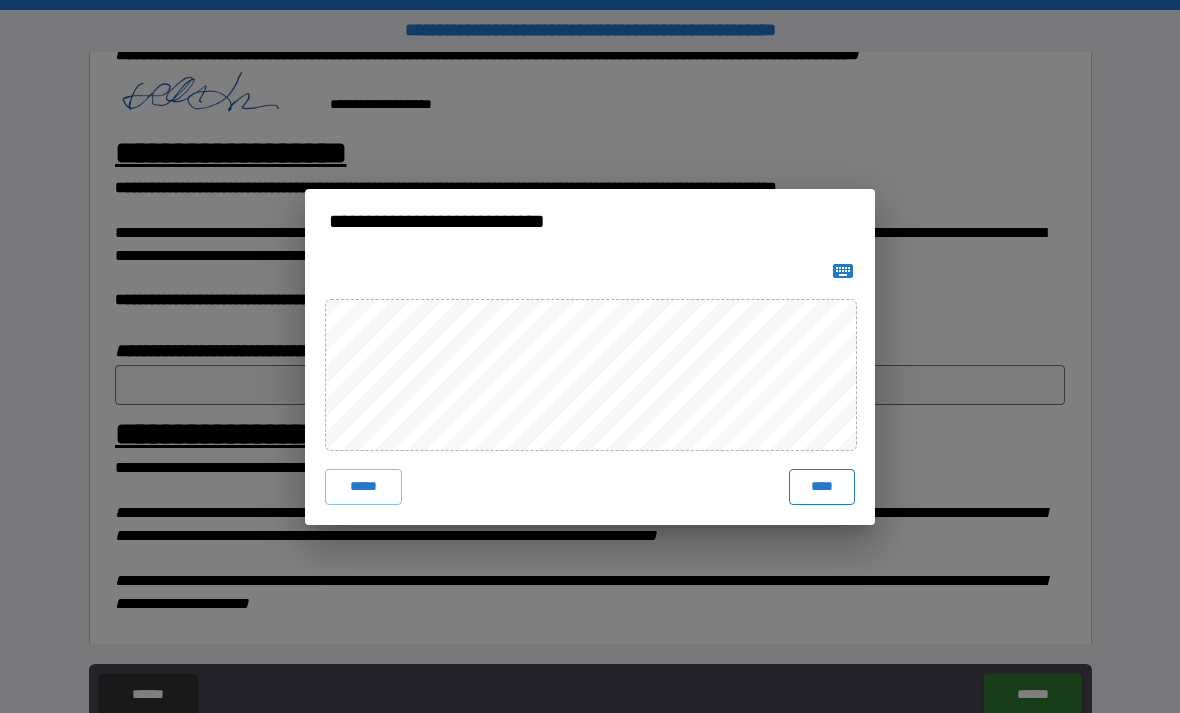 click on "****" at bounding box center [822, 487] 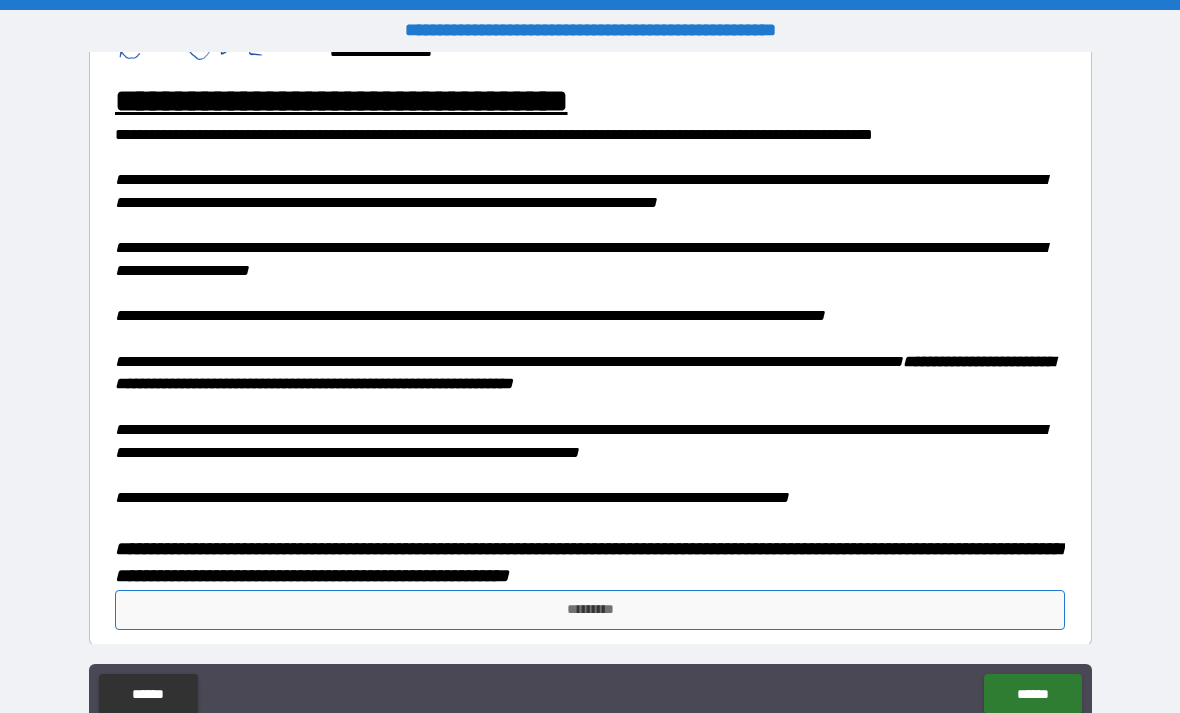 click on "*********" at bounding box center [590, 610] 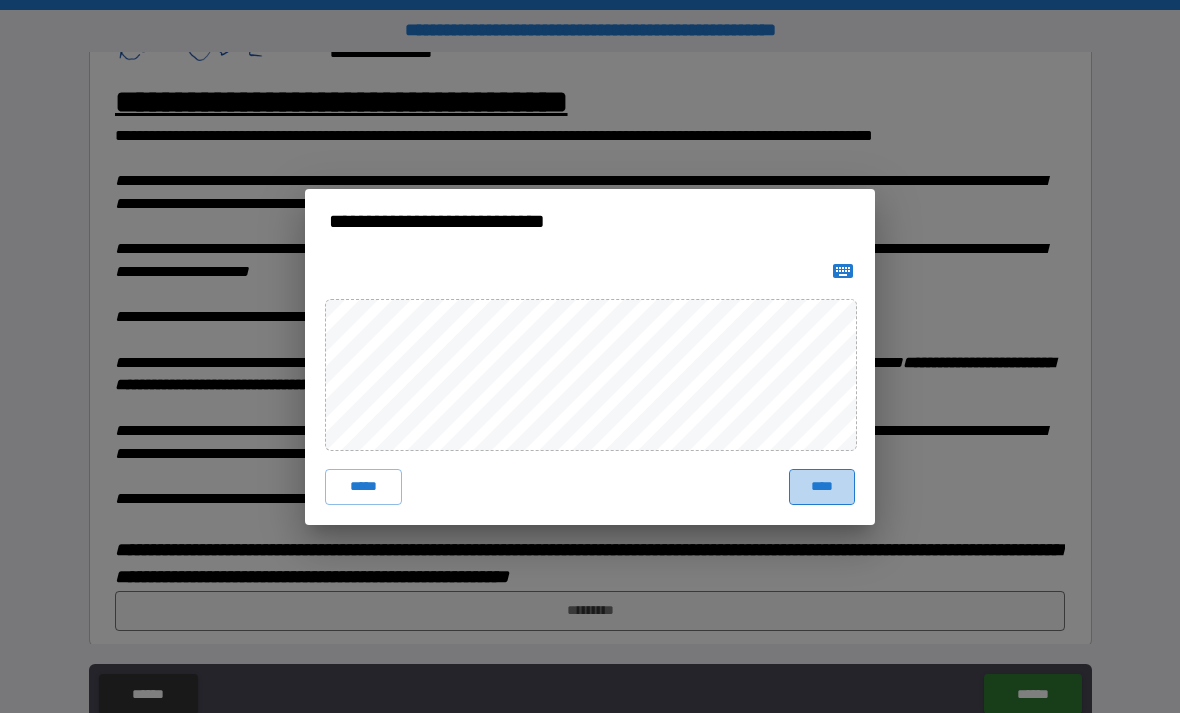 click on "****" at bounding box center (822, 487) 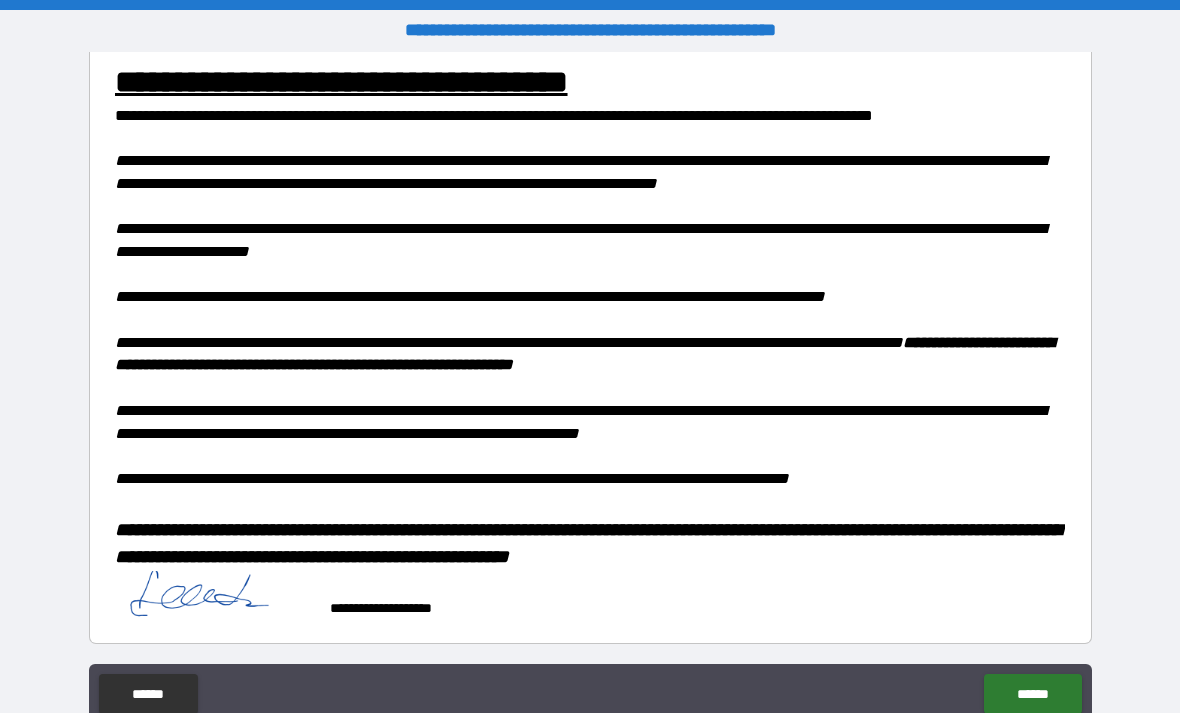 scroll, scrollTop: 1484, scrollLeft: 0, axis: vertical 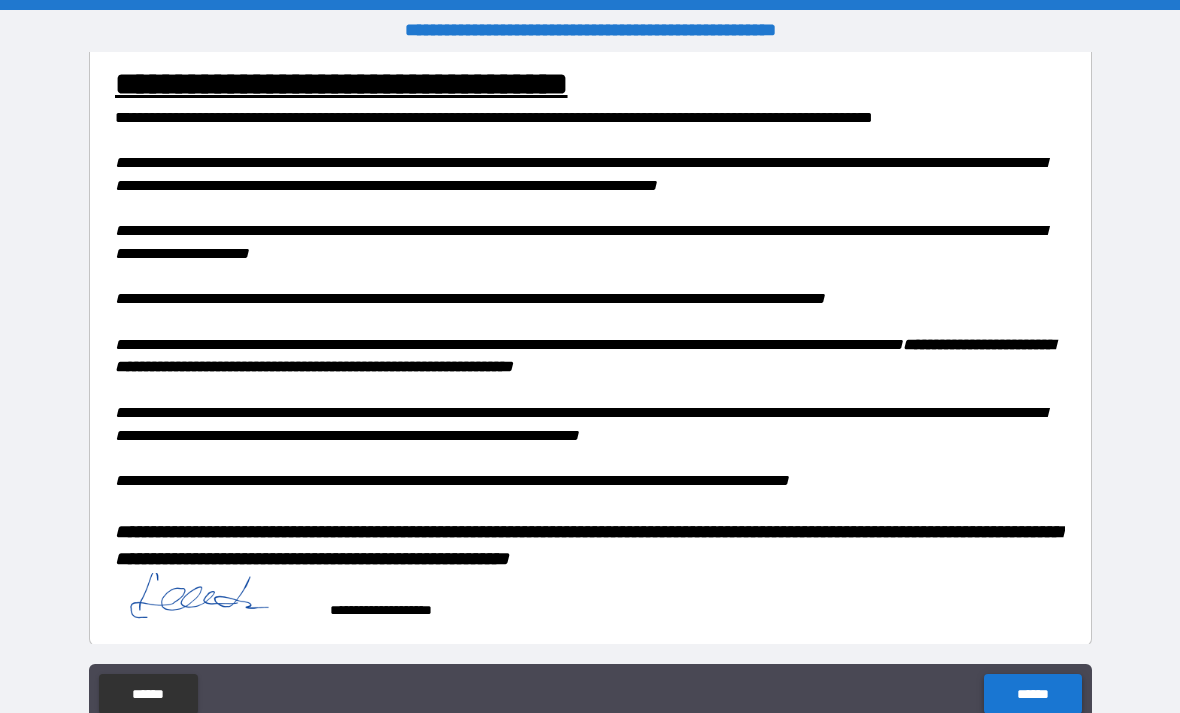 click on "******" at bounding box center (1032, 694) 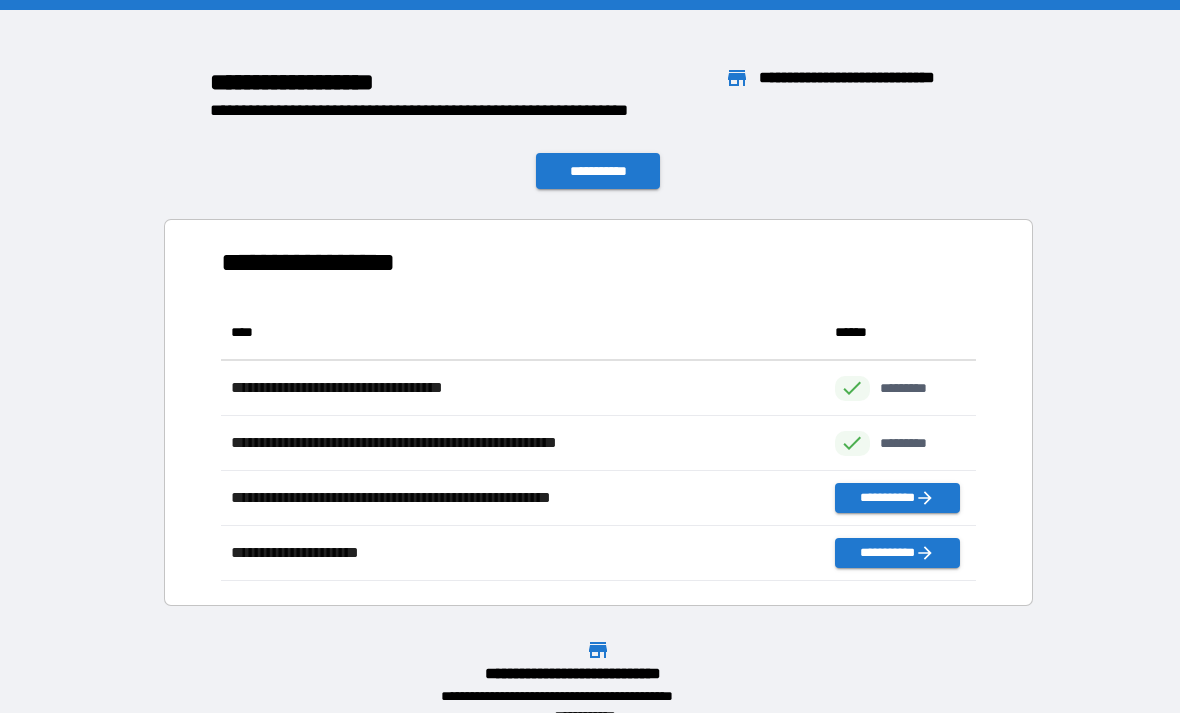 scroll, scrollTop: 1, scrollLeft: 1, axis: both 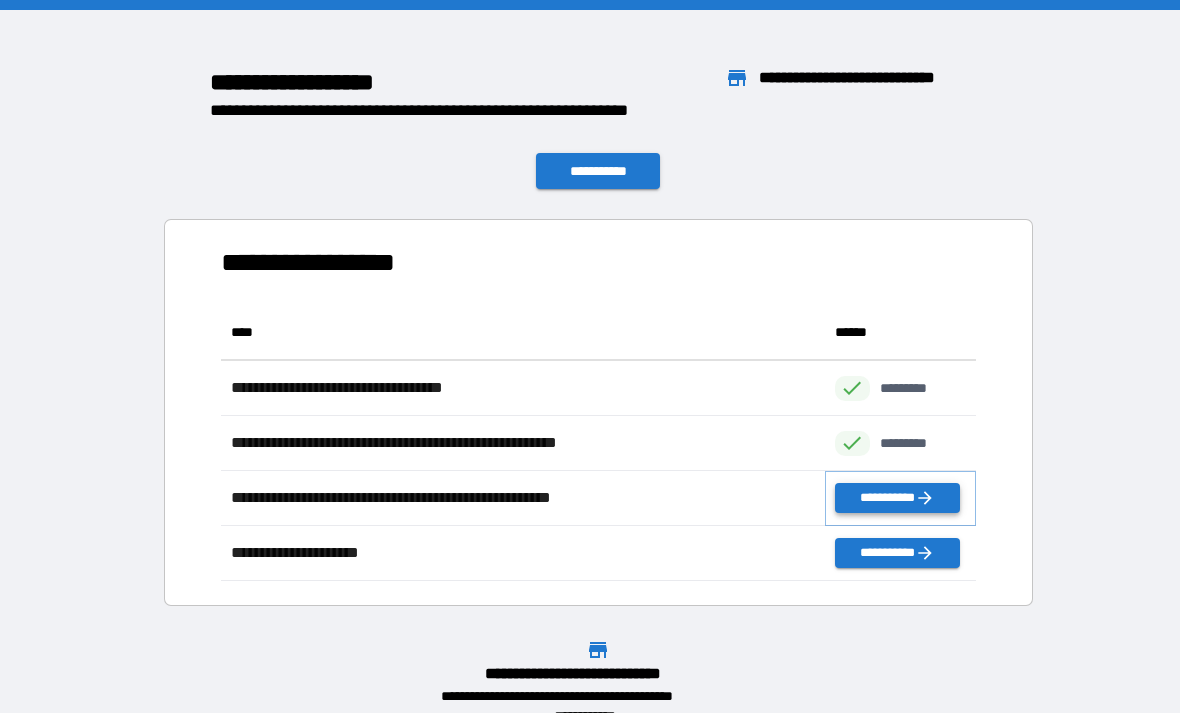 click on "**********" at bounding box center (897, 498) 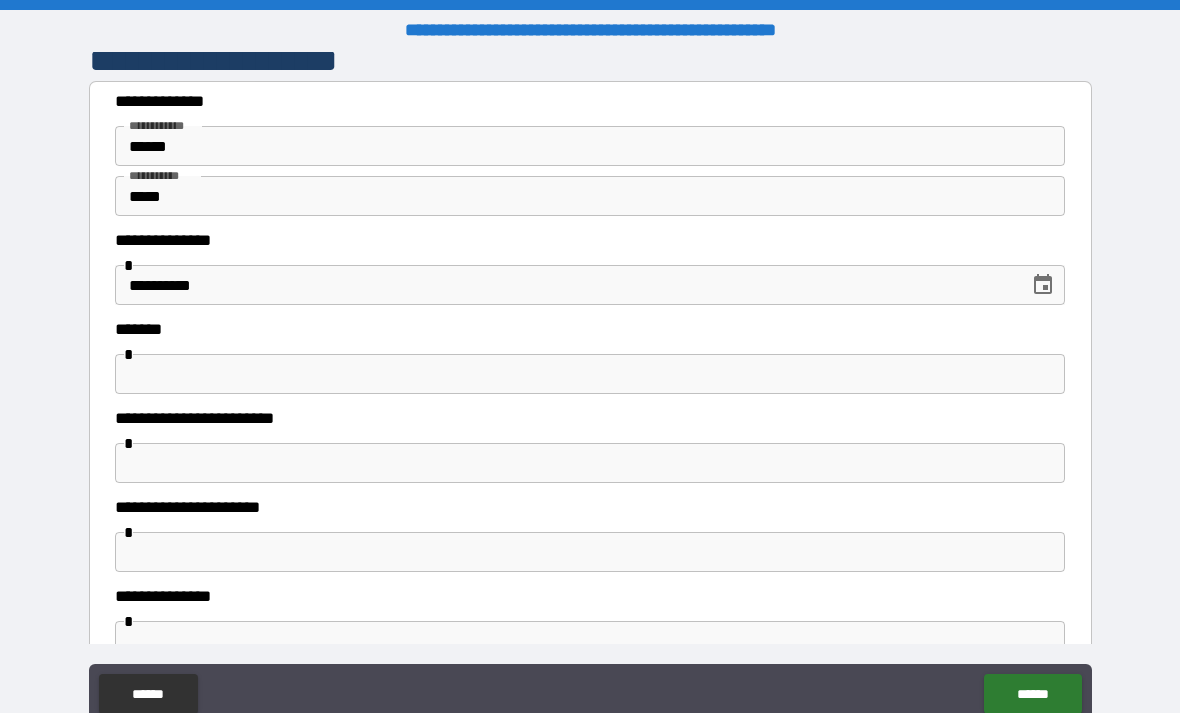 scroll, scrollTop: 98, scrollLeft: 0, axis: vertical 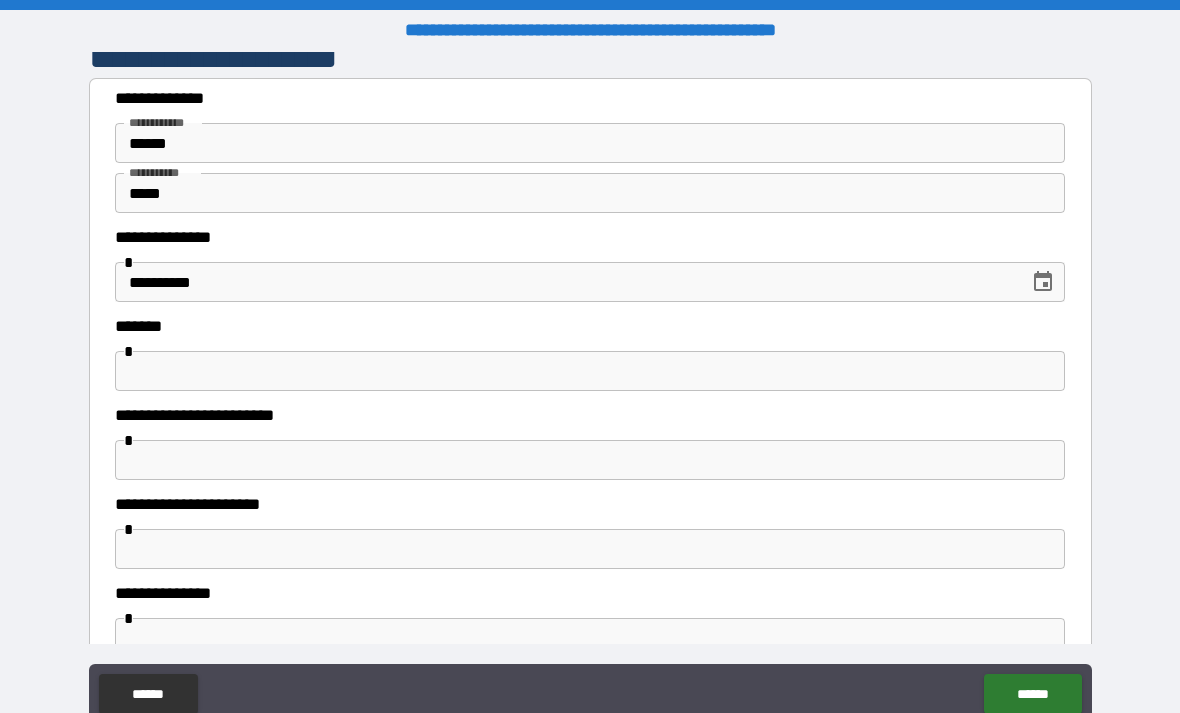 click on "[FIRST] [LAST] [STREET] [CITY] [STATE]" at bounding box center [590, 356] 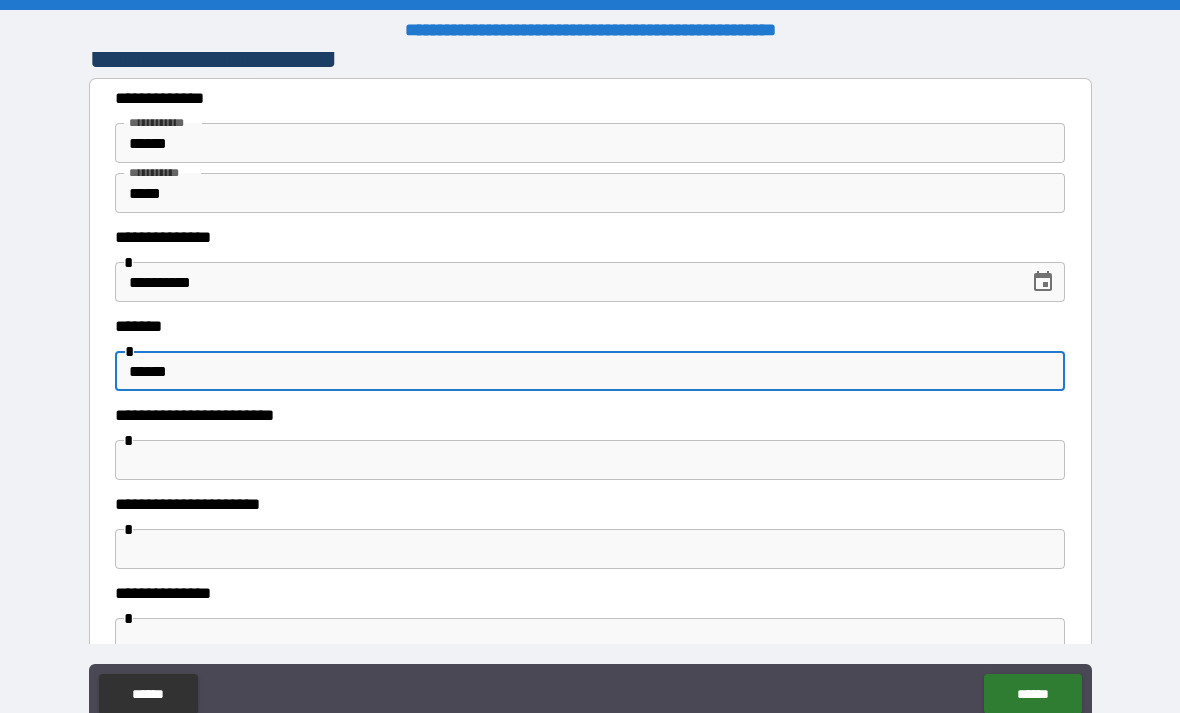 type on "******" 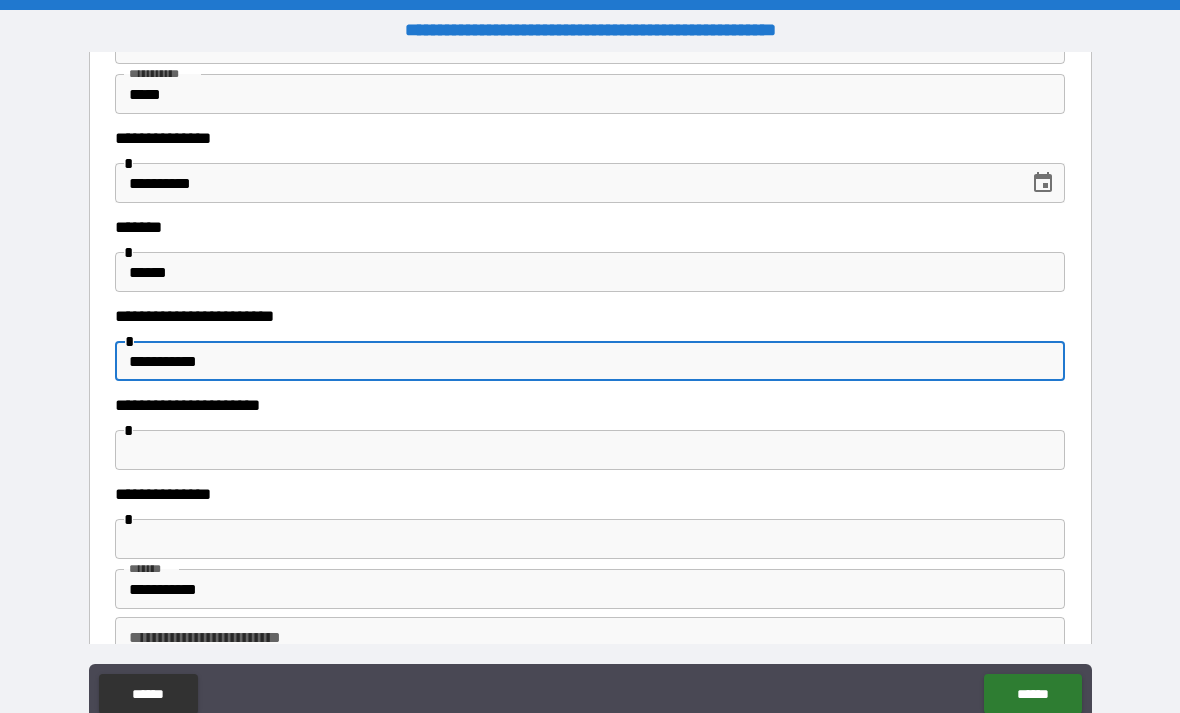 scroll, scrollTop: 198, scrollLeft: 0, axis: vertical 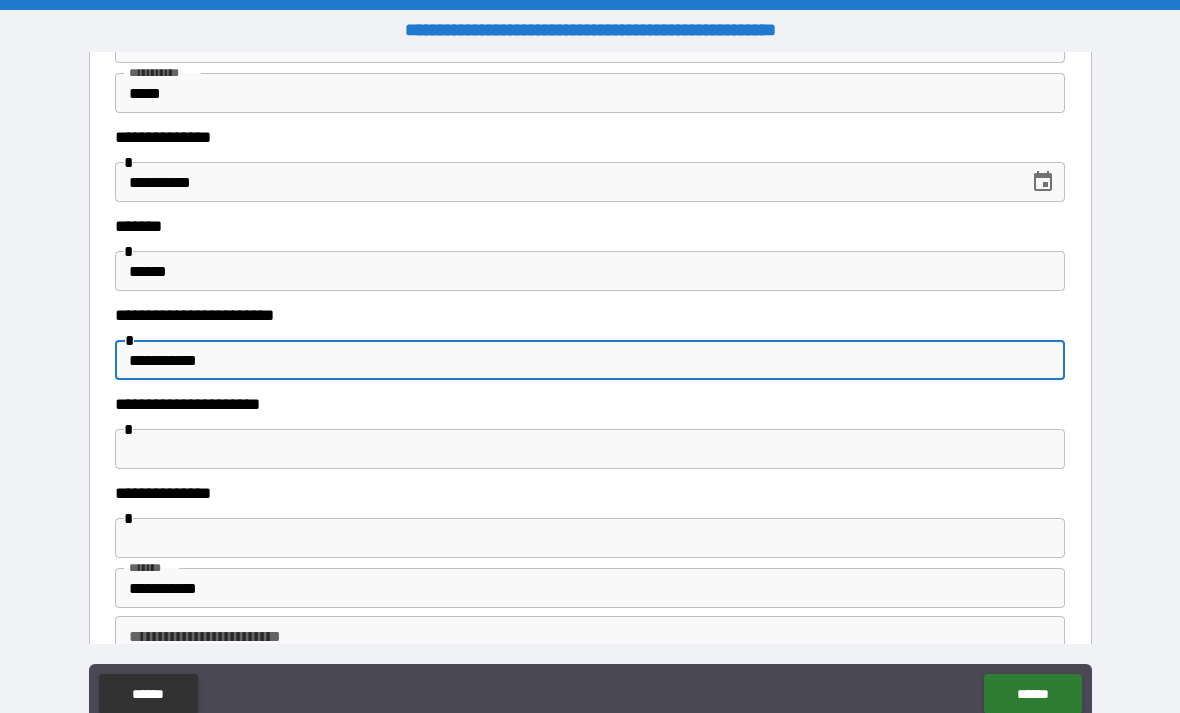 type on "**********" 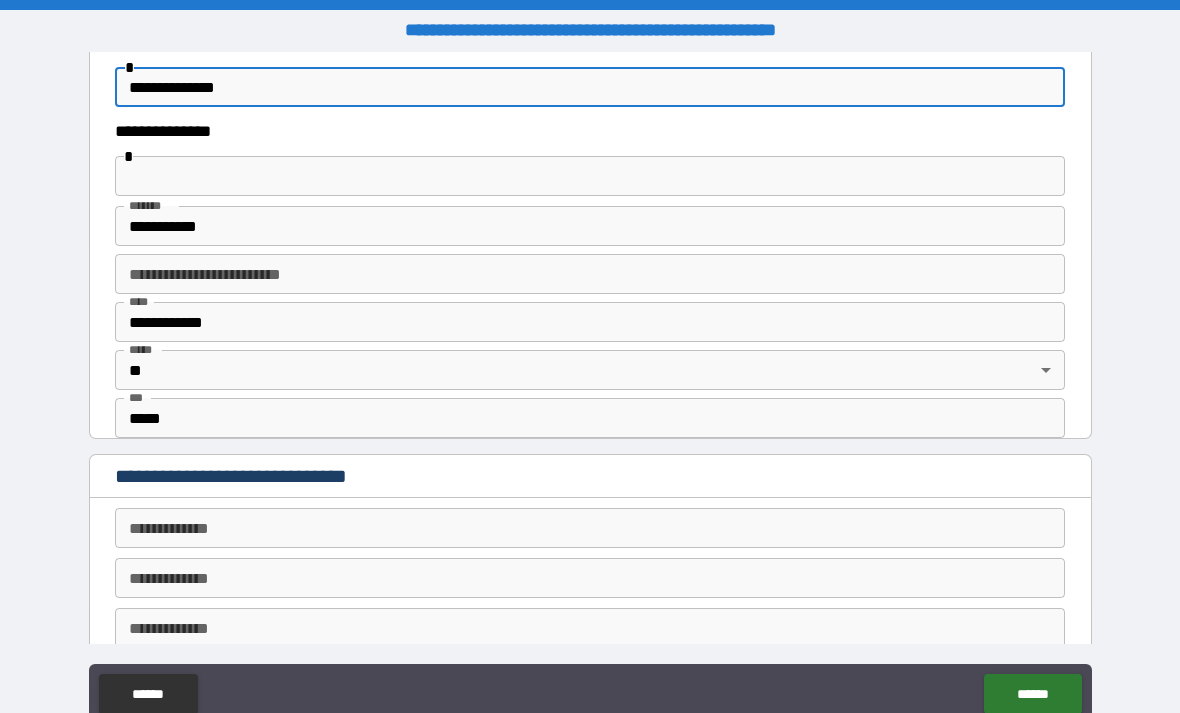 scroll, scrollTop: 572, scrollLeft: 0, axis: vertical 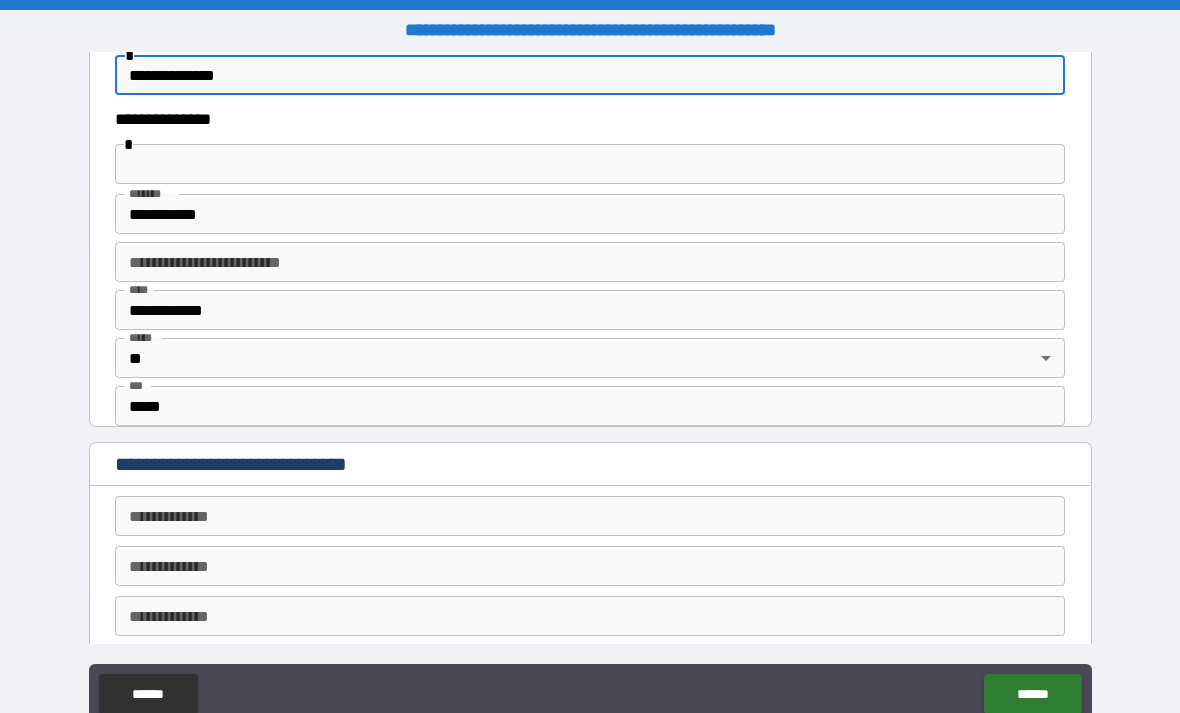 type on "**********" 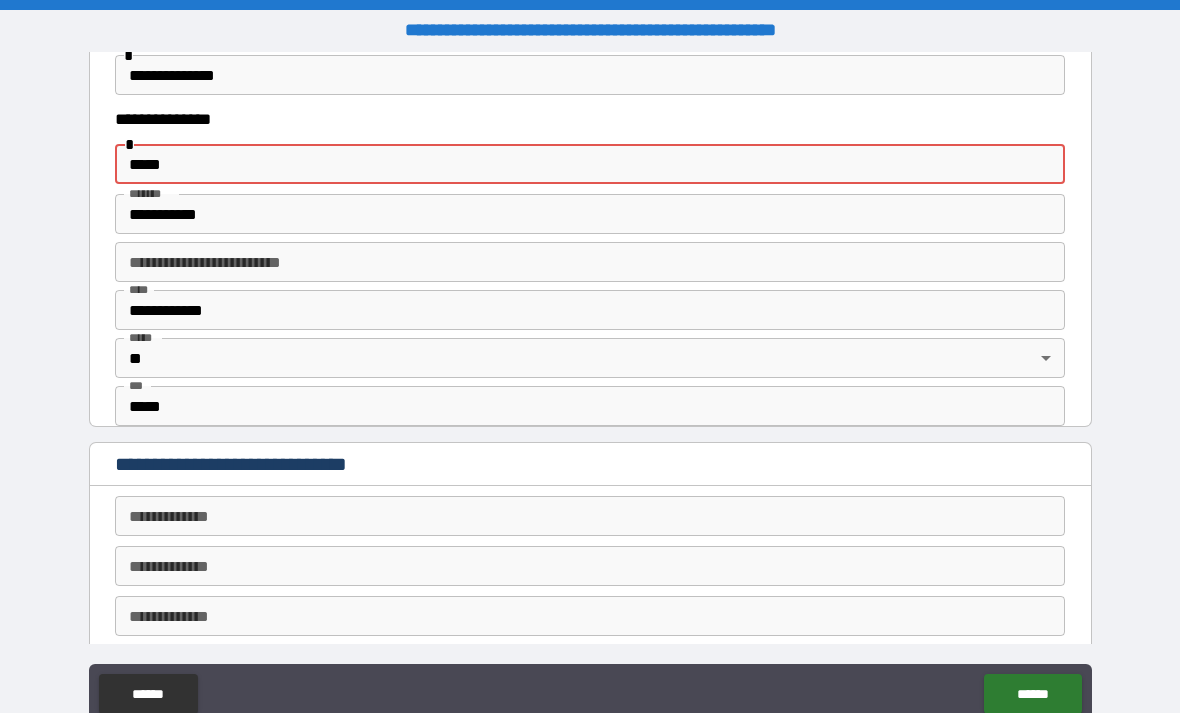 click on "******   ******" at bounding box center (590, 696) 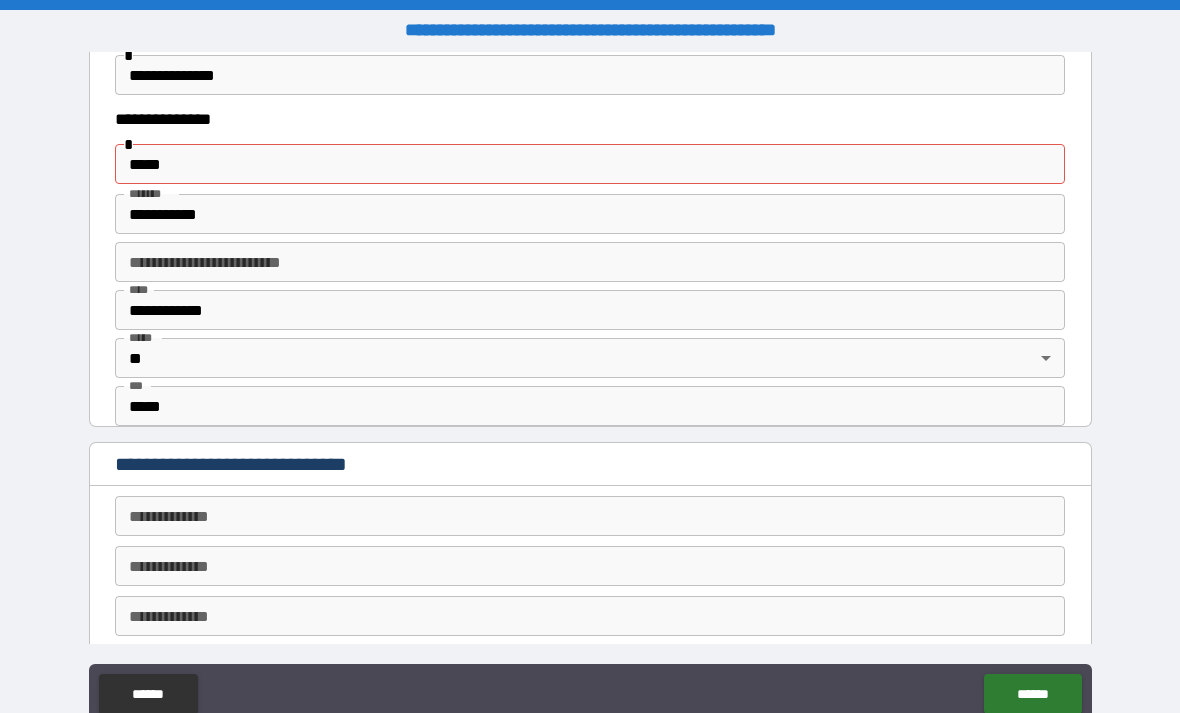 click on "*****" at bounding box center [590, 164] 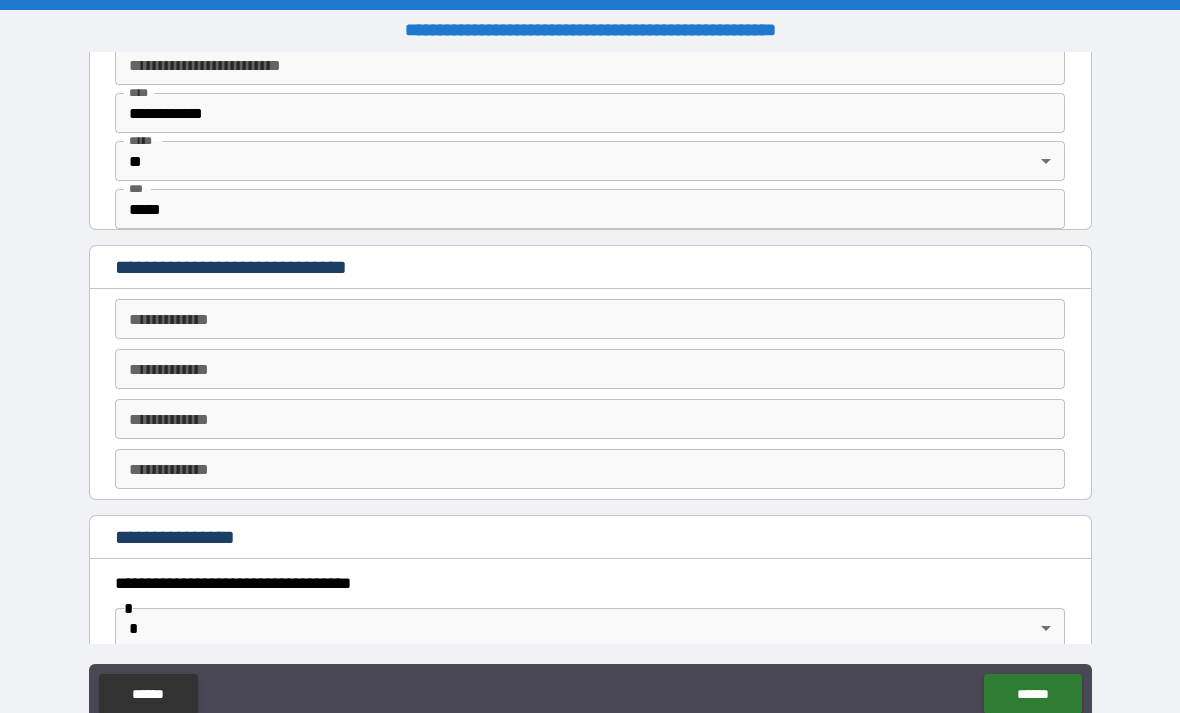 scroll, scrollTop: 771, scrollLeft: 0, axis: vertical 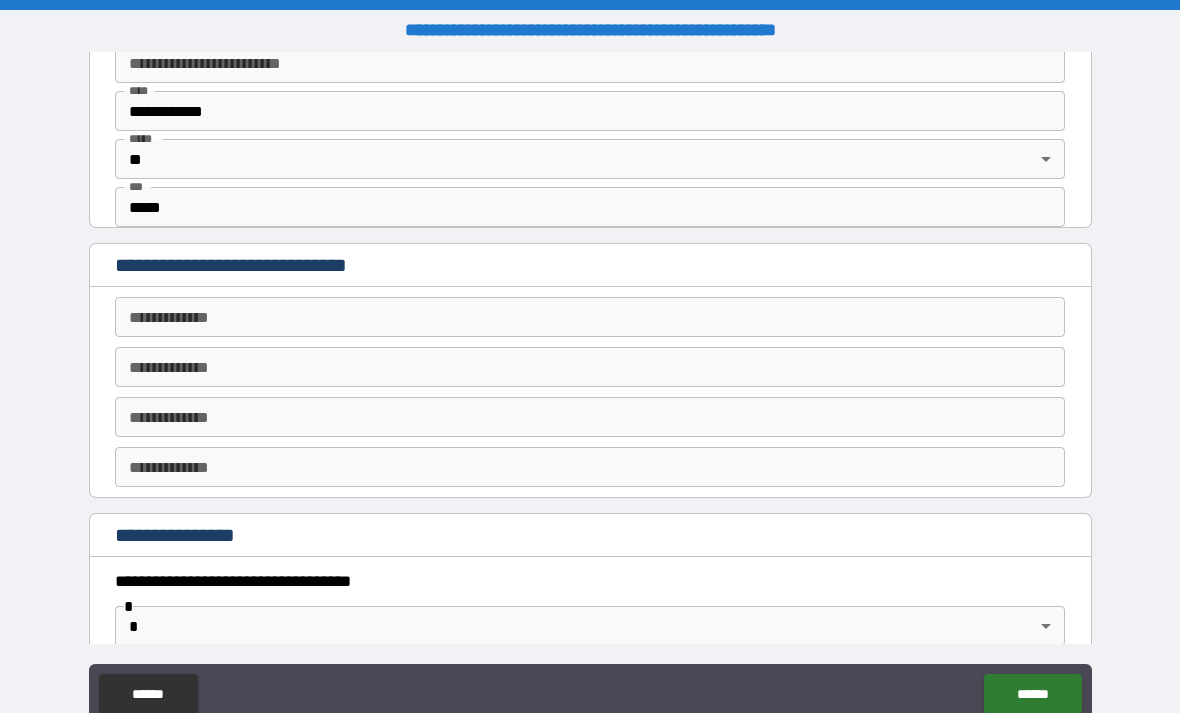 type on "**********" 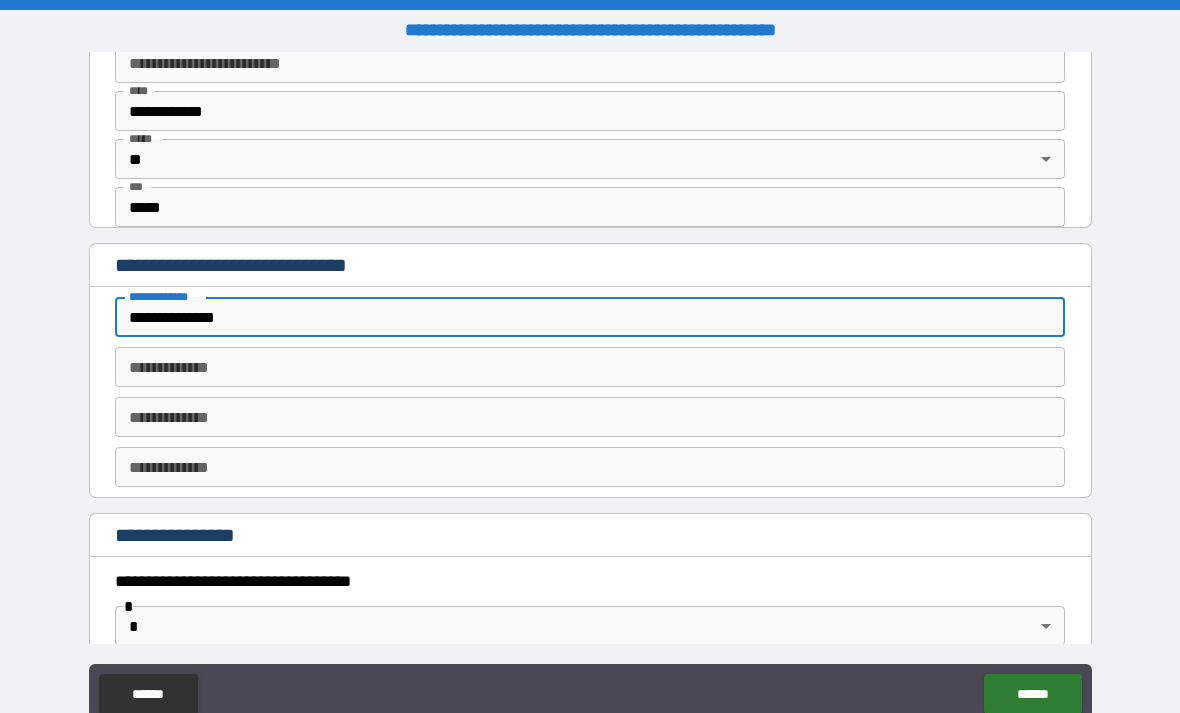 type on "**********" 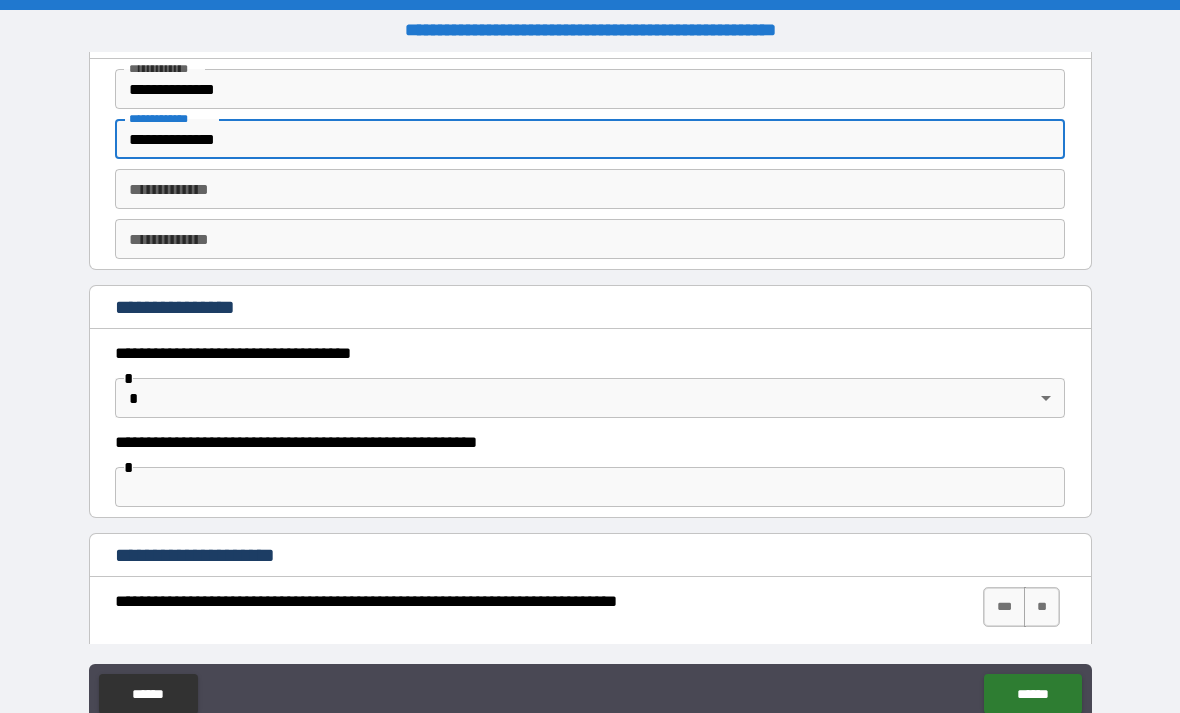 scroll, scrollTop: 1002, scrollLeft: 0, axis: vertical 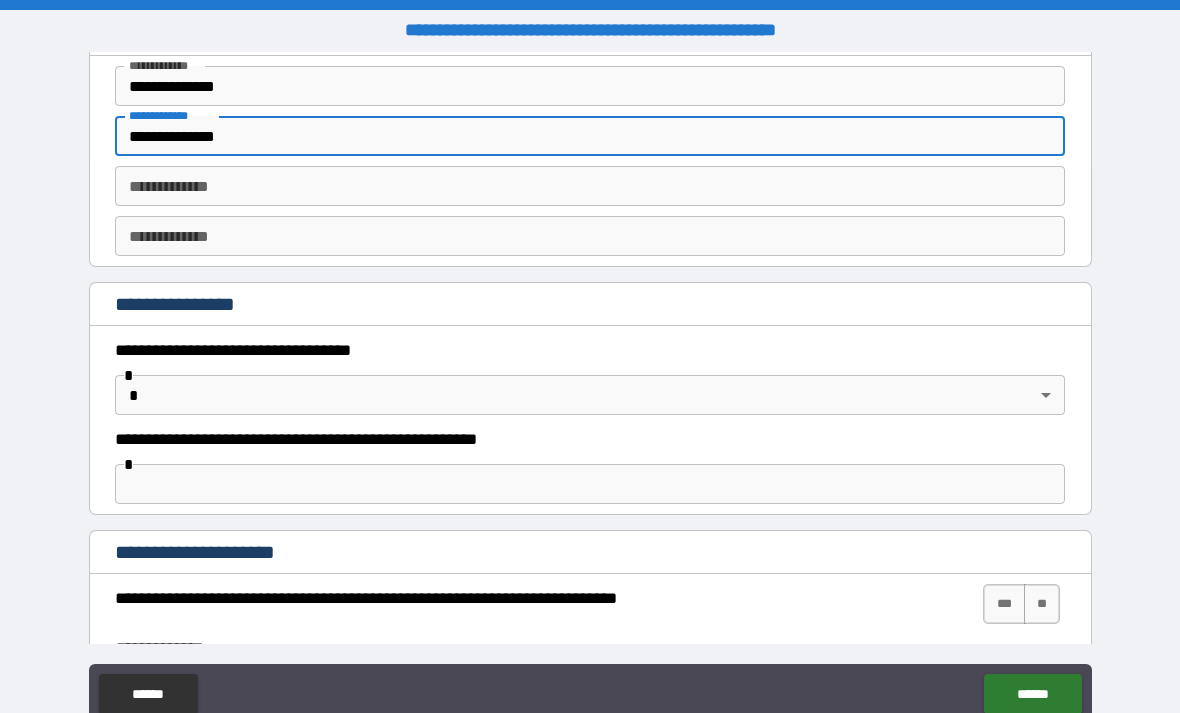 type on "**********" 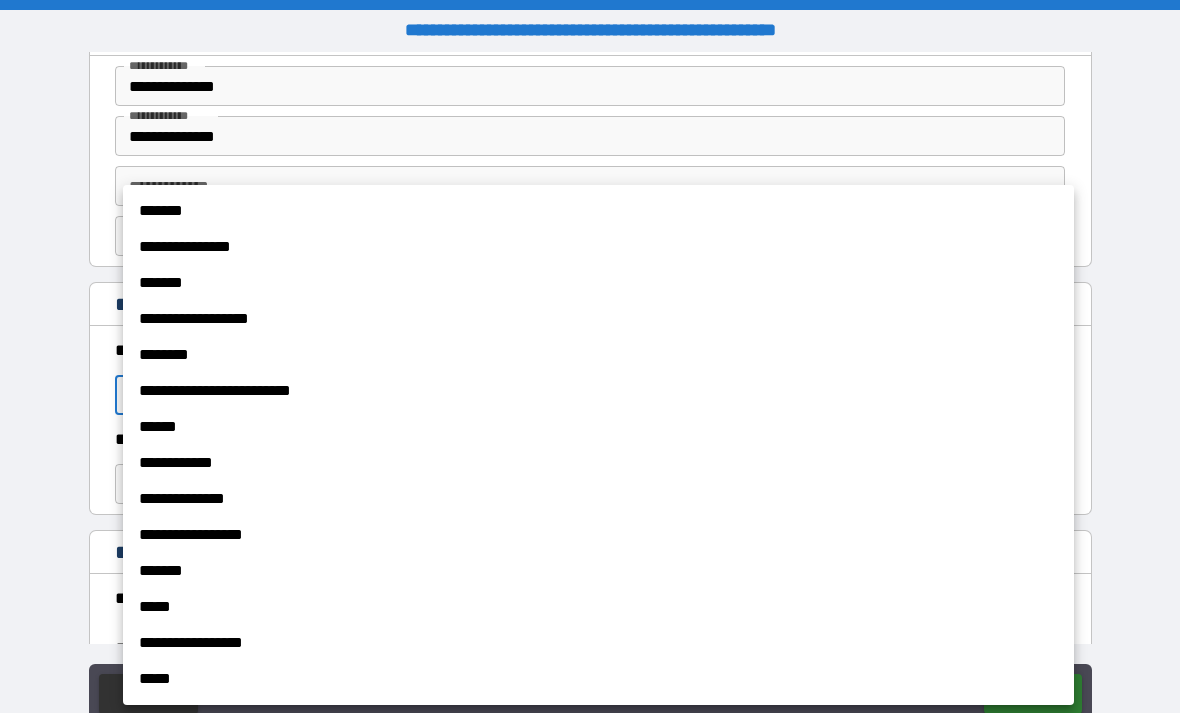 click on "*******" at bounding box center [598, 211] 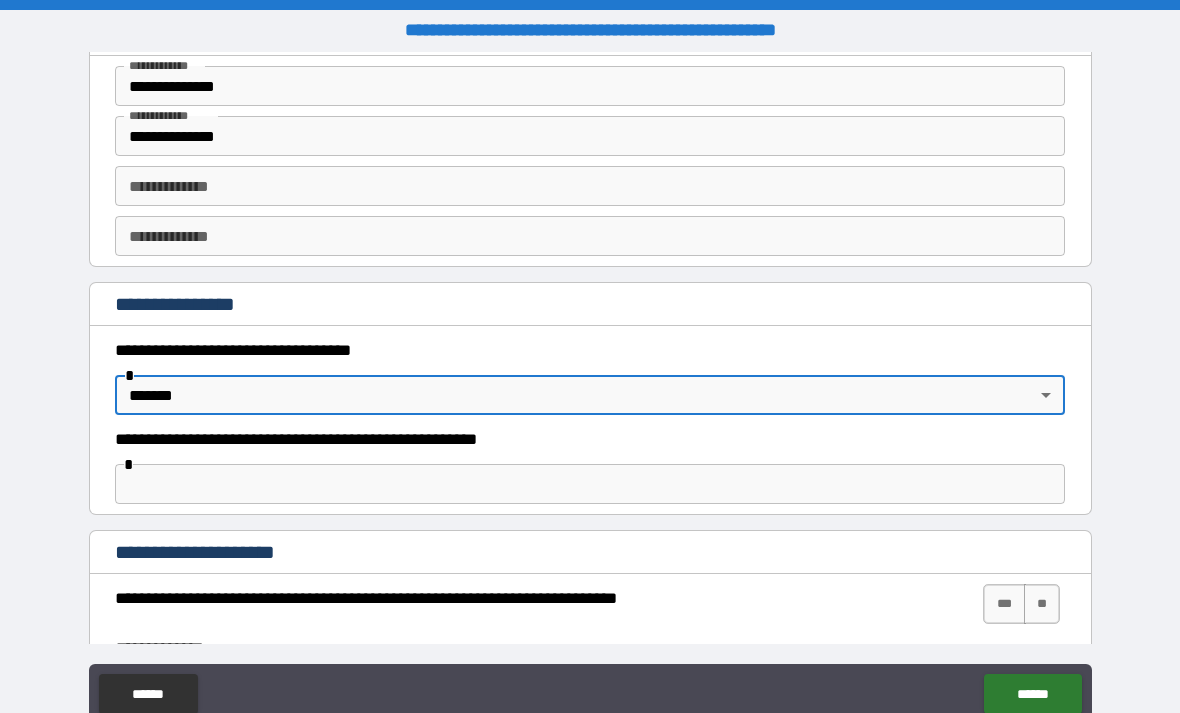 click at bounding box center [590, 484] 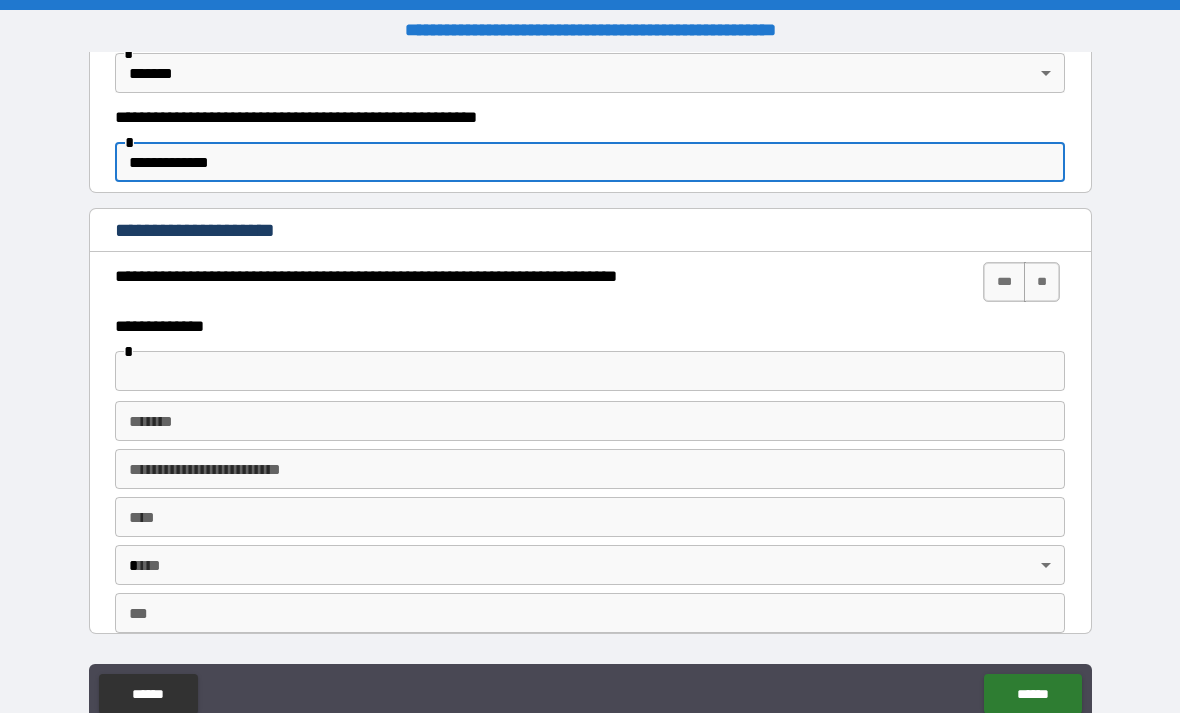 scroll, scrollTop: 1329, scrollLeft: 0, axis: vertical 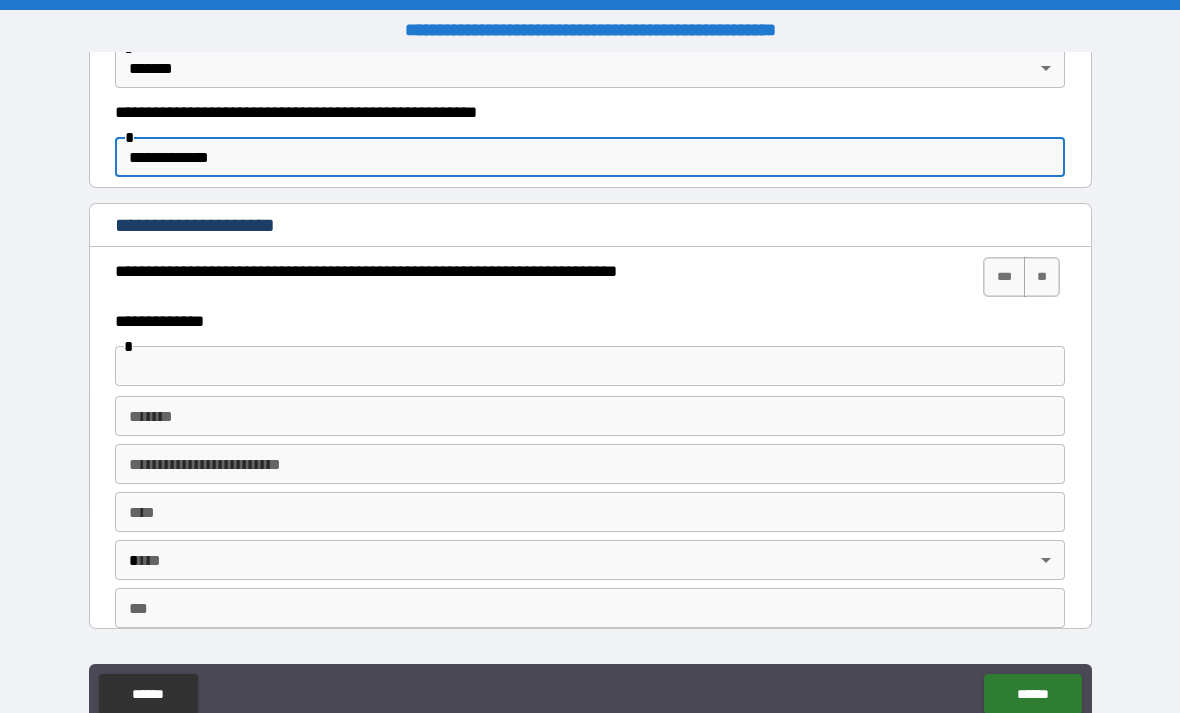 type on "**********" 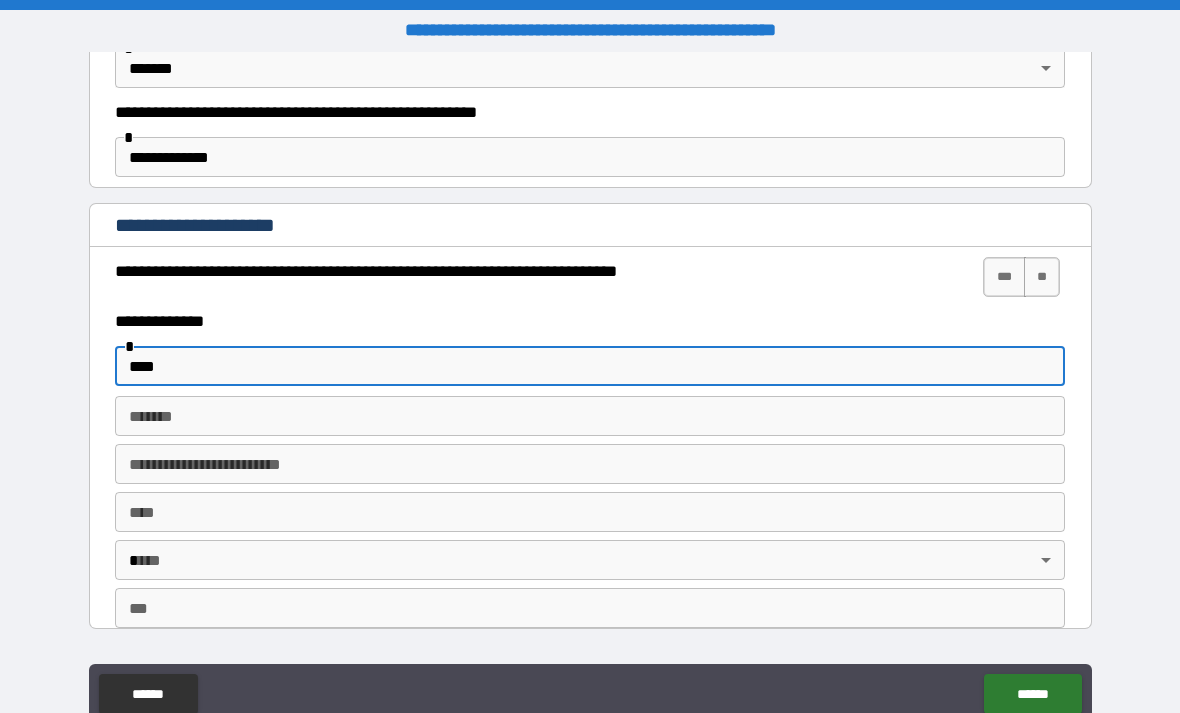 type on "***" 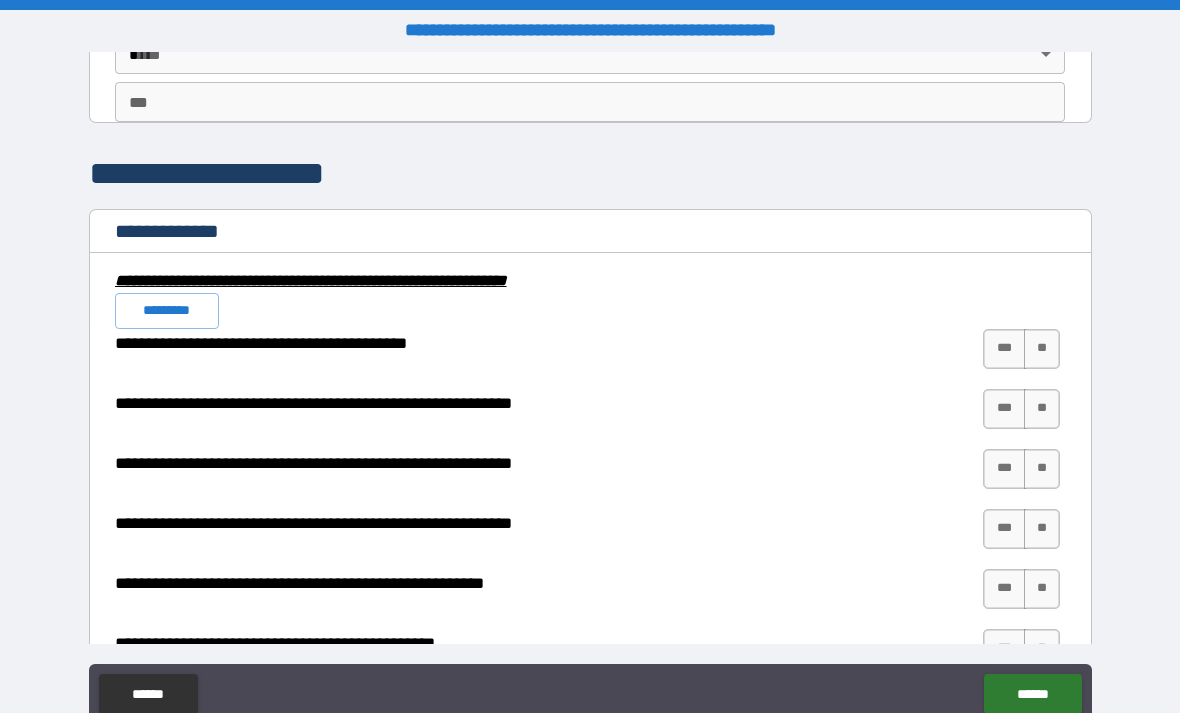 scroll, scrollTop: 1836, scrollLeft: 0, axis: vertical 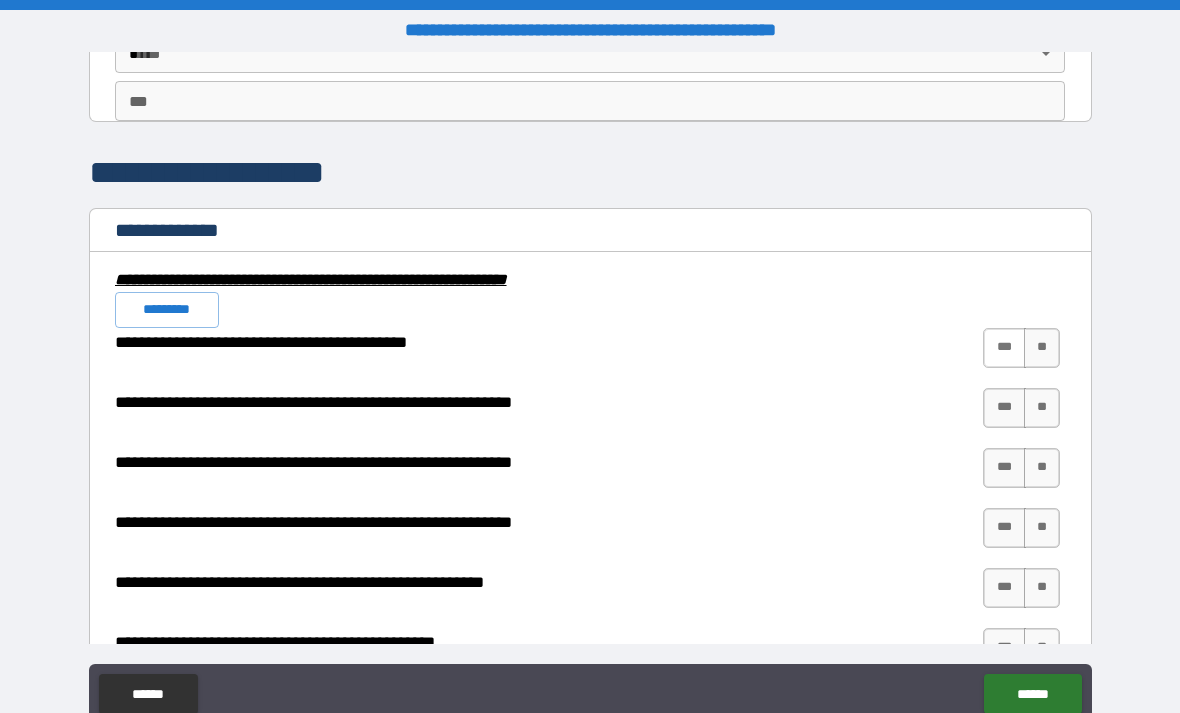 click on "***" at bounding box center (1004, 348) 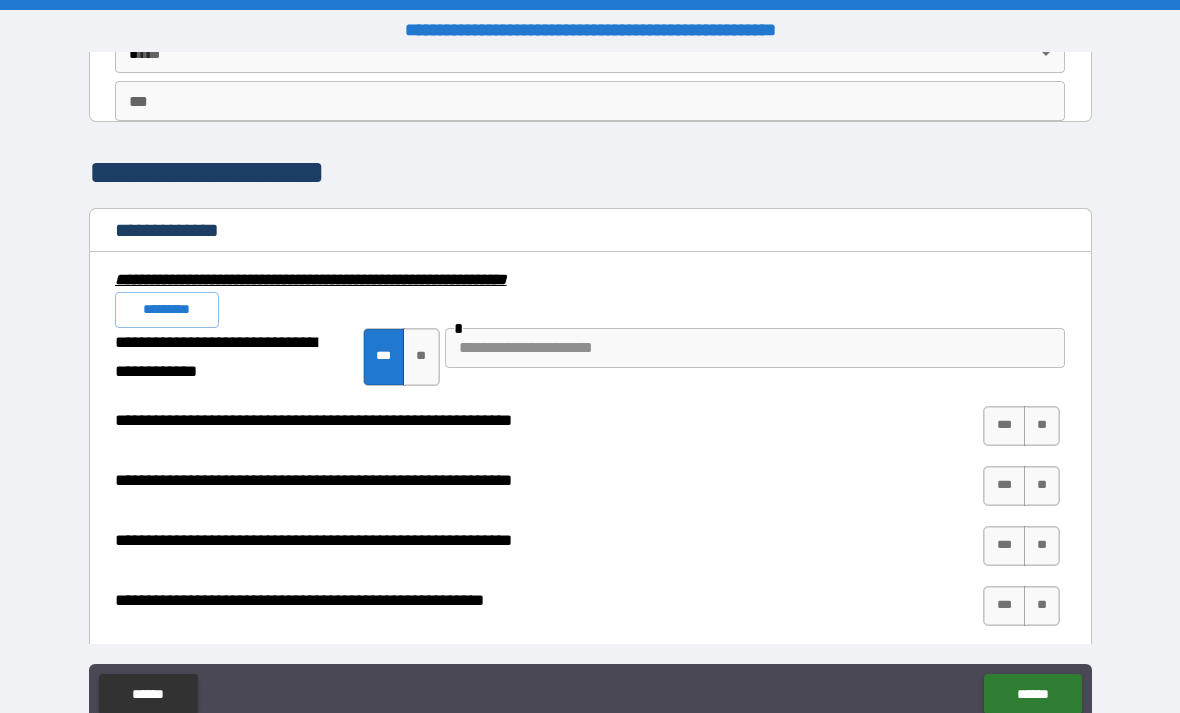 click at bounding box center [755, 348] 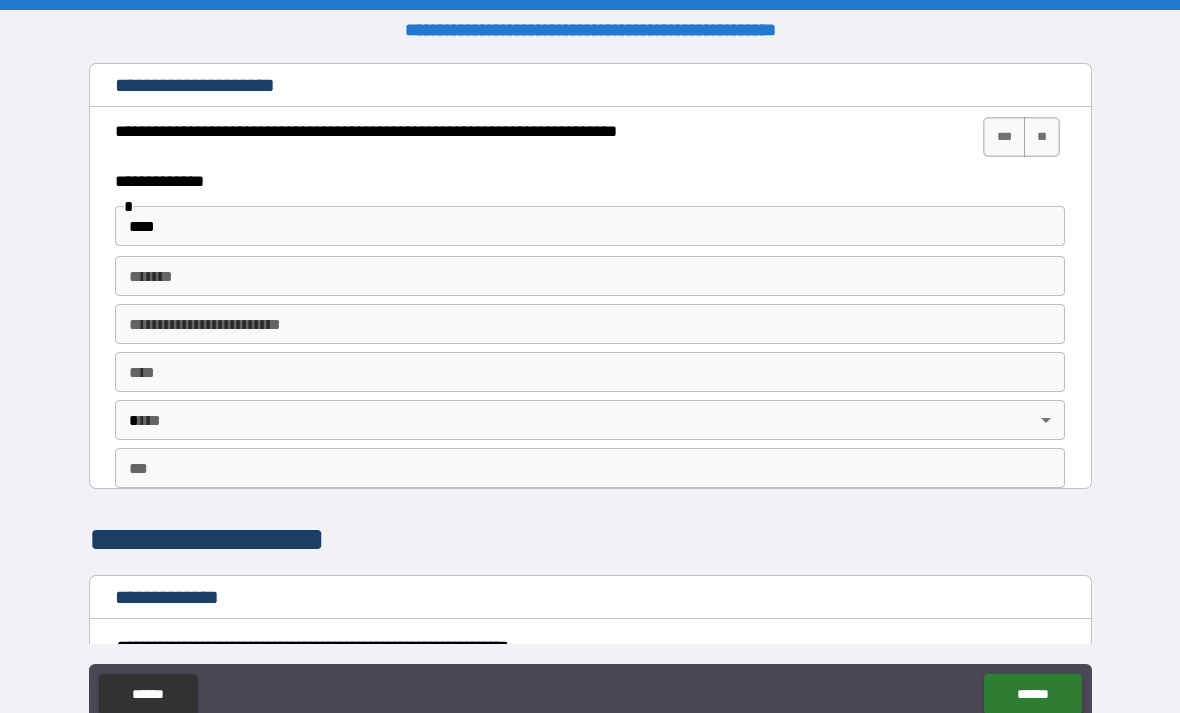 scroll, scrollTop: 1463, scrollLeft: 0, axis: vertical 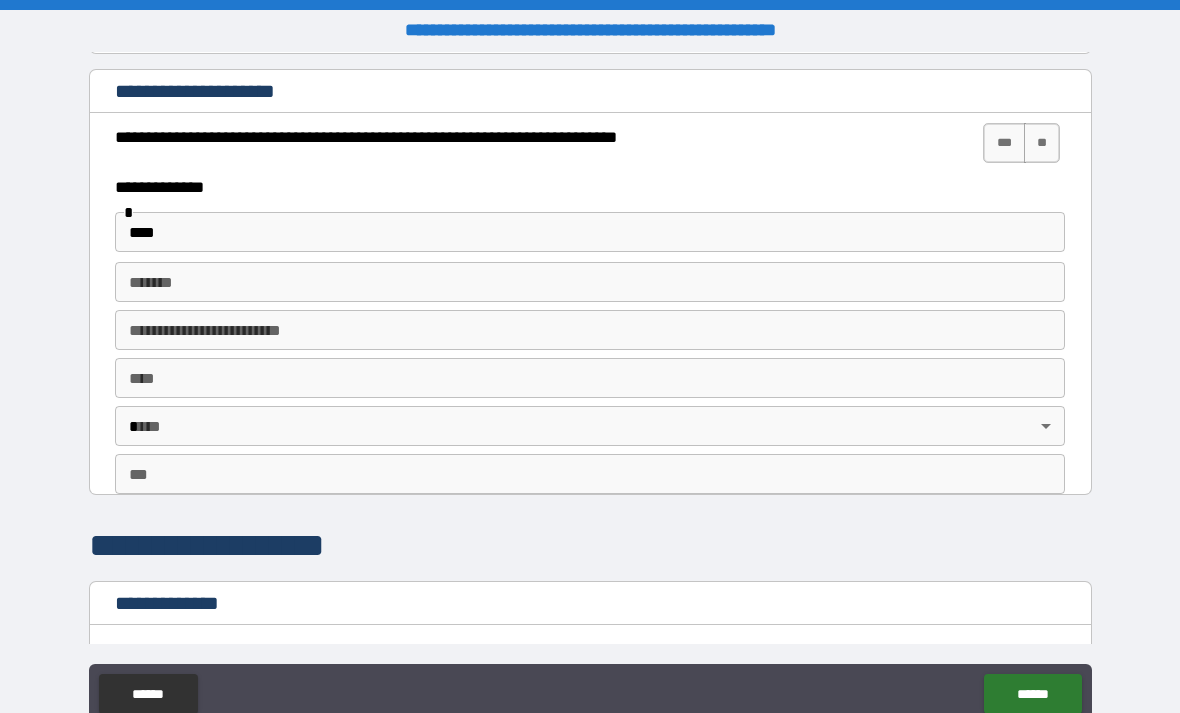 click on "*******" at bounding box center (590, 282) 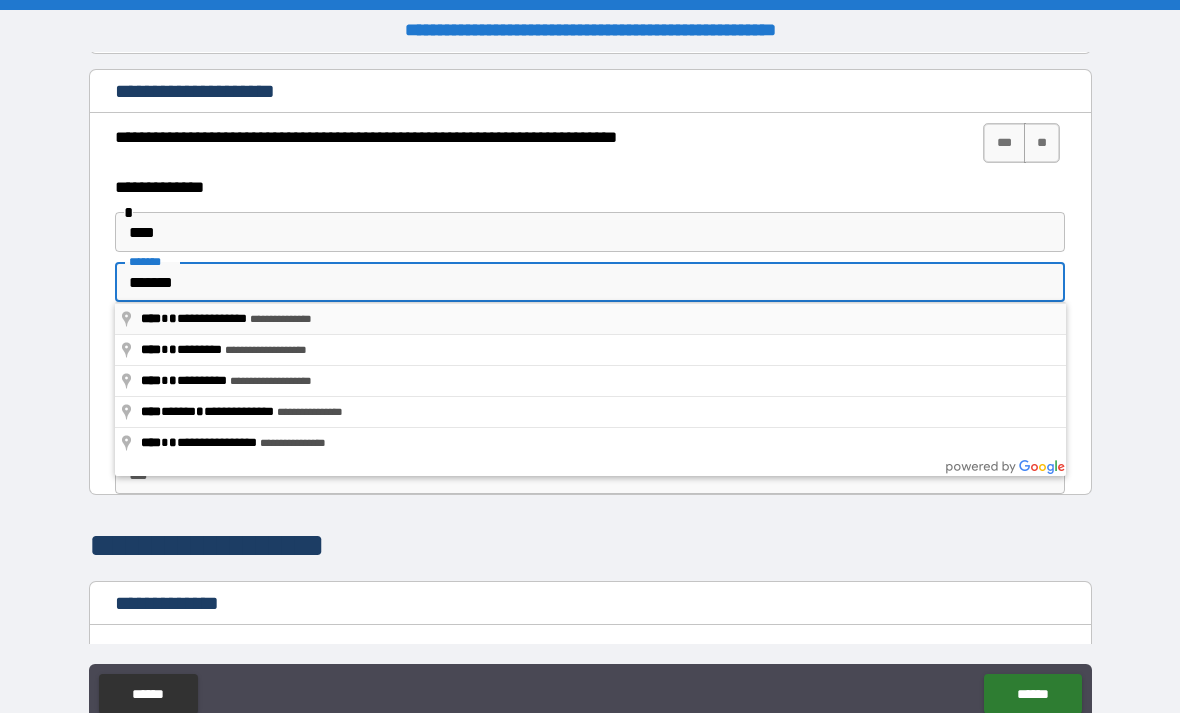 type on "**********" 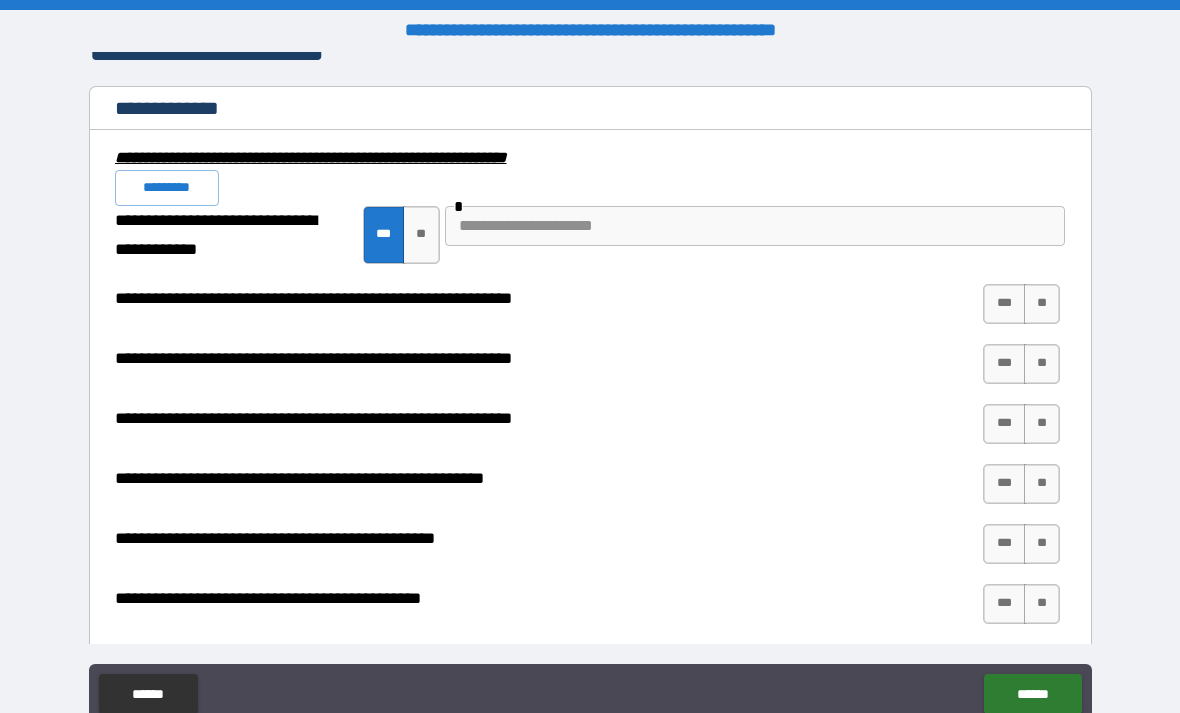 scroll, scrollTop: 1967, scrollLeft: 0, axis: vertical 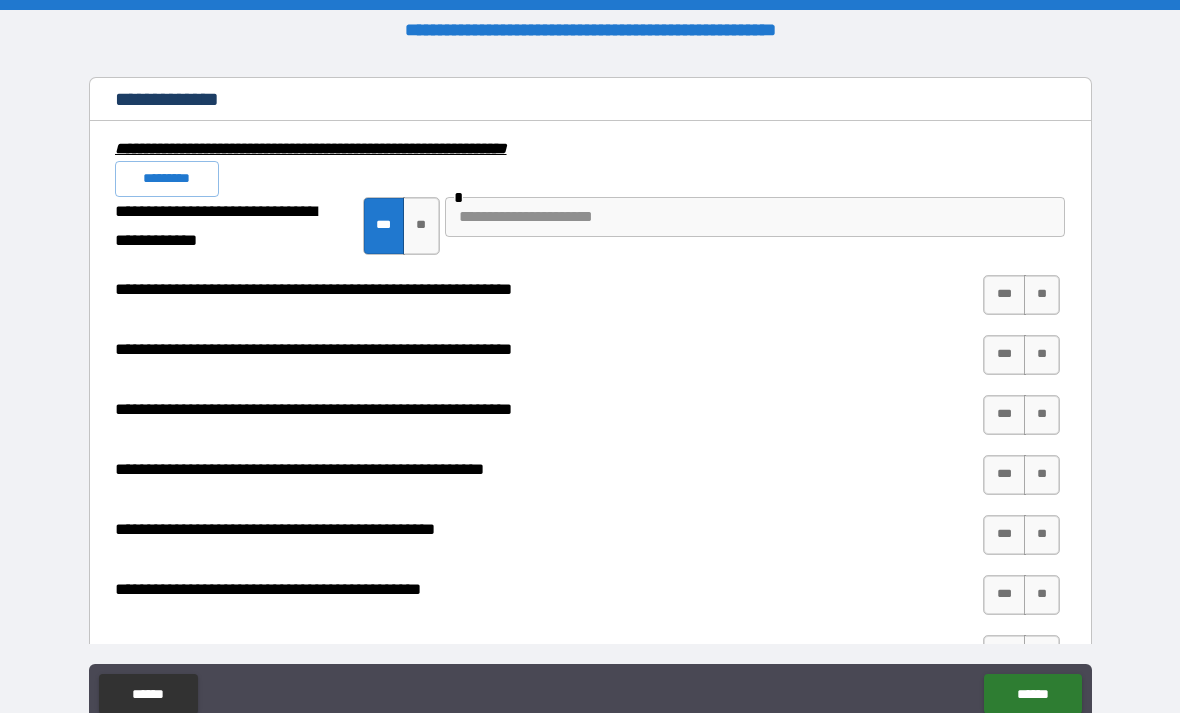 click at bounding box center (755, 217) 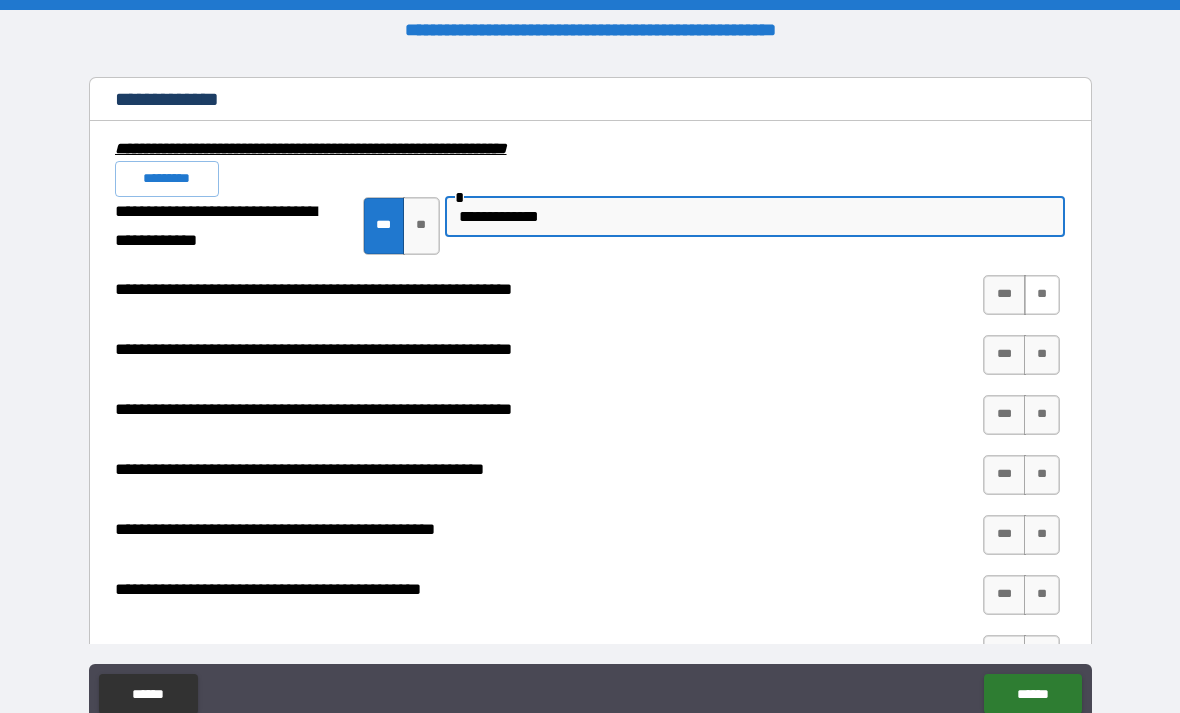 type on "**********" 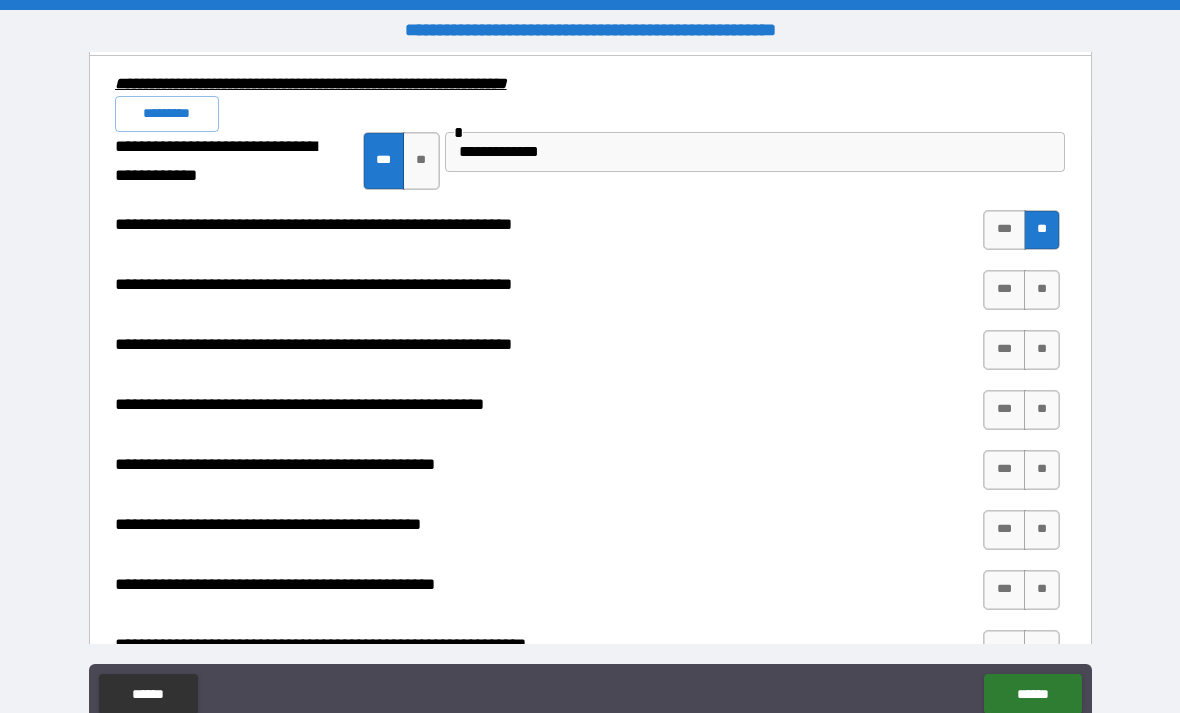 scroll, scrollTop: 2033, scrollLeft: 0, axis: vertical 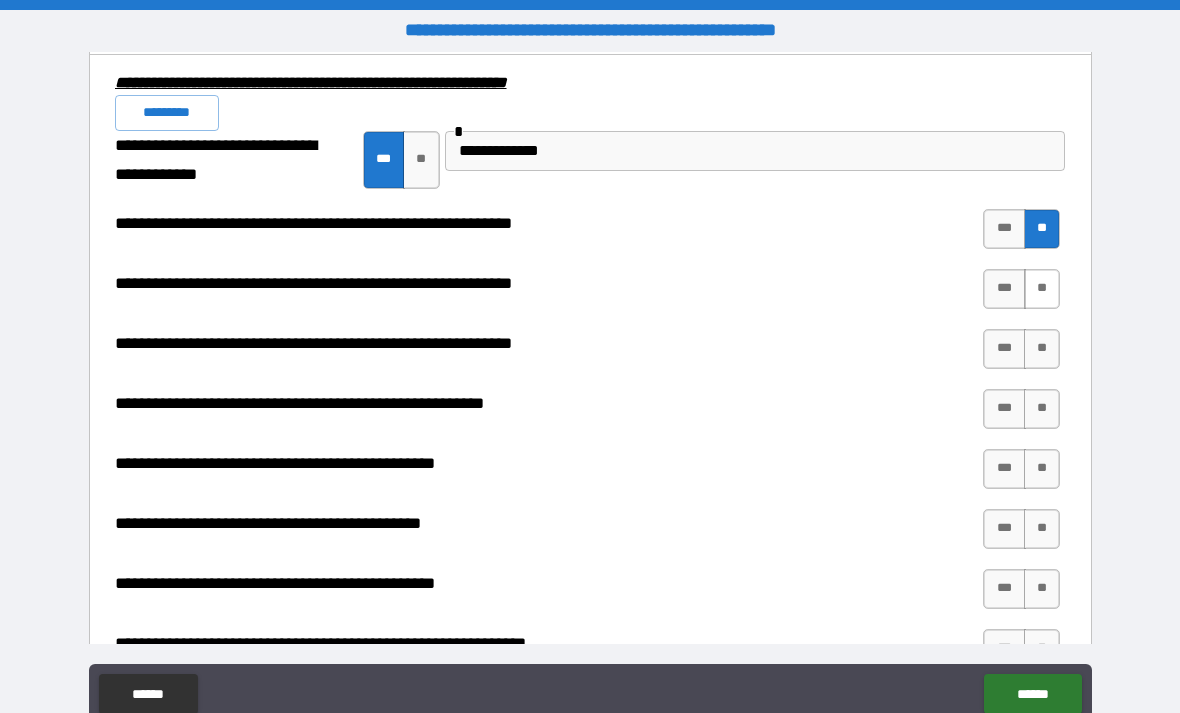 click on "**" at bounding box center [1042, 289] 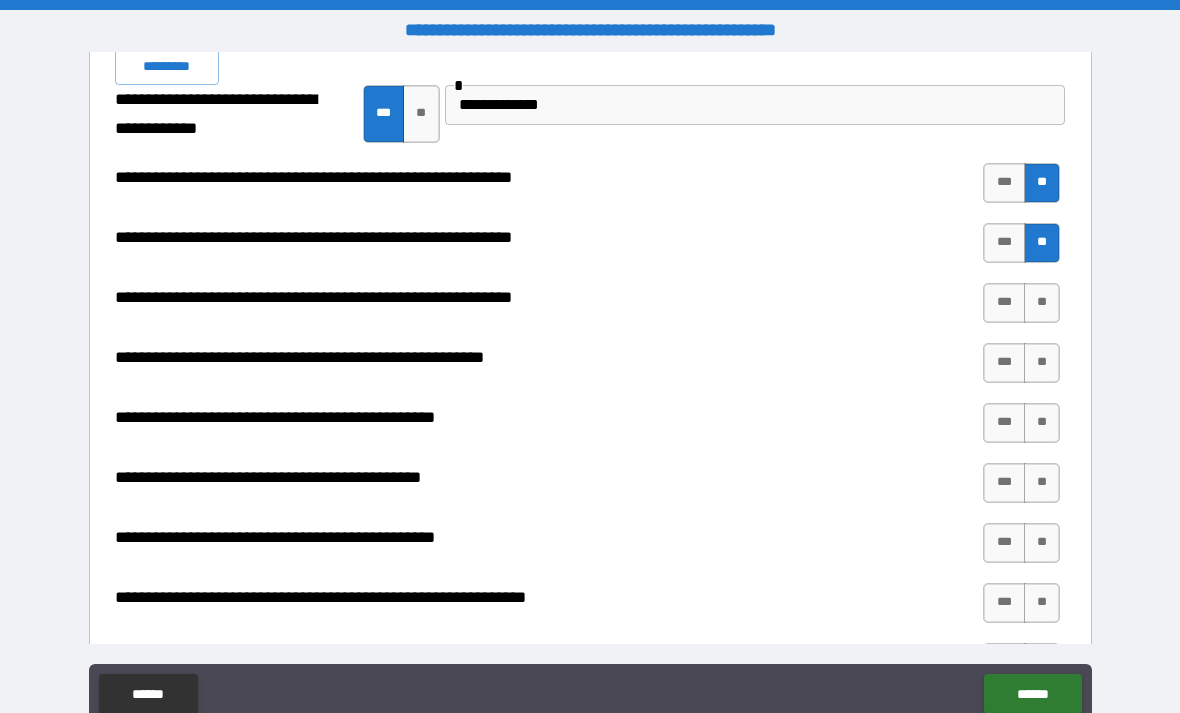 scroll, scrollTop: 2086, scrollLeft: 0, axis: vertical 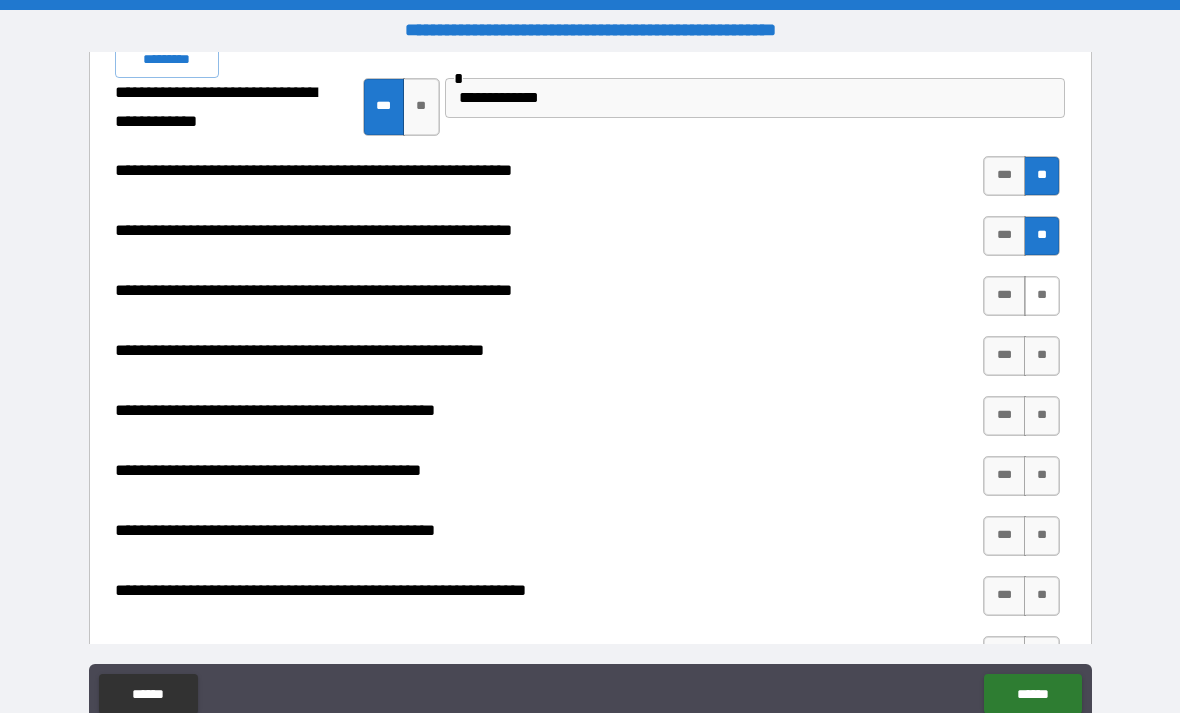 click on "**" at bounding box center (1042, 296) 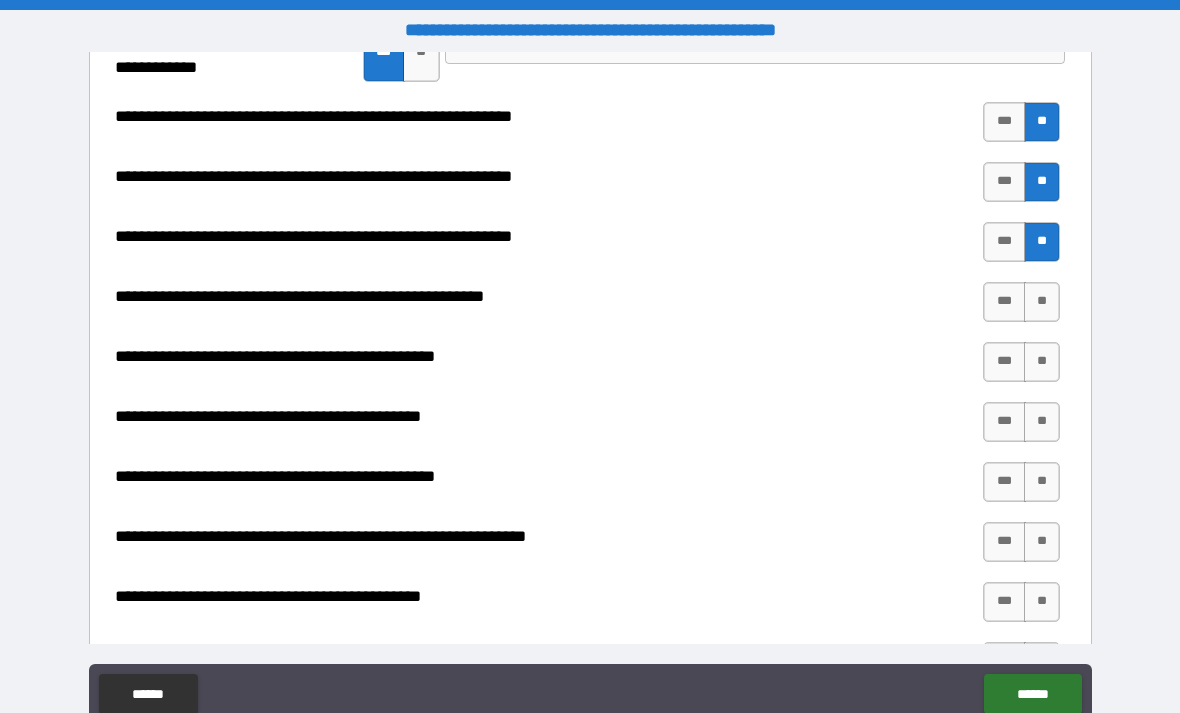 scroll, scrollTop: 2141, scrollLeft: 0, axis: vertical 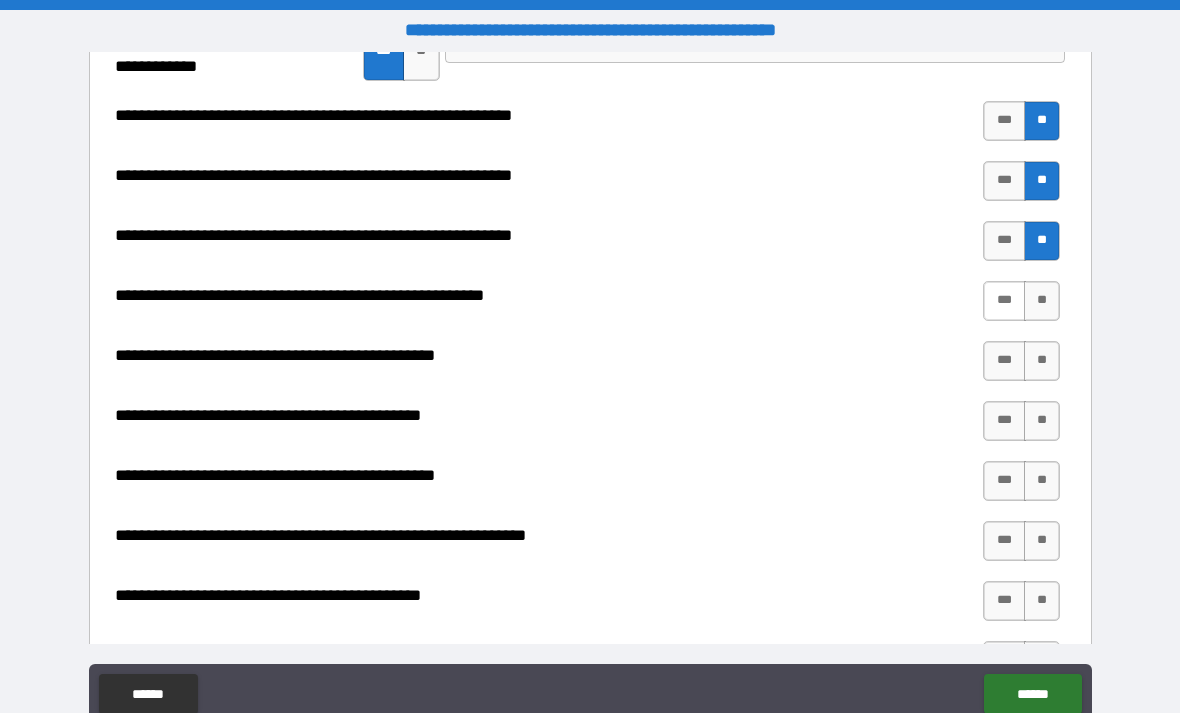 click on "***" at bounding box center [1004, 301] 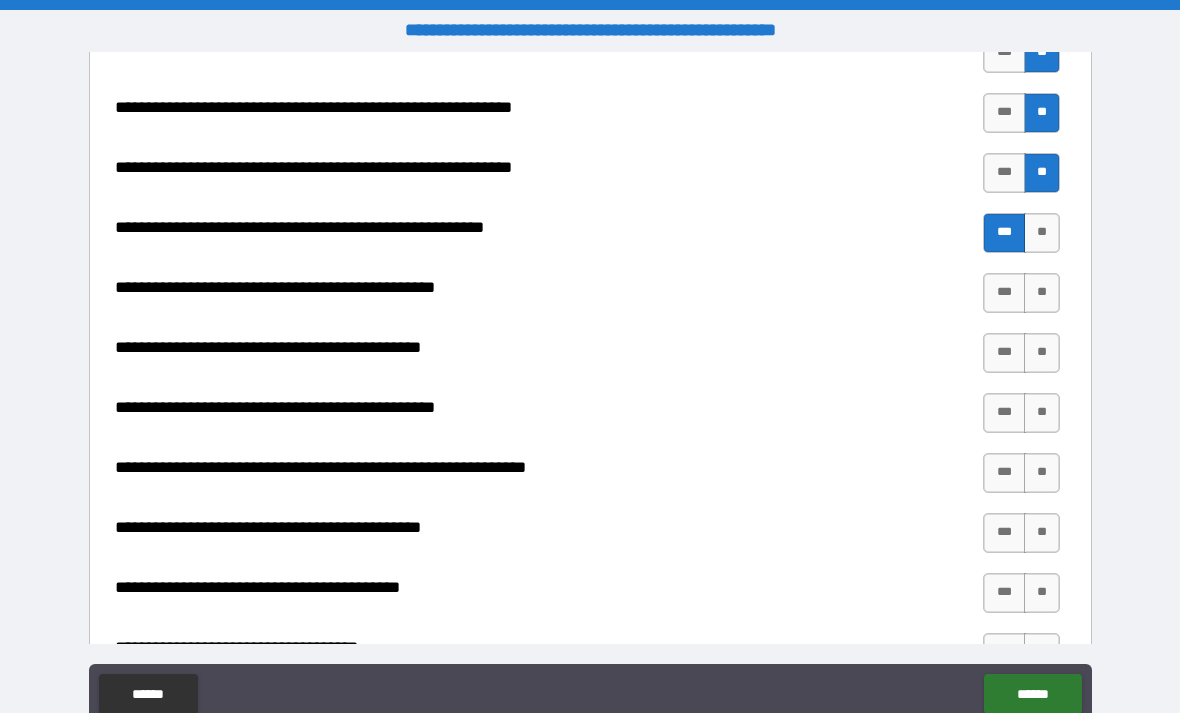 scroll, scrollTop: 2210, scrollLeft: 0, axis: vertical 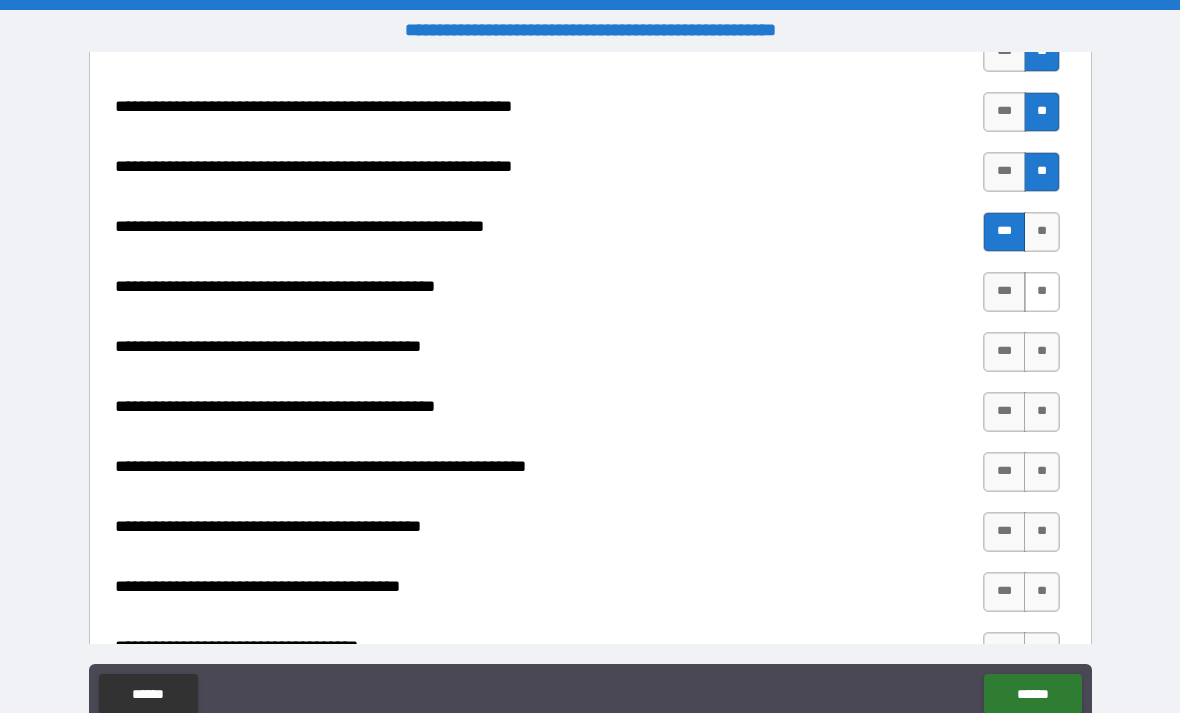 click on "**" at bounding box center (1042, 292) 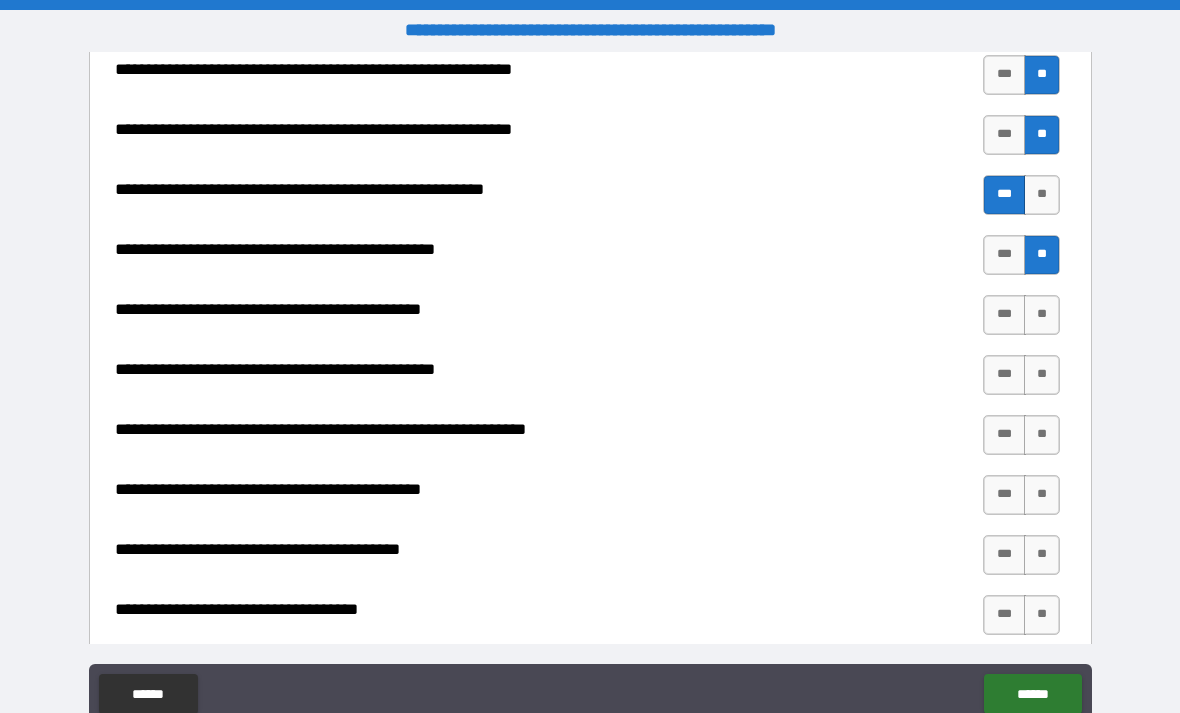 scroll, scrollTop: 2256, scrollLeft: 0, axis: vertical 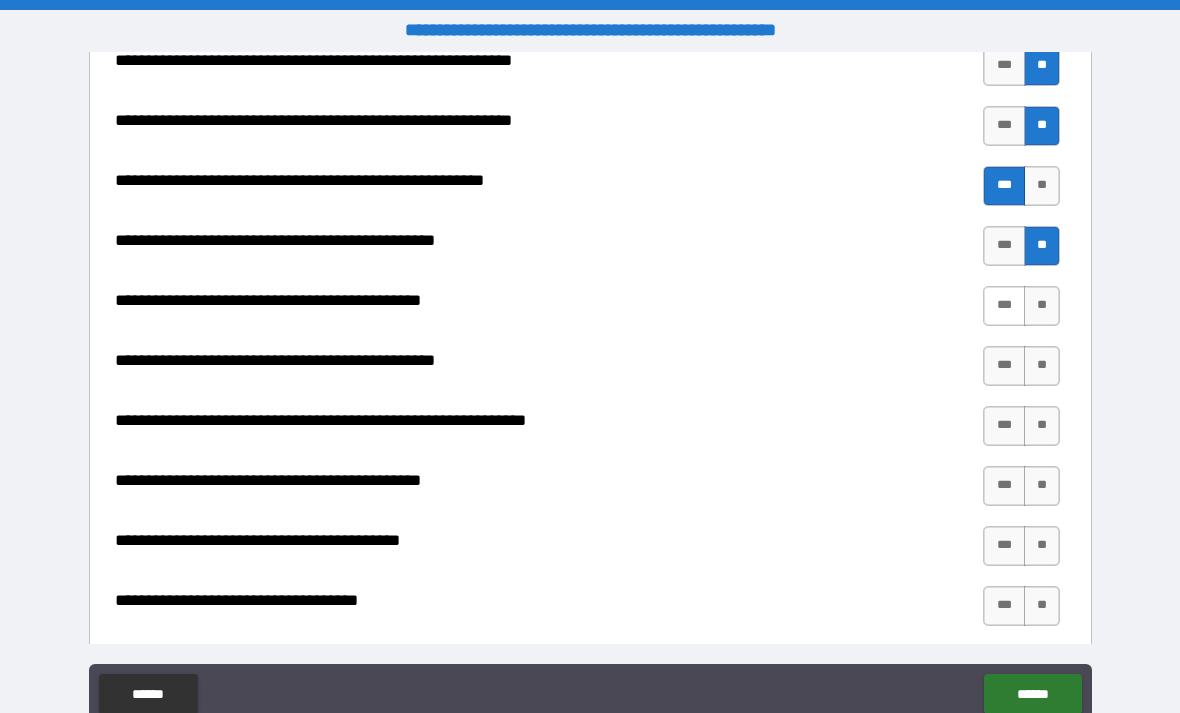 click on "***" at bounding box center [1004, 306] 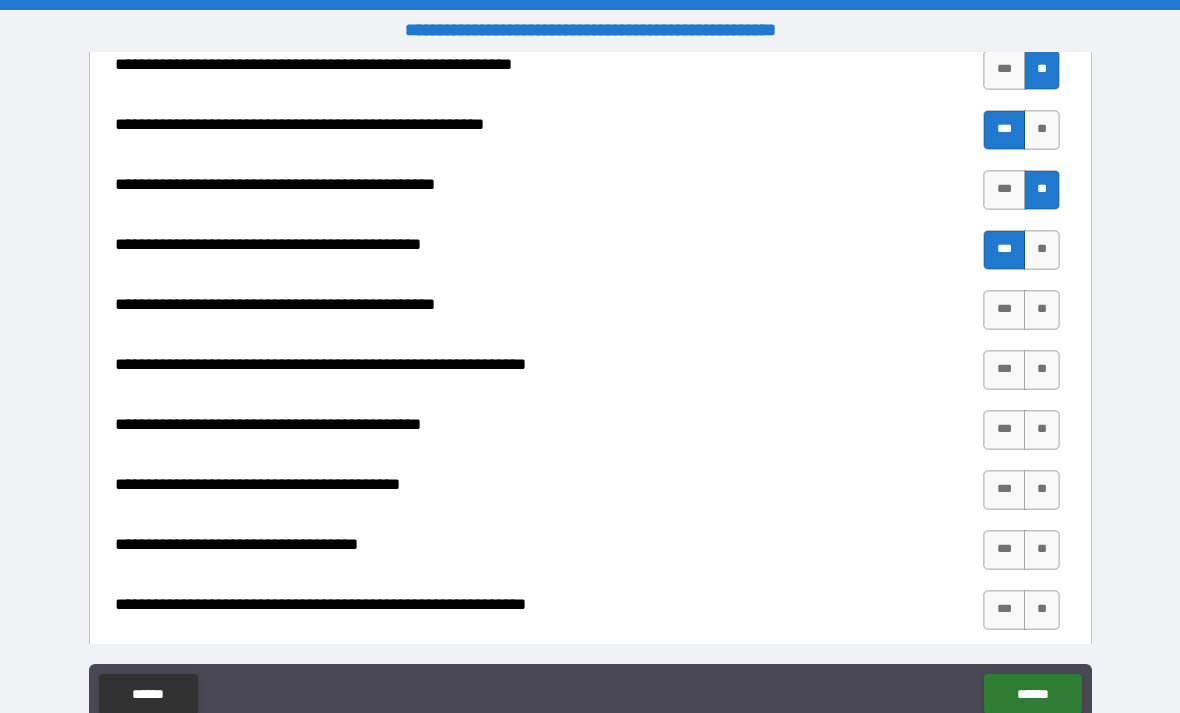 scroll, scrollTop: 2317, scrollLeft: 0, axis: vertical 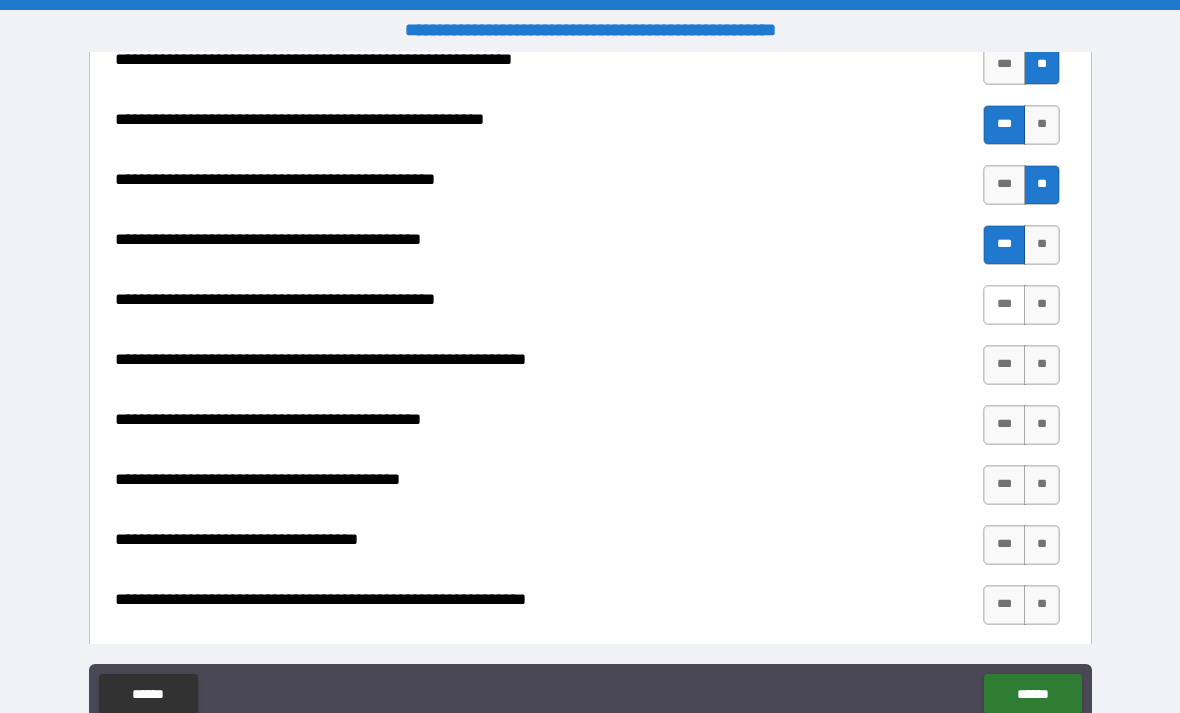 click on "***" at bounding box center [1004, 305] 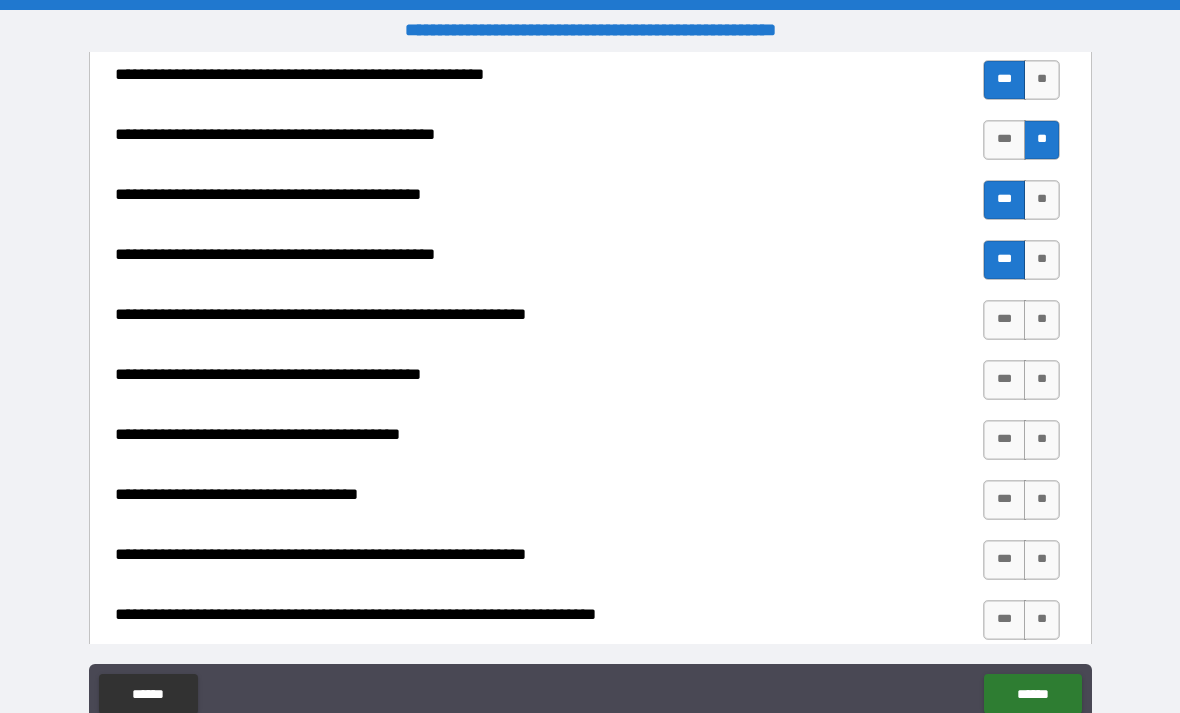 scroll, scrollTop: 2365, scrollLeft: 0, axis: vertical 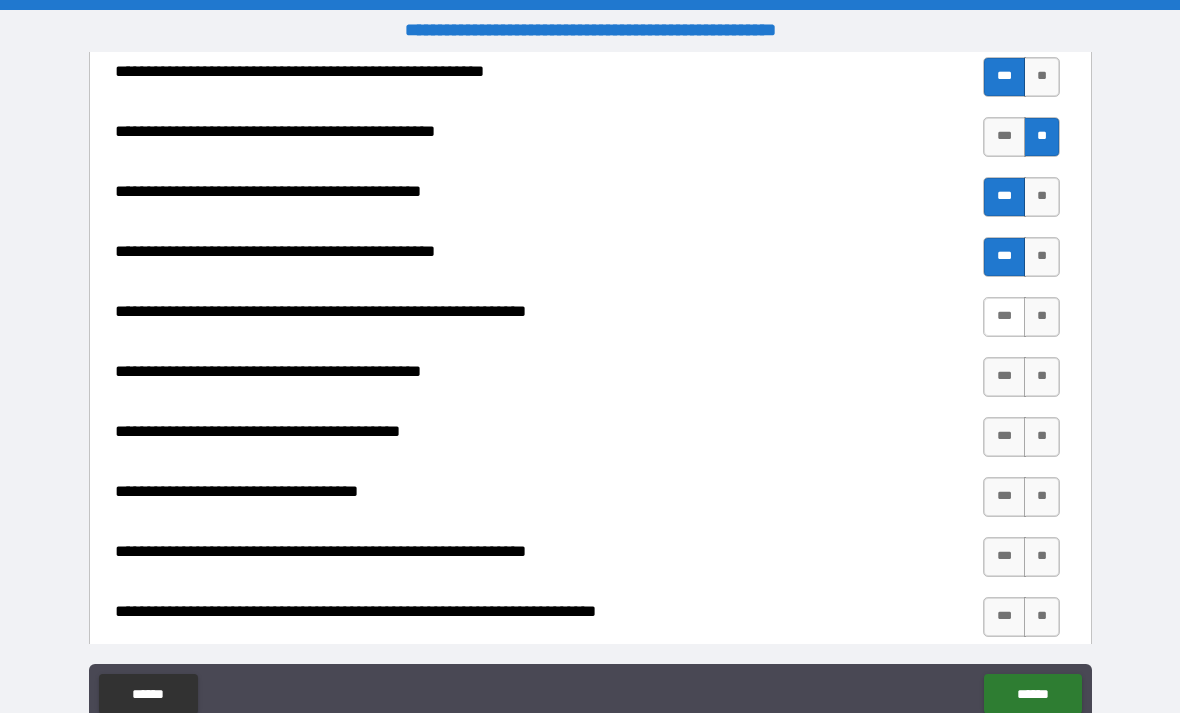 click on "***" at bounding box center [1004, 317] 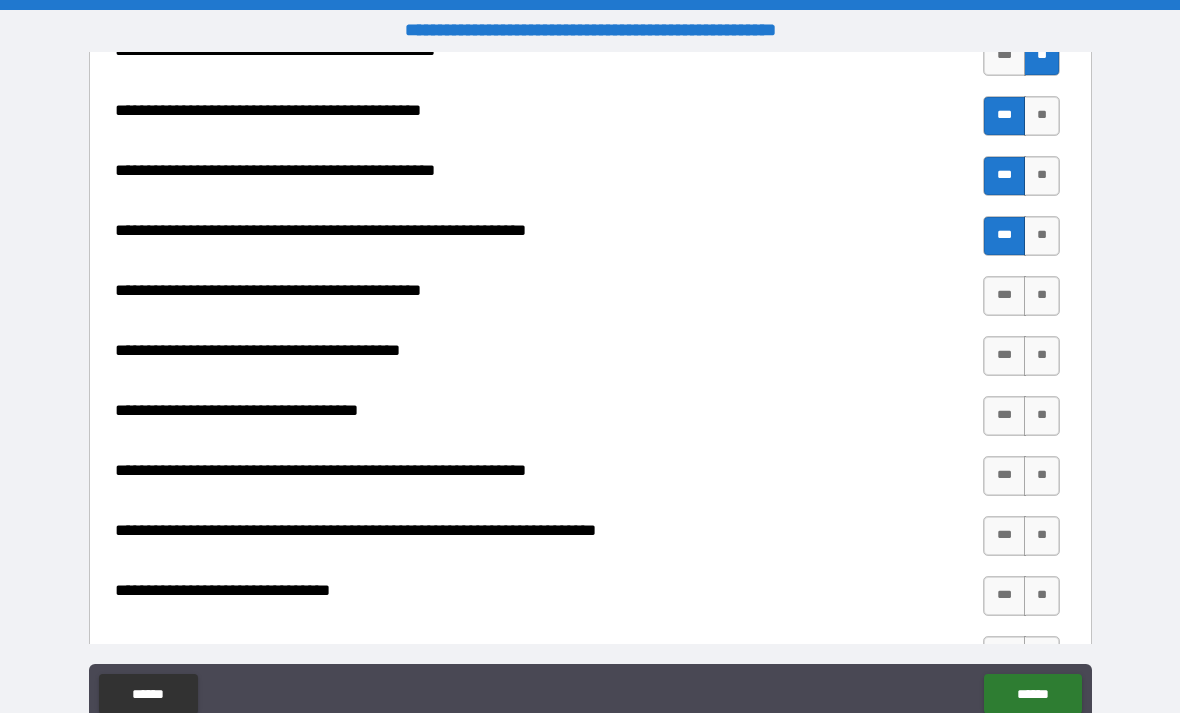 scroll, scrollTop: 2447, scrollLeft: 0, axis: vertical 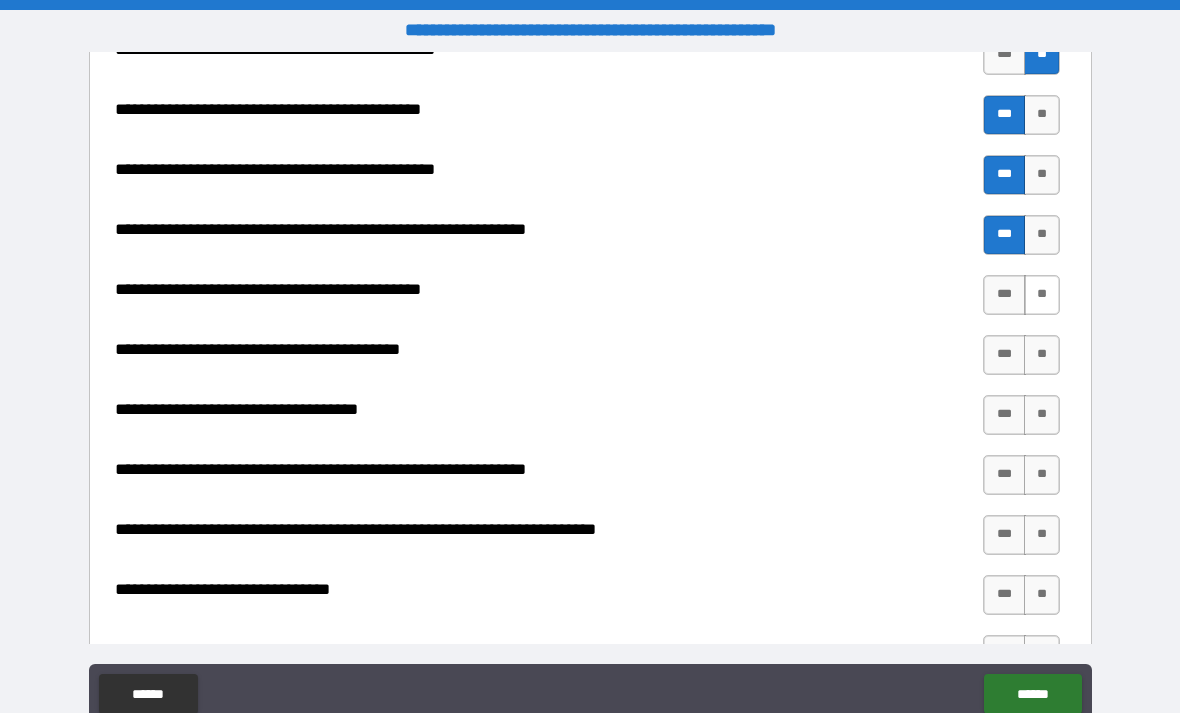 click on "**" at bounding box center [1042, 295] 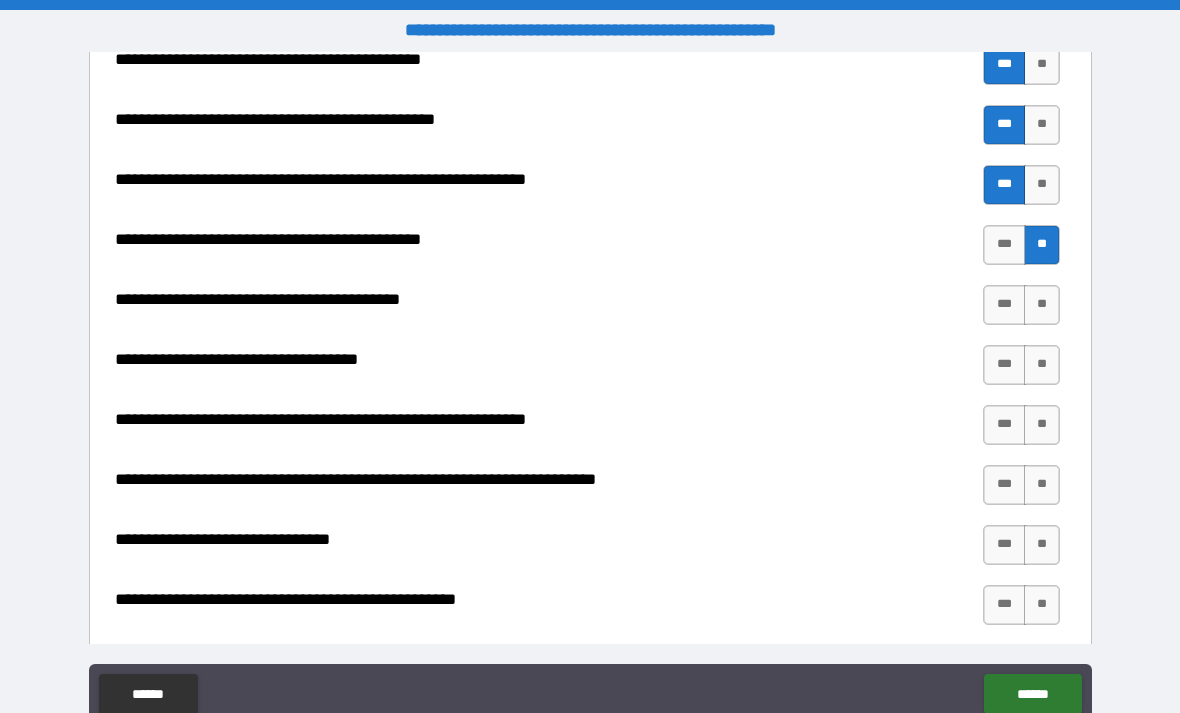 scroll, scrollTop: 2498, scrollLeft: 0, axis: vertical 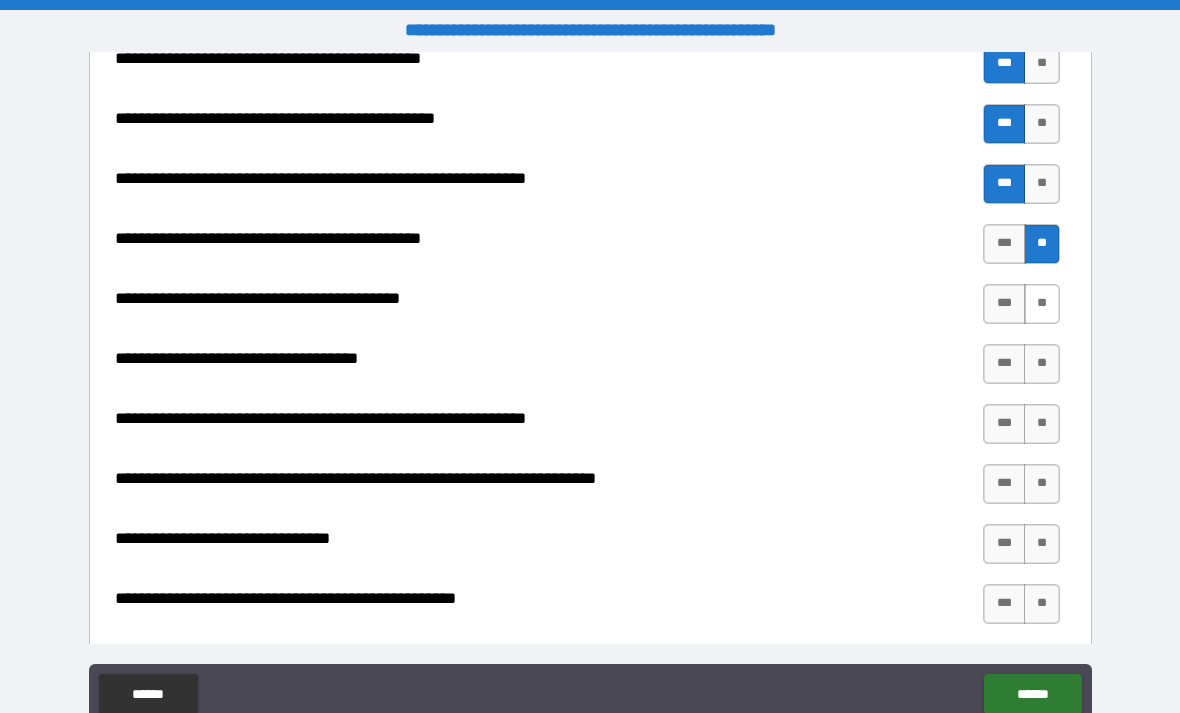 click on "**" at bounding box center (1042, 304) 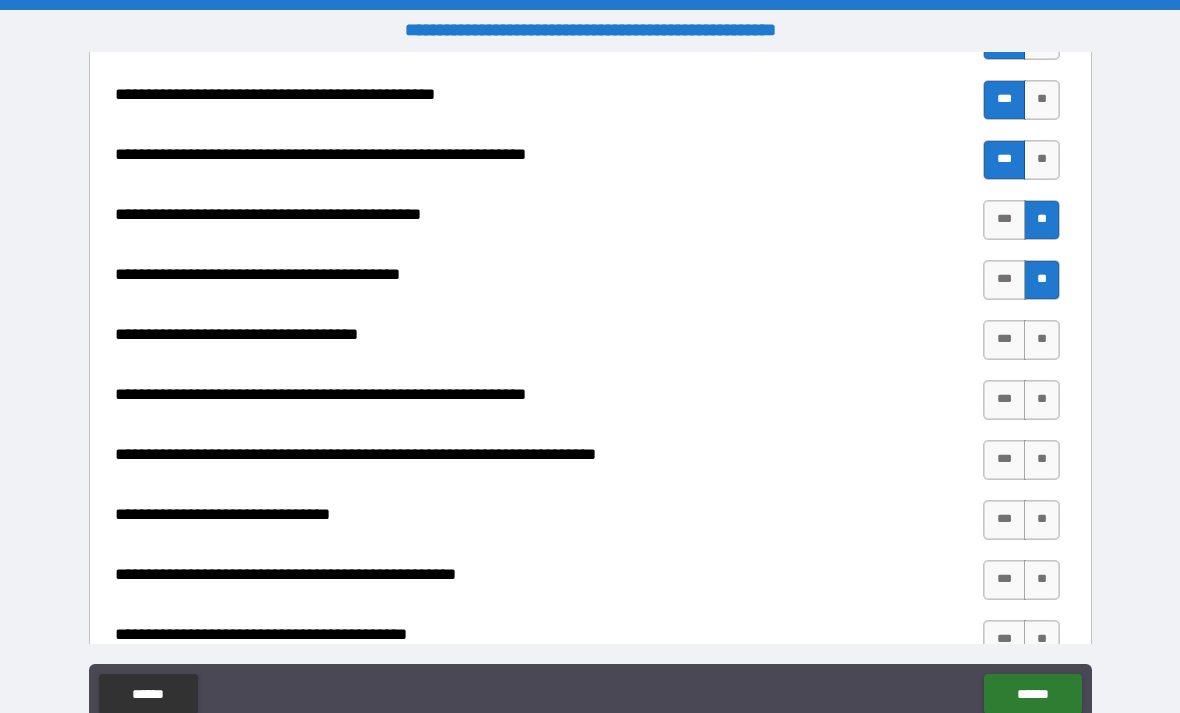 scroll, scrollTop: 2527, scrollLeft: 0, axis: vertical 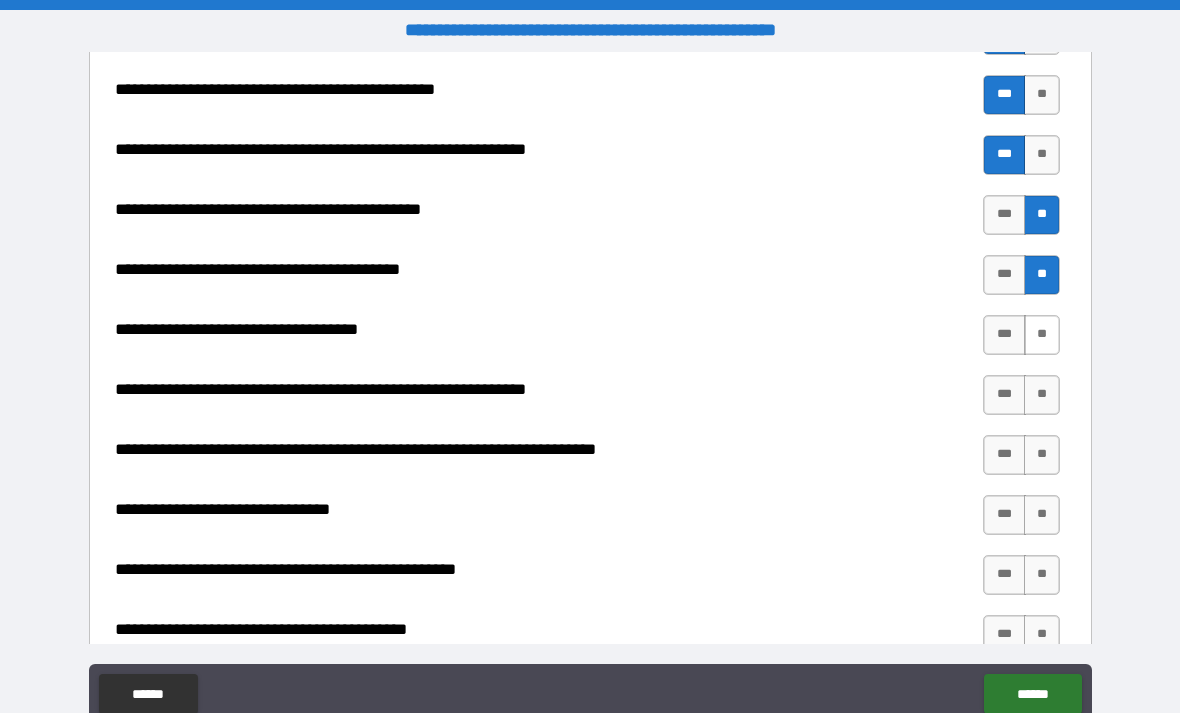 click on "**" at bounding box center (1042, 335) 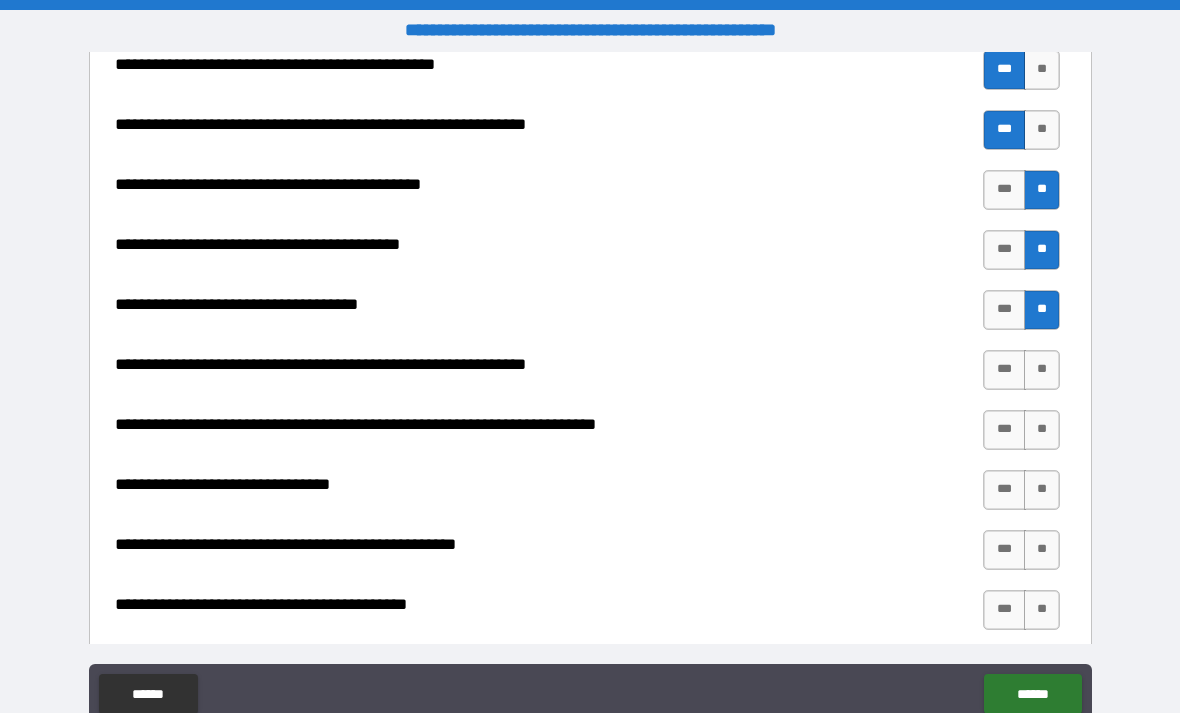 scroll, scrollTop: 2553, scrollLeft: 0, axis: vertical 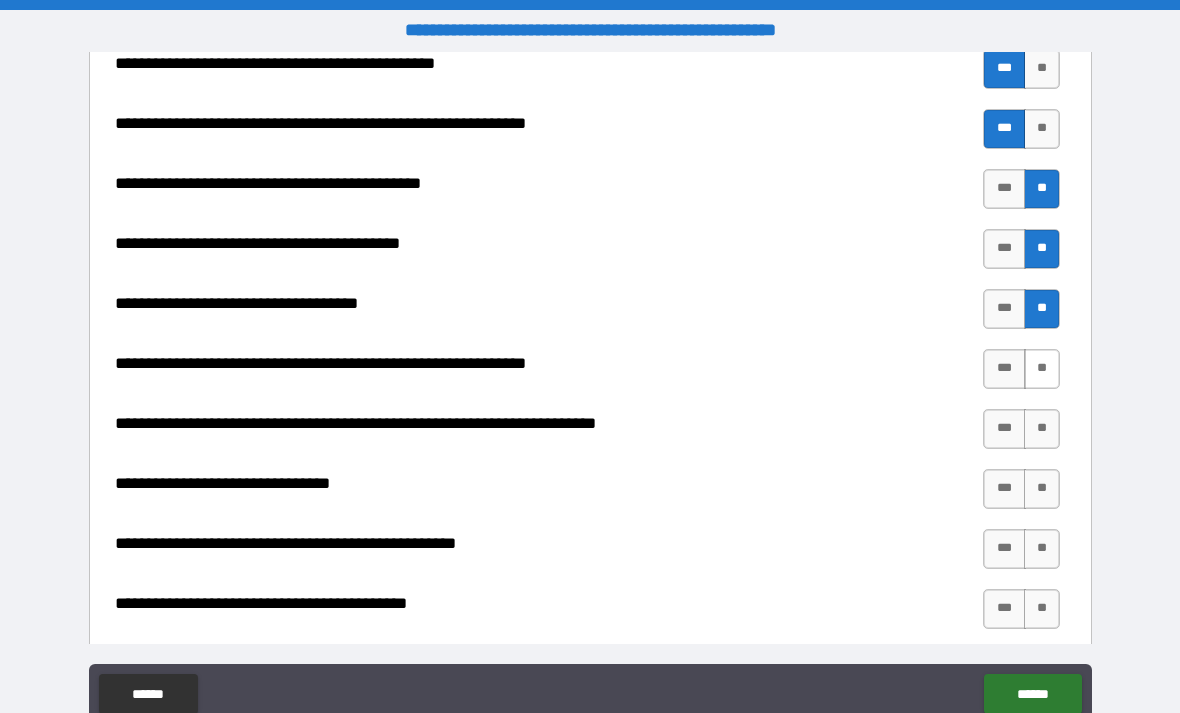 click on "**" at bounding box center (1042, 369) 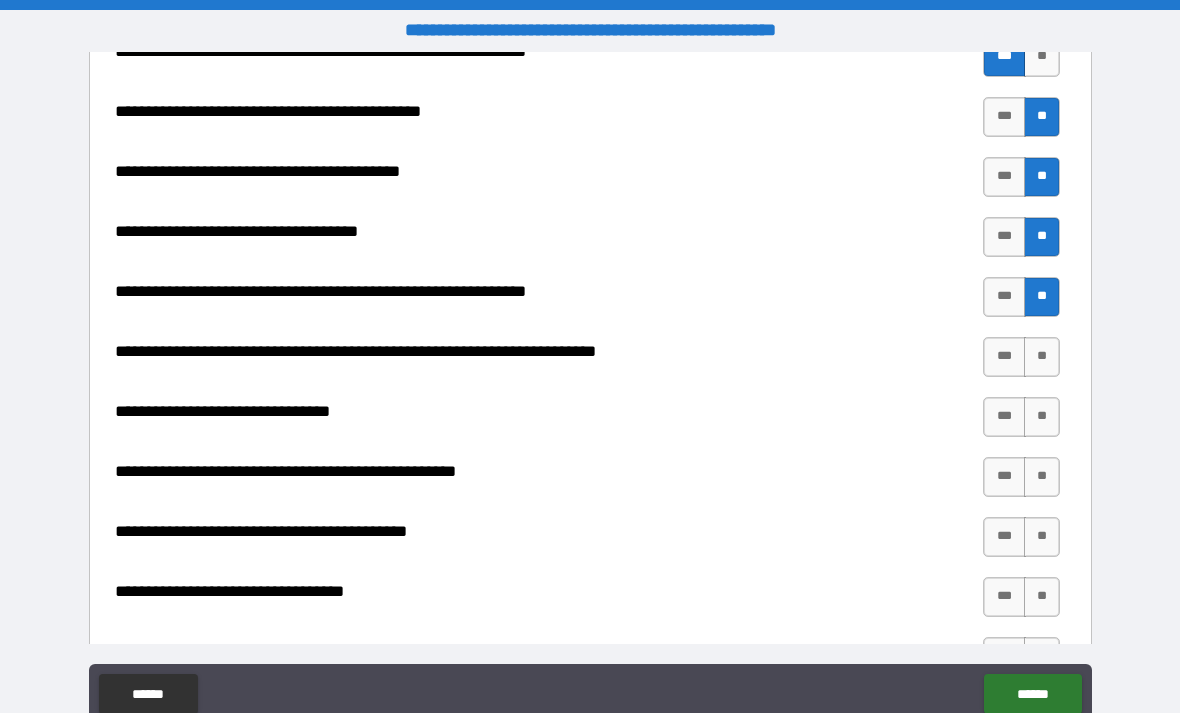 scroll, scrollTop: 2626, scrollLeft: 0, axis: vertical 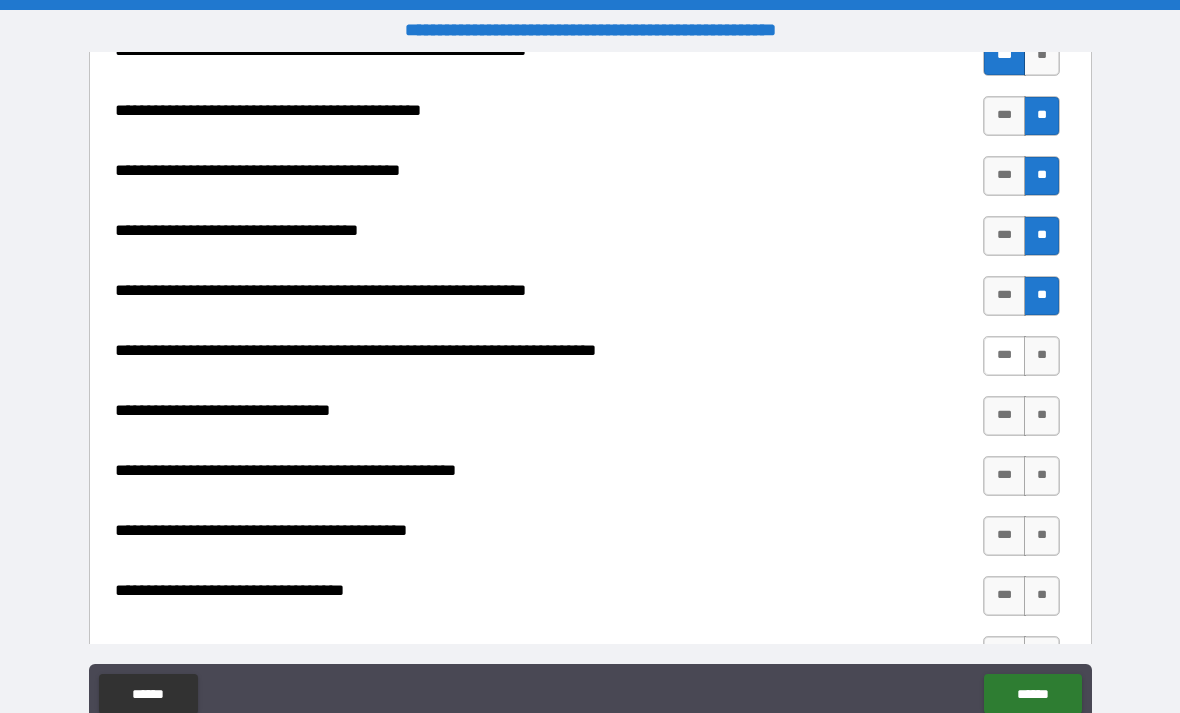 click on "***" at bounding box center [1004, 356] 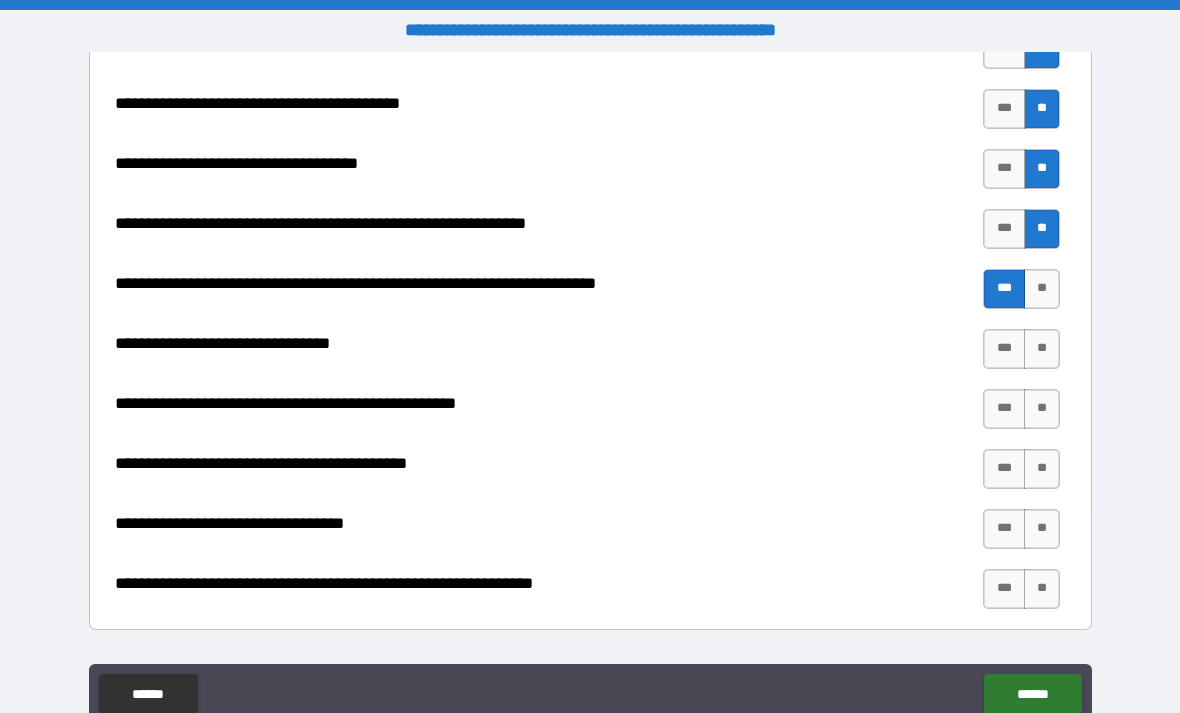 scroll, scrollTop: 2695, scrollLeft: 0, axis: vertical 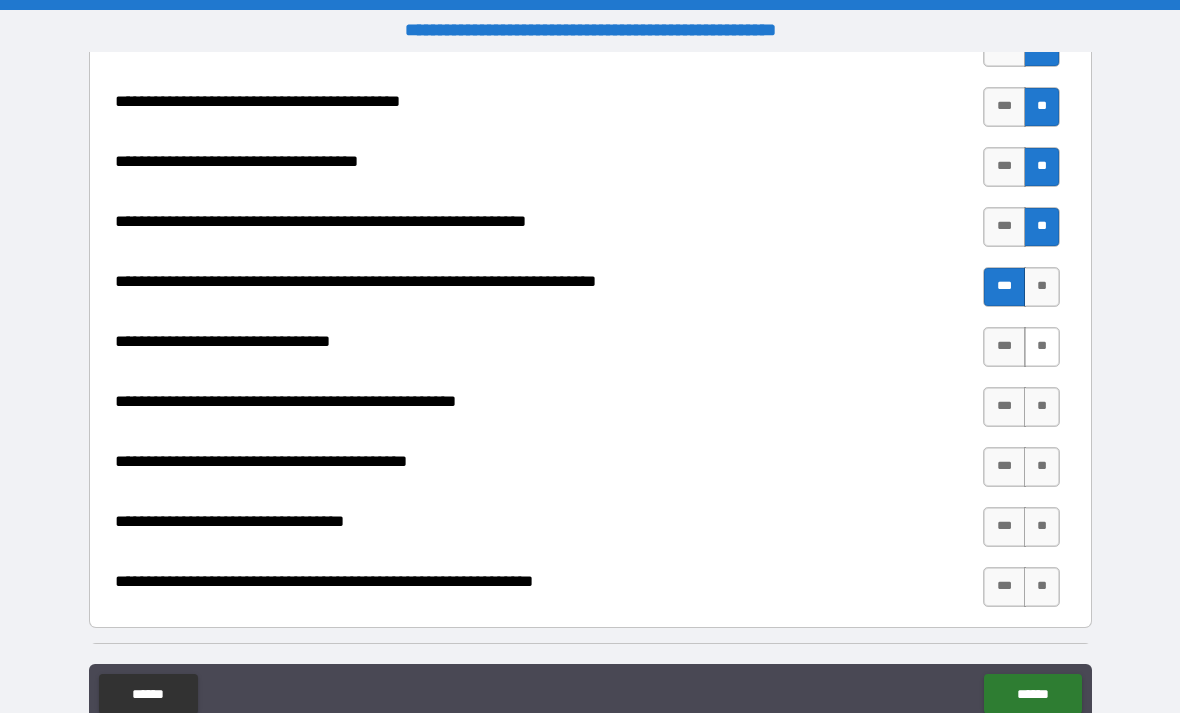 click on "**" at bounding box center (1042, 347) 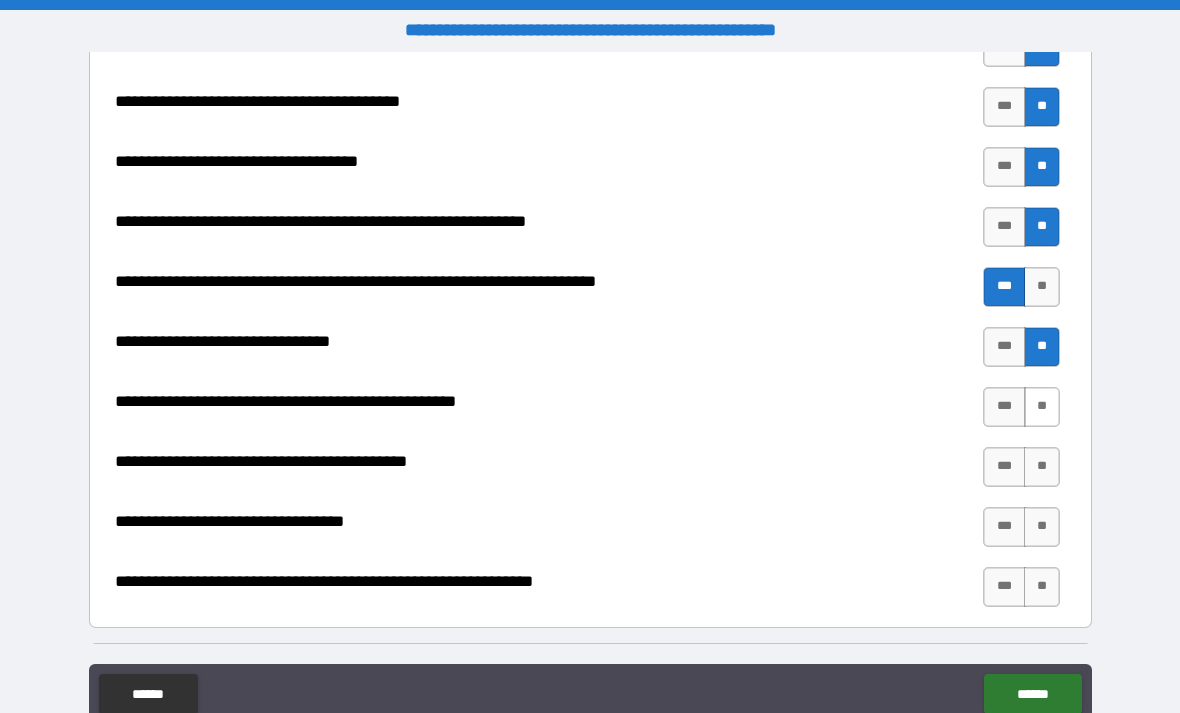click on "**" at bounding box center (1042, 407) 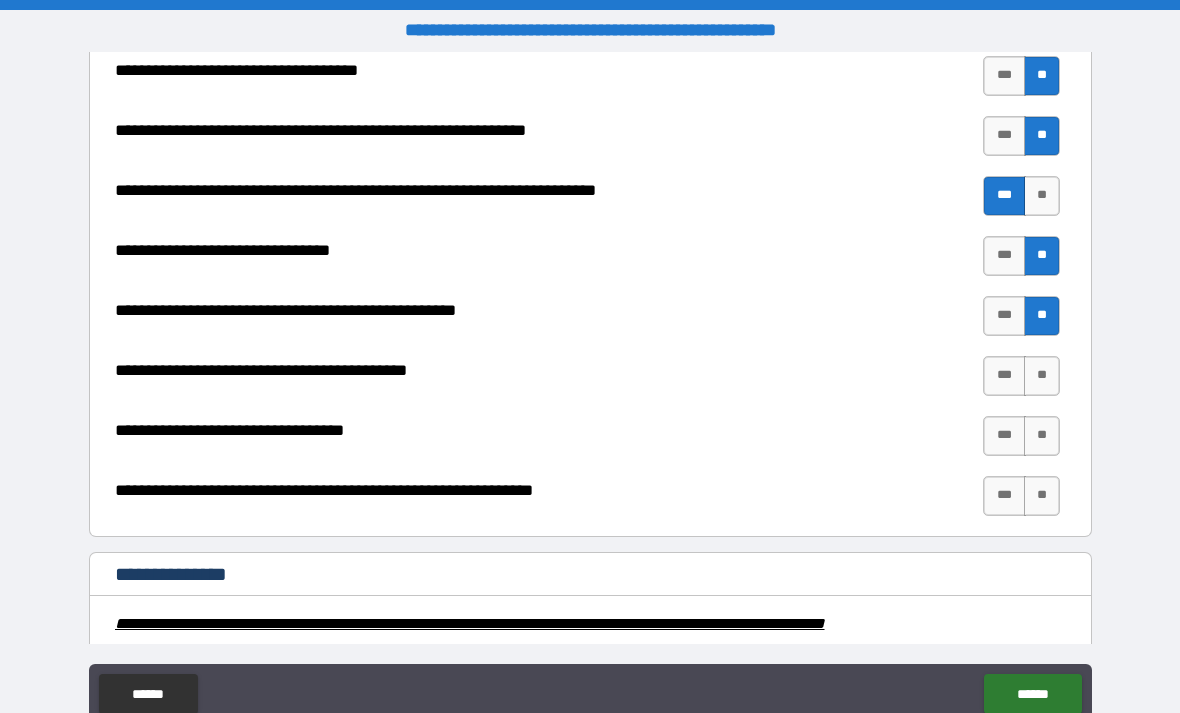 scroll, scrollTop: 2796, scrollLeft: 0, axis: vertical 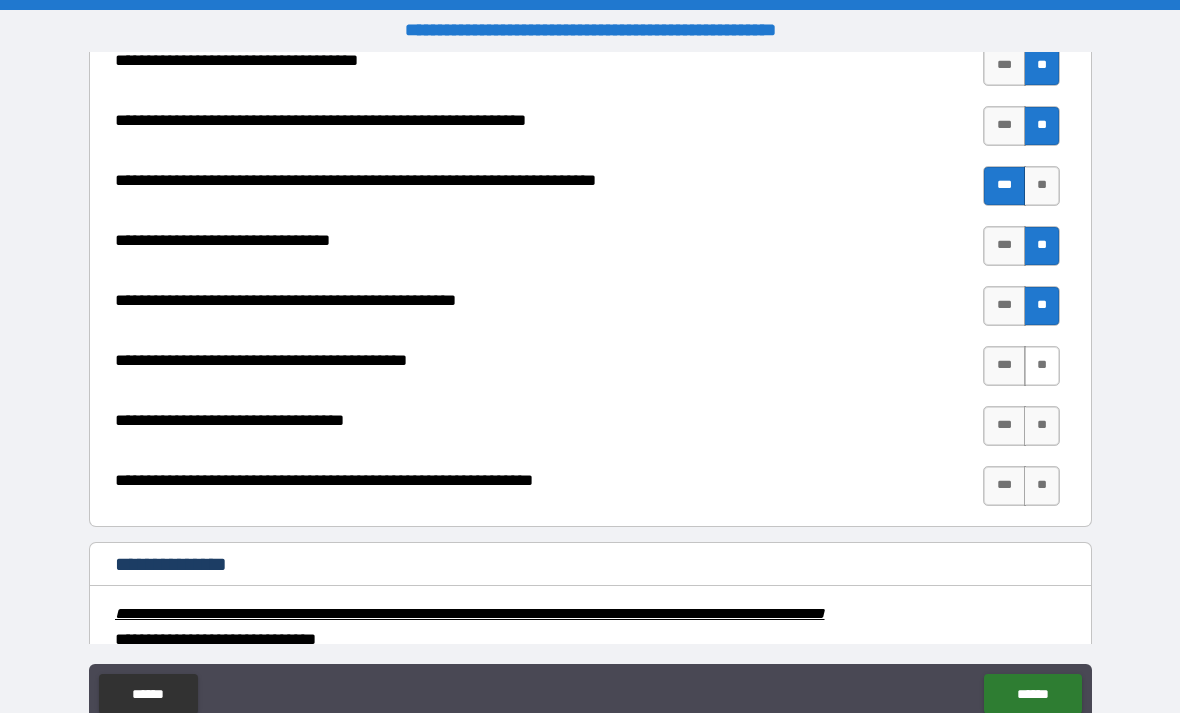 click on "**" at bounding box center [1042, 366] 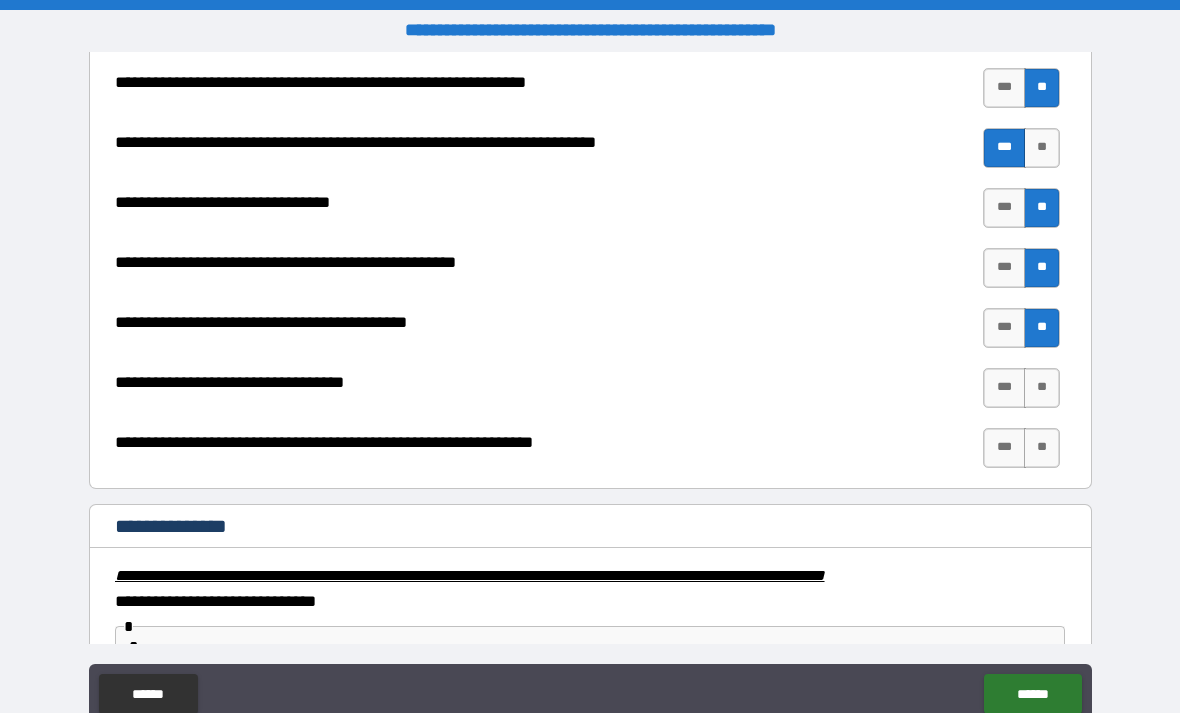 scroll, scrollTop: 2839, scrollLeft: 0, axis: vertical 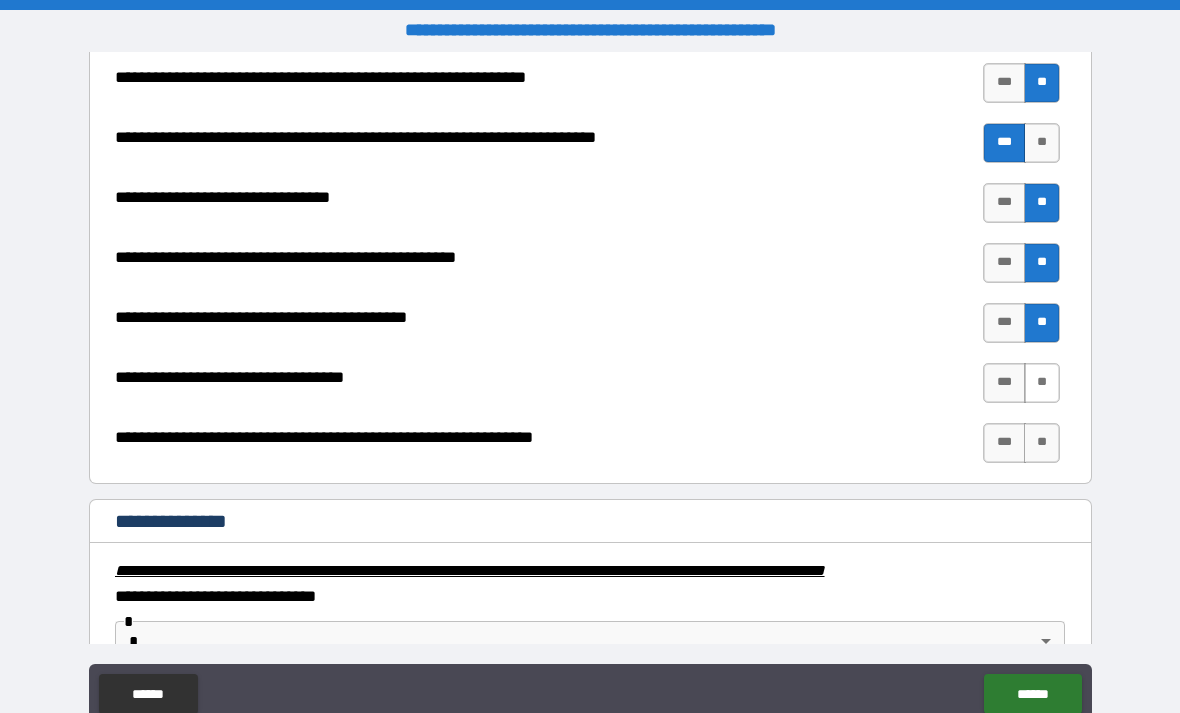 click on "**" at bounding box center [1042, 383] 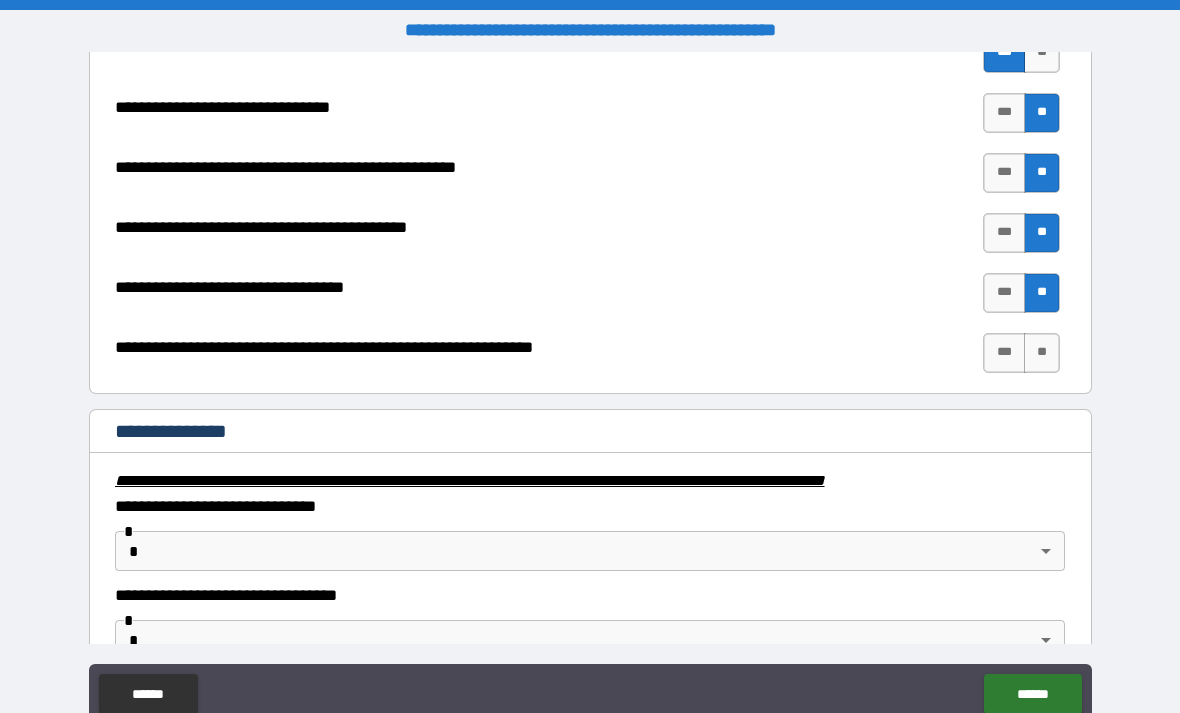 scroll, scrollTop: 2930, scrollLeft: 0, axis: vertical 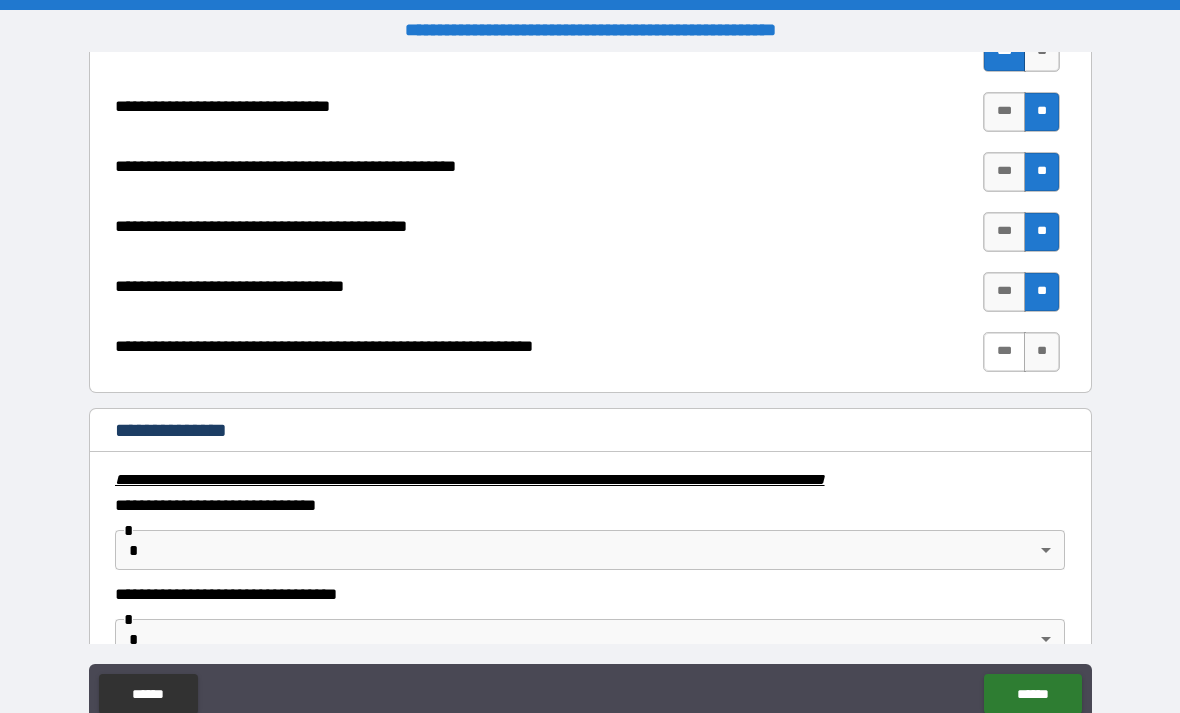 click on "***" at bounding box center (1004, 352) 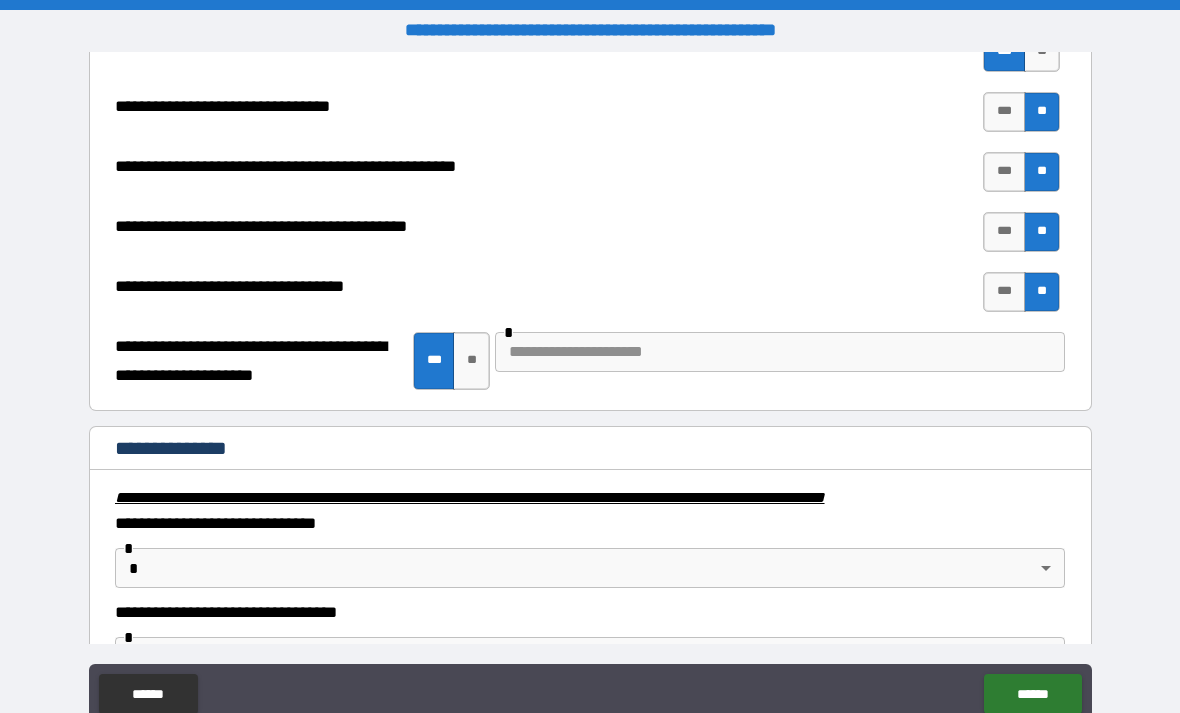 click at bounding box center [780, 352] 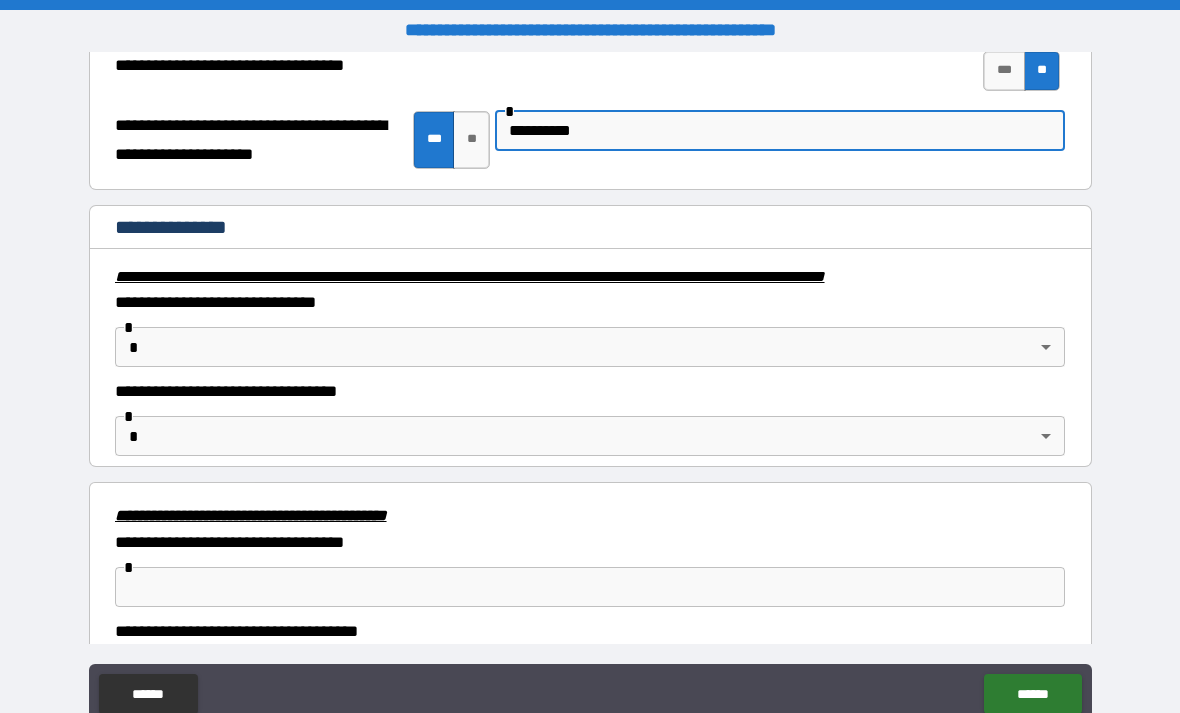 scroll, scrollTop: 3152, scrollLeft: 0, axis: vertical 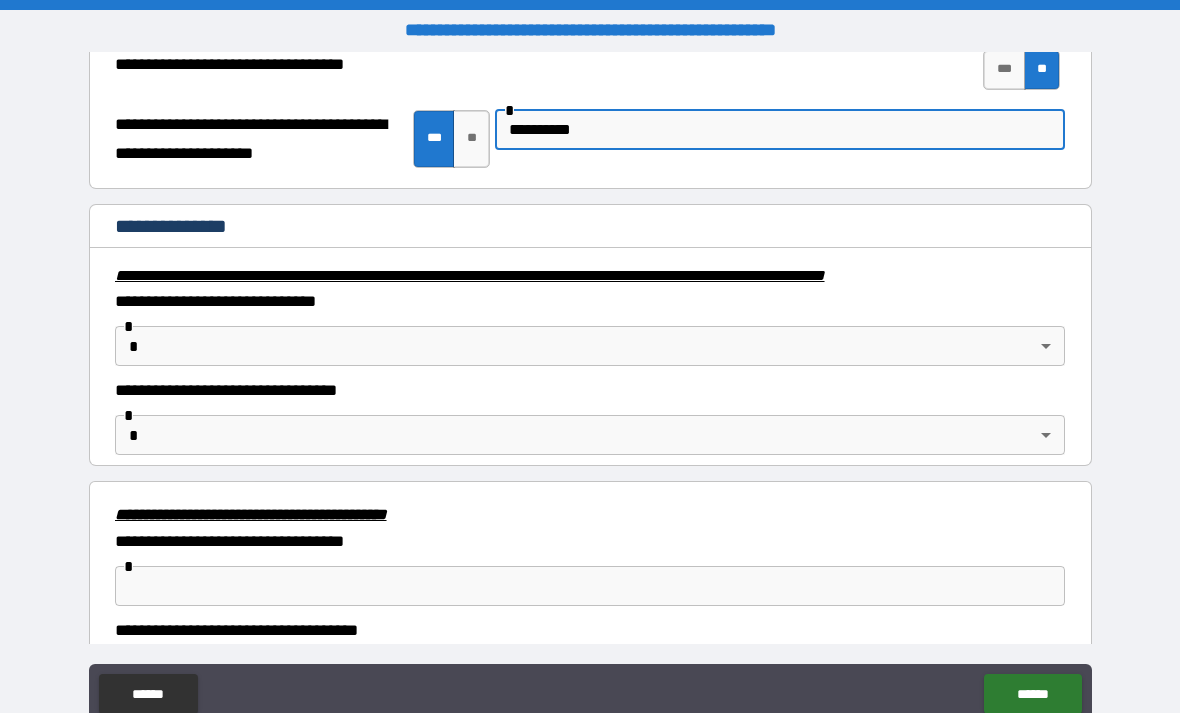 type on "**********" 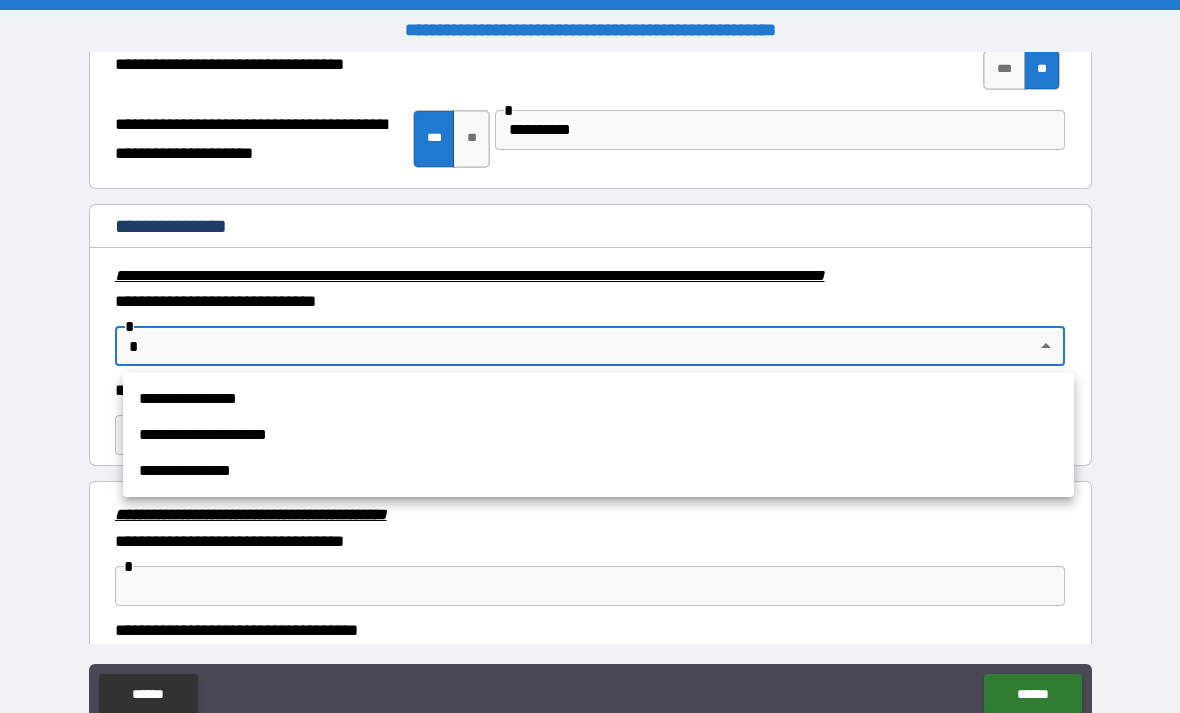 click on "**********" at bounding box center [598, 471] 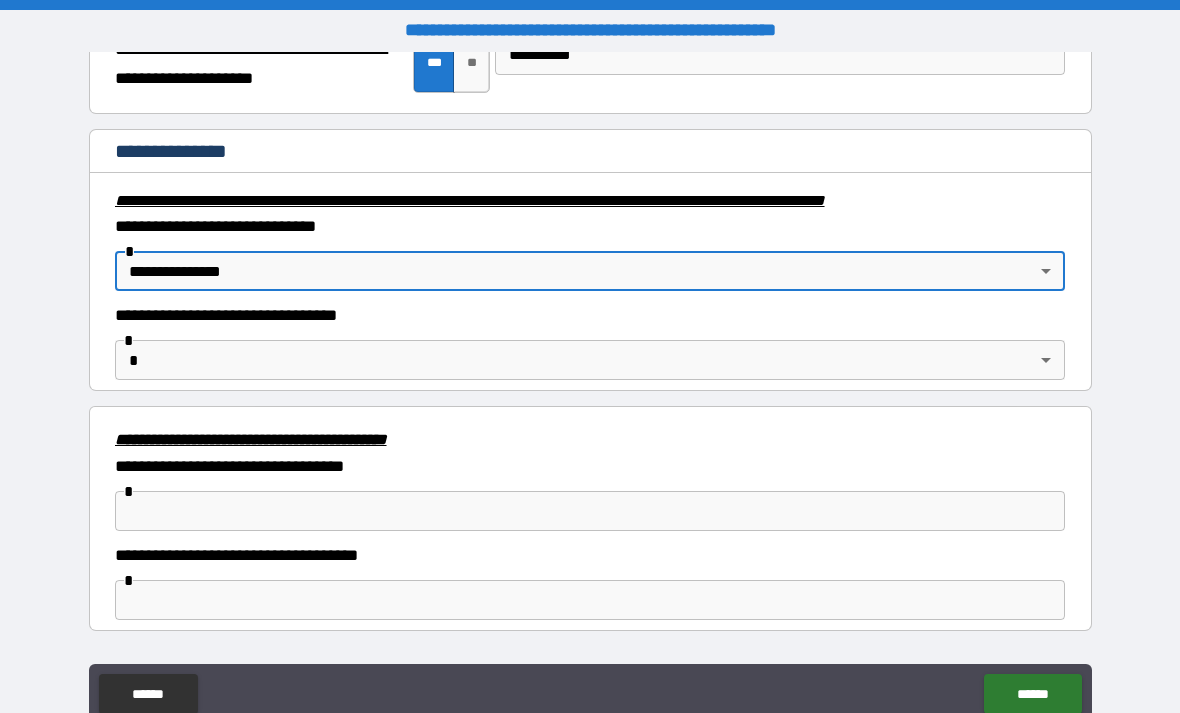 scroll, scrollTop: 3229, scrollLeft: 0, axis: vertical 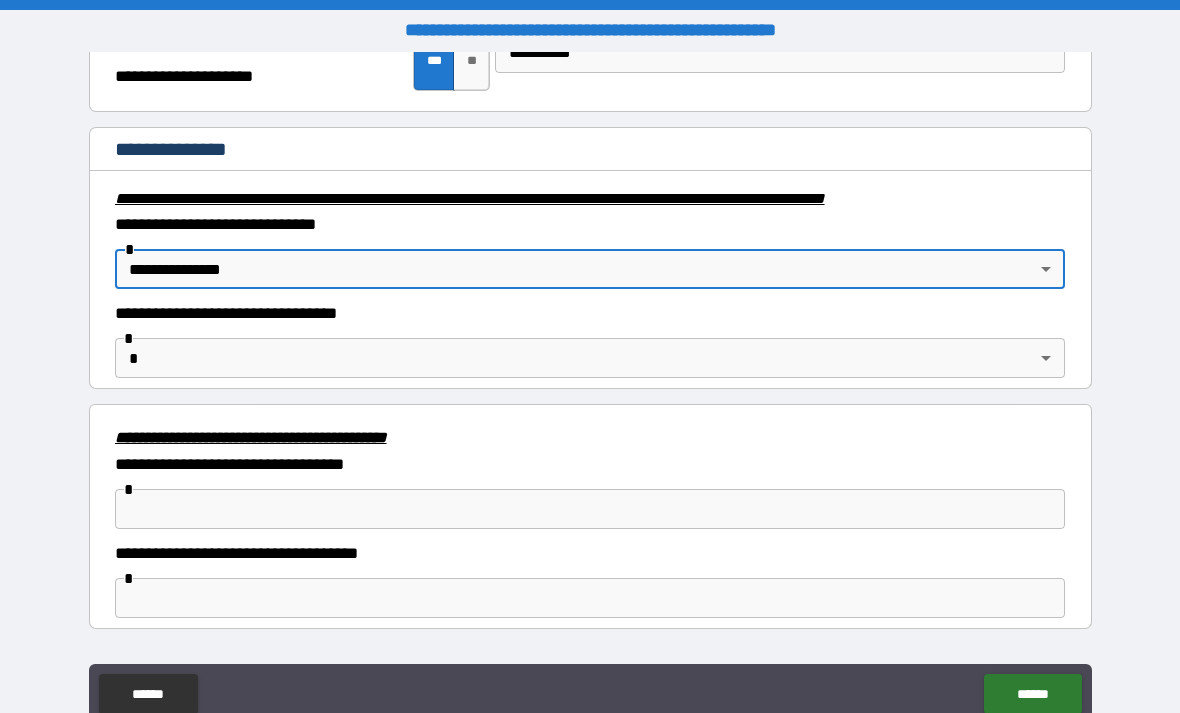 click on "[FIRST] [LAST] [STREET] [CITY] [STATE]" at bounding box center [590, 388] 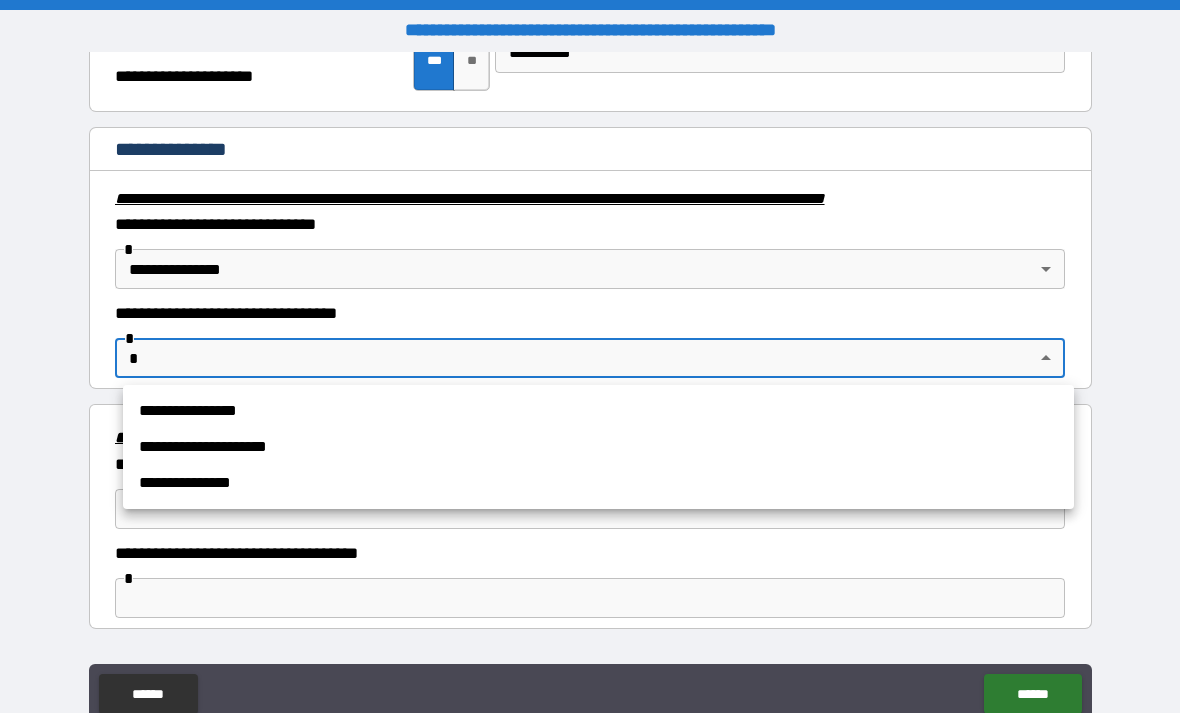 click on "**********" at bounding box center (598, 483) 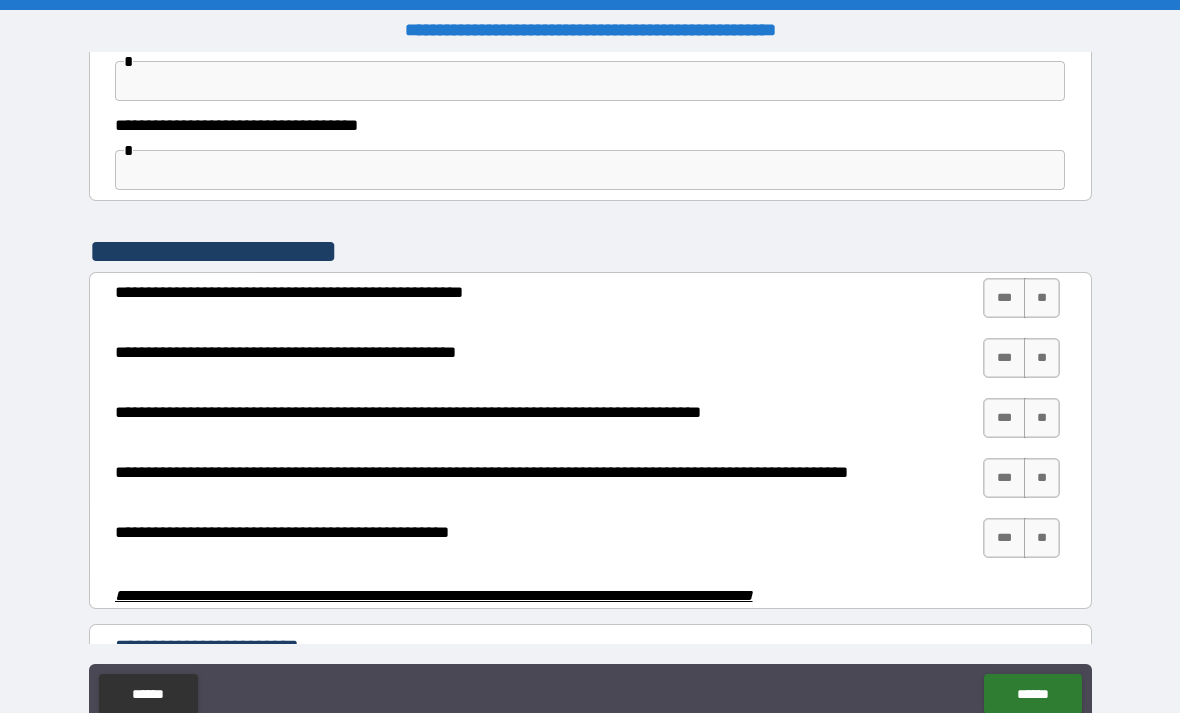 scroll, scrollTop: 3683, scrollLeft: 0, axis: vertical 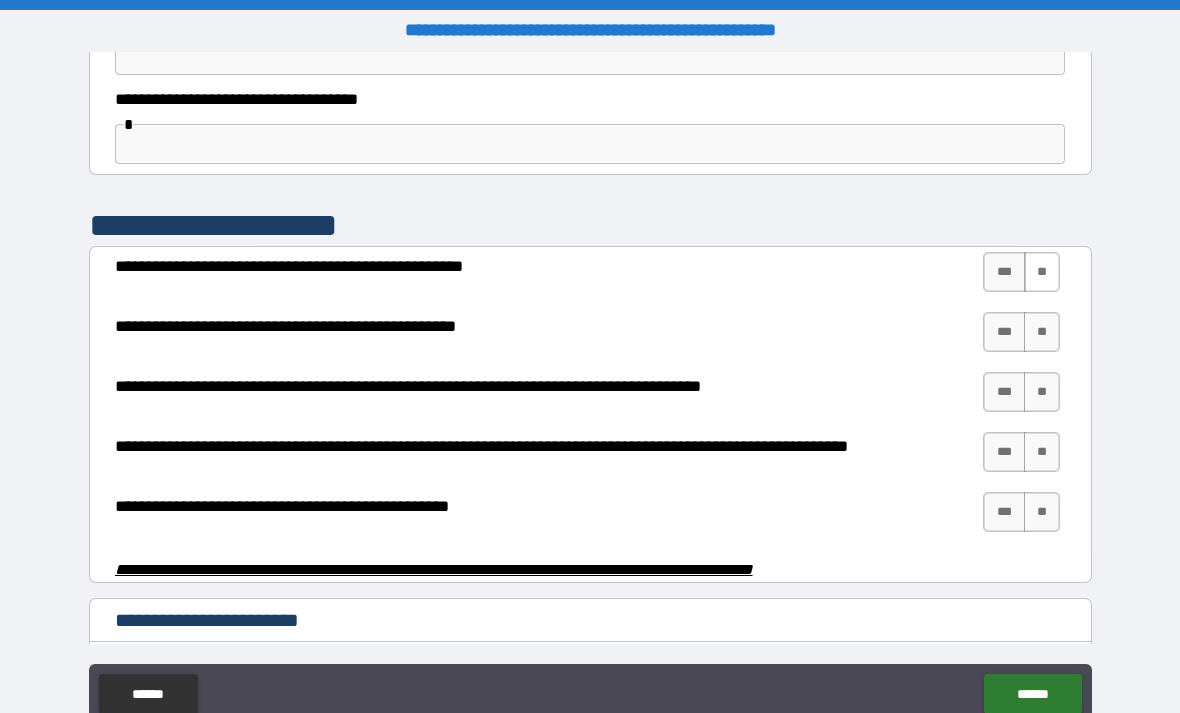 click on "**" at bounding box center (1042, 272) 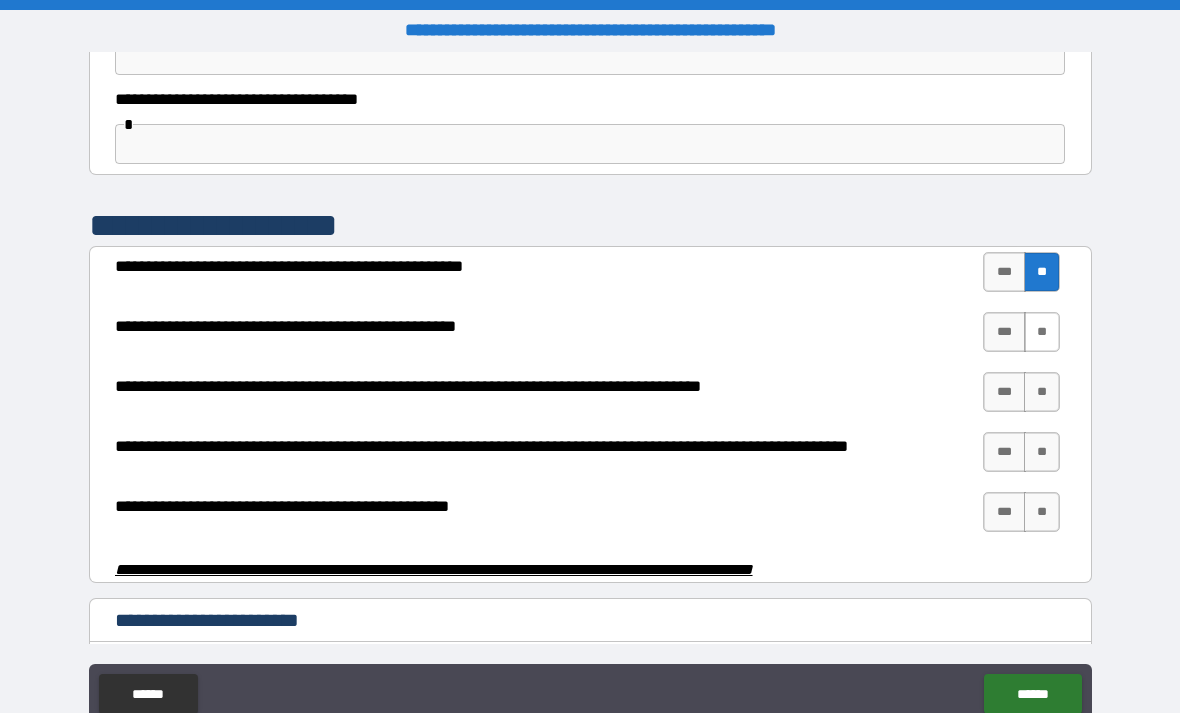 click on "**" at bounding box center [1042, 332] 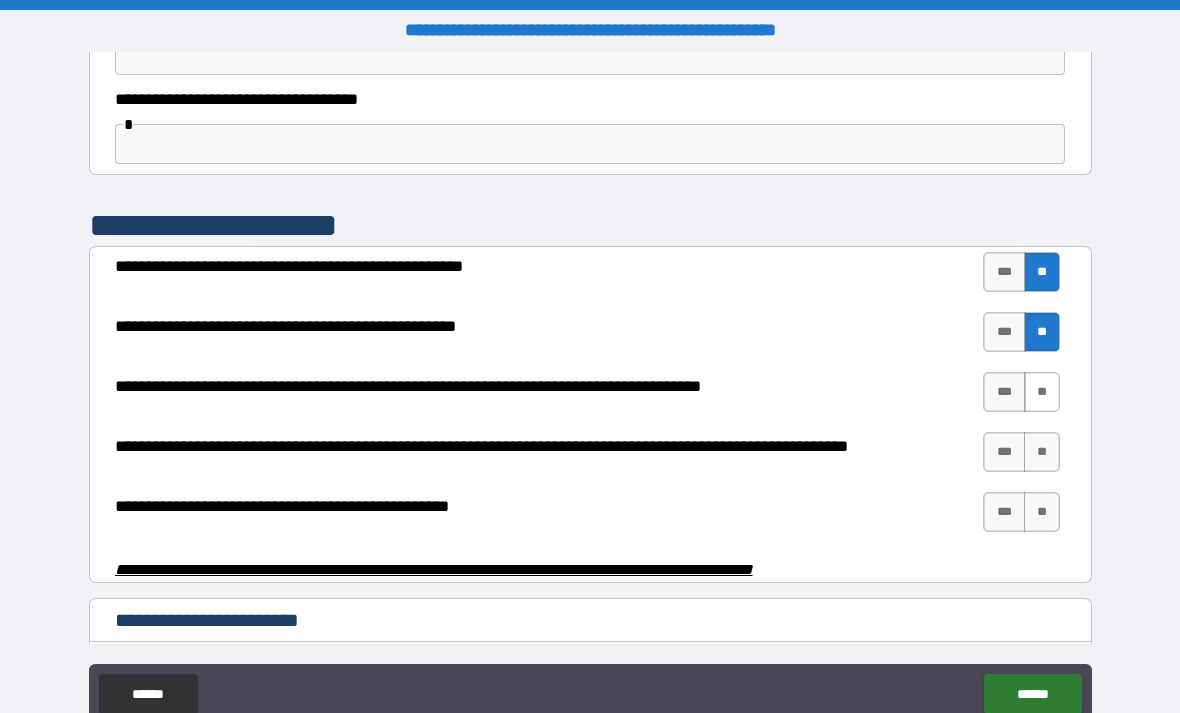 click on "**" at bounding box center [1042, 392] 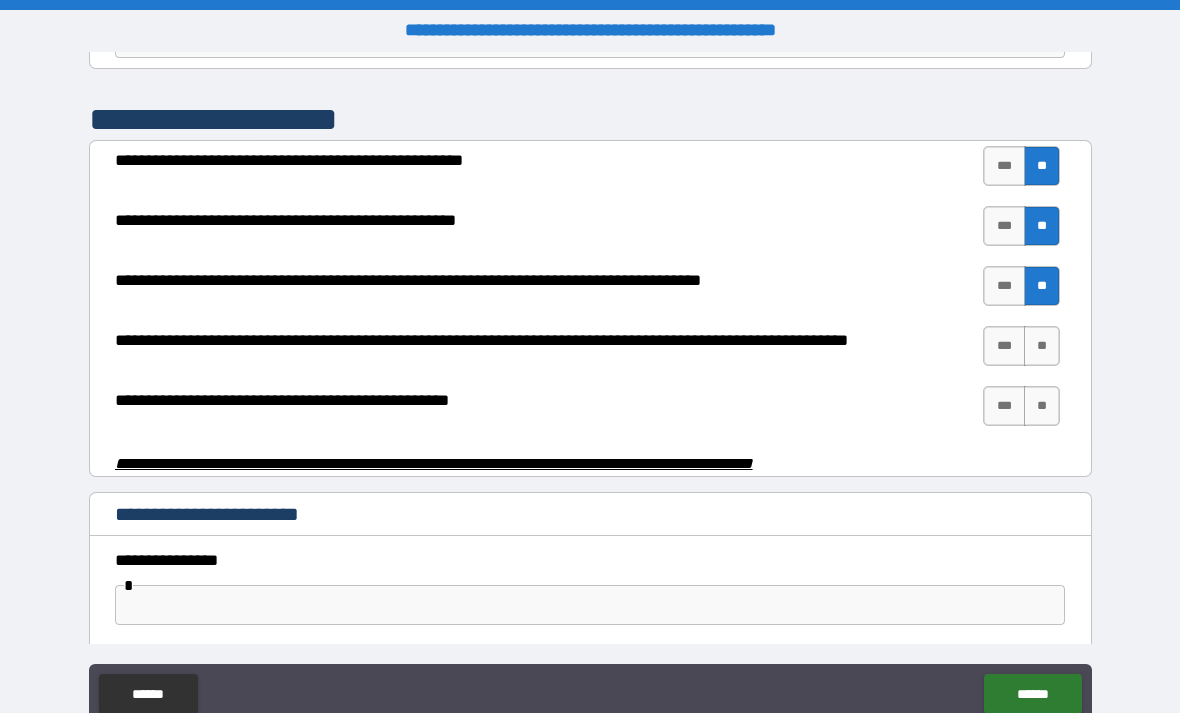 scroll, scrollTop: 3793, scrollLeft: 0, axis: vertical 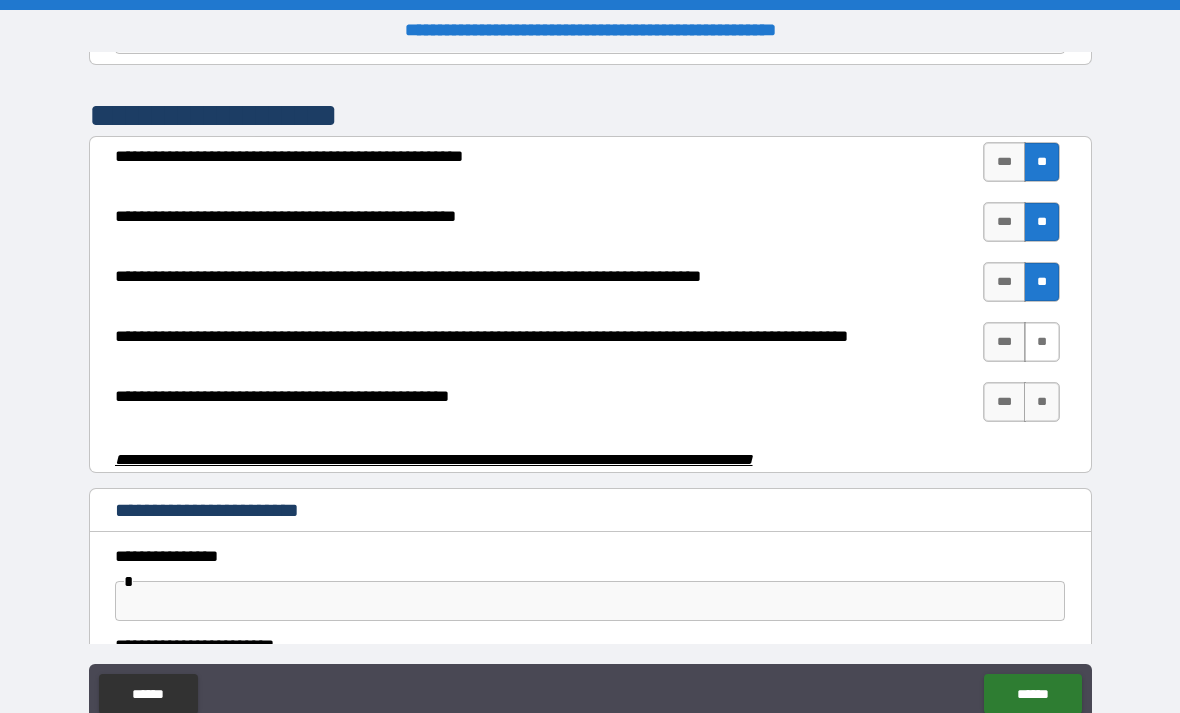 click on "**" at bounding box center [1042, 342] 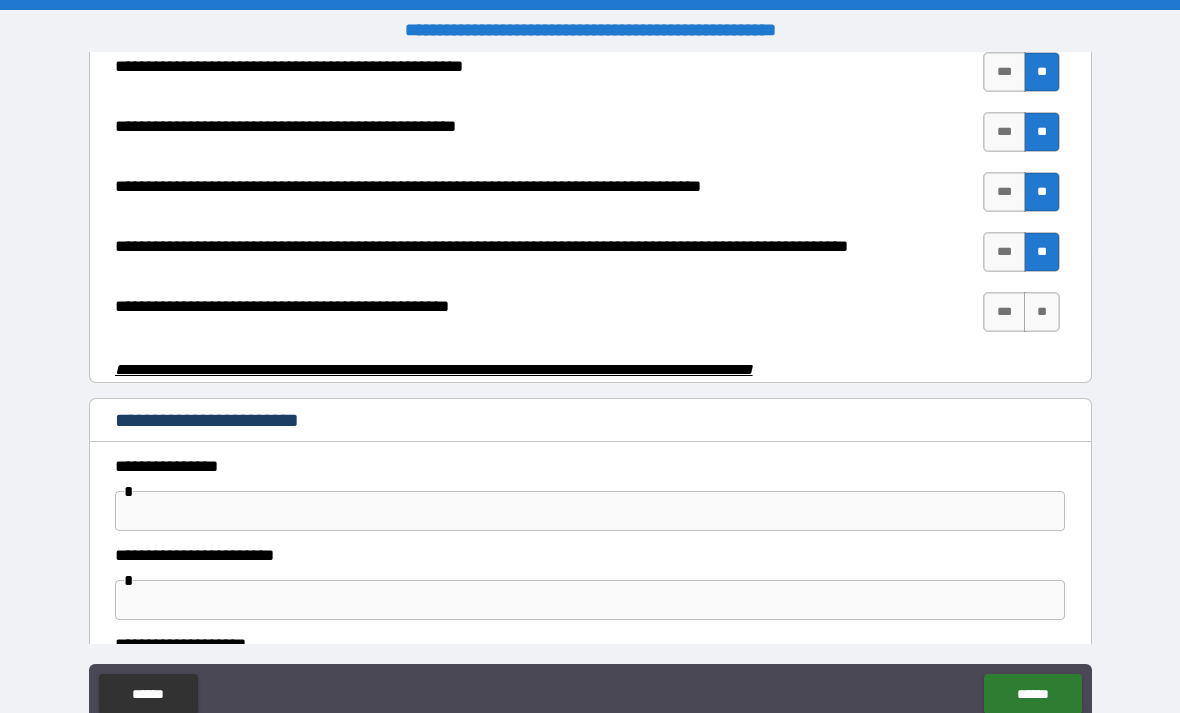 scroll, scrollTop: 3890, scrollLeft: 0, axis: vertical 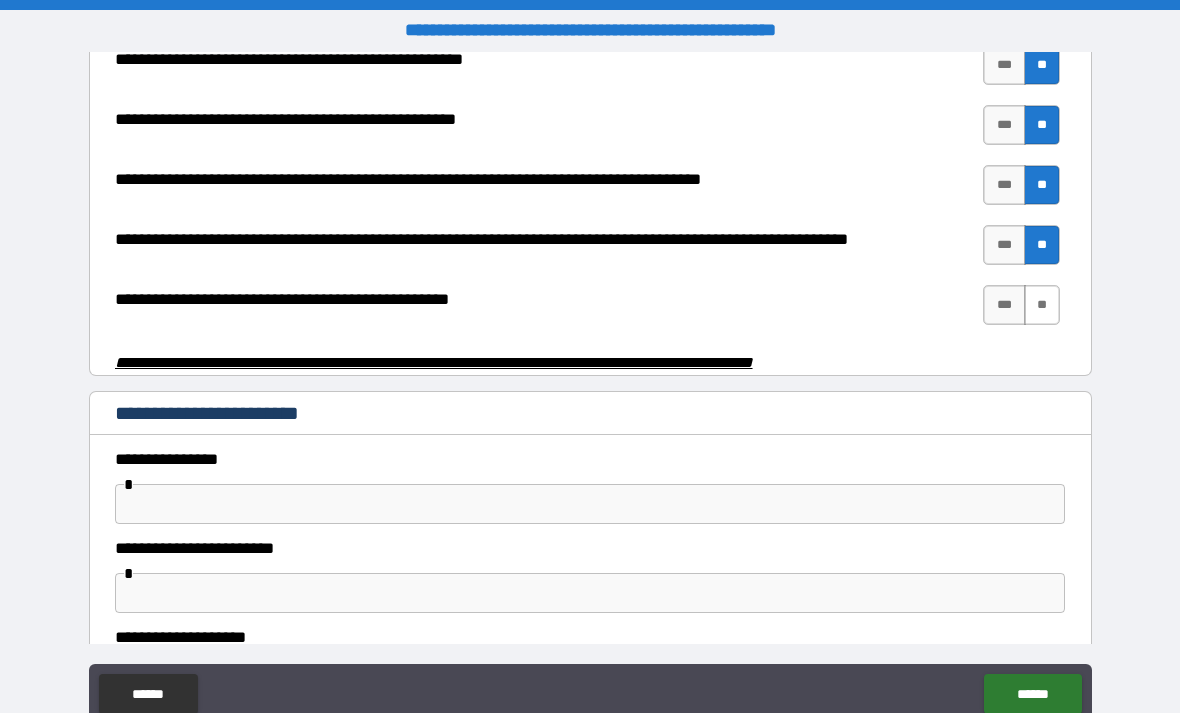 click on "**" at bounding box center (1042, 305) 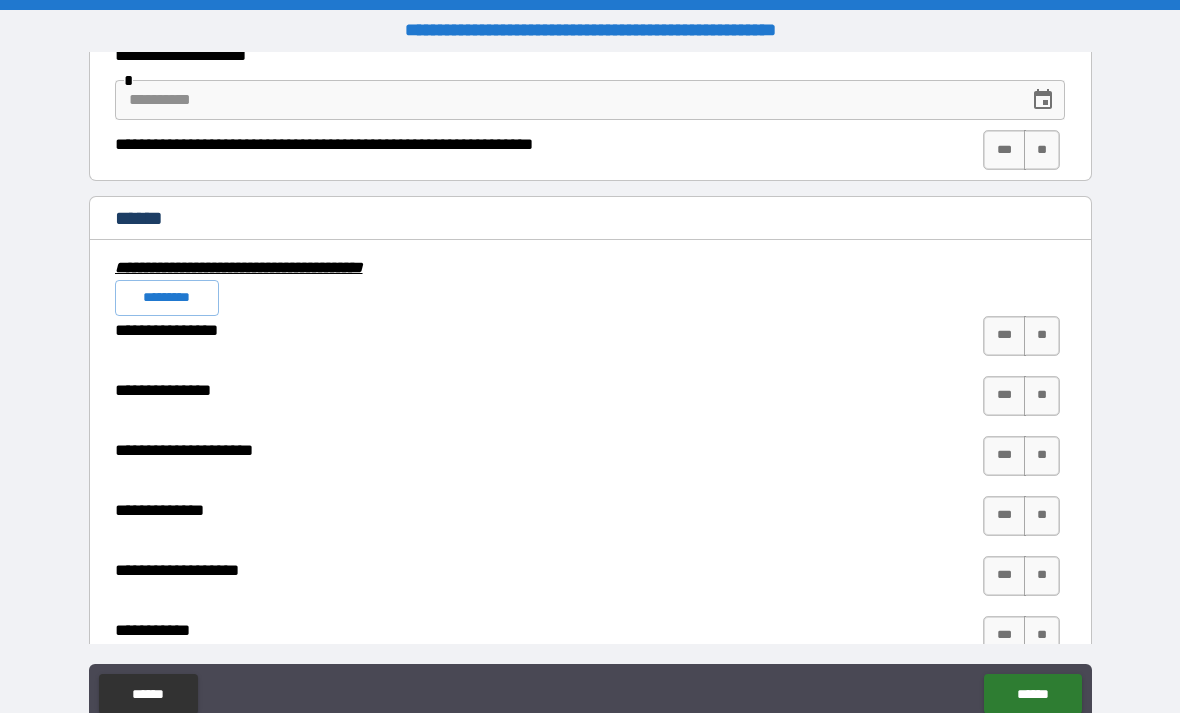 scroll, scrollTop: 4491, scrollLeft: 0, axis: vertical 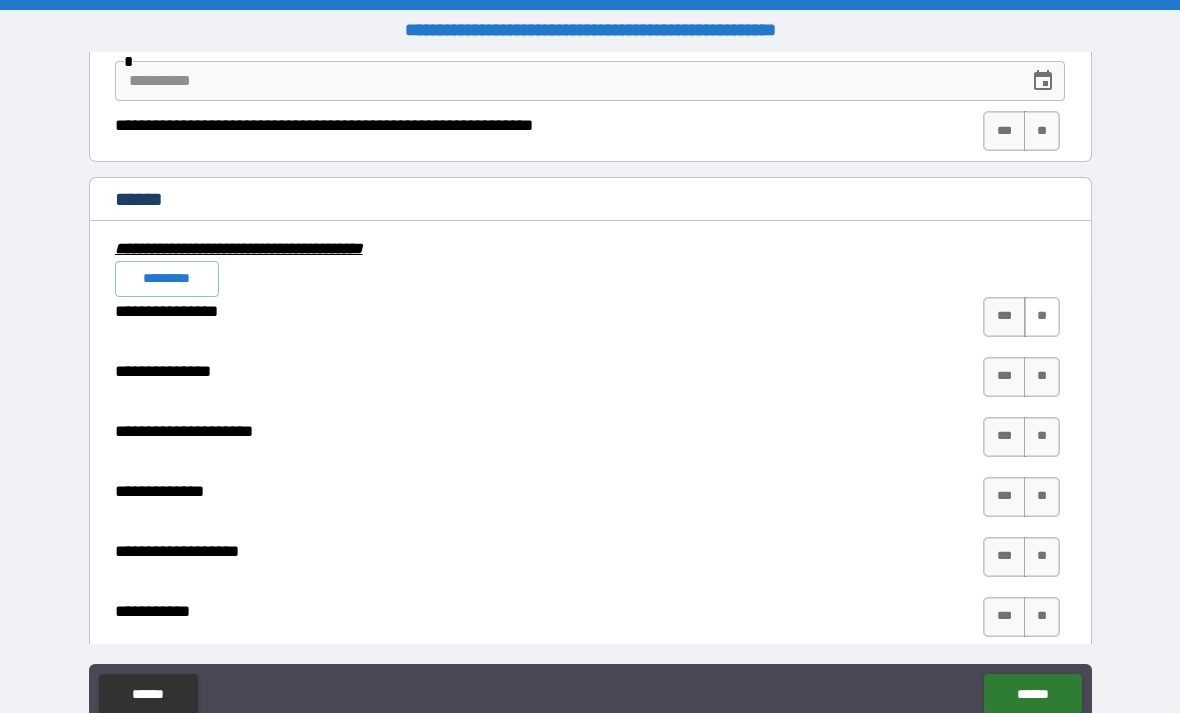 click on "**" at bounding box center [1042, 317] 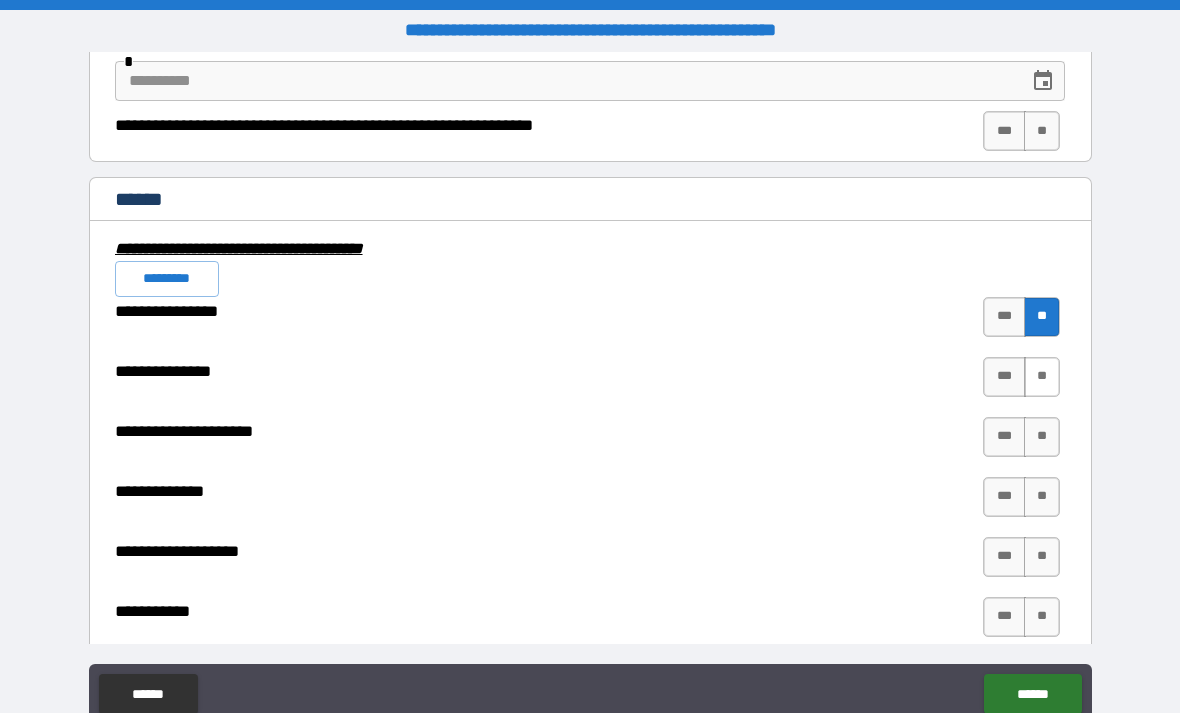 click on "**" at bounding box center (1042, 377) 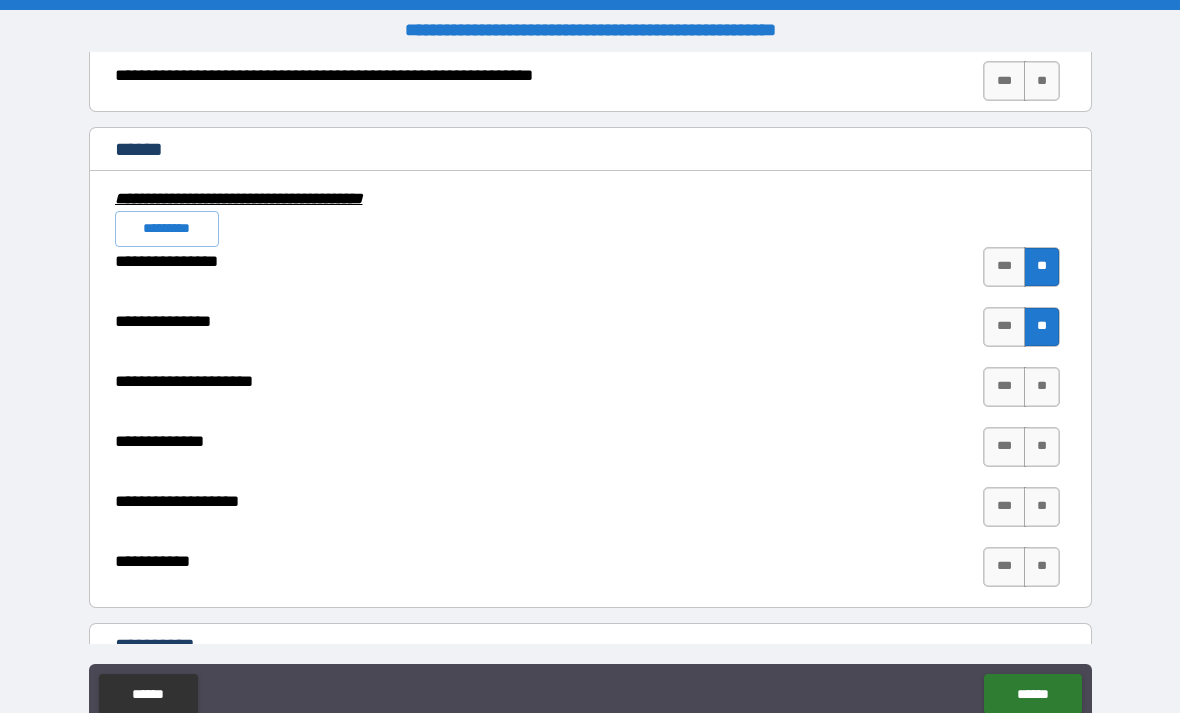scroll, scrollTop: 4553, scrollLeft: 0, axis: vertical 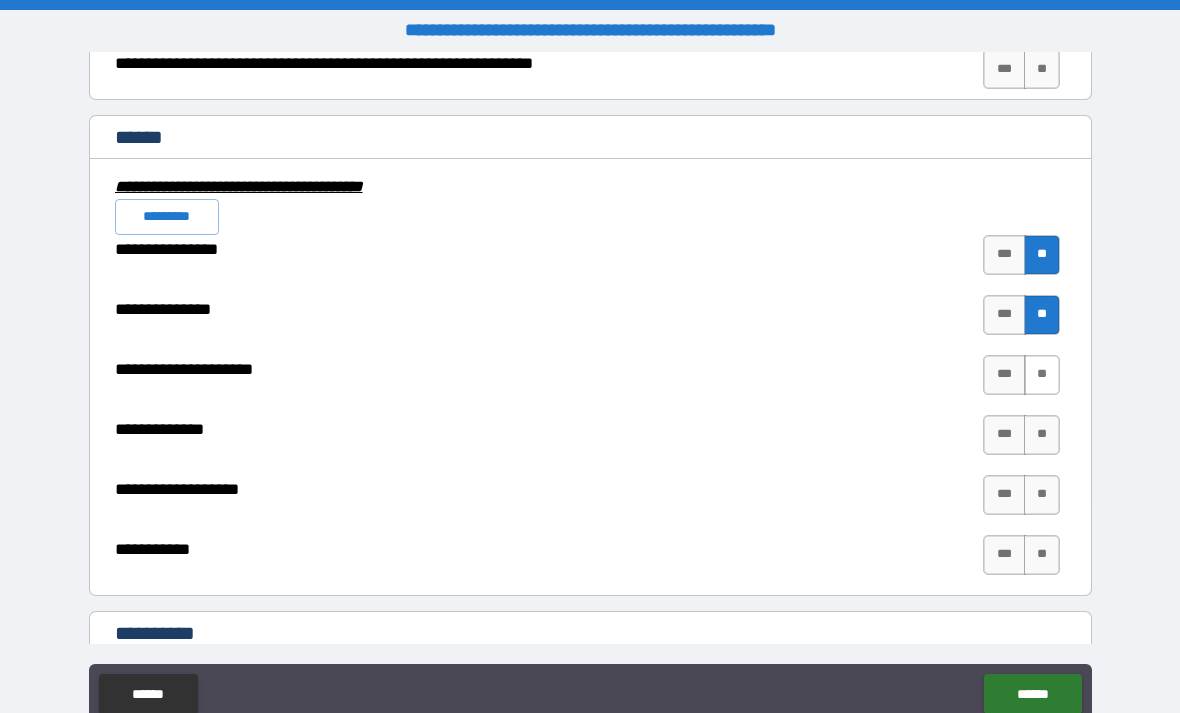 click on "**" at bounding box center (1042, 375) 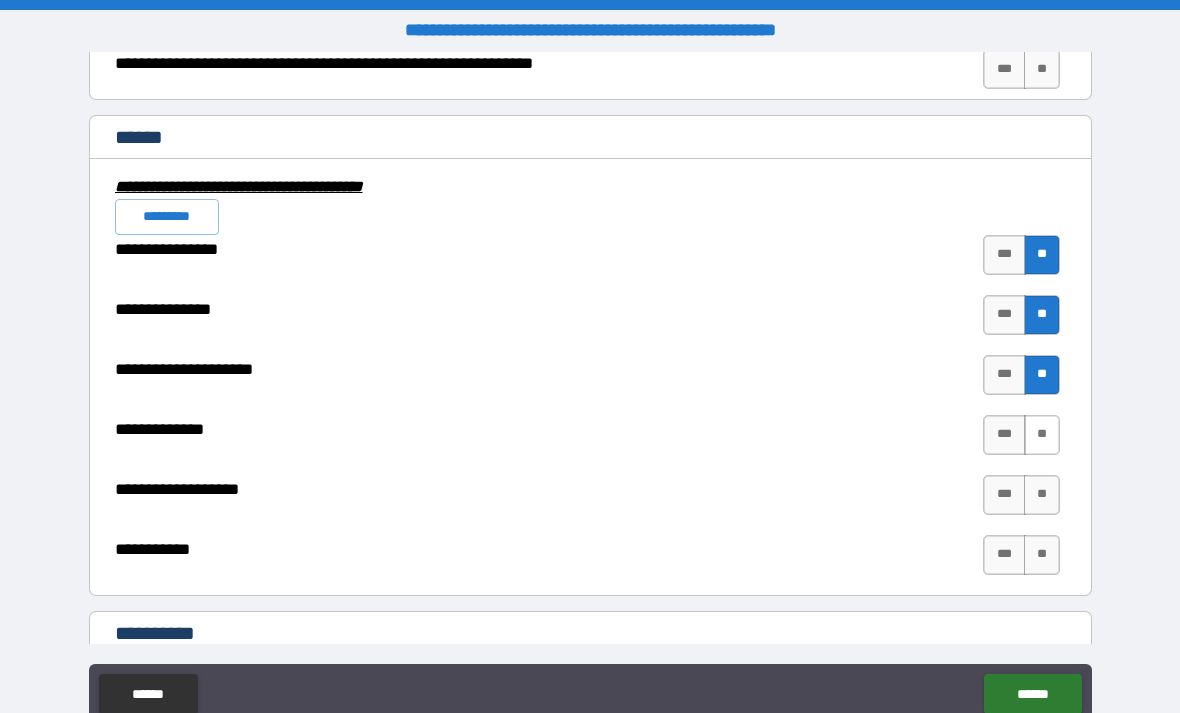 click on "**" at bounding box center [1042, 435] 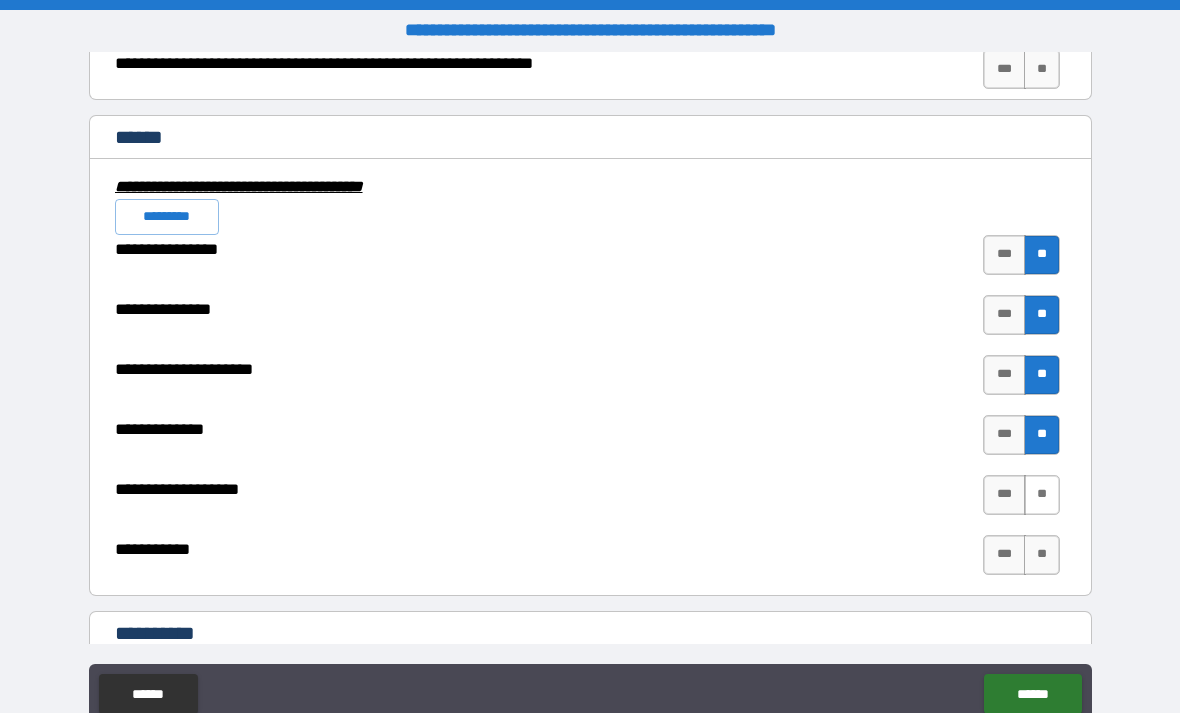 click on "**" at bounding box center (1042, 495) 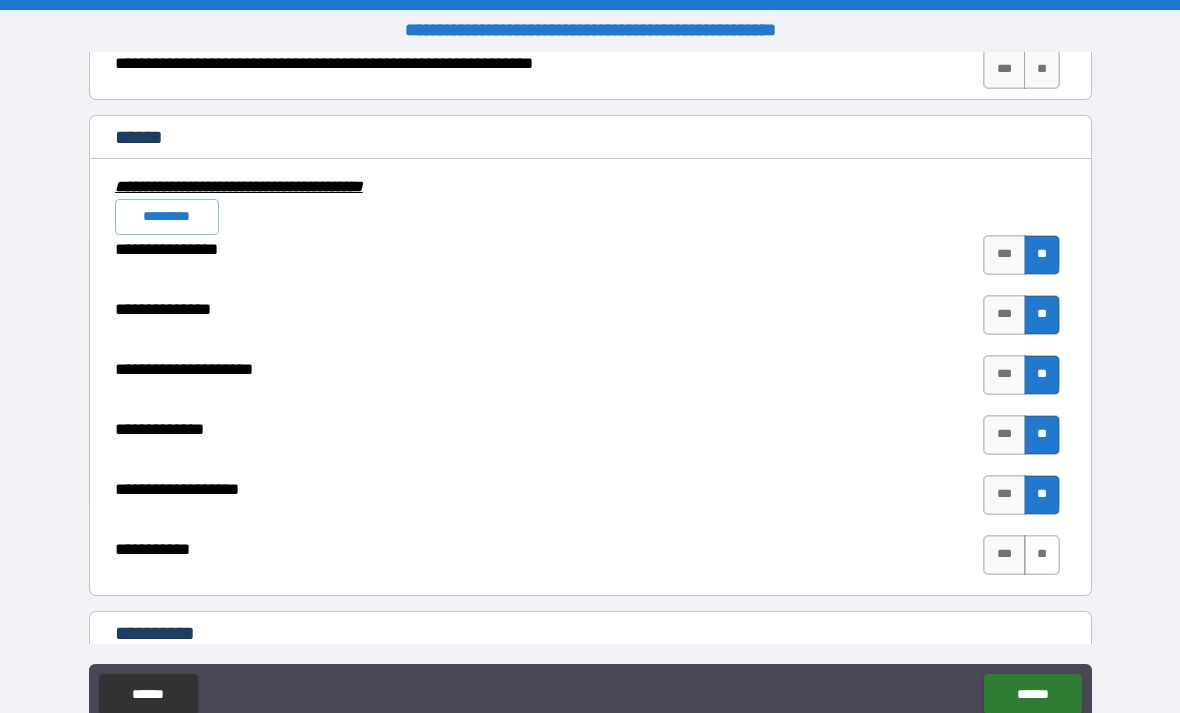 click on "**" at bounding box center (1042, 555) 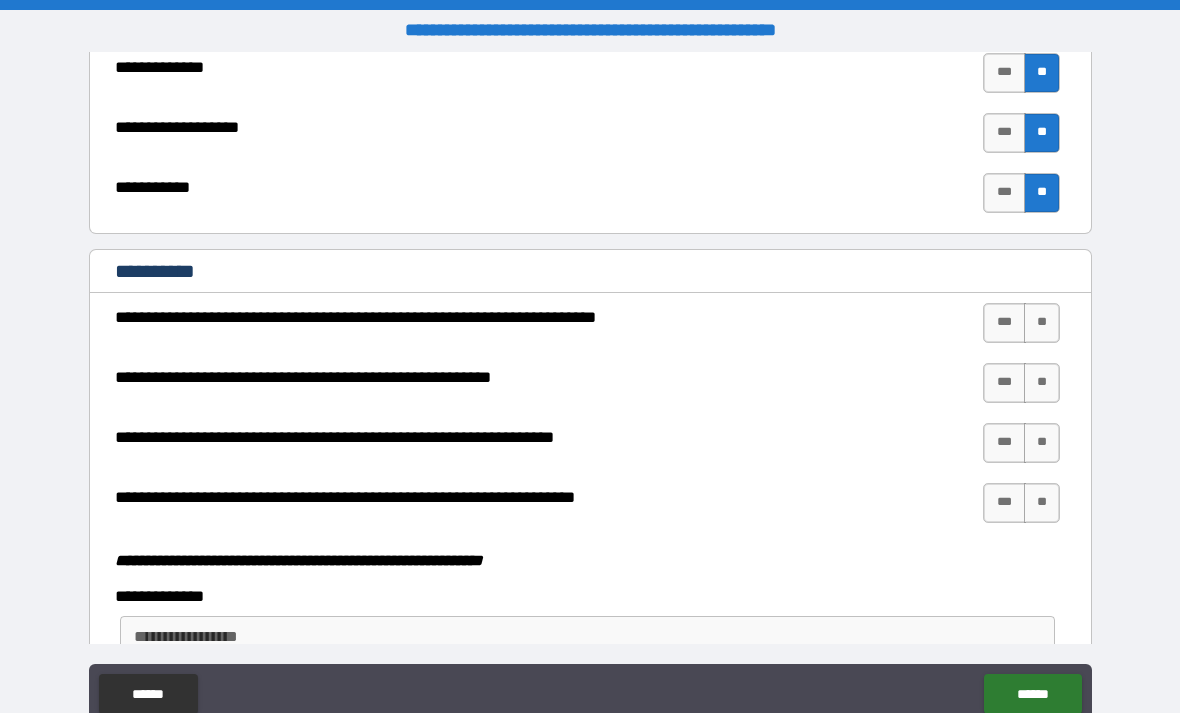 scroll, scrollTop: 4927, scrollLeft: 0, axis: vertical 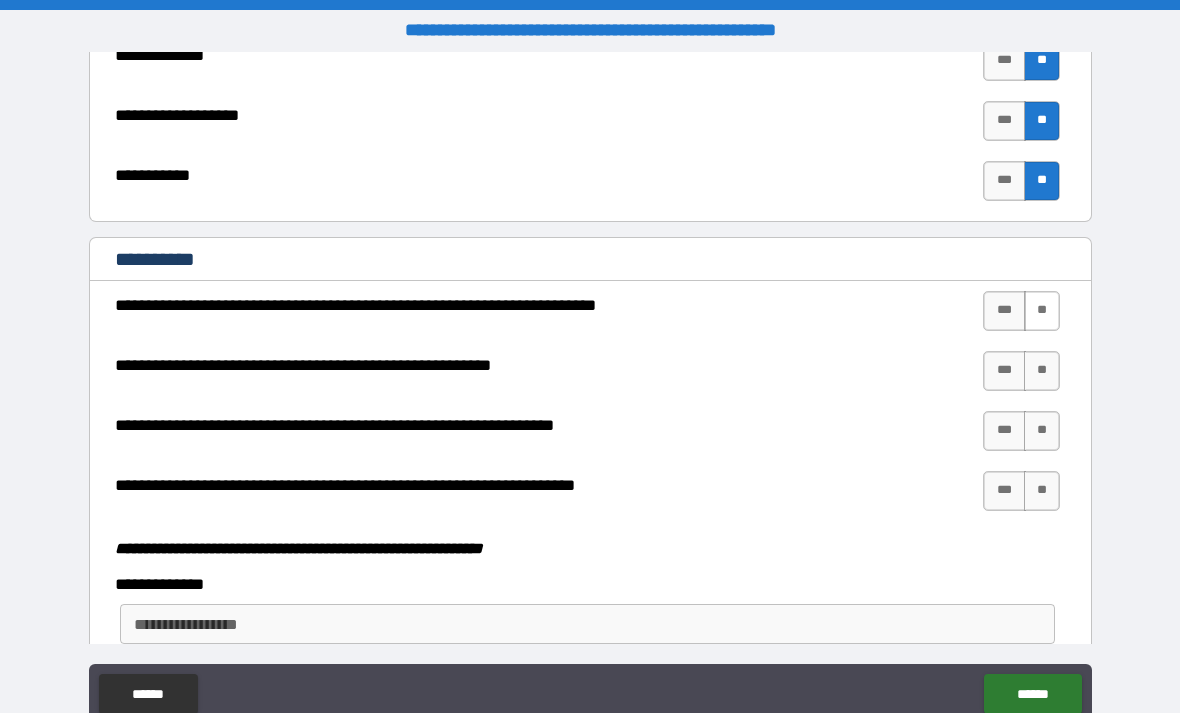 click on "**" at bounding box center [1042, 311] 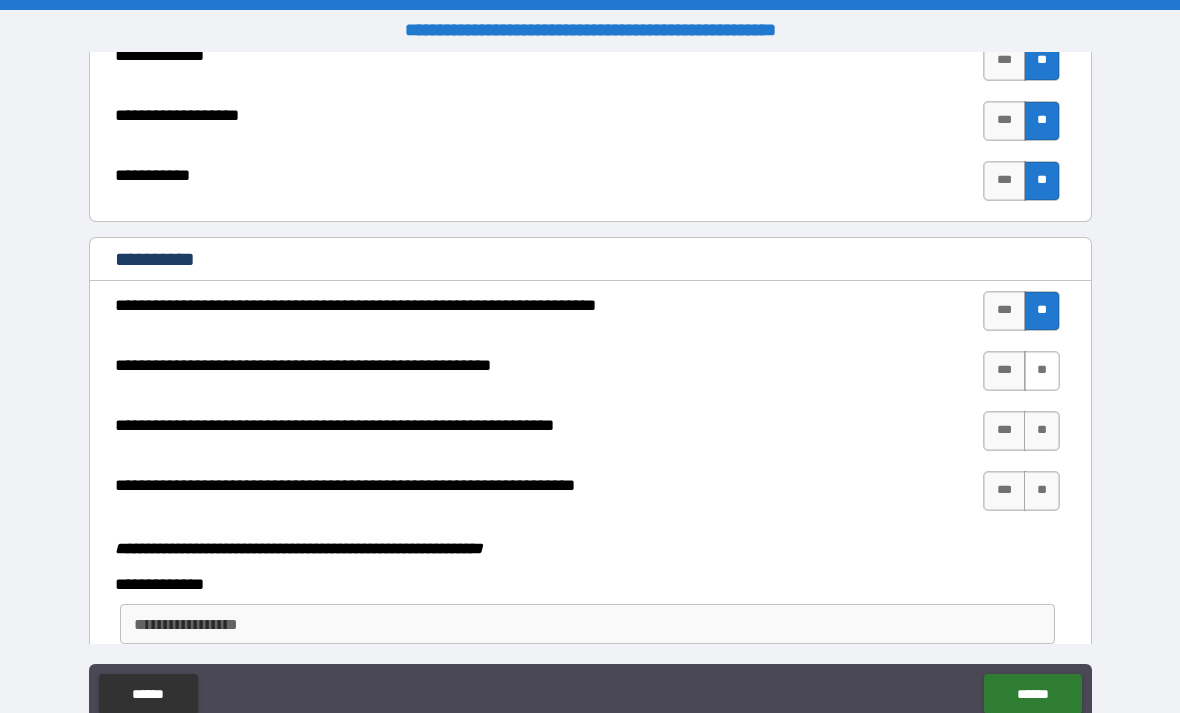 click on "**" at bounding box center (1042, 371) 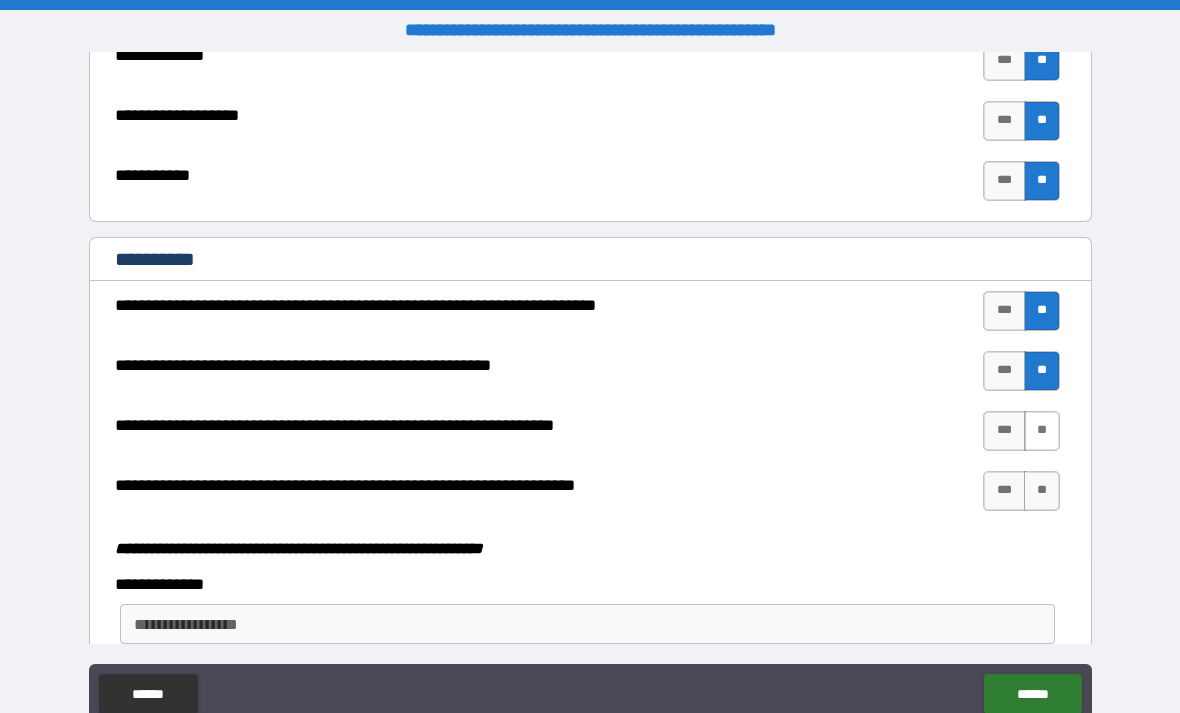 click on "**" at bounding box center (1042, 431) 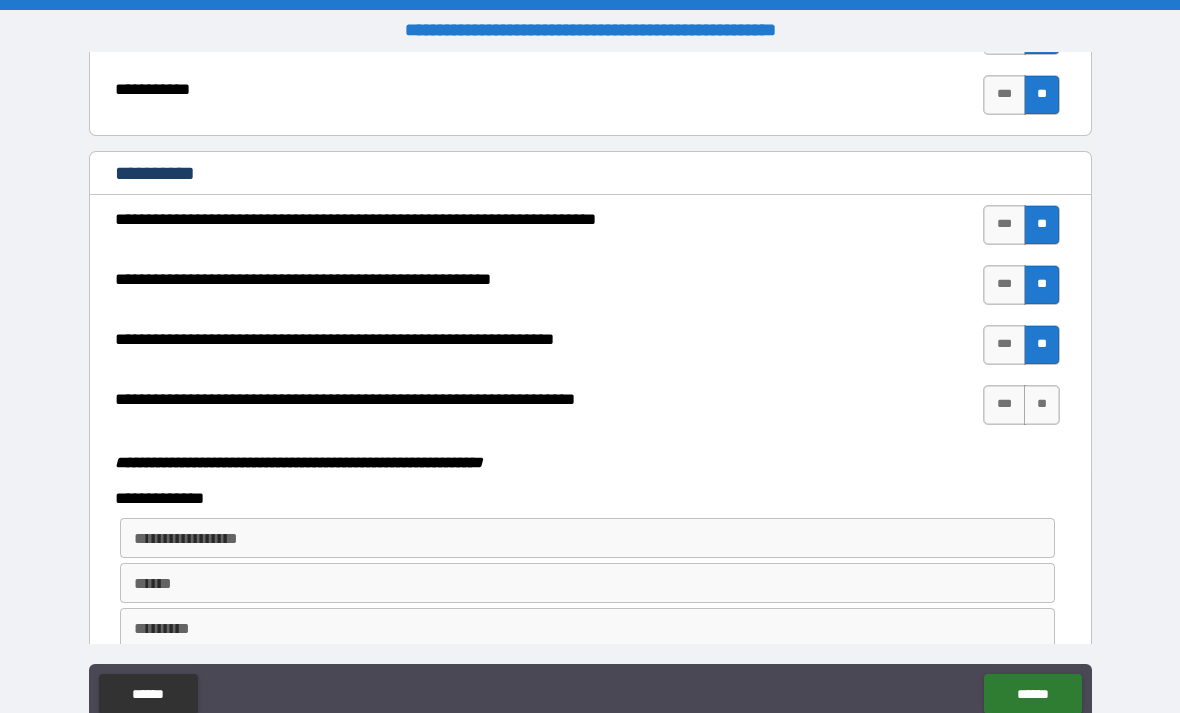 scroll, scrollTop: 5016, scrollLeft: 0, axis: vertical 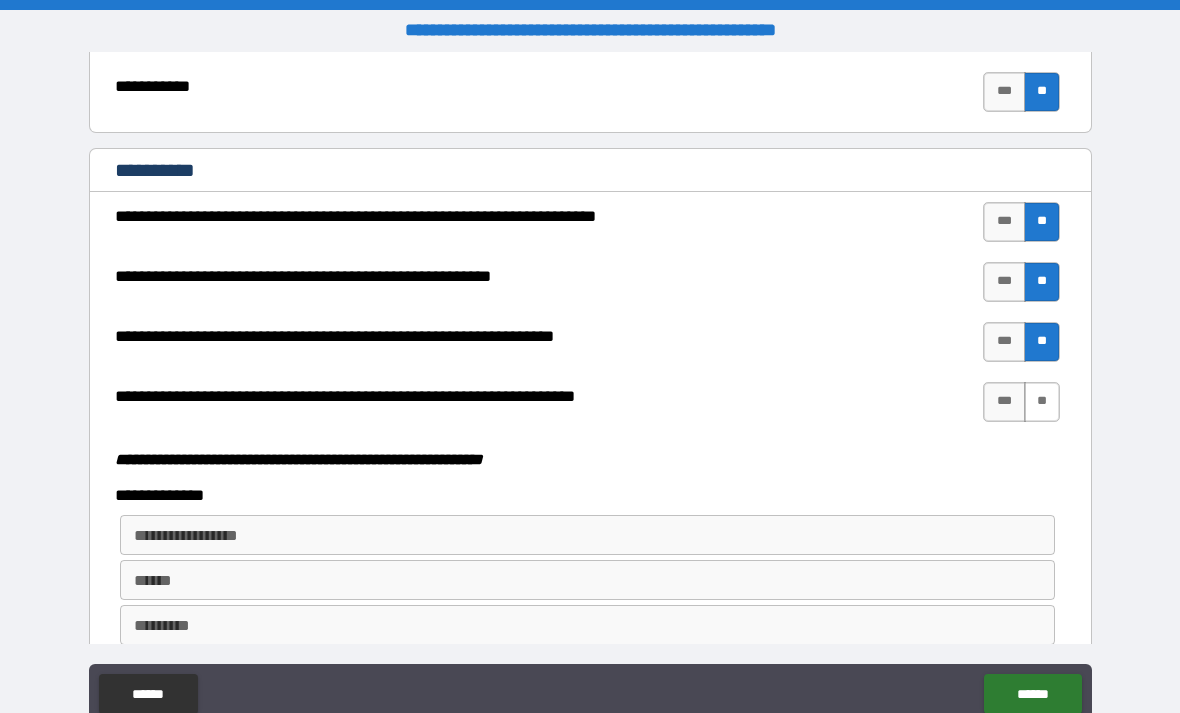 click on "**" at bounding box center [1042, 402] 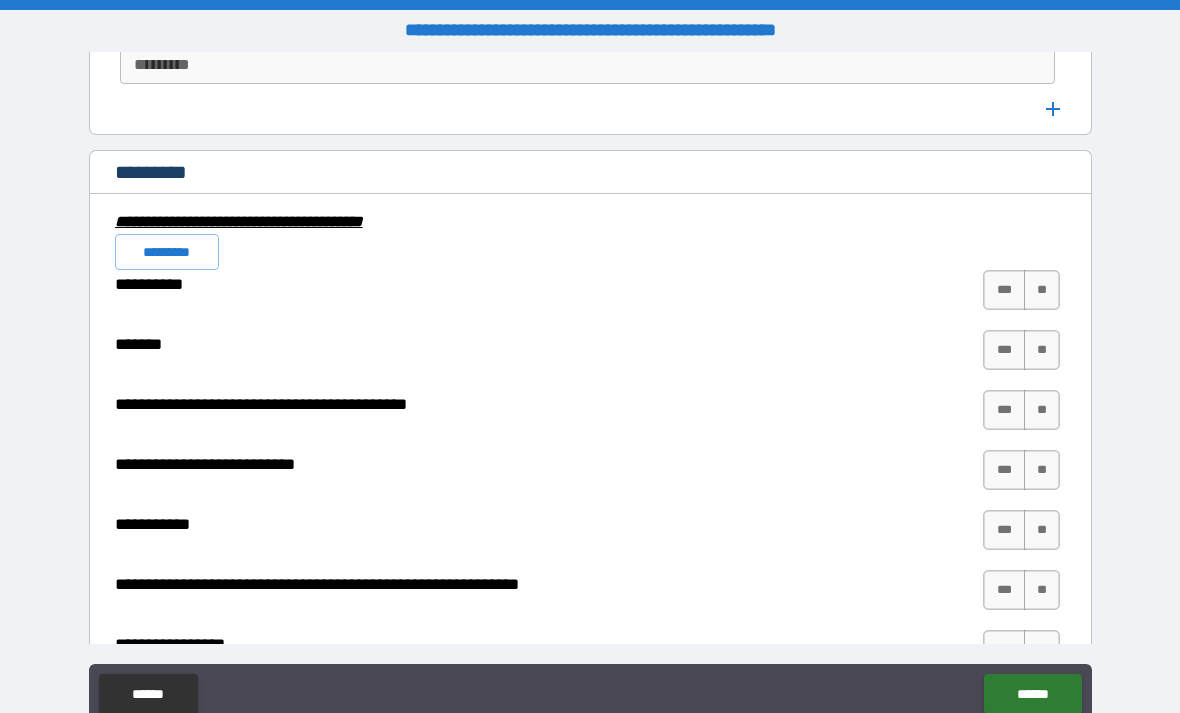 scroll, scrollTop: 5590, scrollLeft: 0, axis: vertical 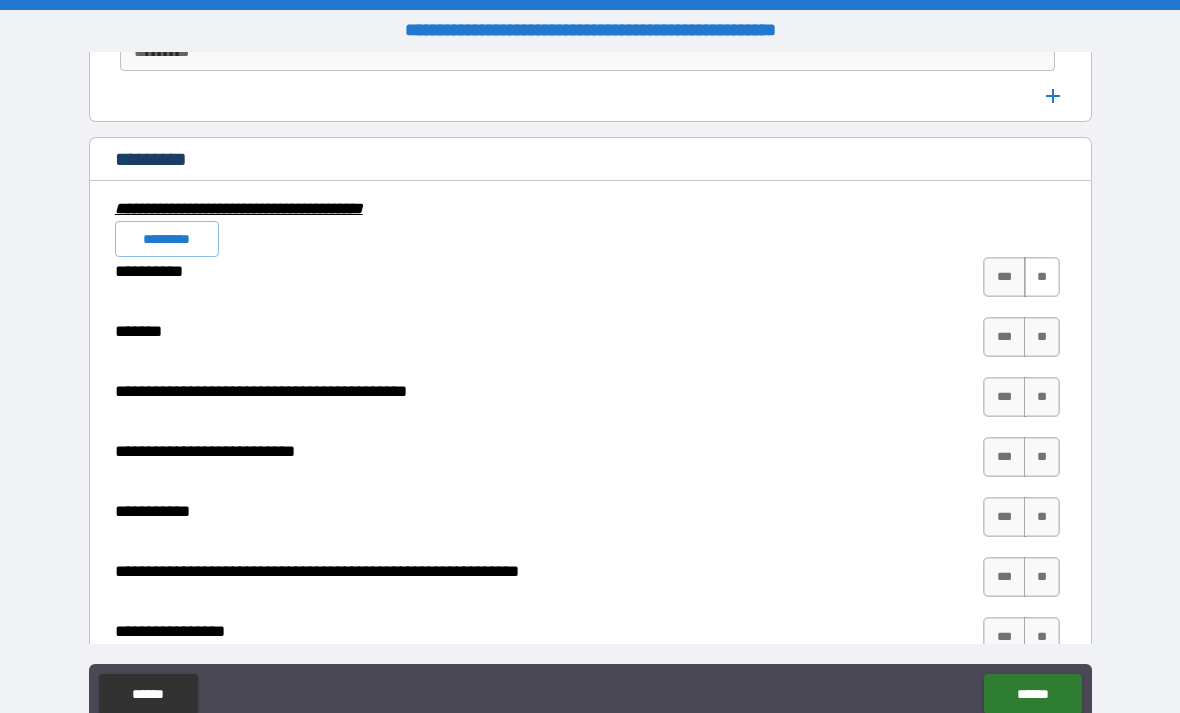 click on "**" at bounding box center [1042, 277] 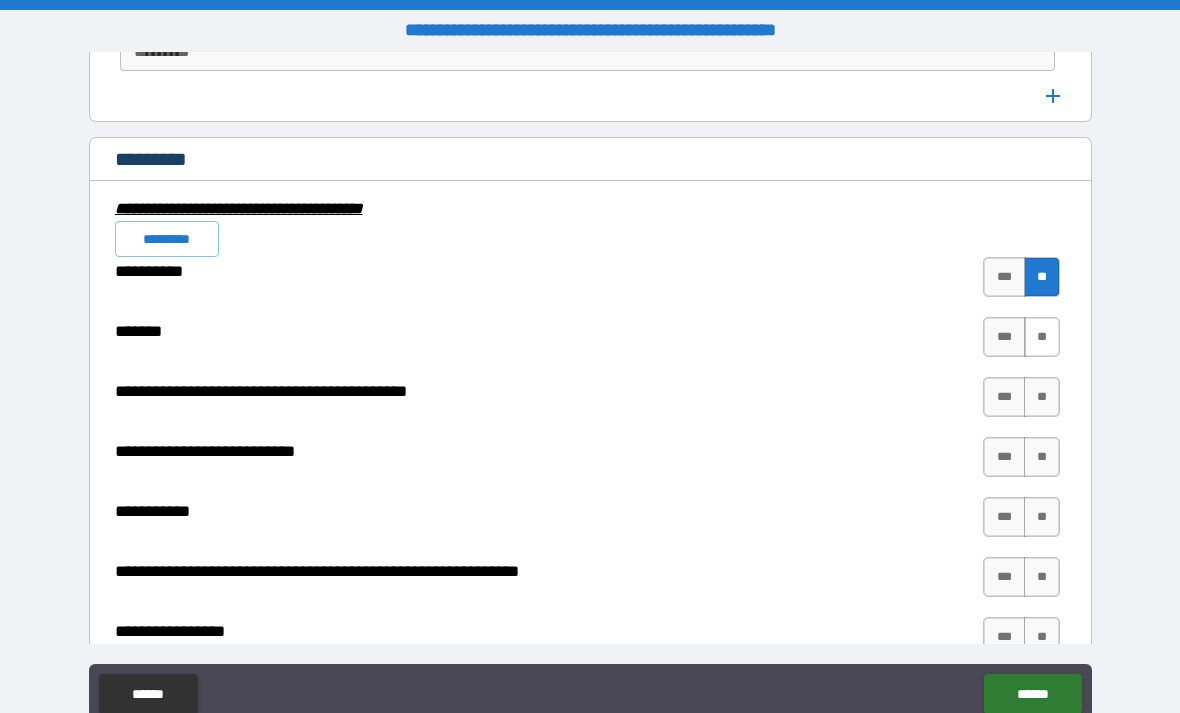click on "**" at bounding box center (1042, 337) 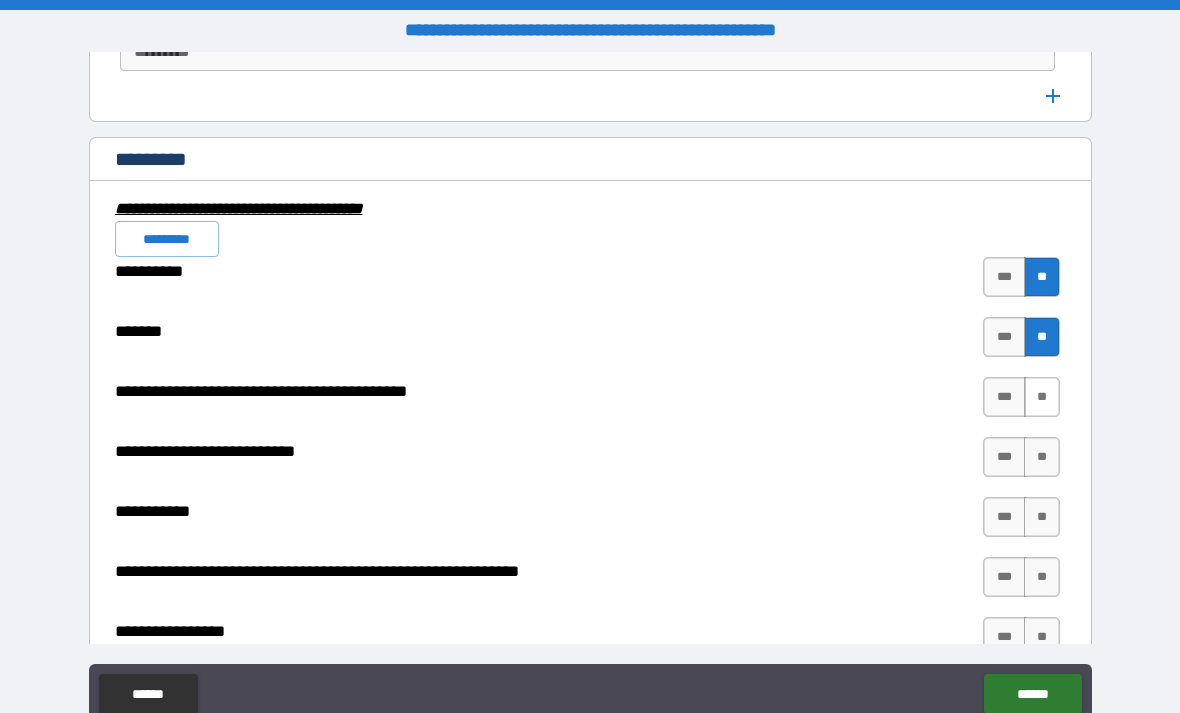 click on "**" at bounding box center (1042, 397) 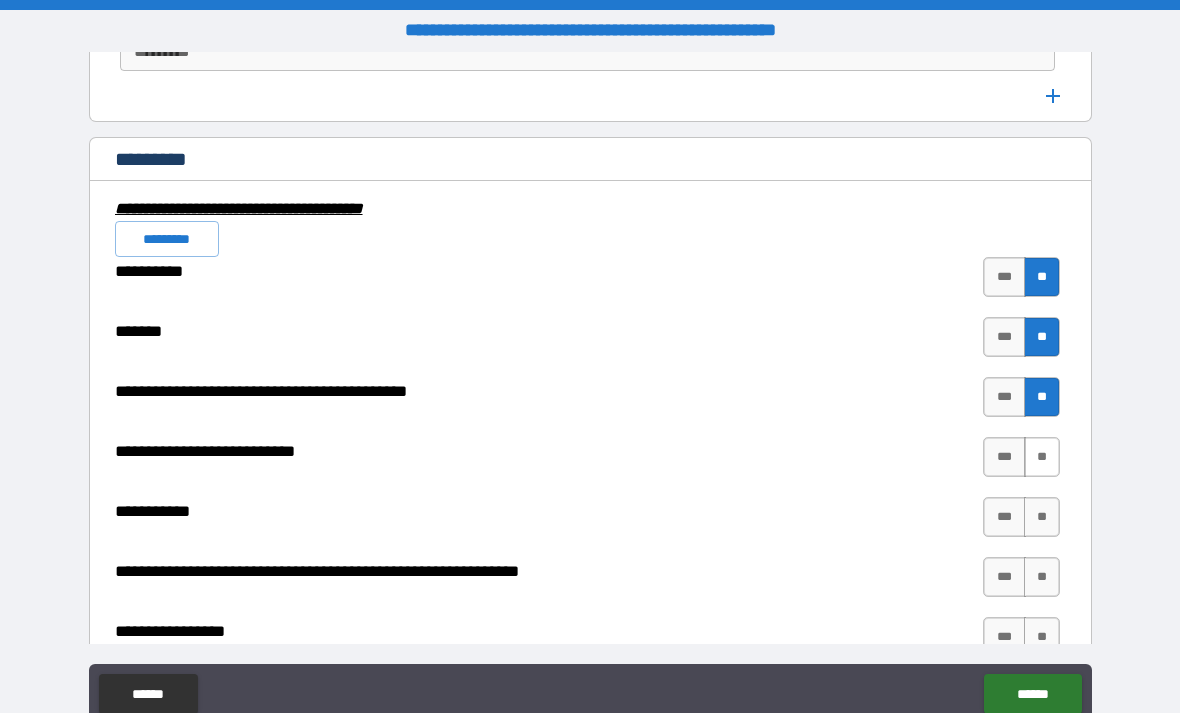 click on "**" at bounding box center (1042, 457) 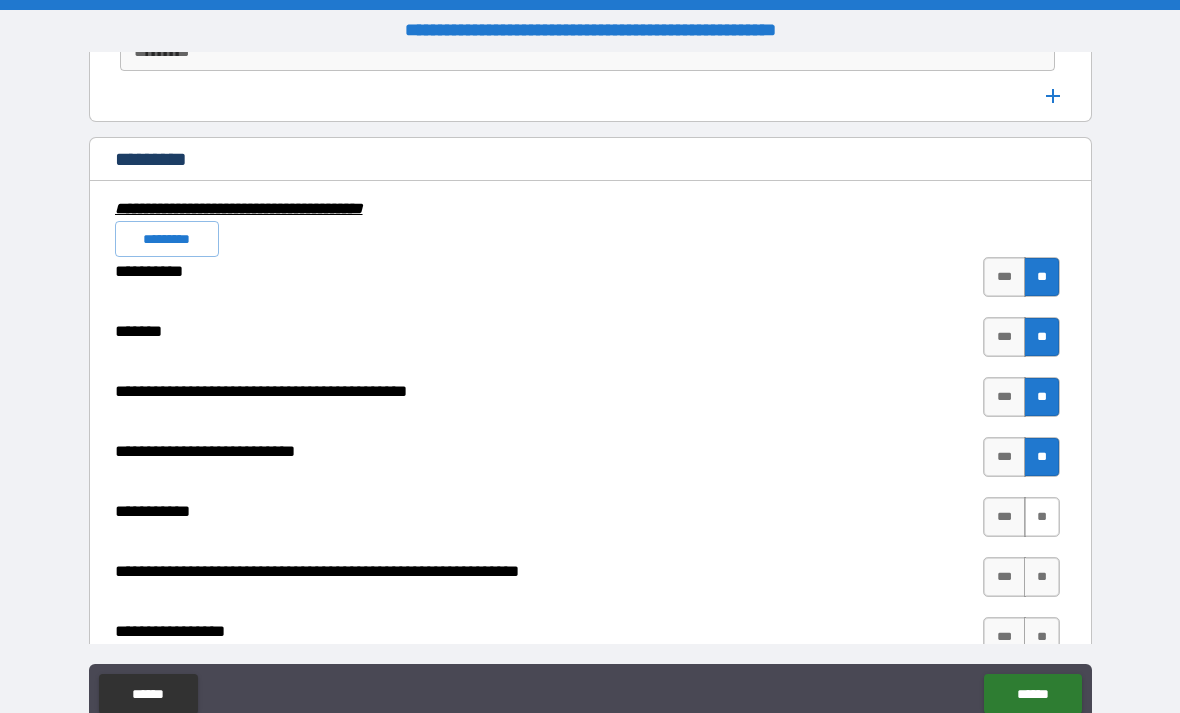 click on "**" at bounding box center [1042, 517] 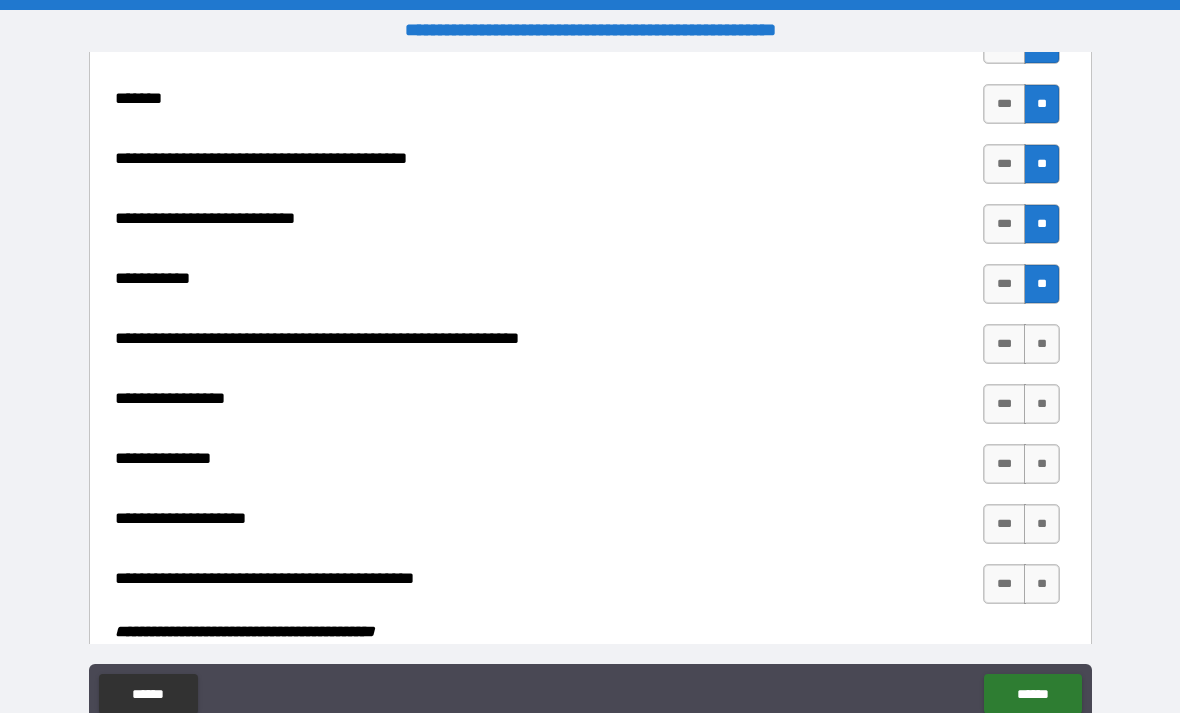 scroll, scrollTop: 5824, scrollLeft: 0, axis: vertical 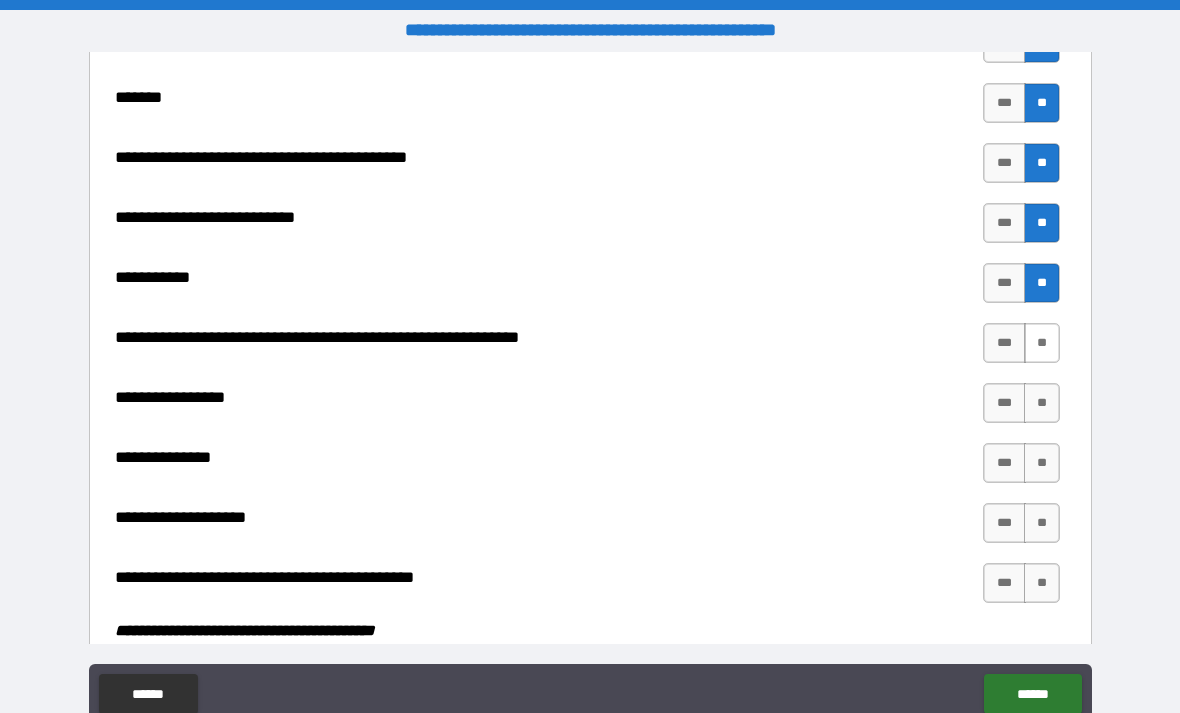 click on "**" at bounding box center [1042, 343] 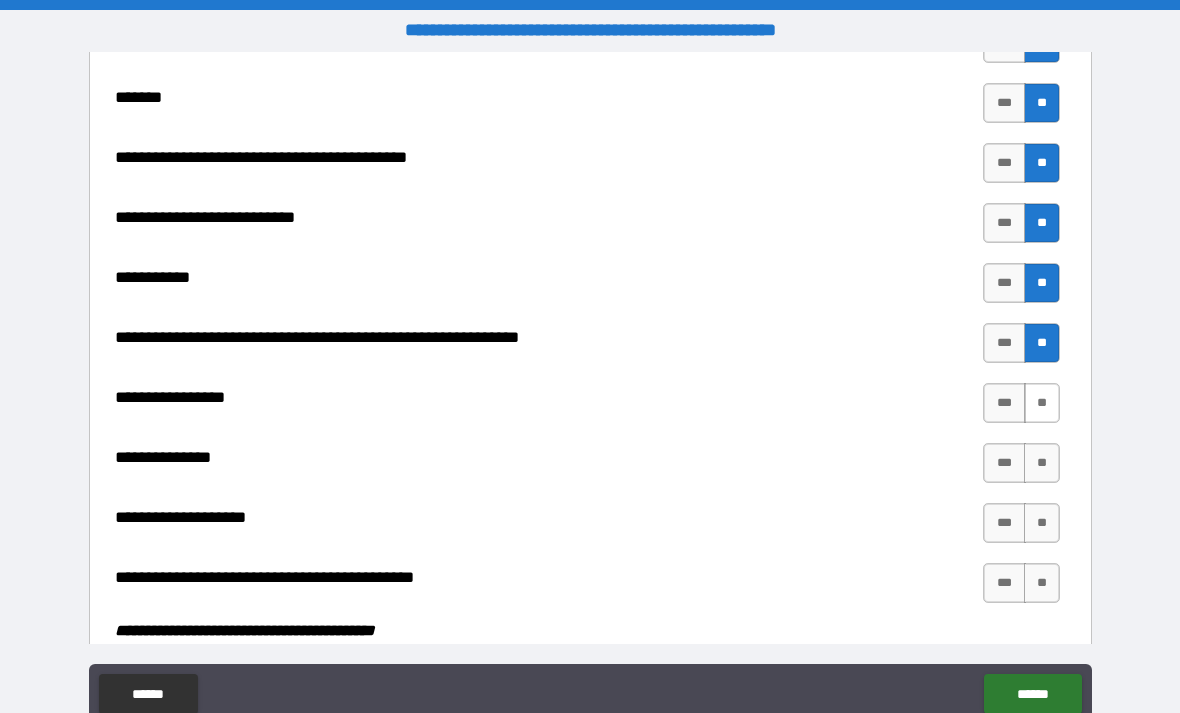 click on "**" at bounding box center (1042, 403) 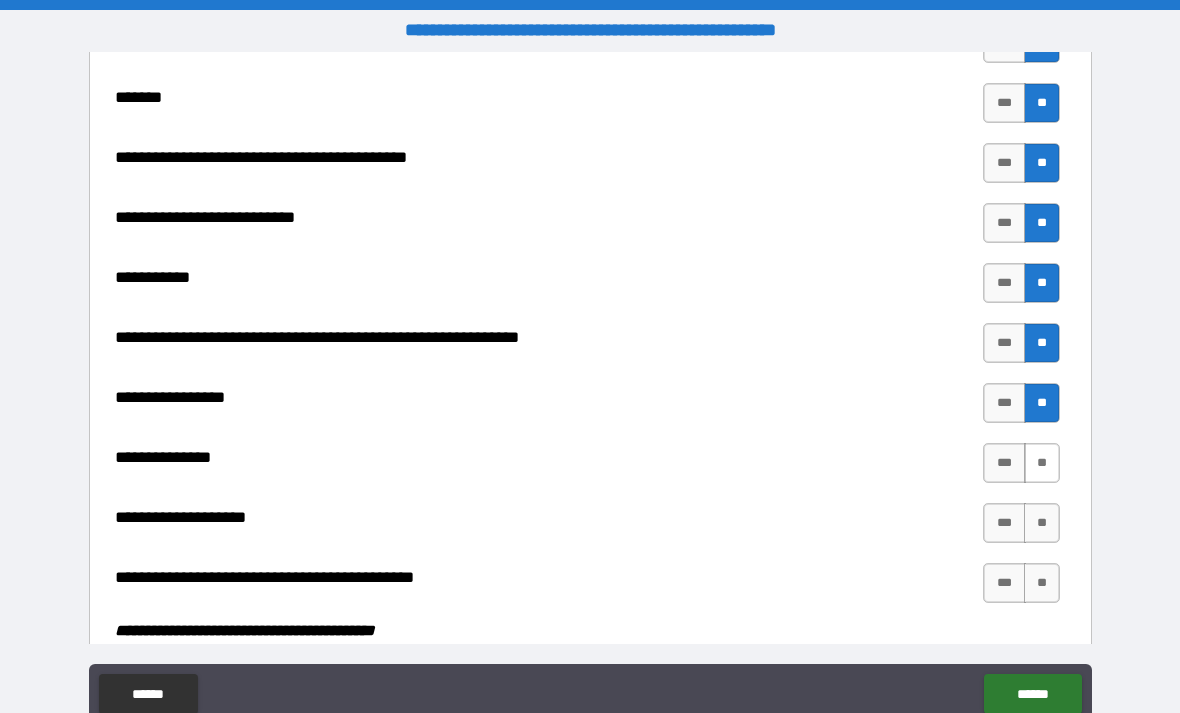 click on "**" at bounding box center [1042, 463] 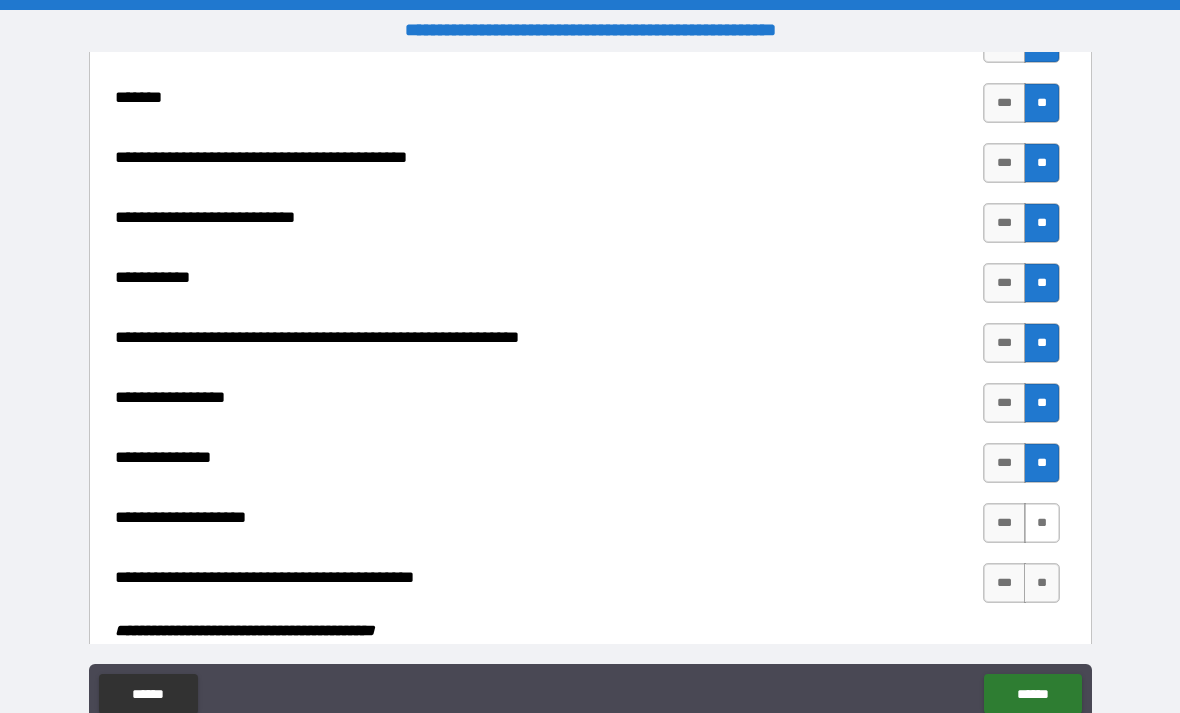 click on "**" at bounding box center [1042, 523] 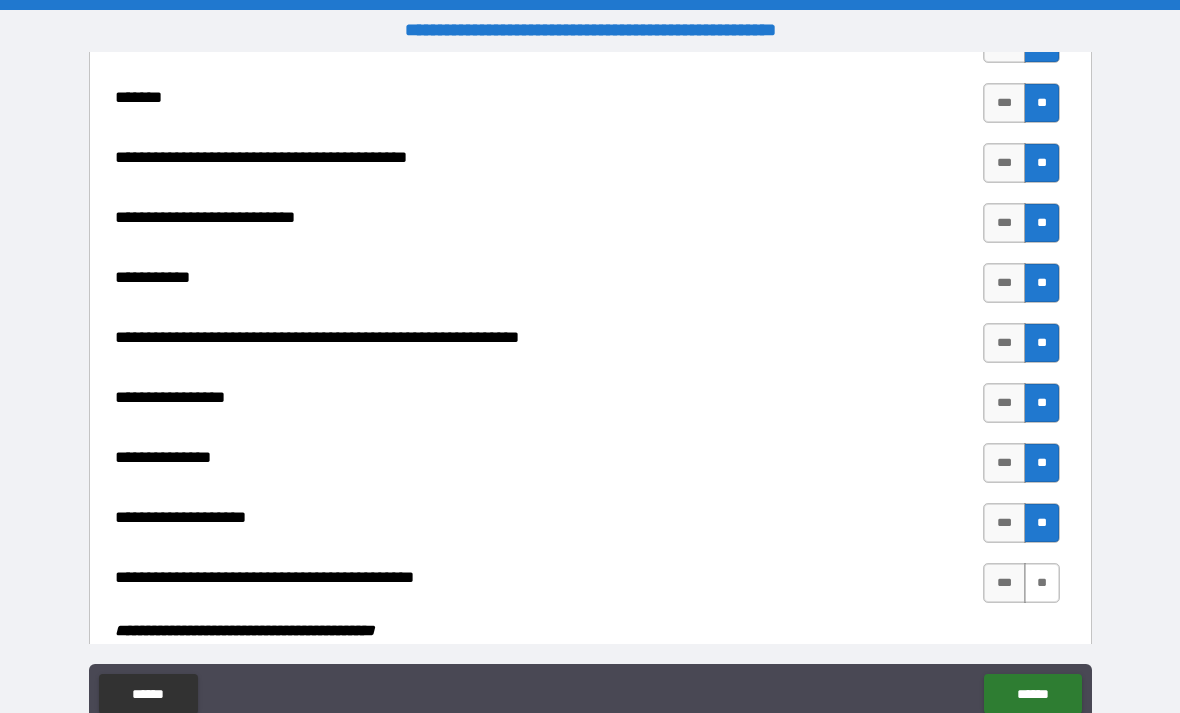 click on "**" at bounding box center (1042, 583) 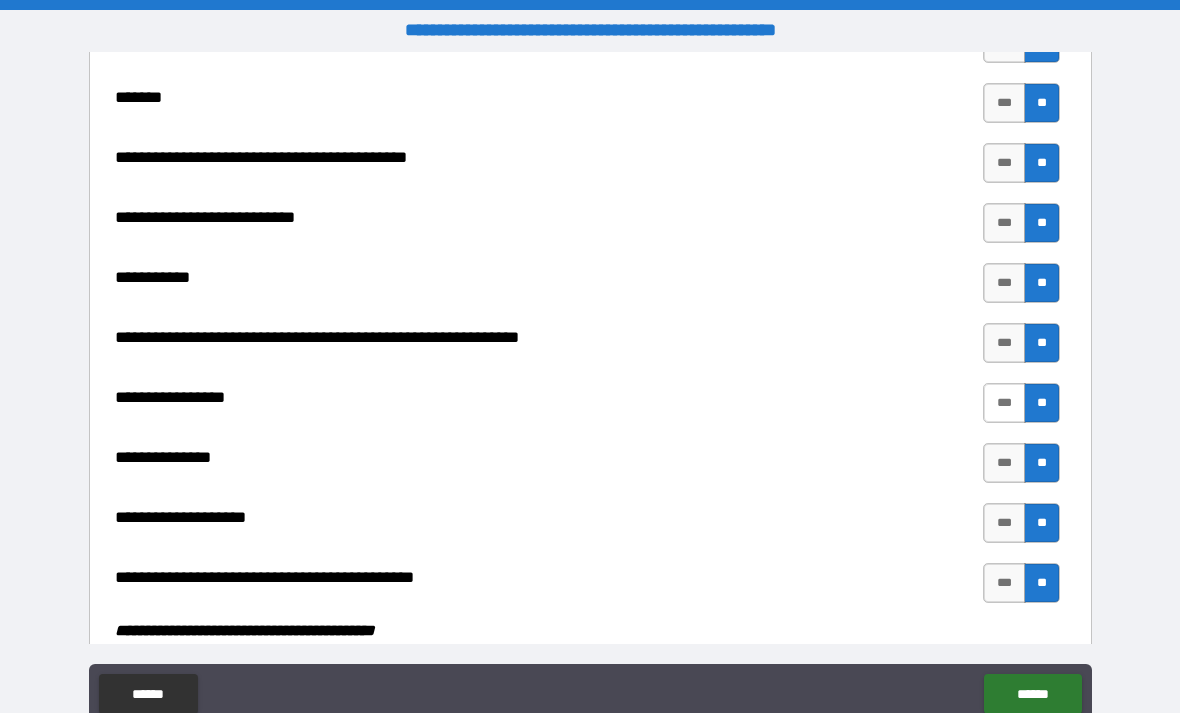 click on "***" at bounding box center [1004, 403] 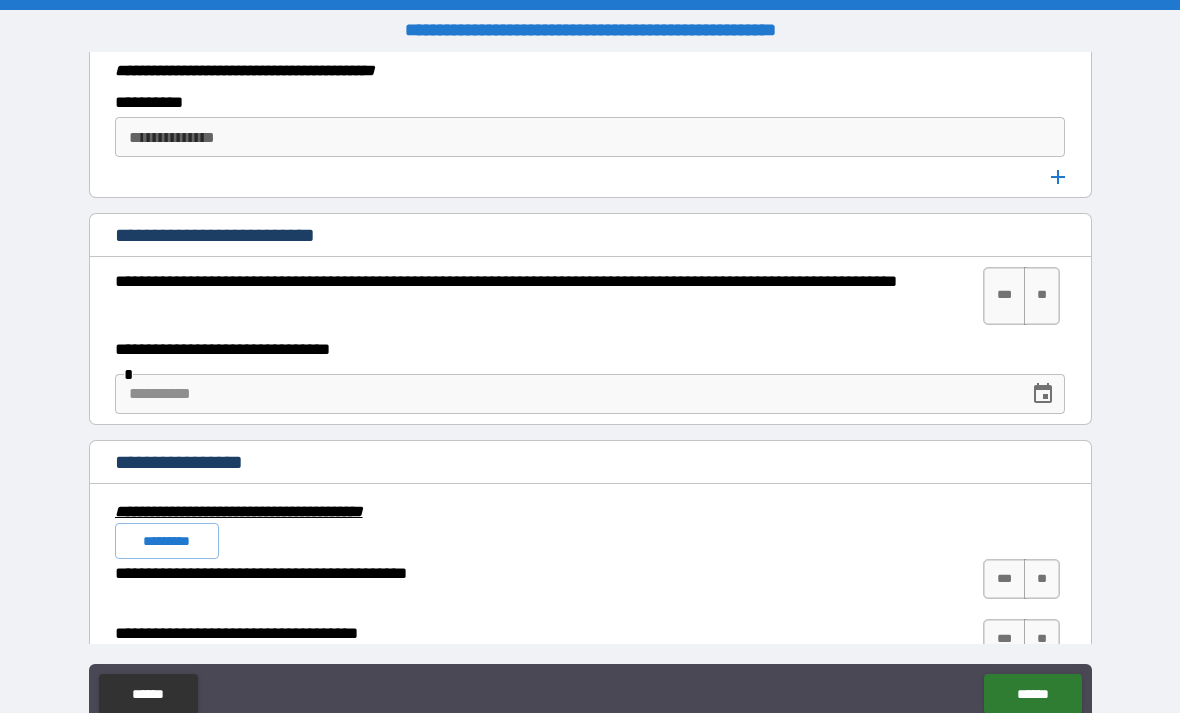 scroll, scrollTop: 6387, scrollLeft: 0, axis: vertical 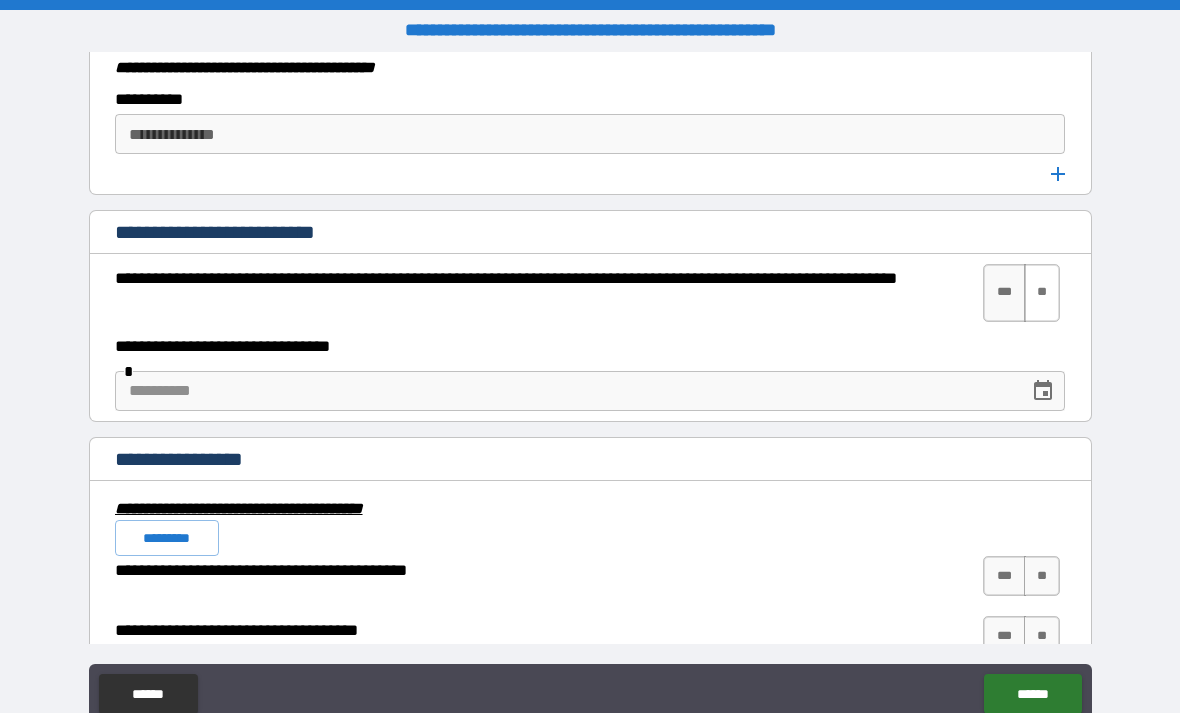click on "**" at bounding box center [1042, 293] 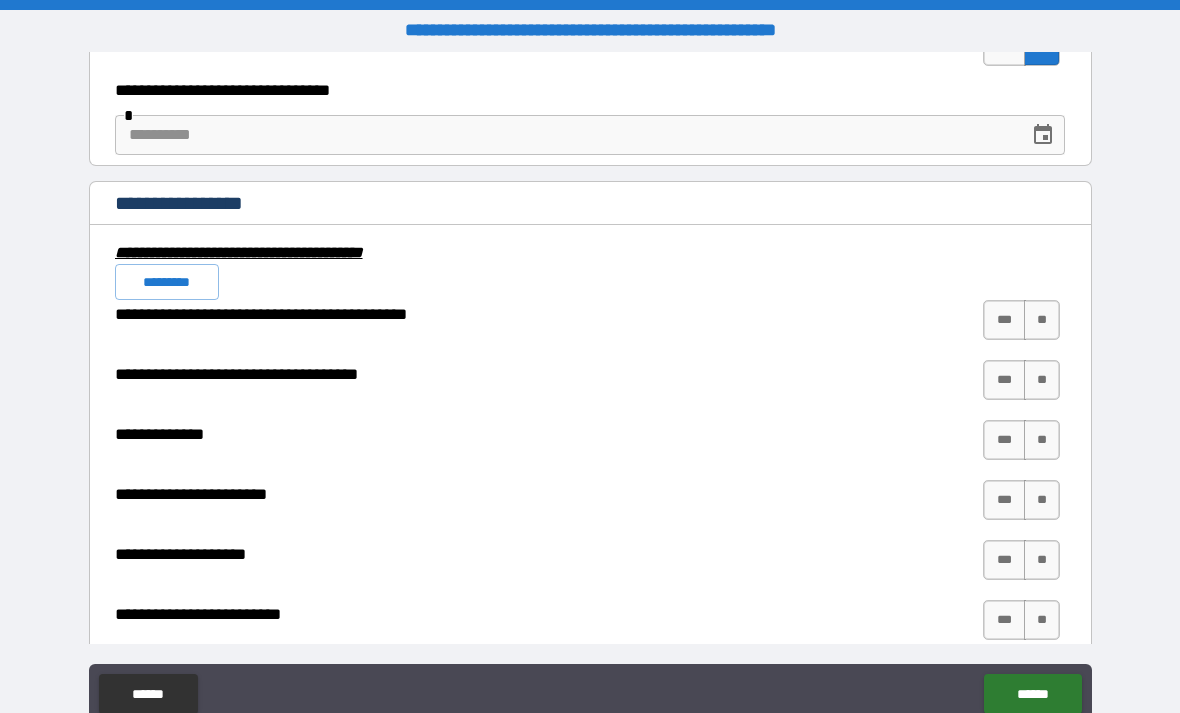 scroll, scrollTop: 6652, scrollLeft: 0, axis: vertical 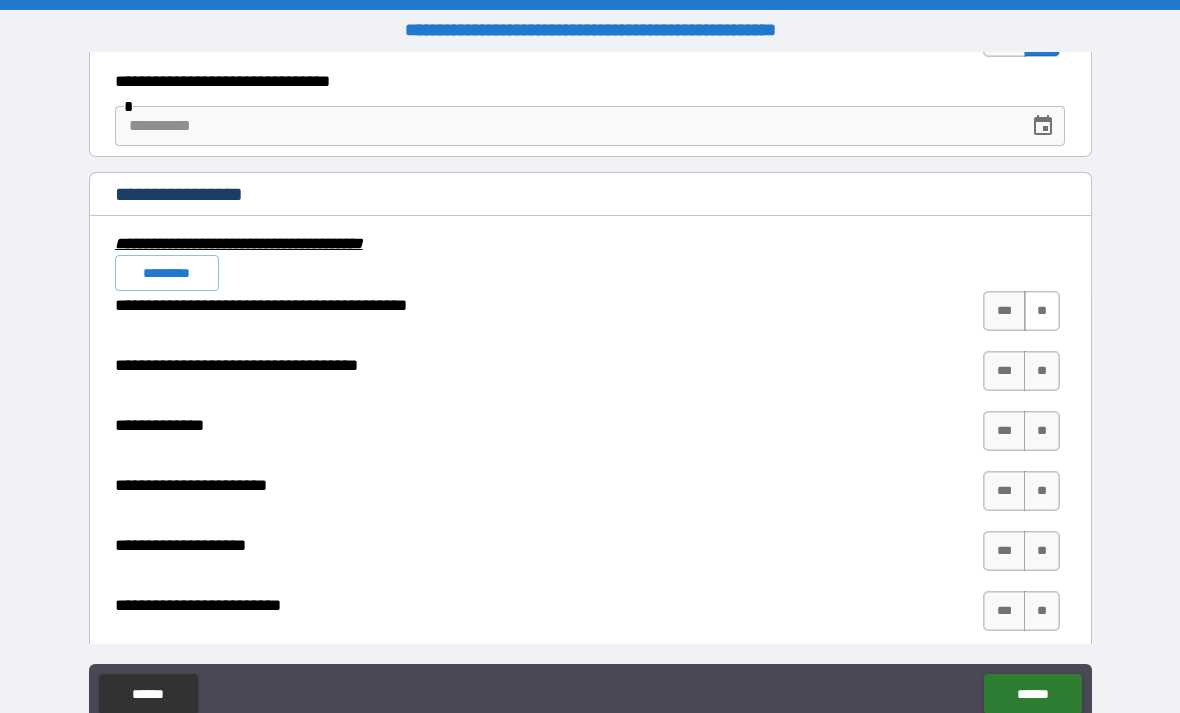click on "**" at bounding box center [1042, 311] 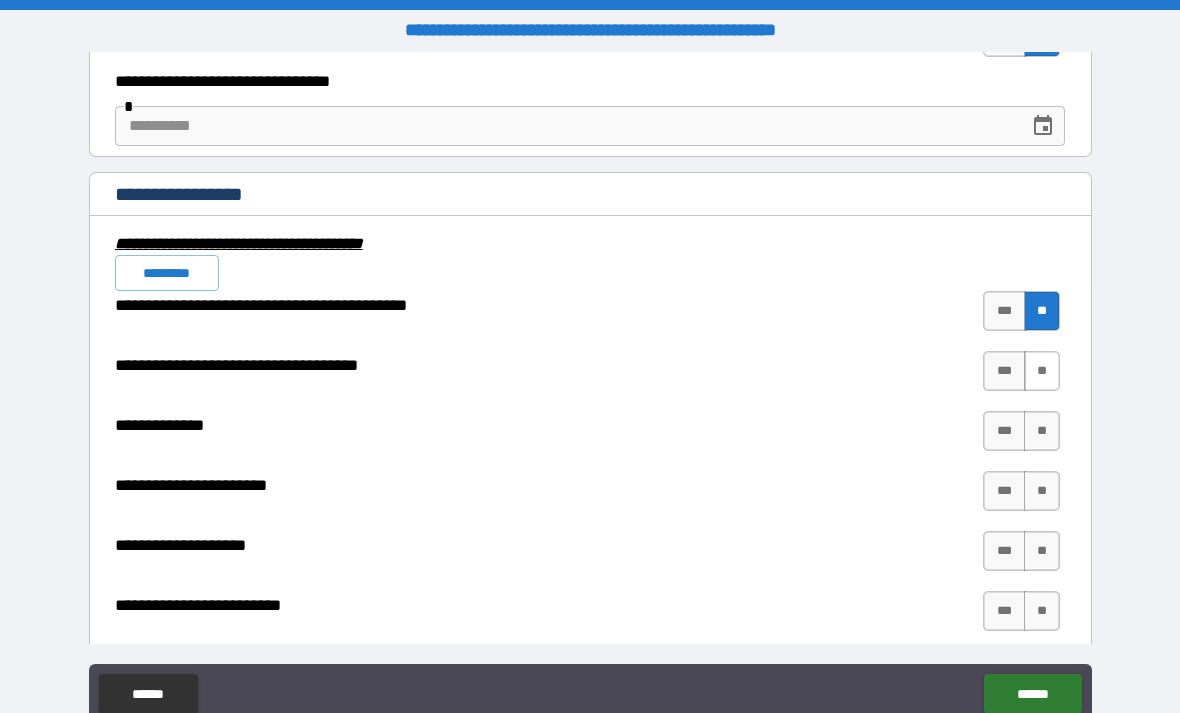 click on "**" at bounding box center [1042, 371] 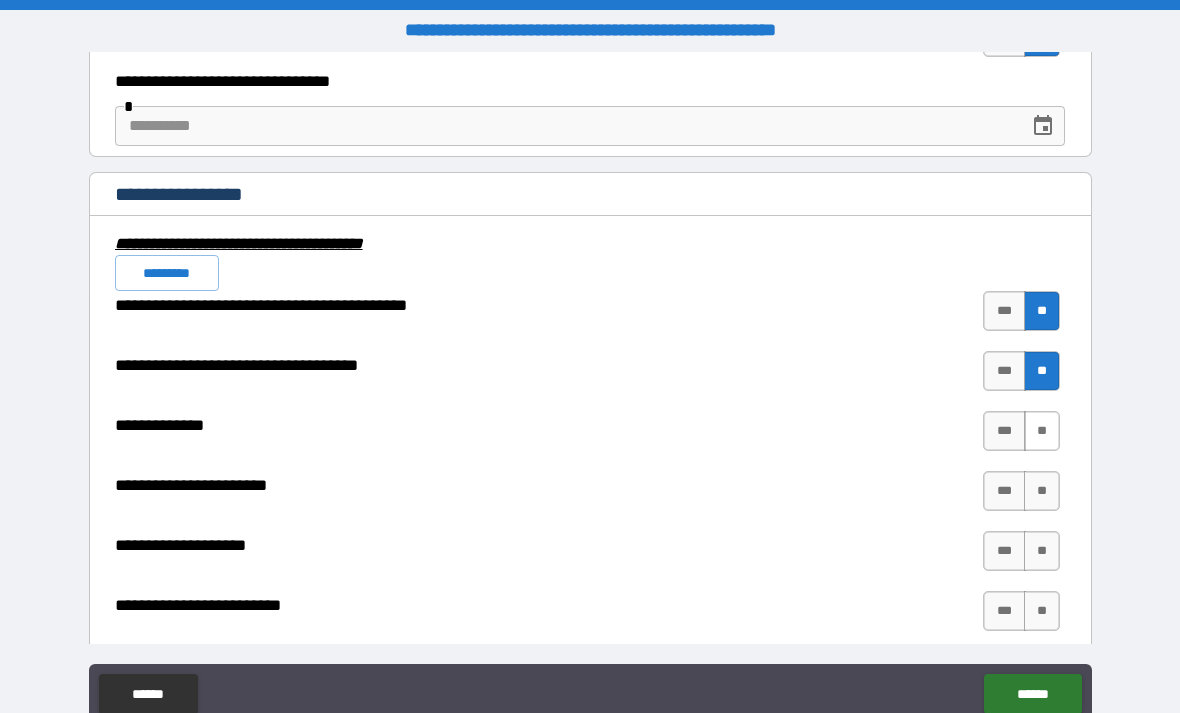 click on "**" at bounding box center [1042, 431] 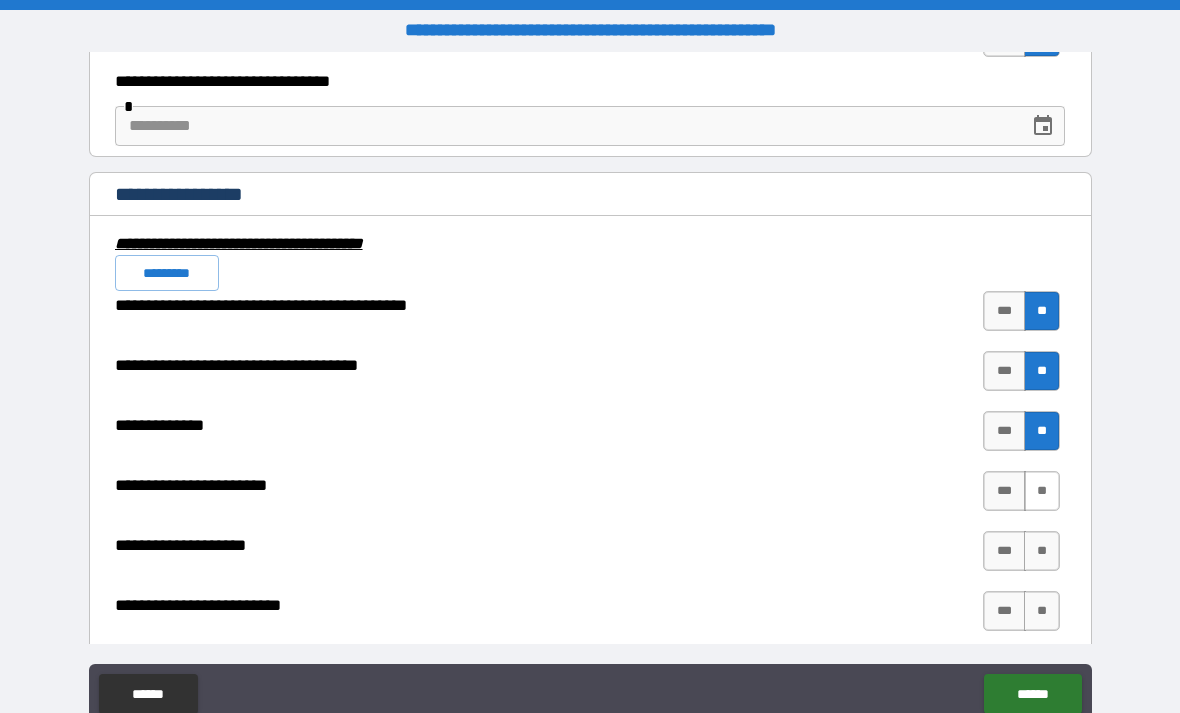 click on "**" at bounding box center (1042, 491) 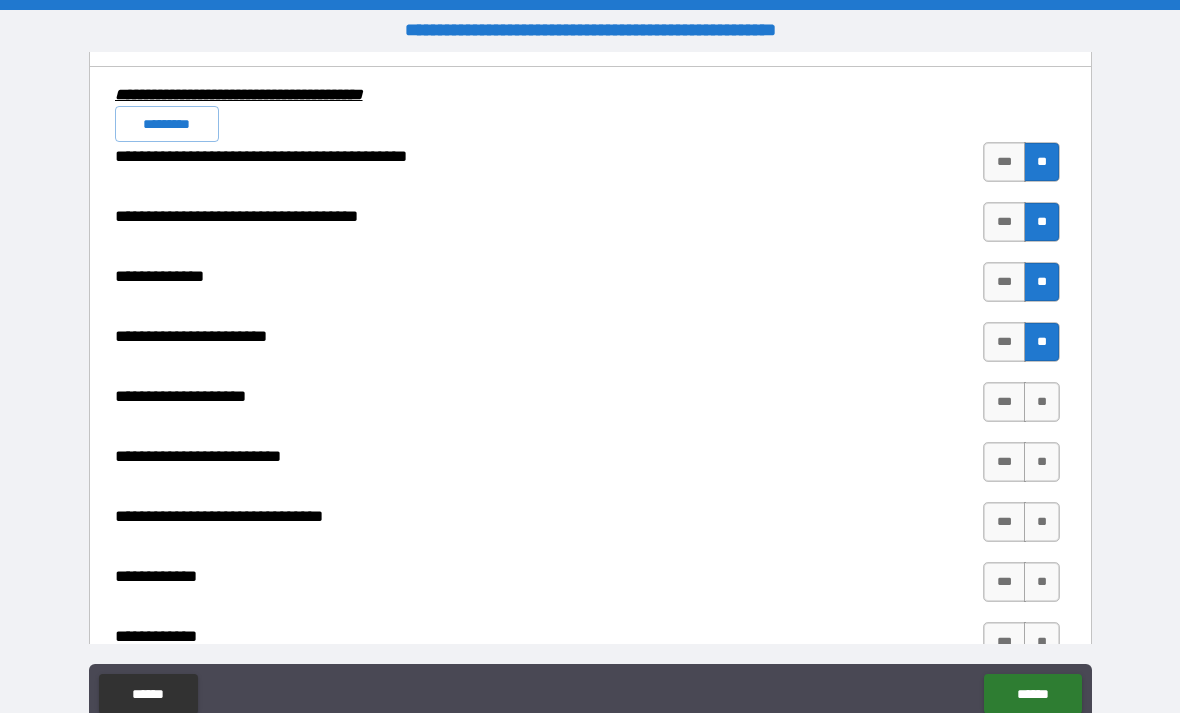 scroll, scrollTop: 6836, scrollLeft: 0, axis: vertical 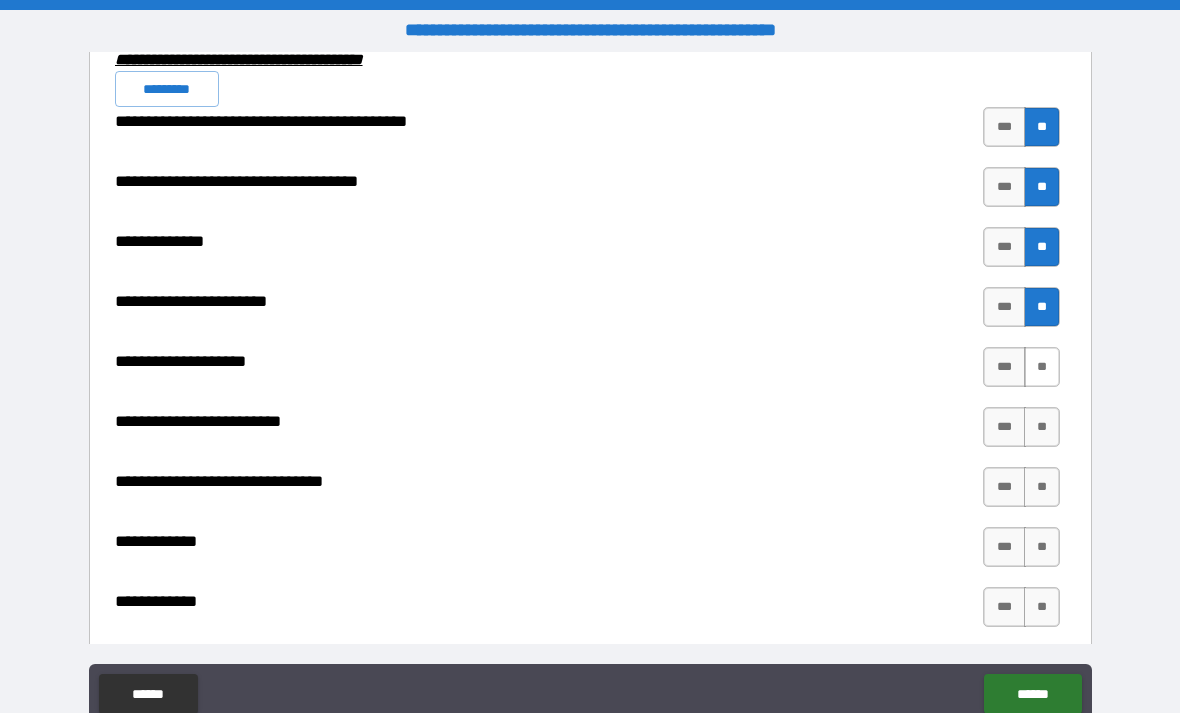 click on "**" at bounding box center (1042, 367) 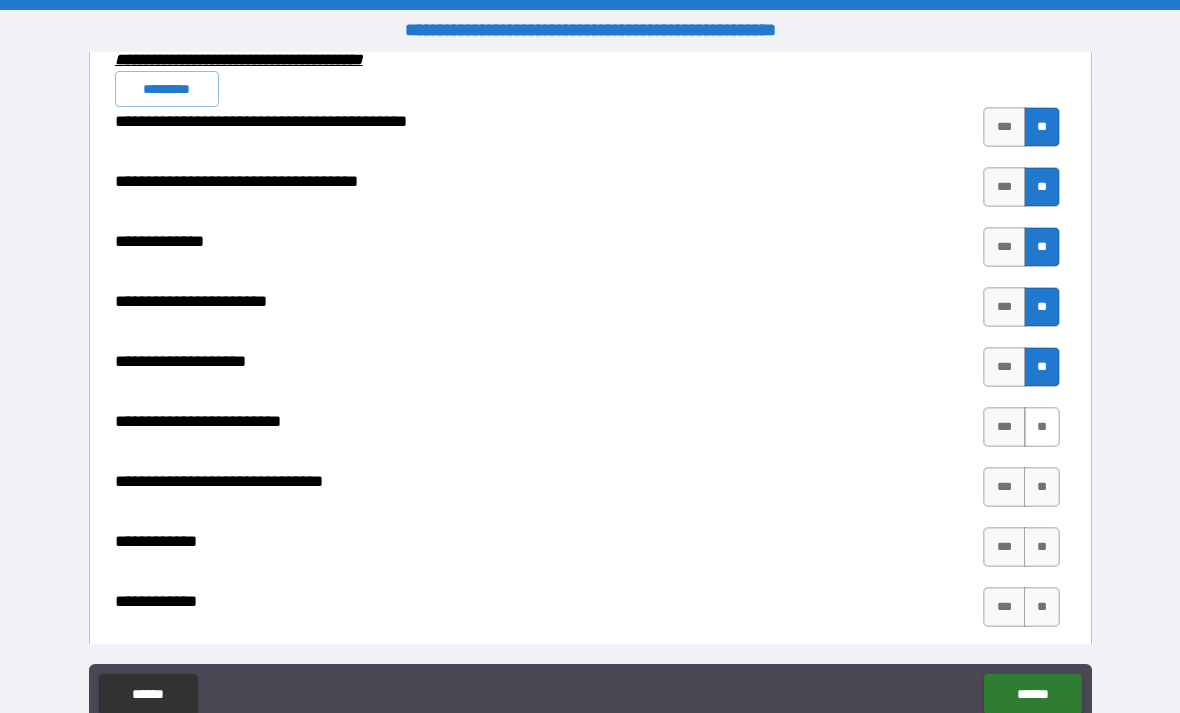 click on "**" at bounding box center (1042, 427) 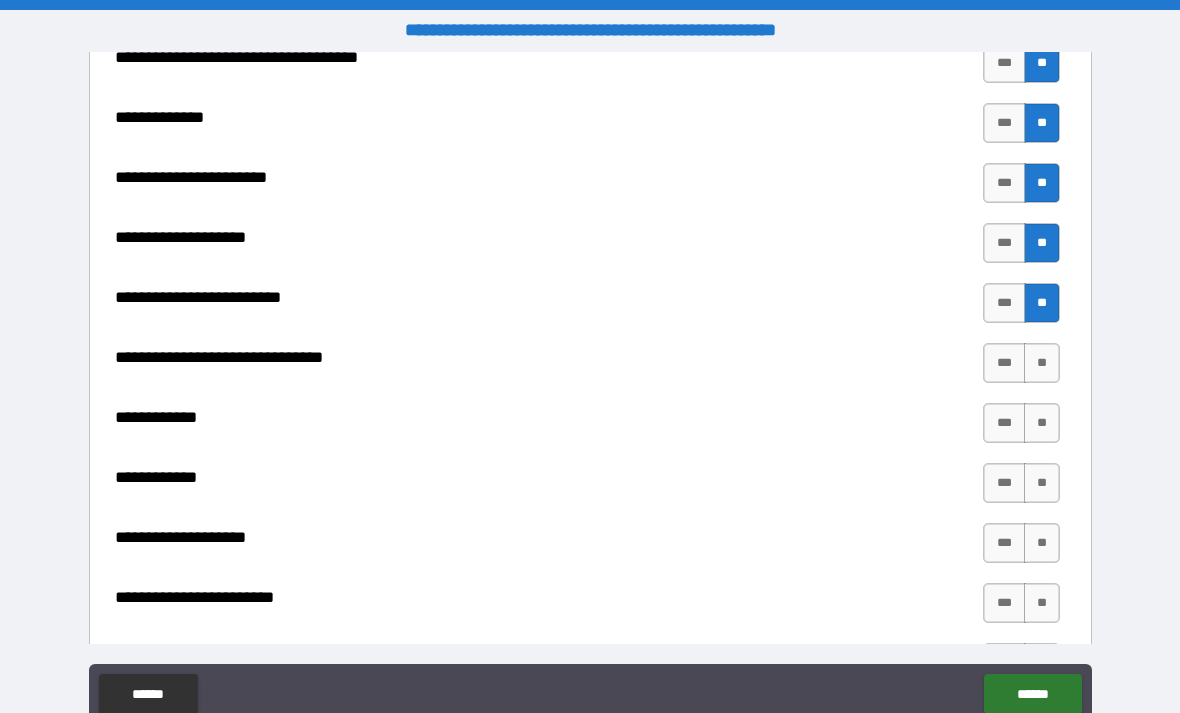 scroll, scrollTop: 6963, scrollLeft: 0, axis: vertical 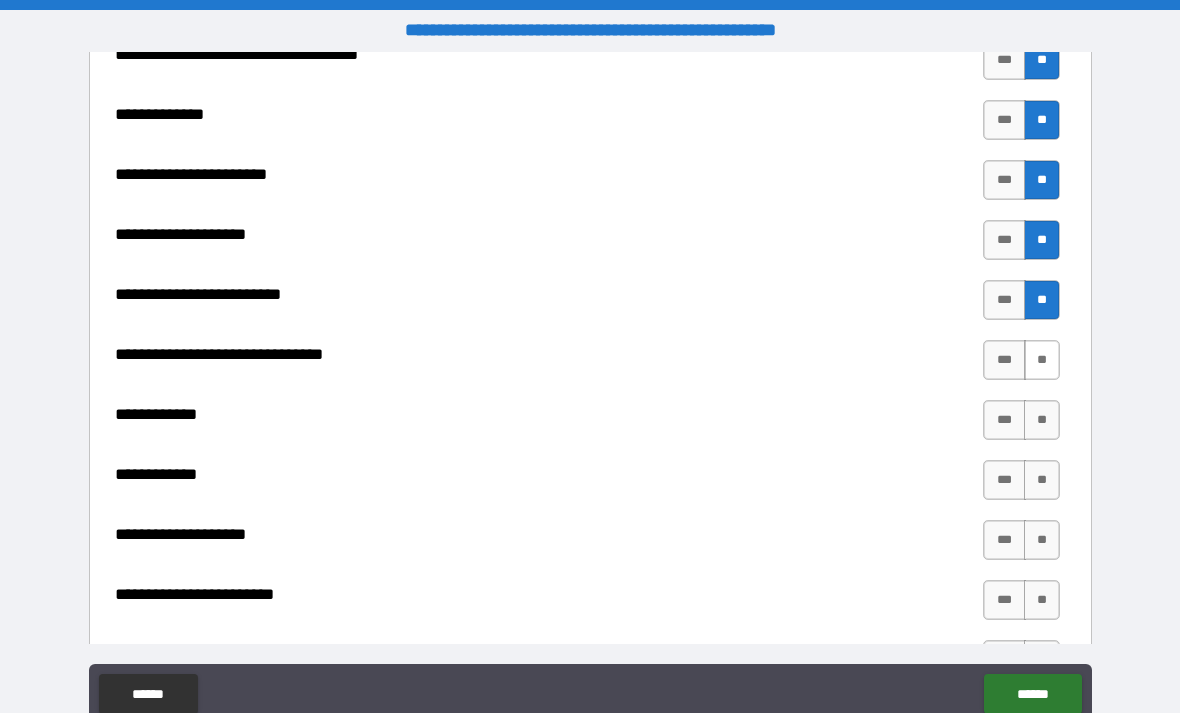 click on "**" at bounding box center [1042, 360] 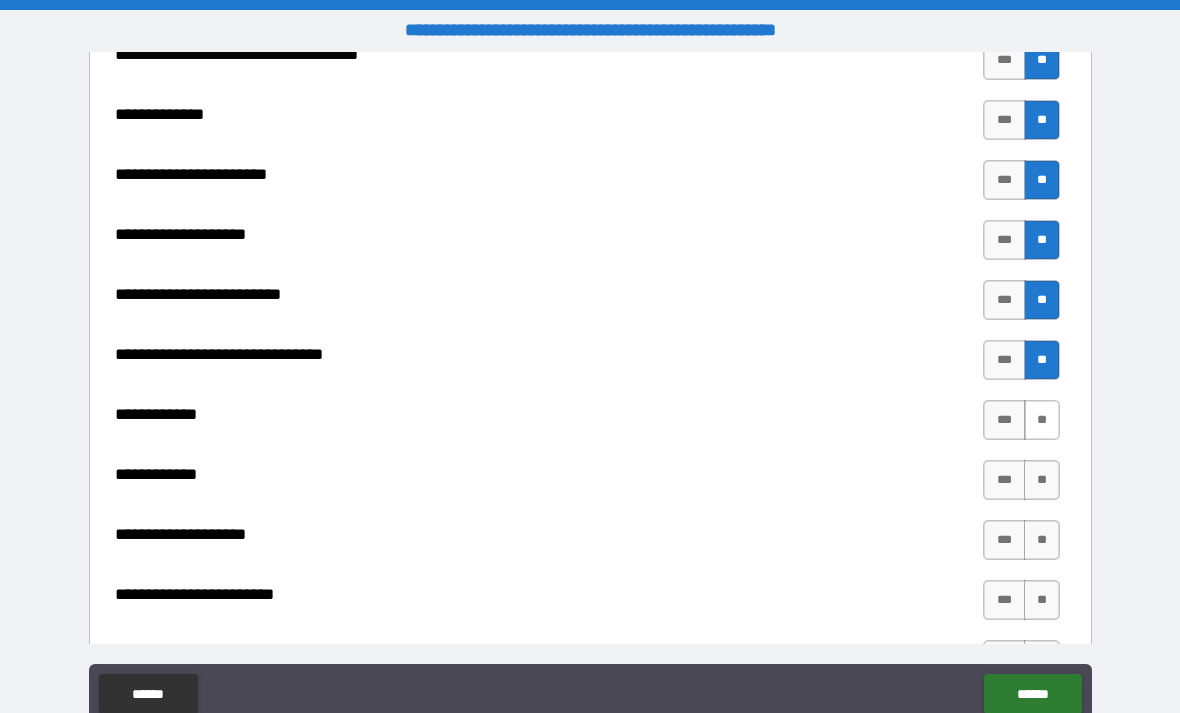 click on "**" at bounding box center (1042, 420) 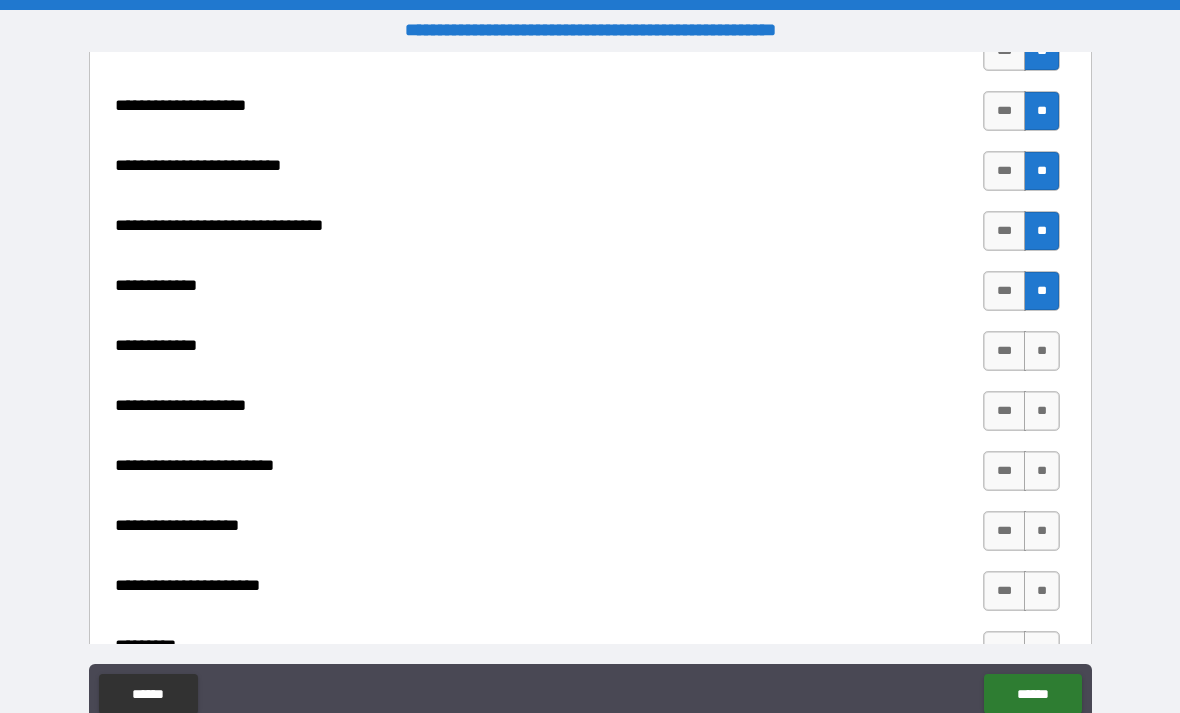 scroll, scrollTop: 7094, scrollLeft: 0, axis: vertical 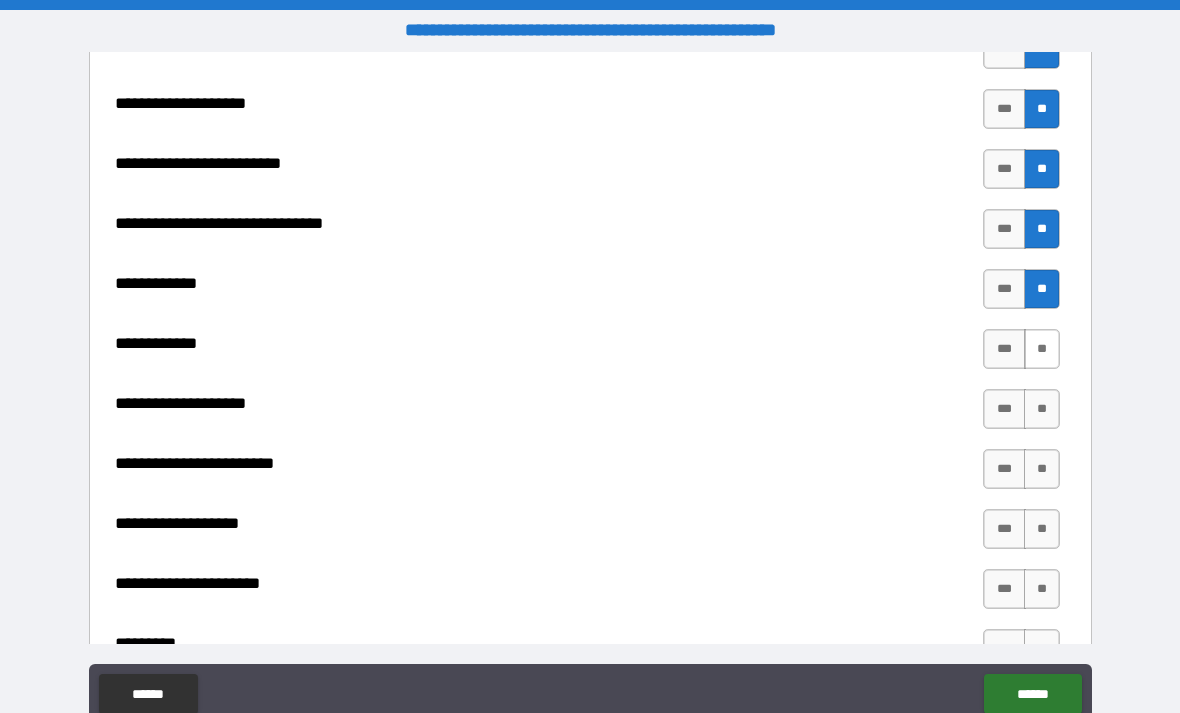 click on "**" at bounding box center [1042, 349] 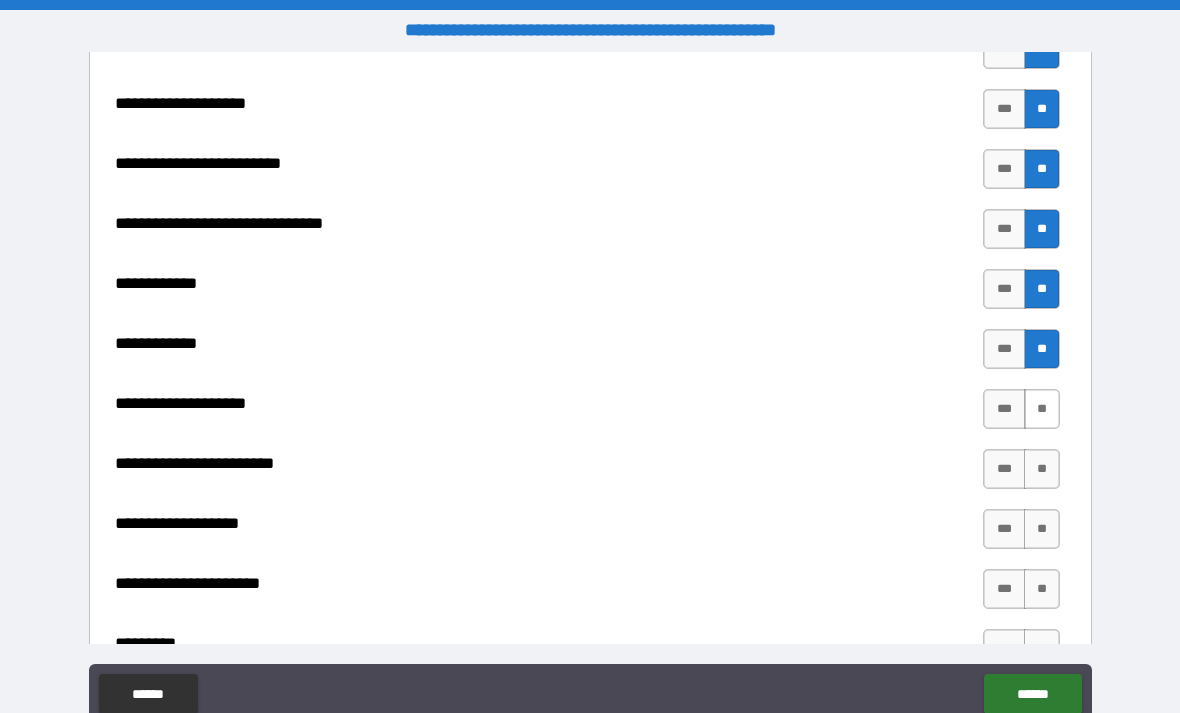 click on "**" at bounding box center [1042, 409] 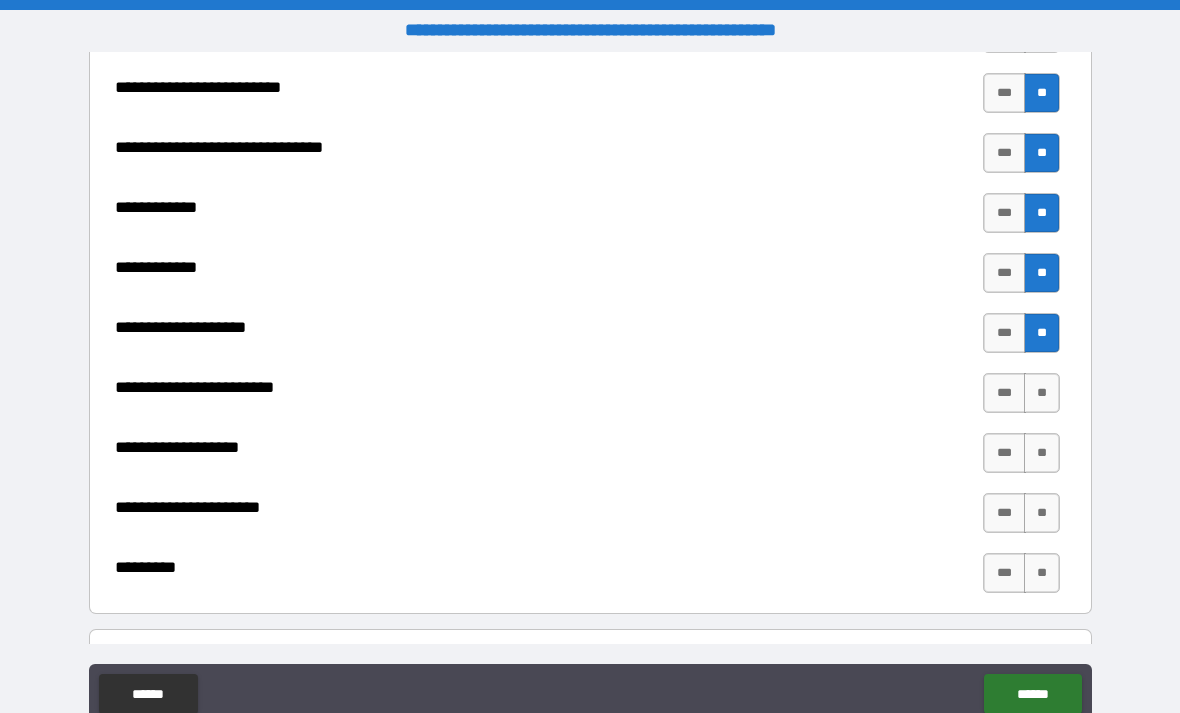 scroll, scrollTop: 7187, scrollLeft: 0, axis: vertical 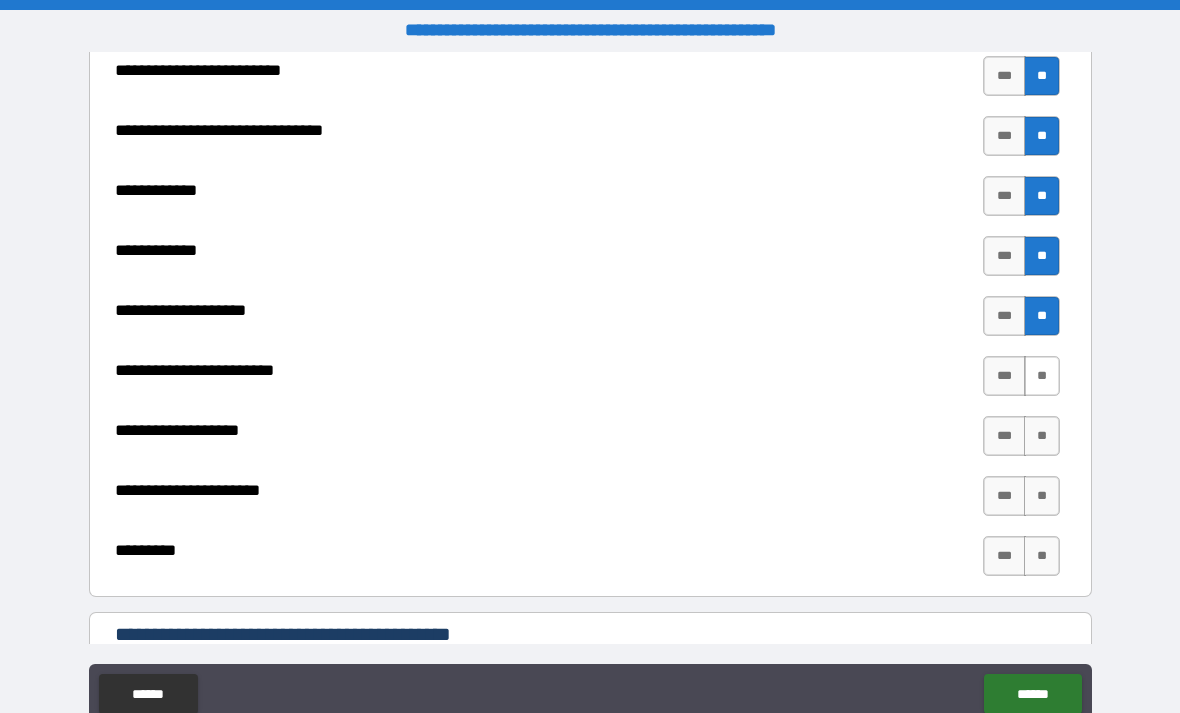 click on "**" at bounding box center [1042, 376] 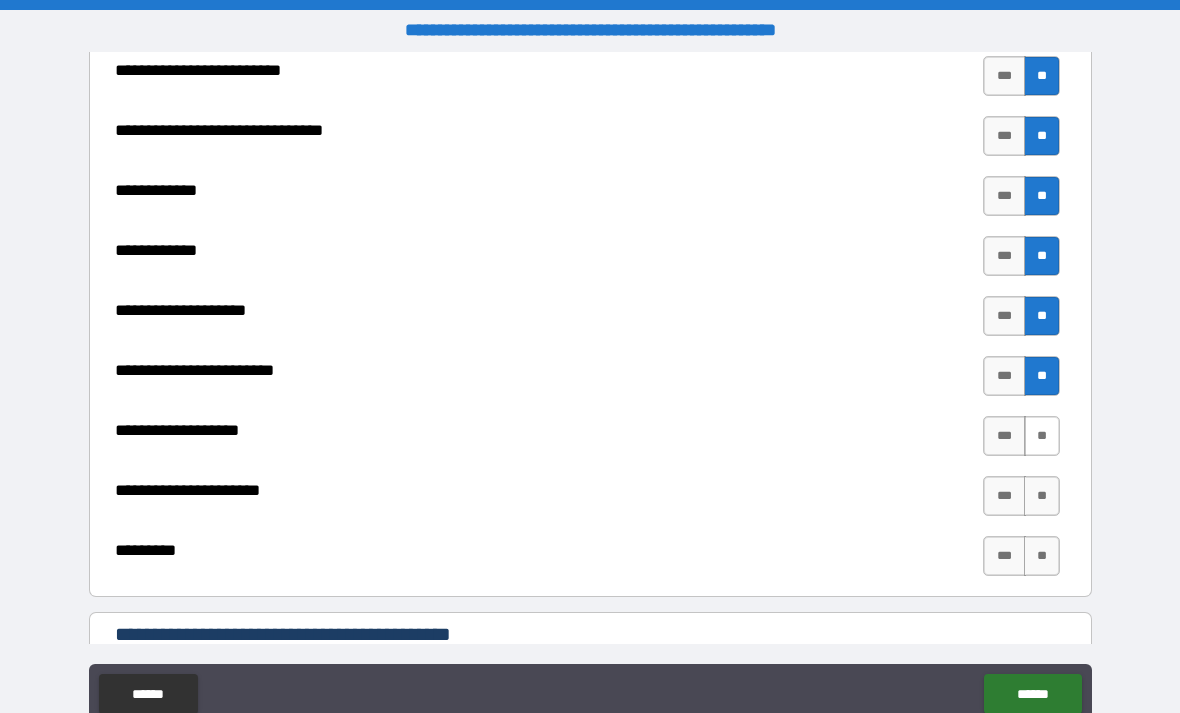 click on "**" at bounding box center (1042, 436) 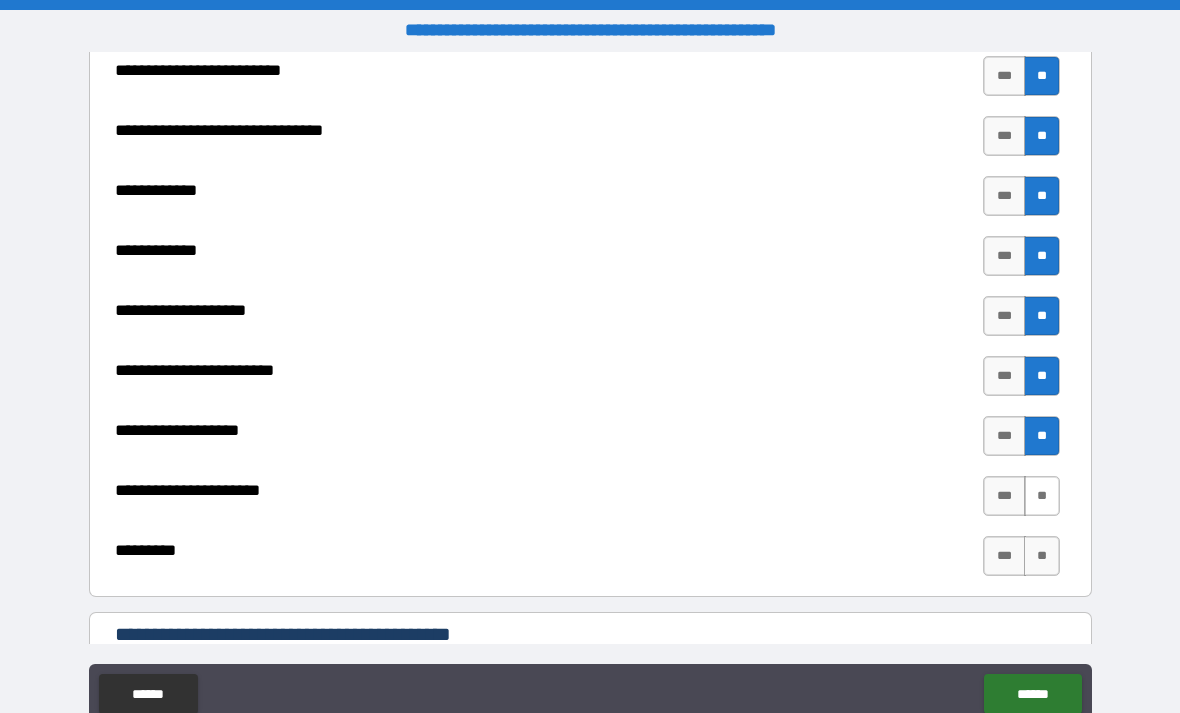 click on "**" at bounding box center [1042, 496] 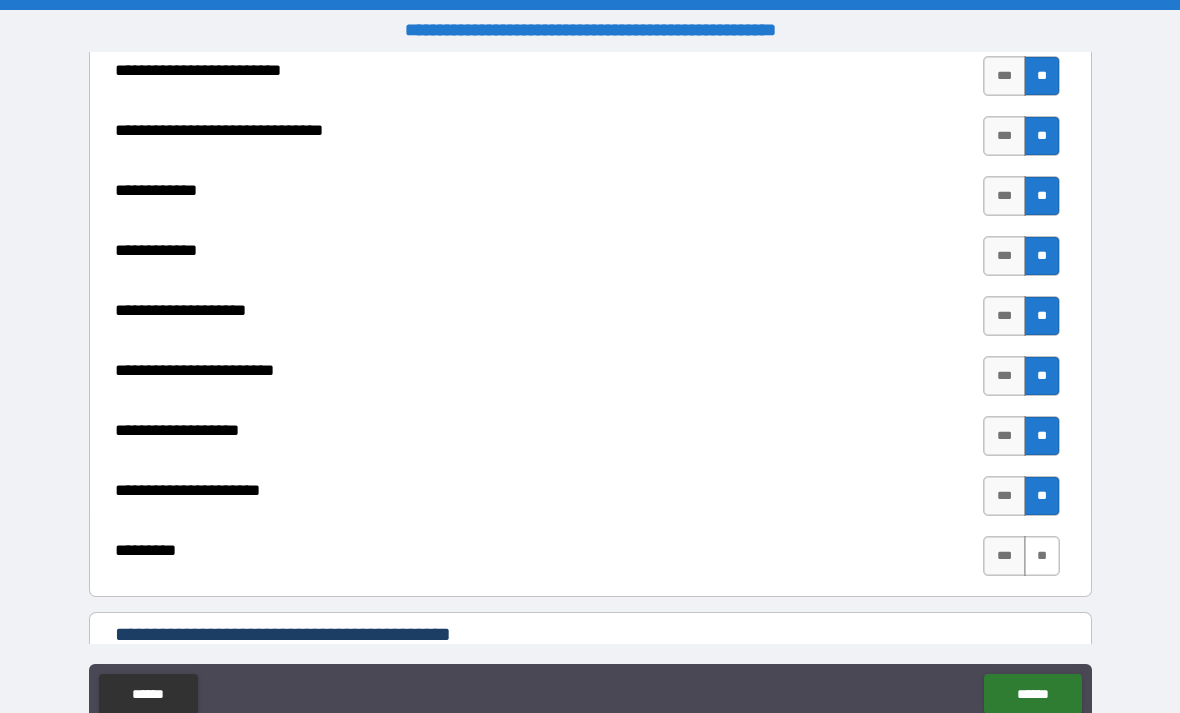 click on "**" at bounding box center [1042, 556] 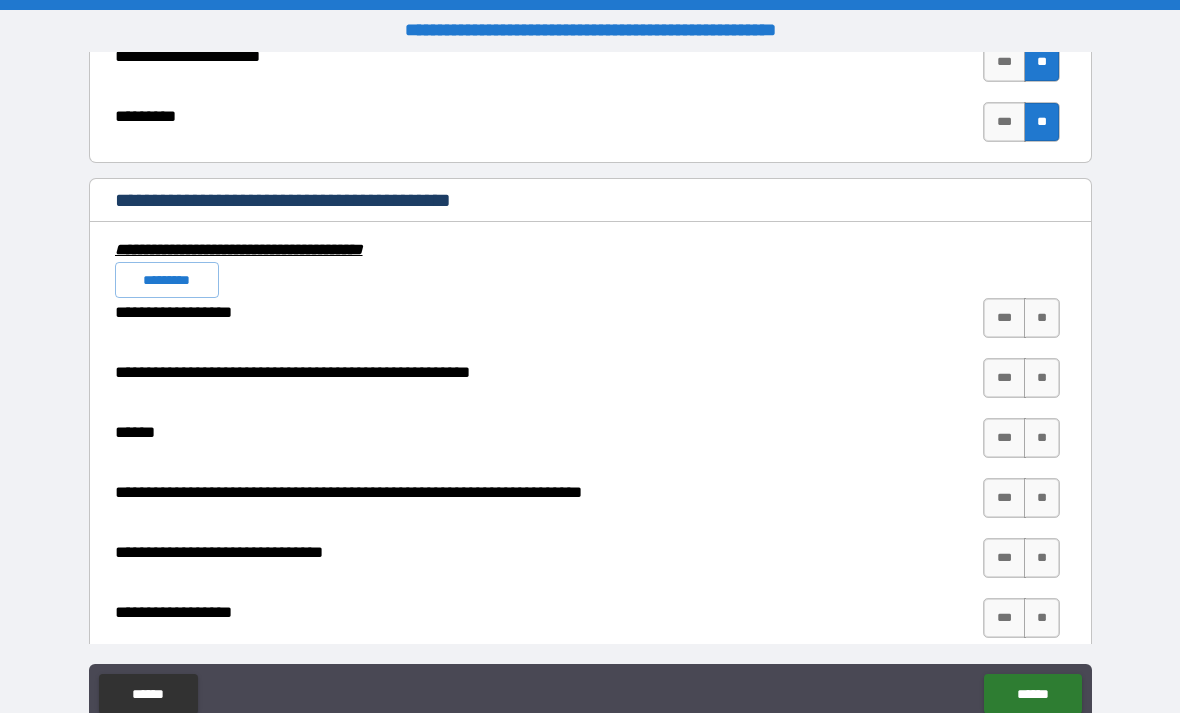 scroll, scrollTop: 7627, scrollLeft: 0, axis: vertical 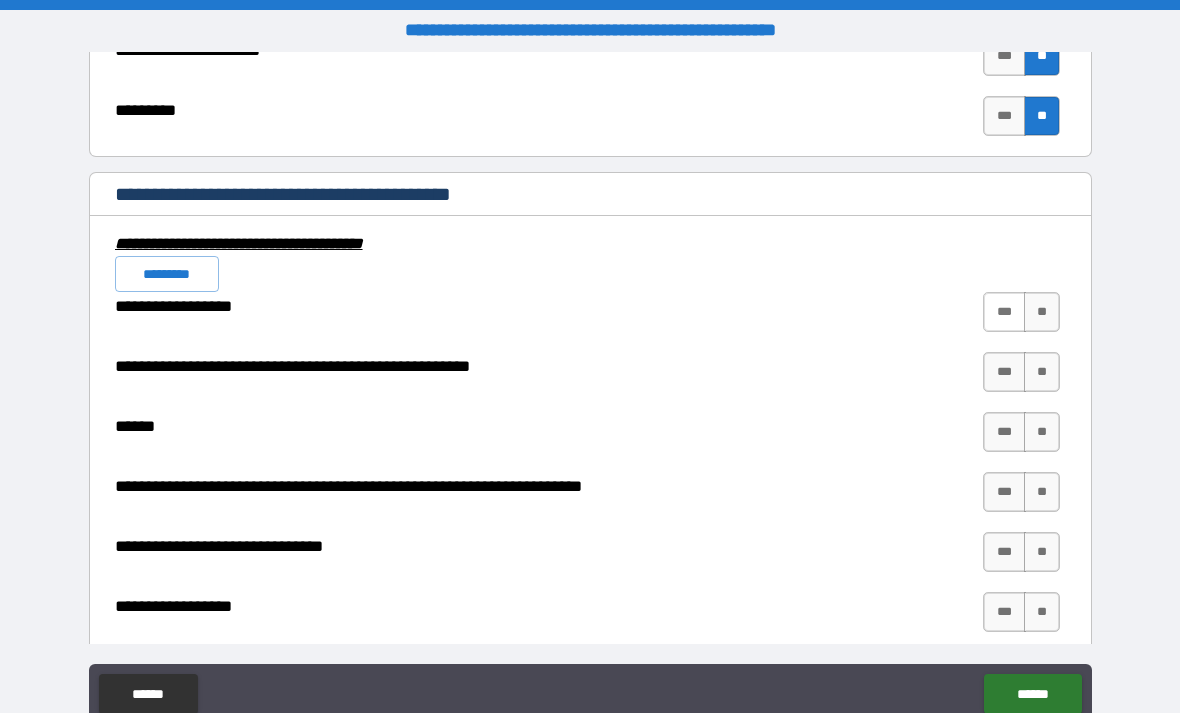 click on "***" at bounding box center (1004, 312) 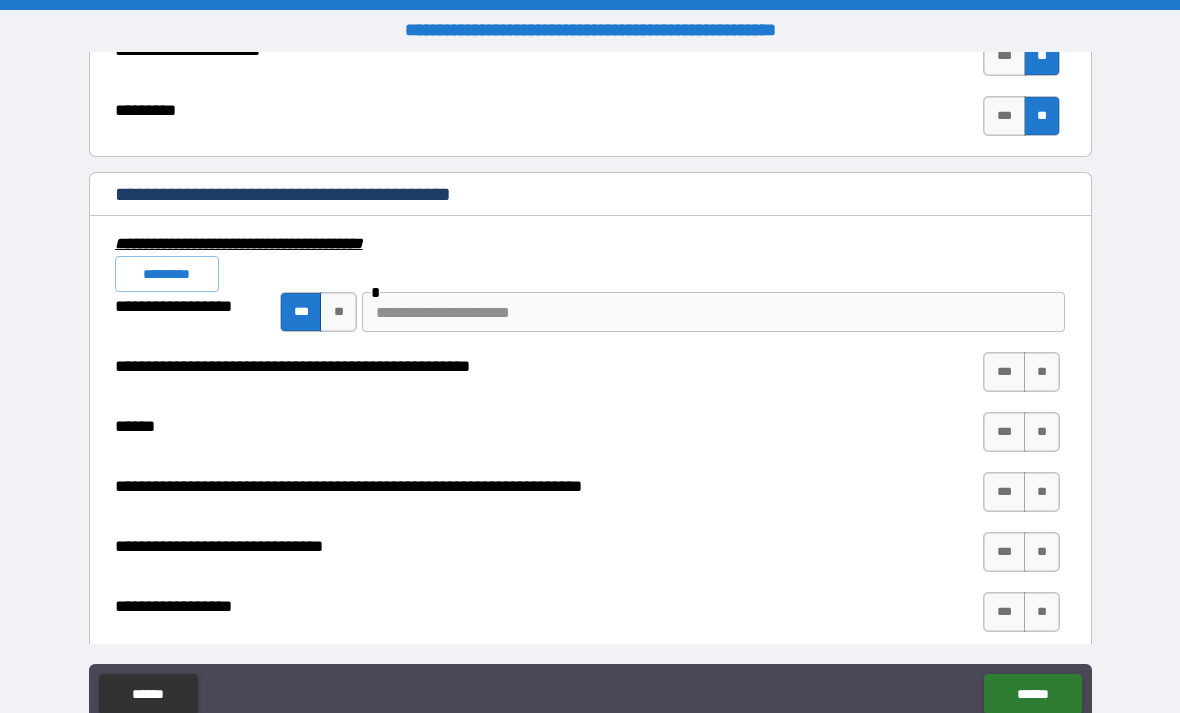 click at bounding box center (713, 312) 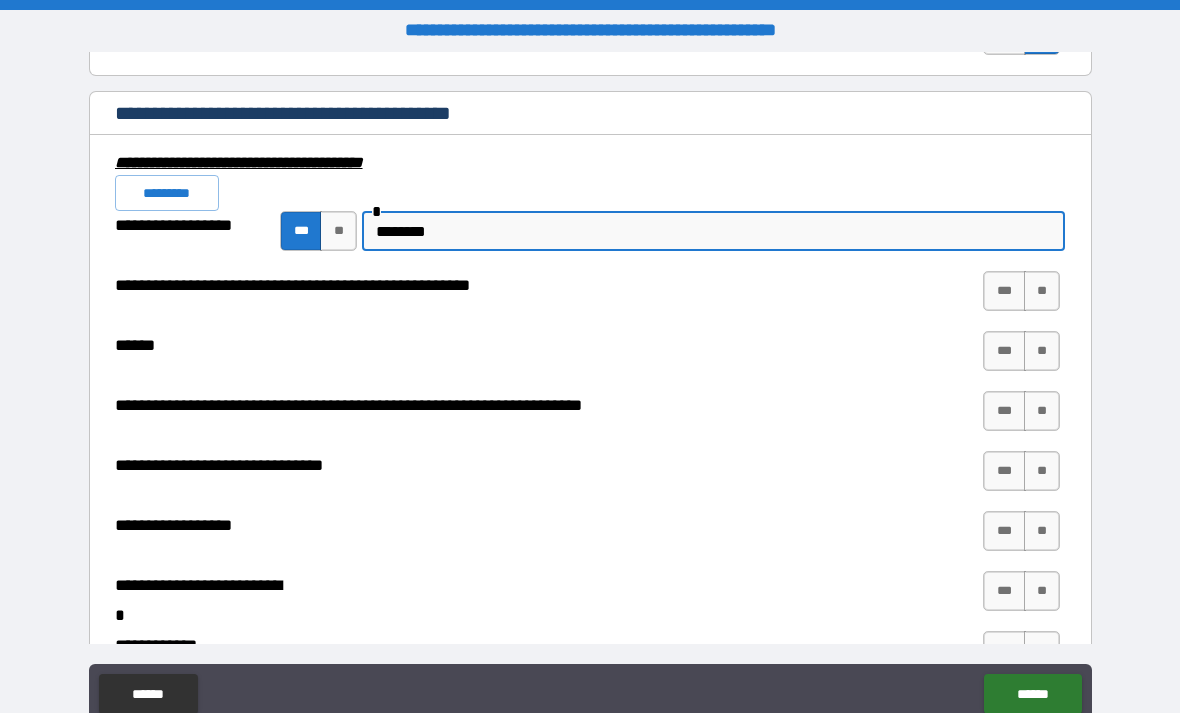 scroll, scrollTop: 7710, scrollLeft: 0, axis: vertical 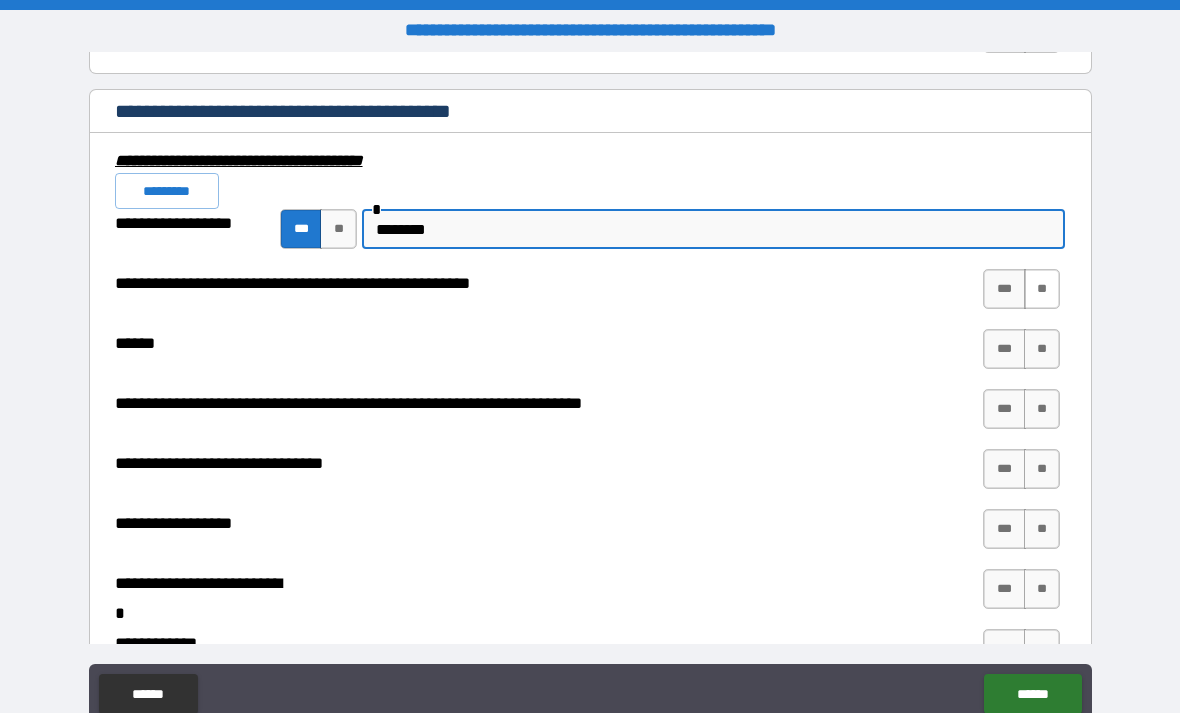type on "********" 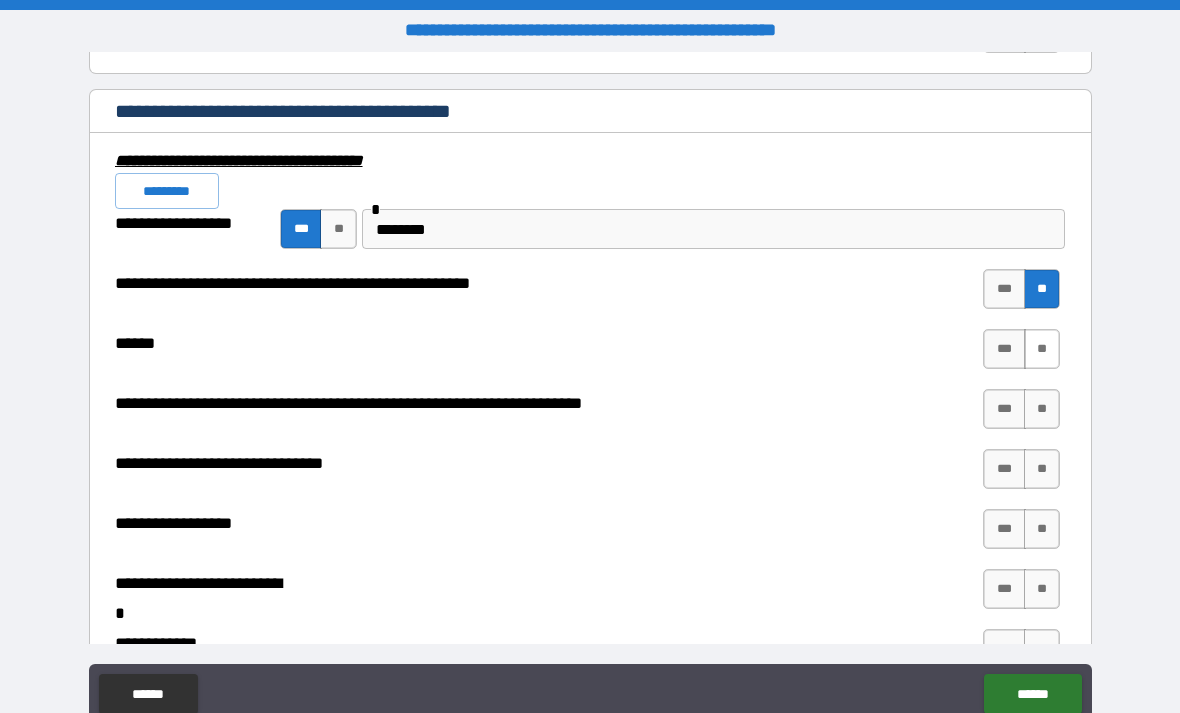 click on "**" at bounding box center (1042, 349) 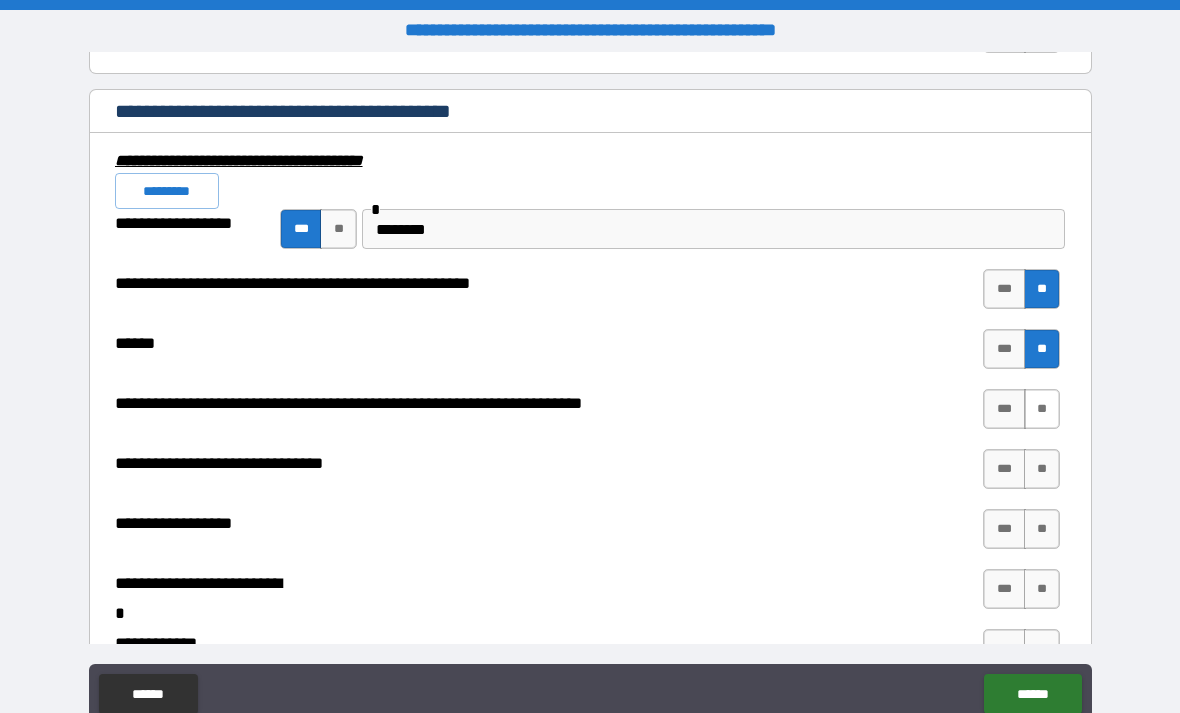 click on "**" at bounding box center (1042, 409) 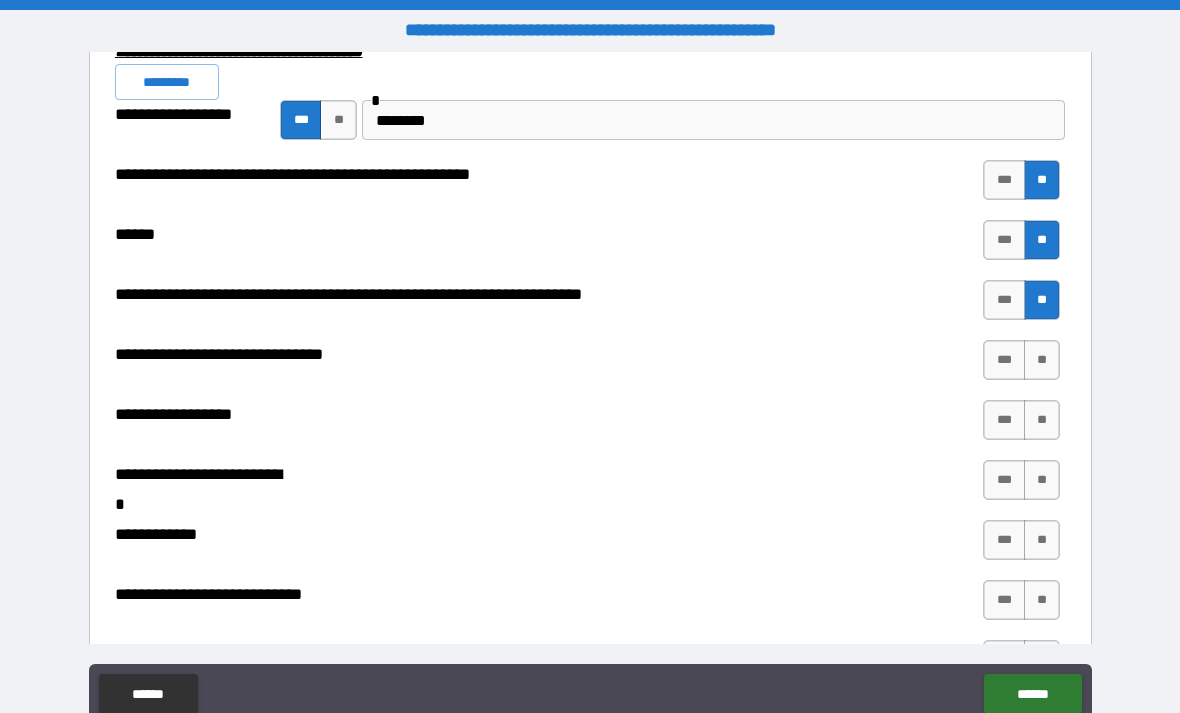 scroll, scrollTop: 7821, scrollLeft: 0, axis: vertical 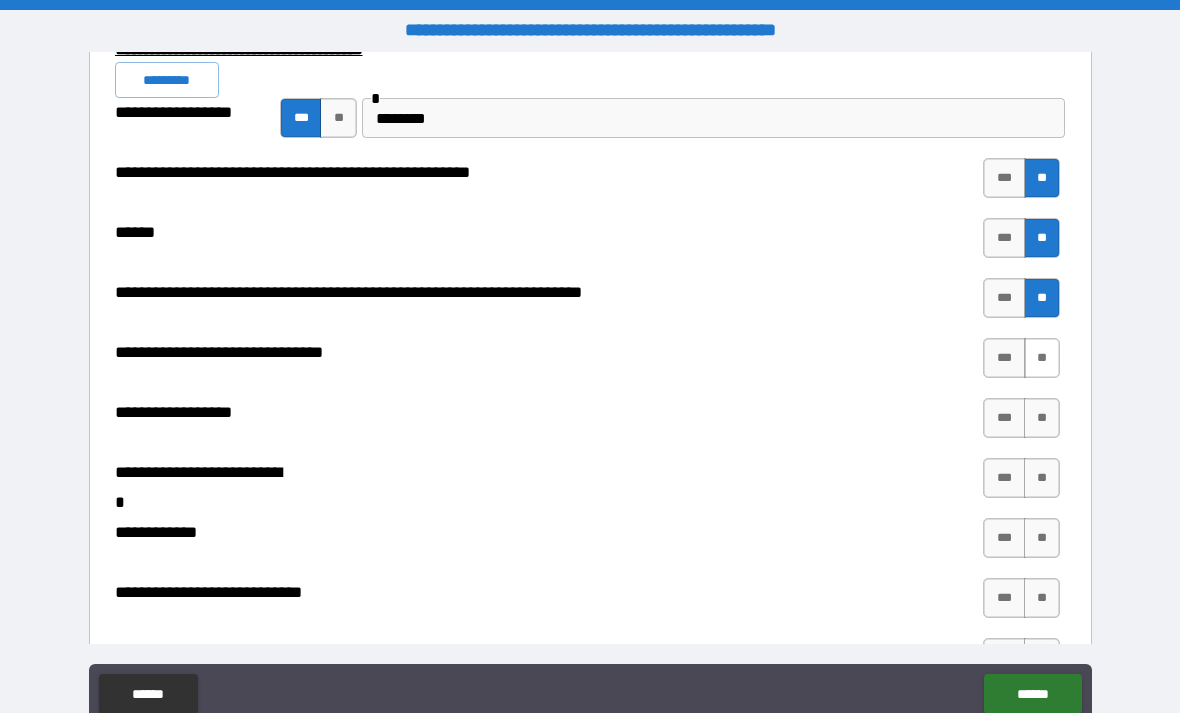 click on "**" at bounding box center [1042, 358] 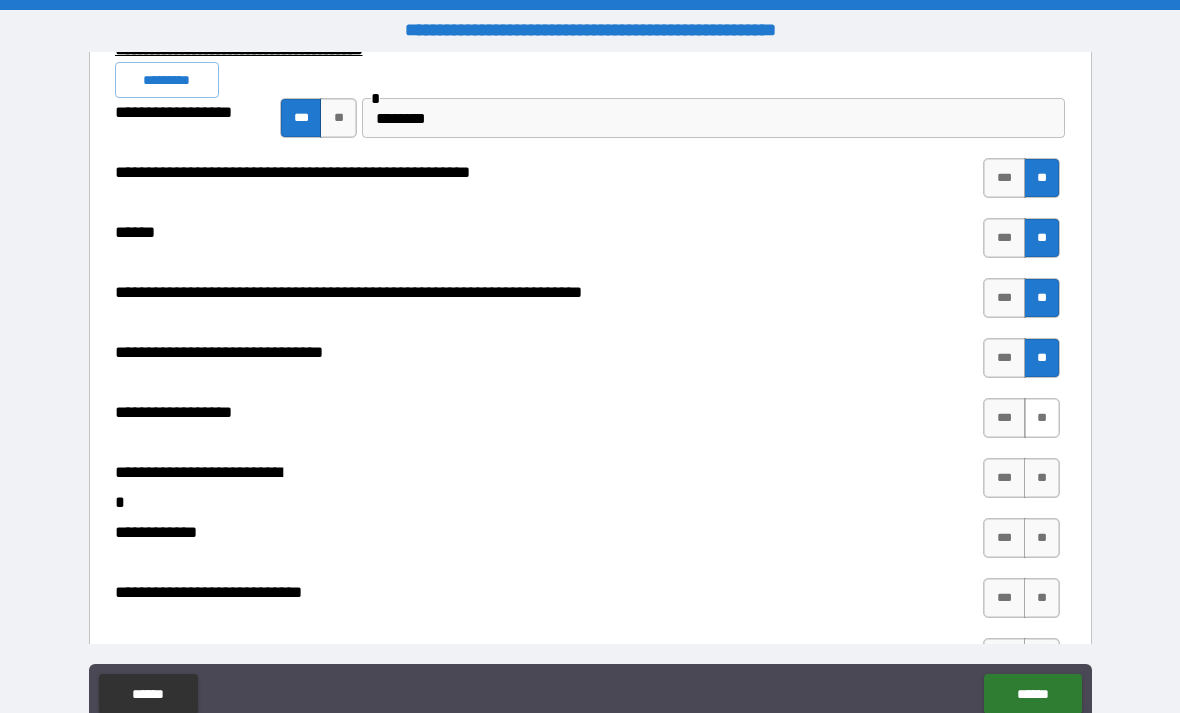 click on "**" at bounding box center (1042, 418) 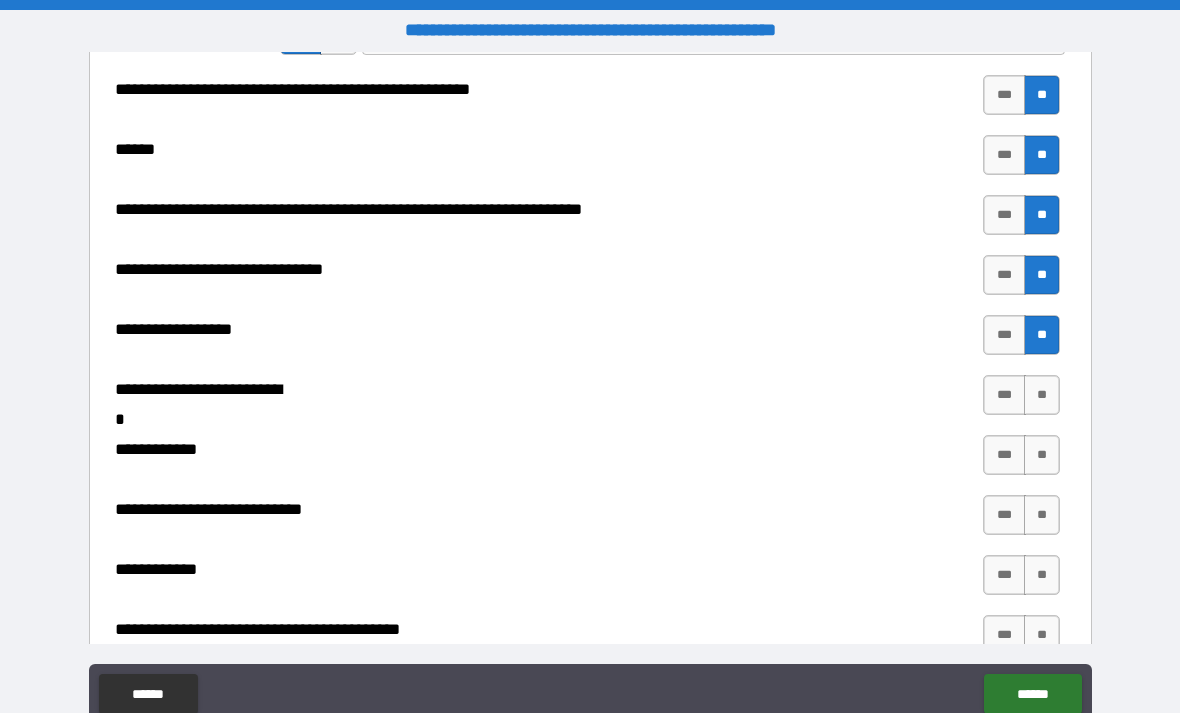 scroll, scrollTop: 7905, scrollLeft: 0, axis: vertical 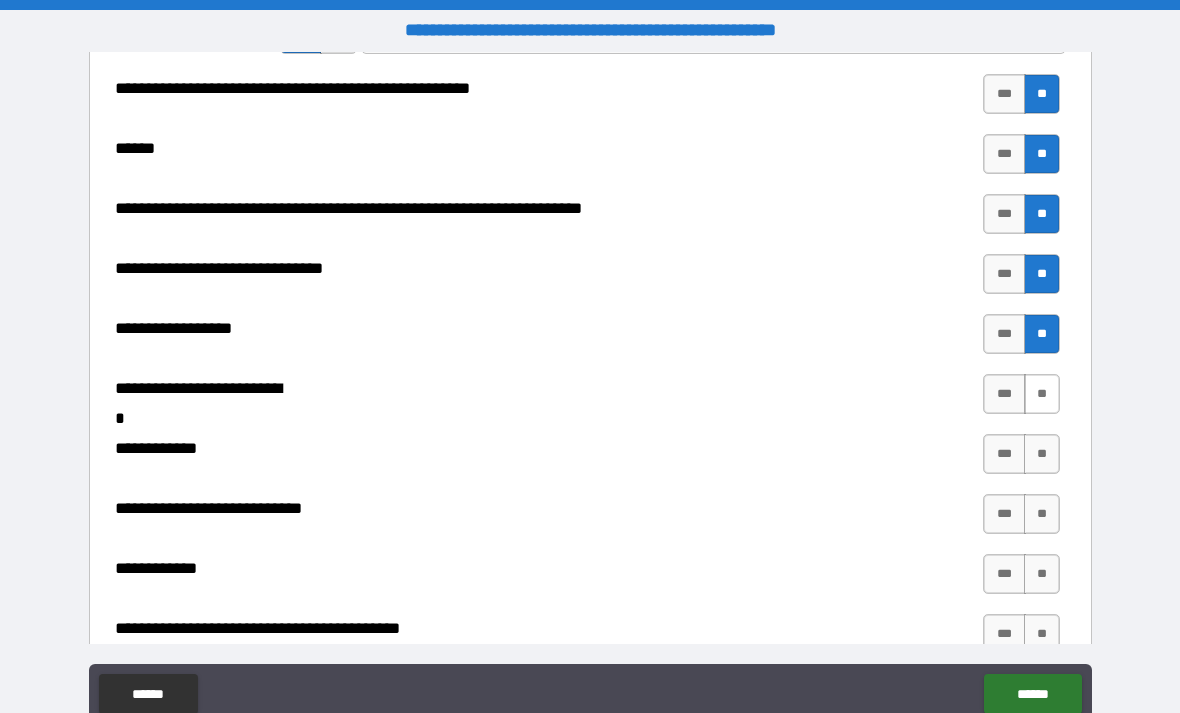 click on "**" at bounding box center [1042, 394] 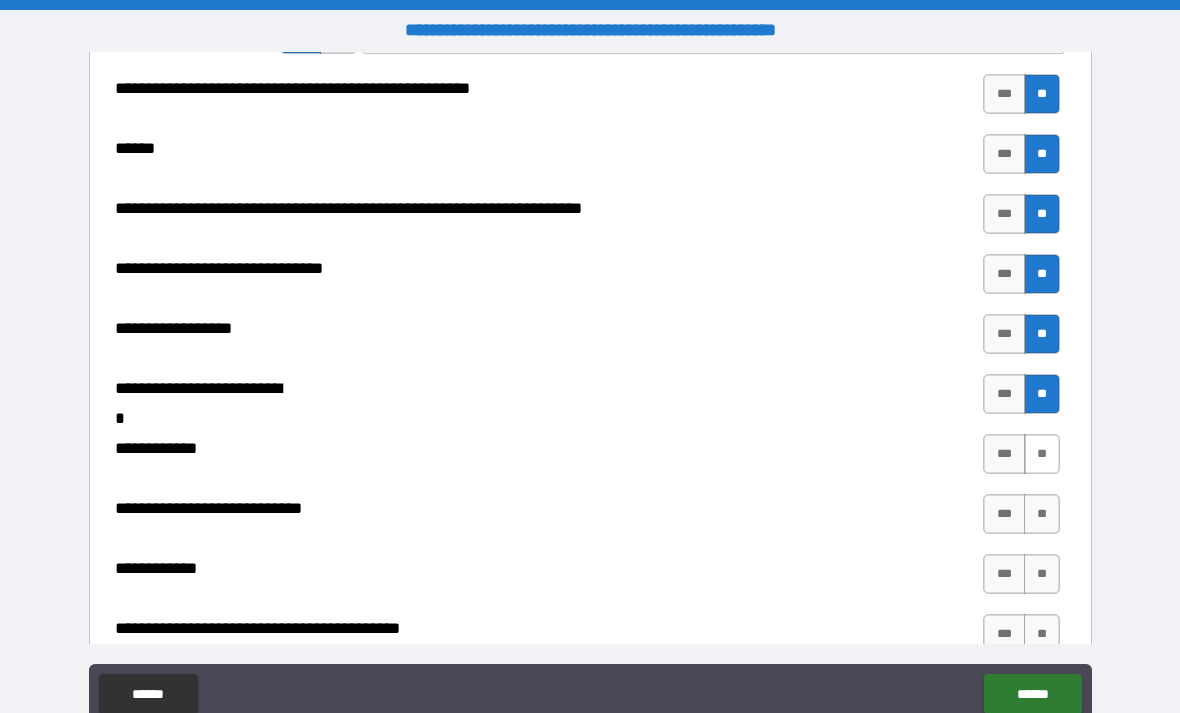 click on "**" at bounding box center [1042, 454] 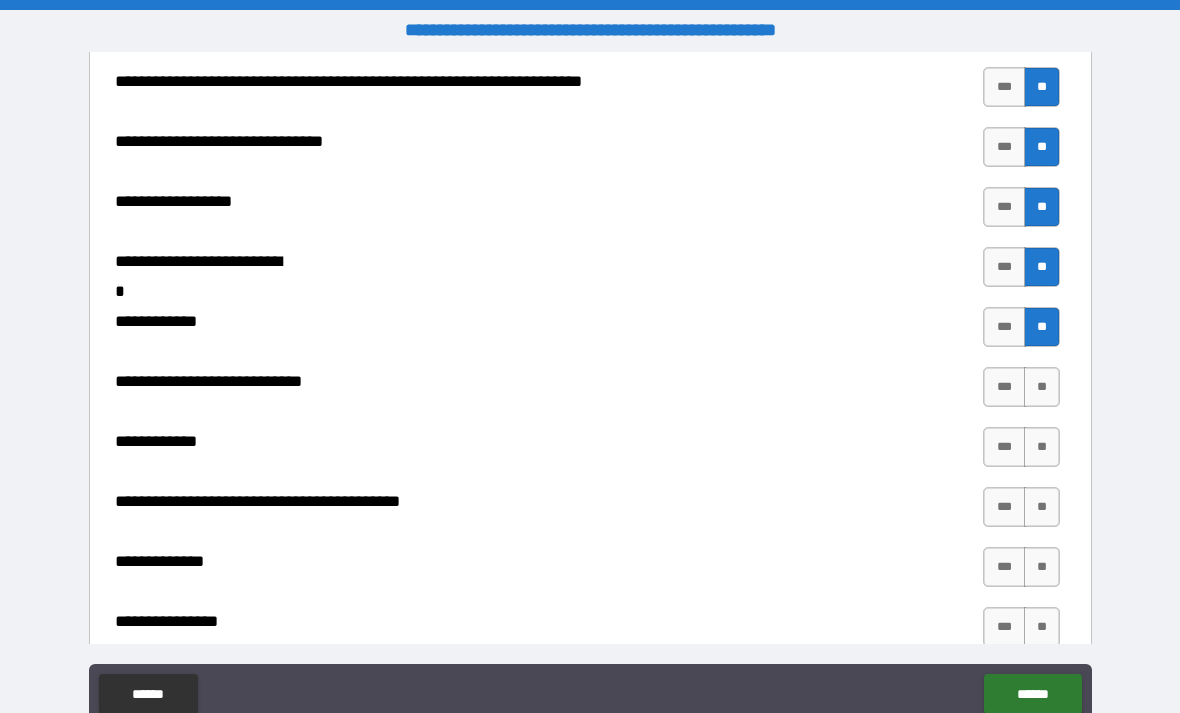 scroll, scrollTop: 8033, scrollLeft: 0, axis: vertical 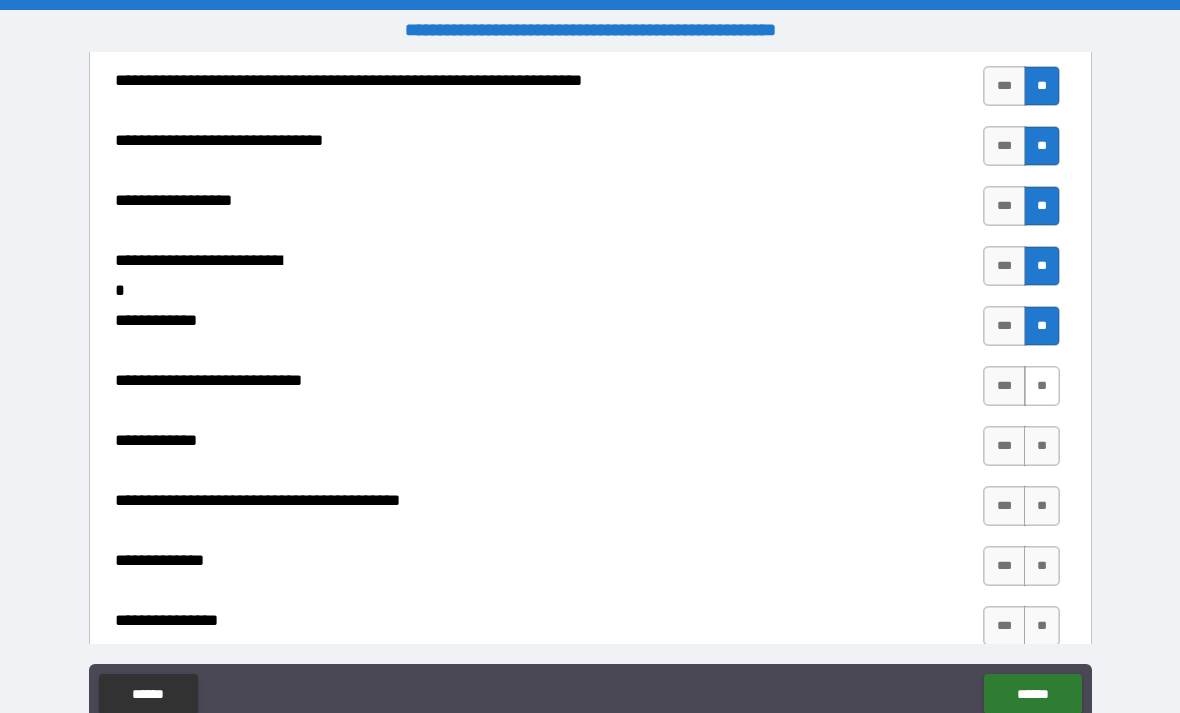 click on "**" at bounding box center [1042, 386] 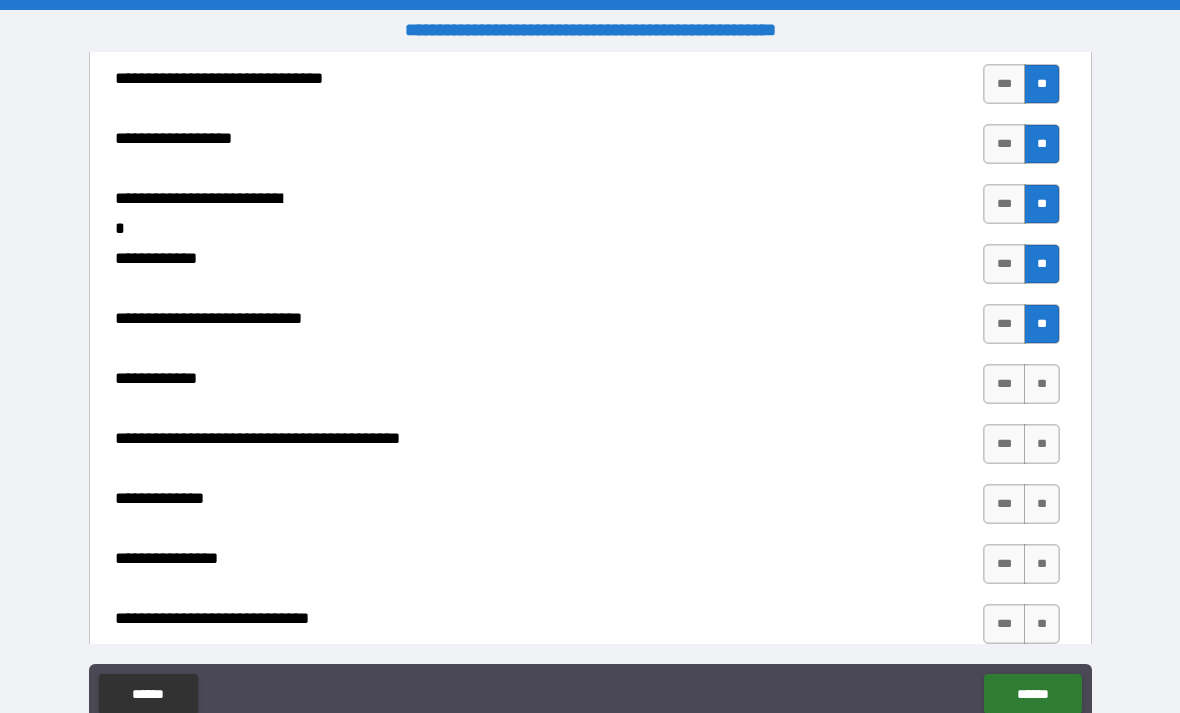 scroll, scrollTop: 8109, scrollLeft: 0, axis: vertical 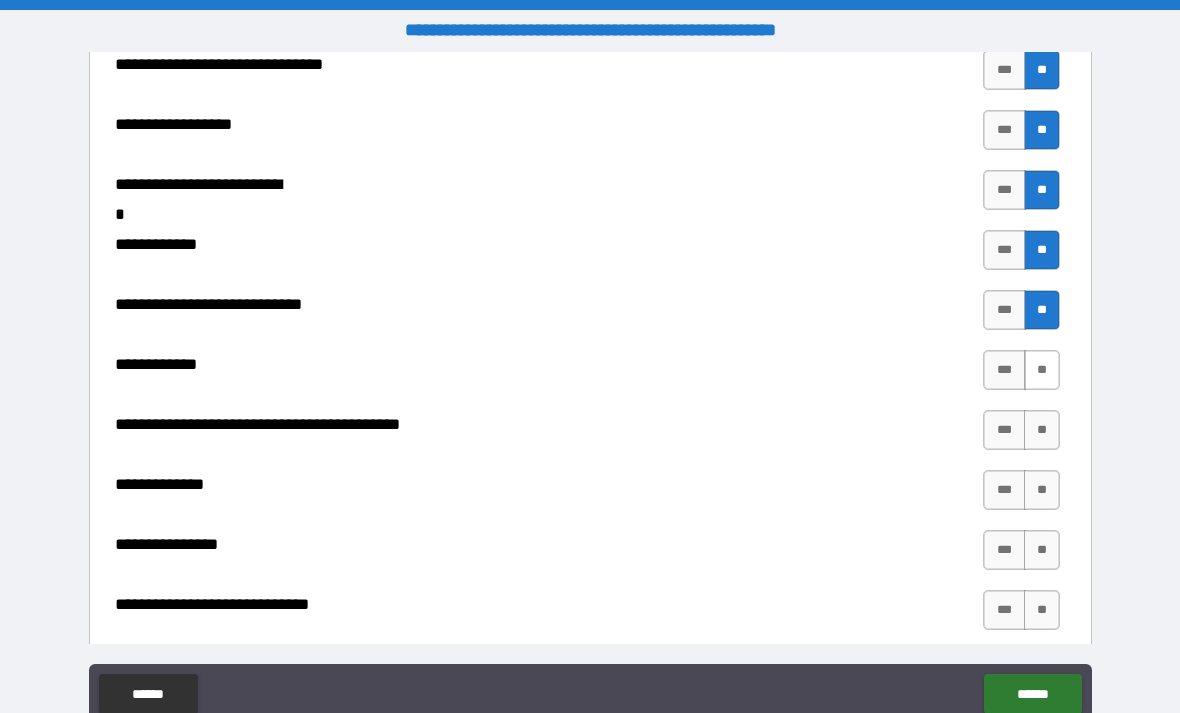 click on "**" at bounding box center (1042, 370) 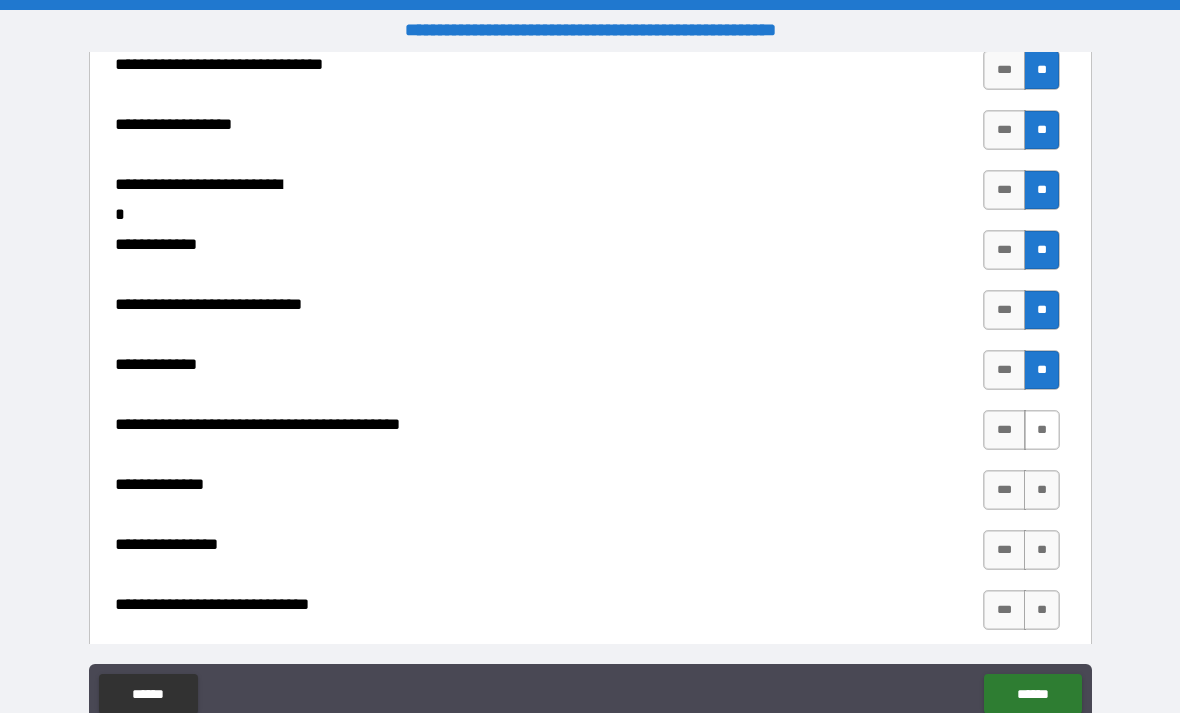 click on "**" at bounding box center [1042, 430] 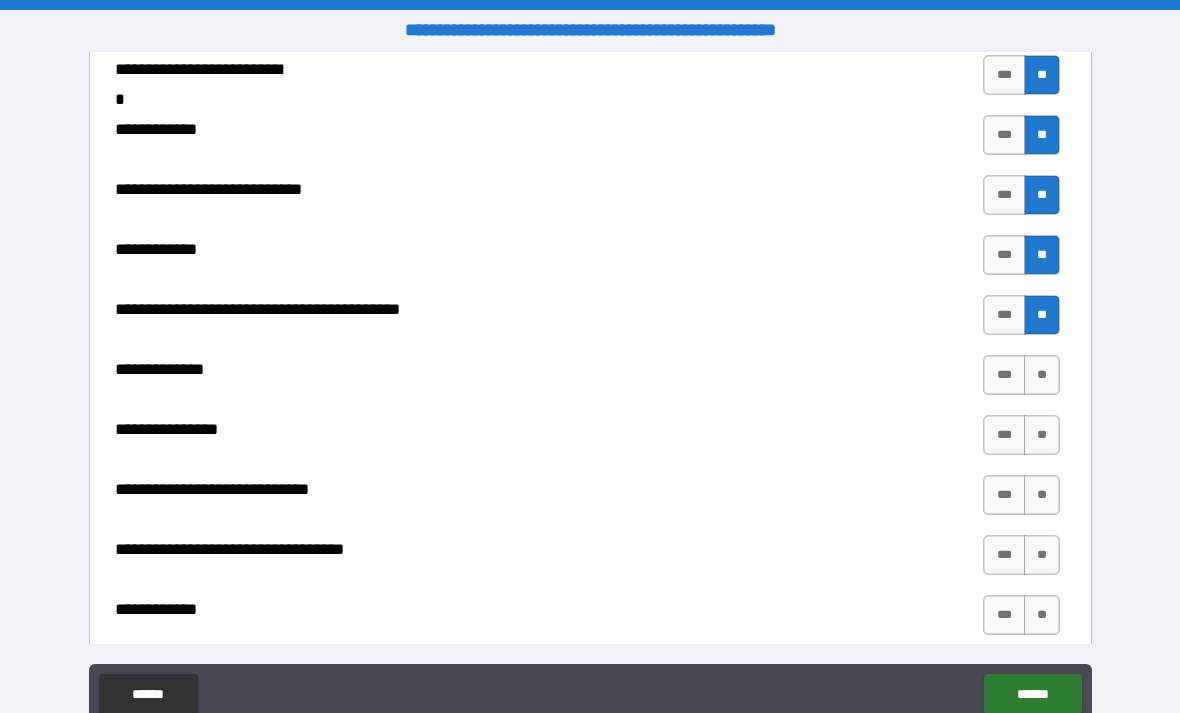 scroll, scrollTop: 8225, scrollLeft: 0, axis: vertical 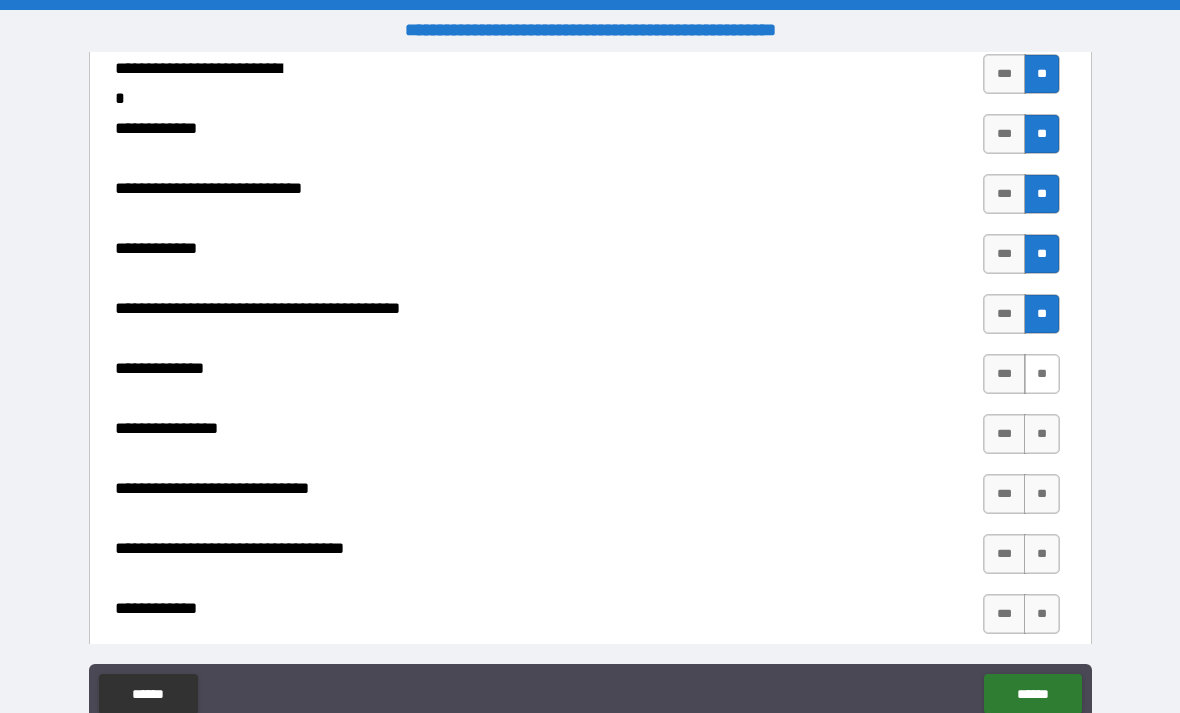 click on "**" at bounding box center (1042, 374) 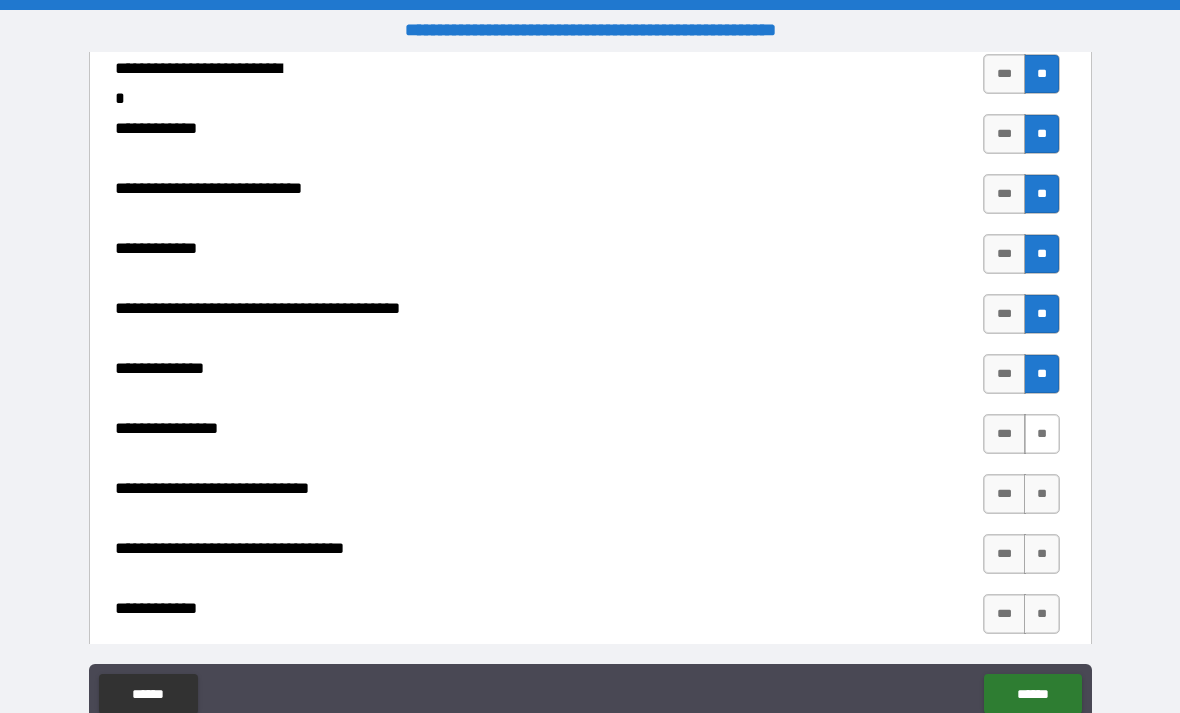 click on "**" at bounding box center [1042, 434] 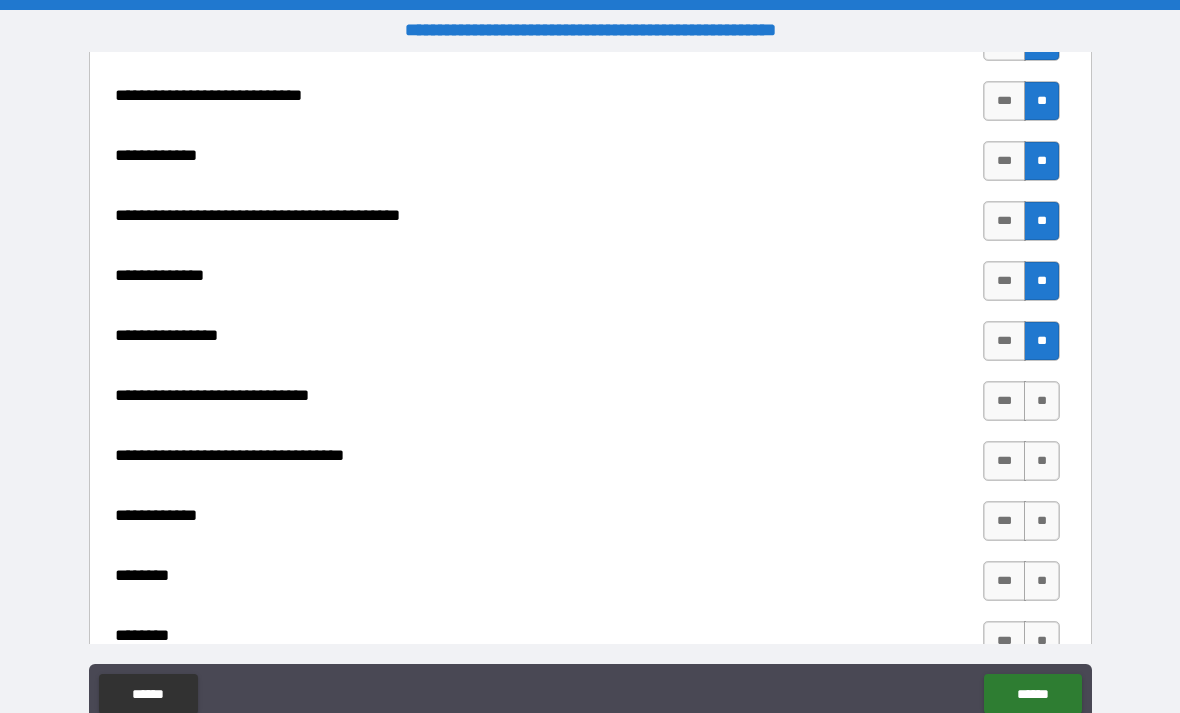 scroll, scrollTop: 8331, scrollLeft: 0, axis: vertical 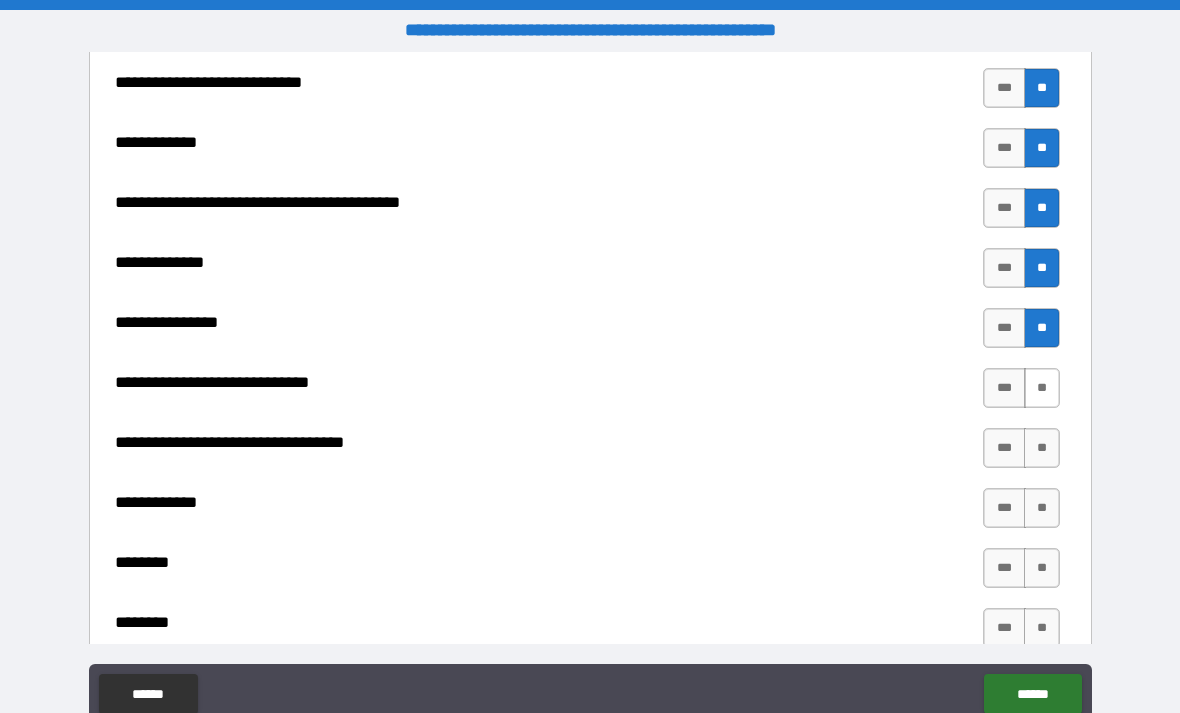 click on "**" at bounding box center [1042, 388] 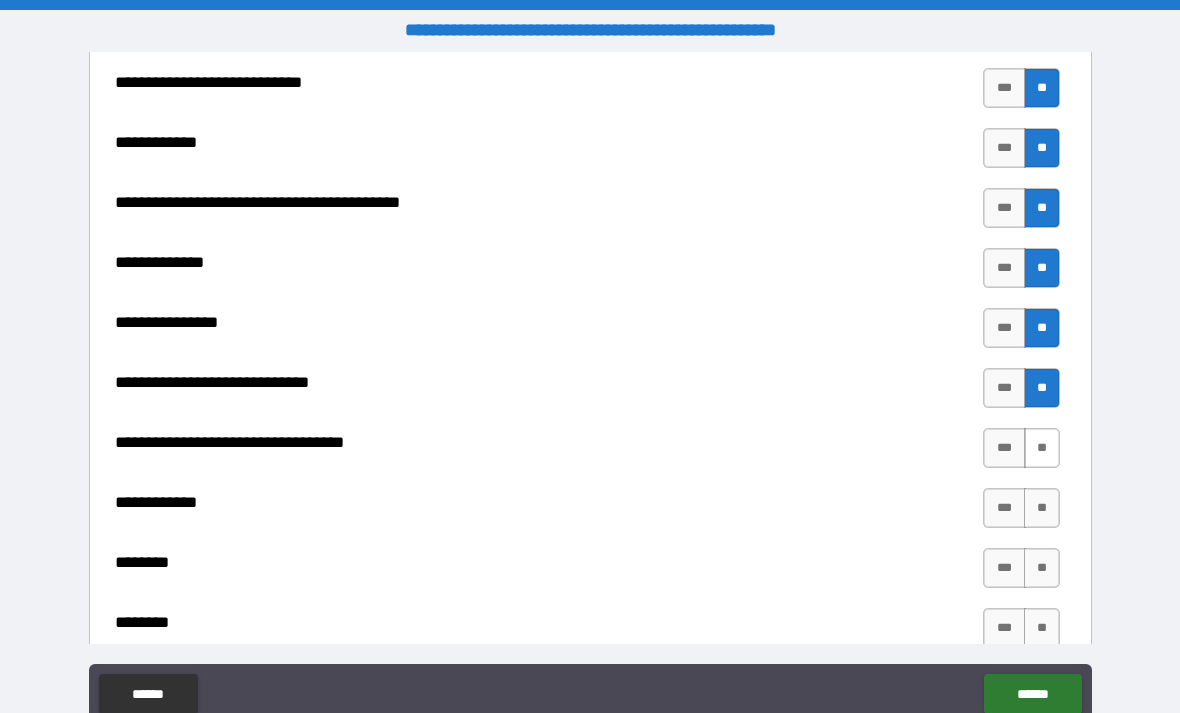 click on "**" at bounding box center (1042, 448) 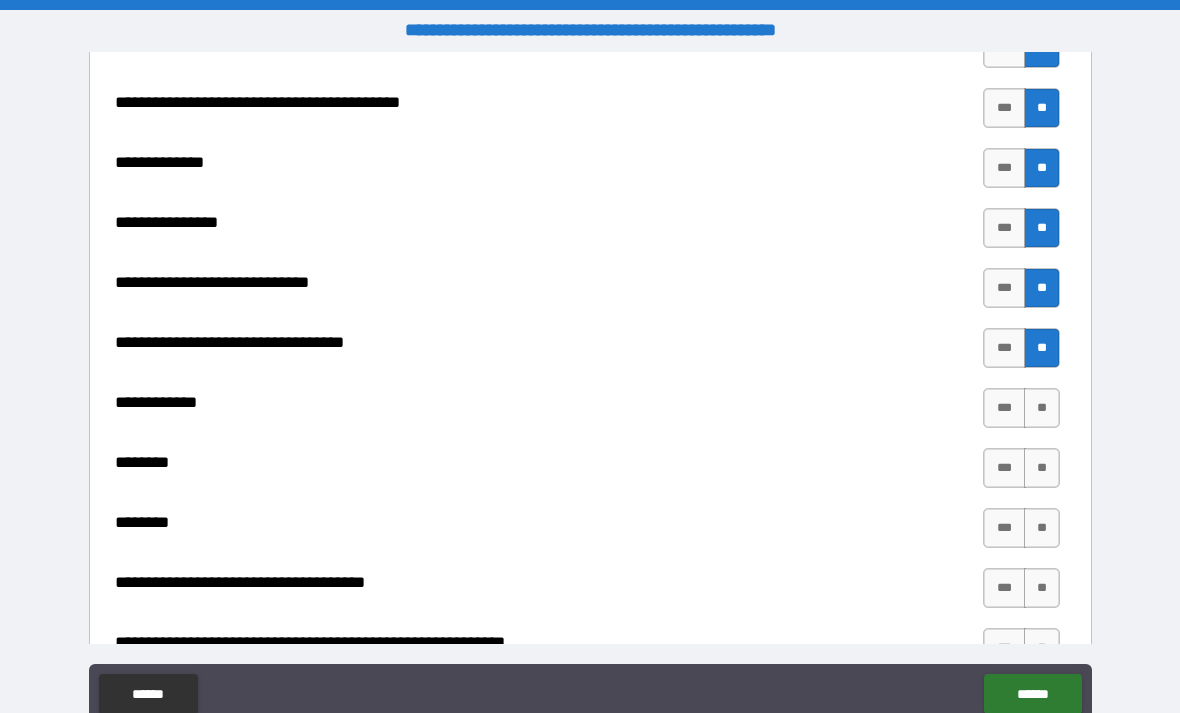 scroll, scrollTop: 8432, scrollLeft: 0, axis: vertical 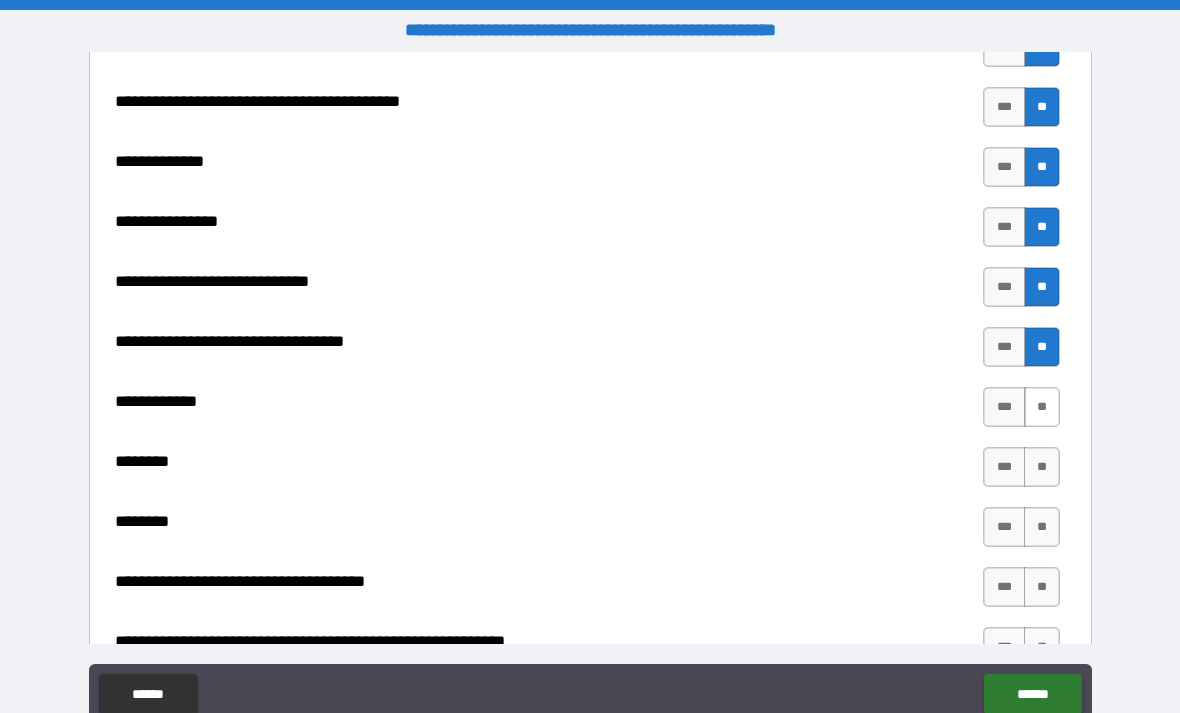 click on "**" at bounding box center (1042, 407) 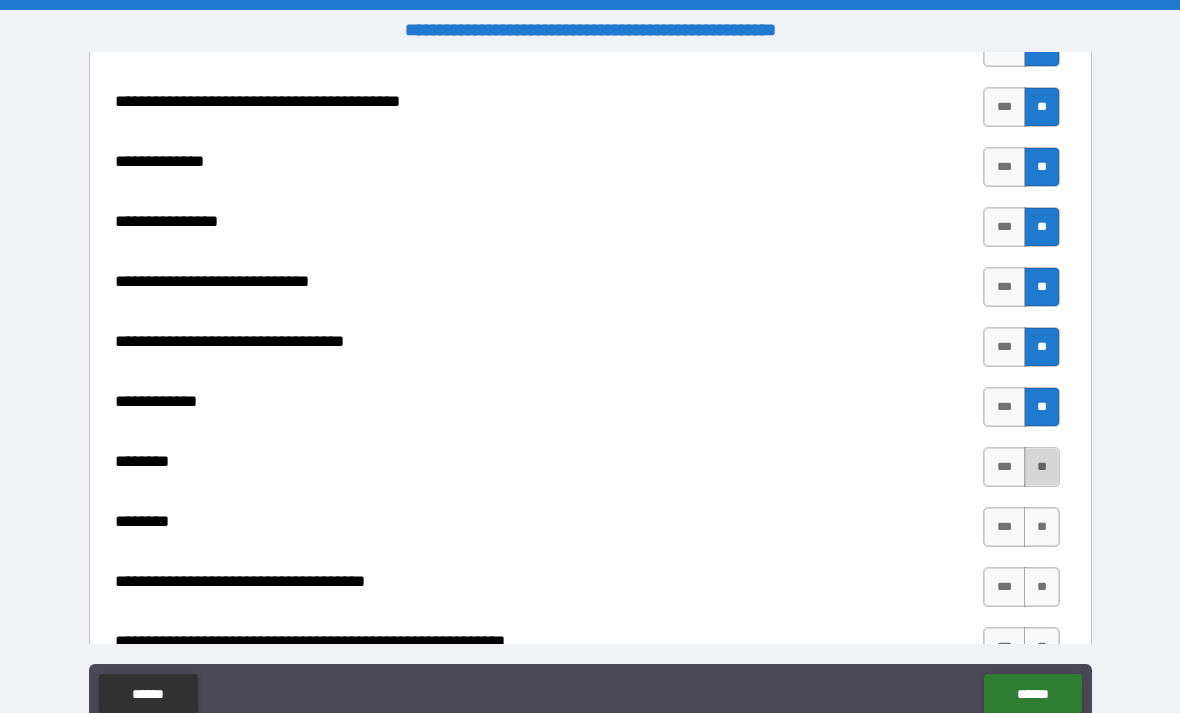 click on "**" at bounding box center (1042, 467) 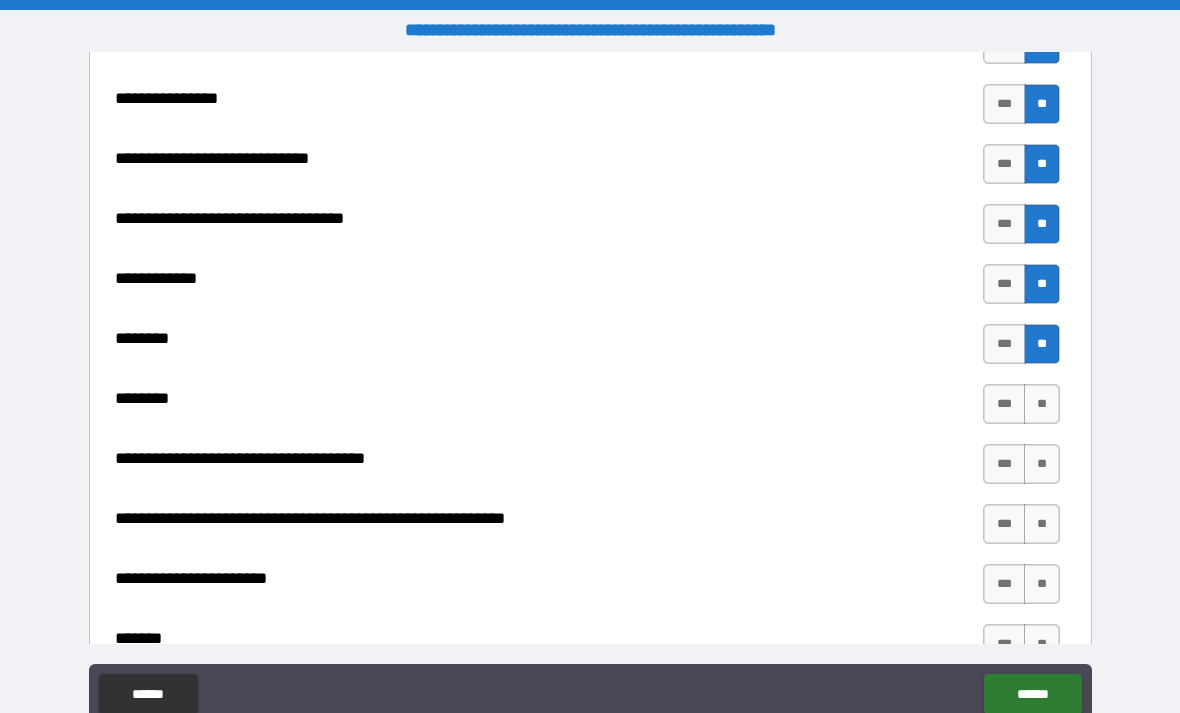 scroll, scrollTop: 8564, scrollLeft: 0, axis: vertical 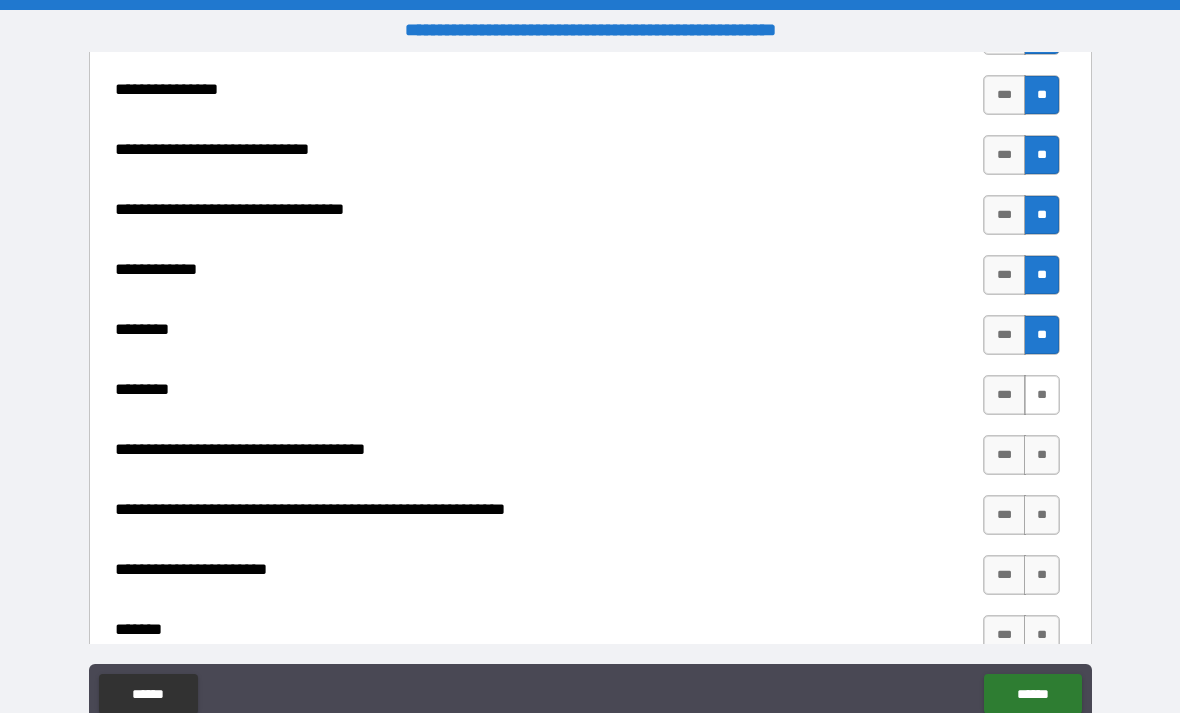 click on "**" at bounding box center (1042, 395) 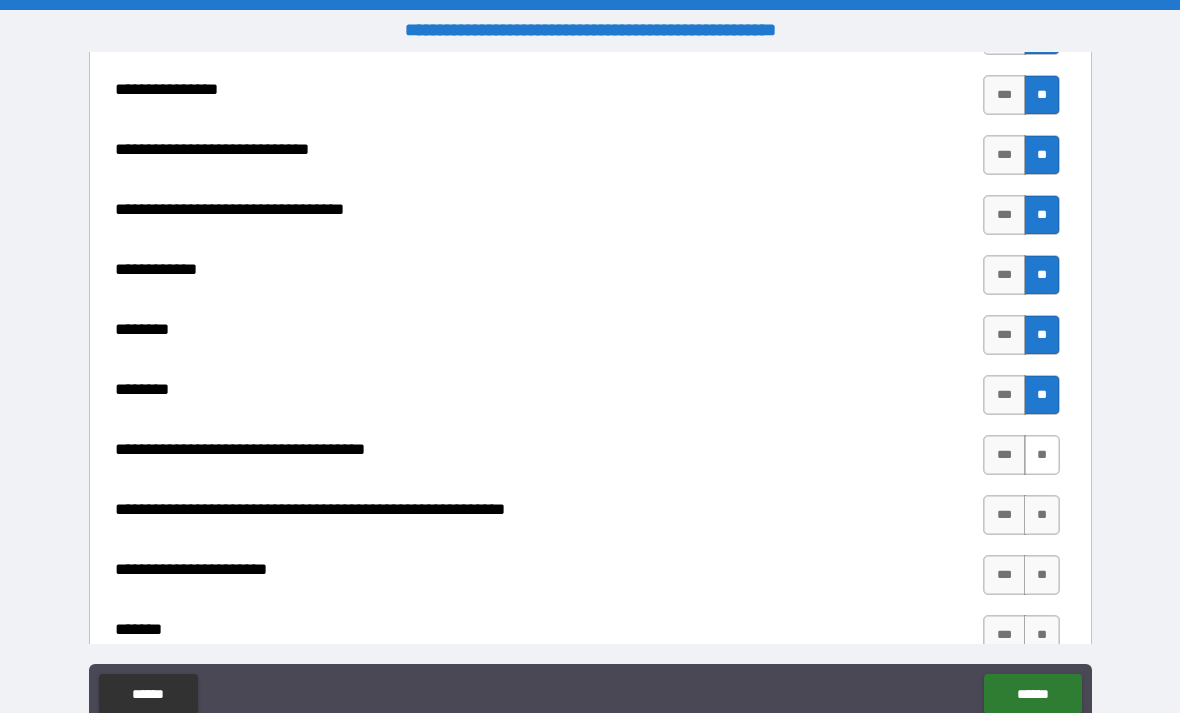 click on "**" at bounding box center (1042, 455) 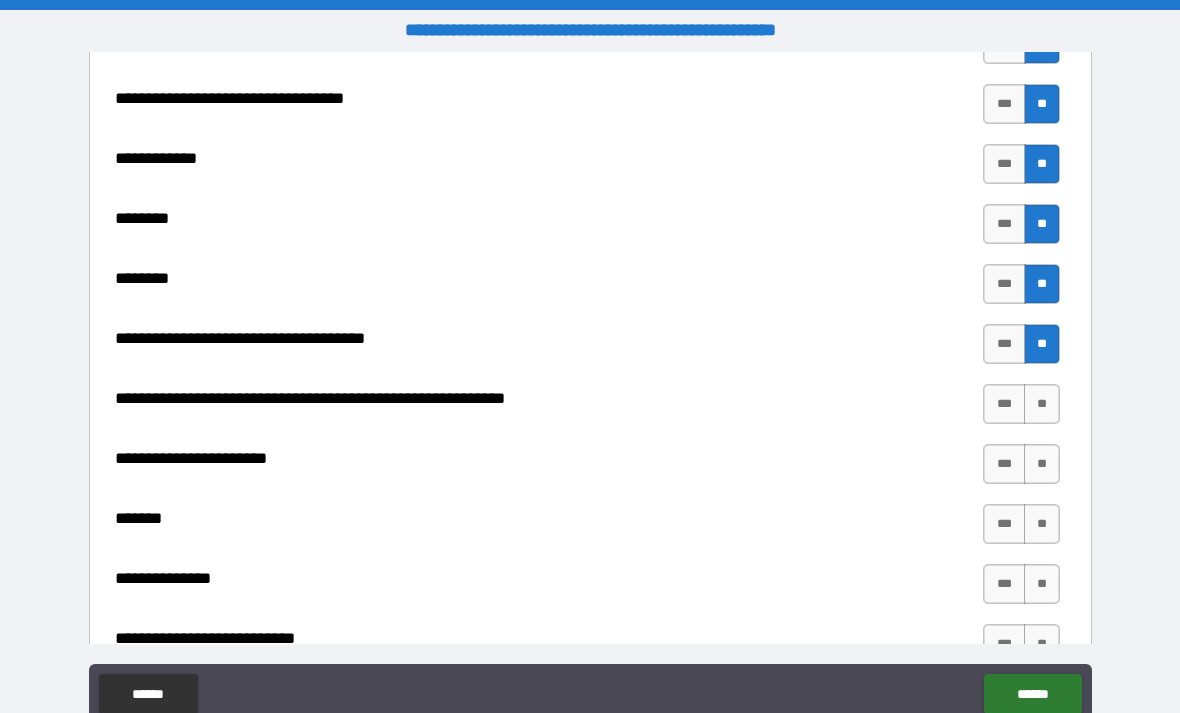 scroll, scrollTop: 8678, scrollLeft: 0, axis: vertical 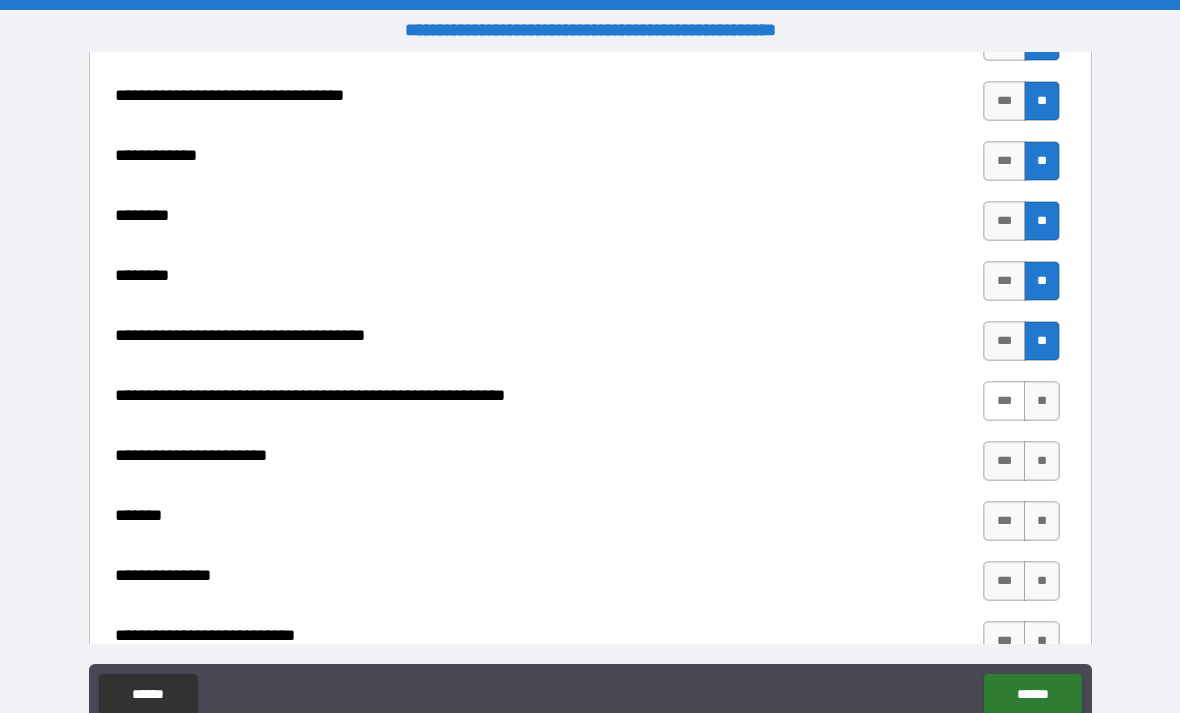 click on "***" at bounding box center (1004, 401) 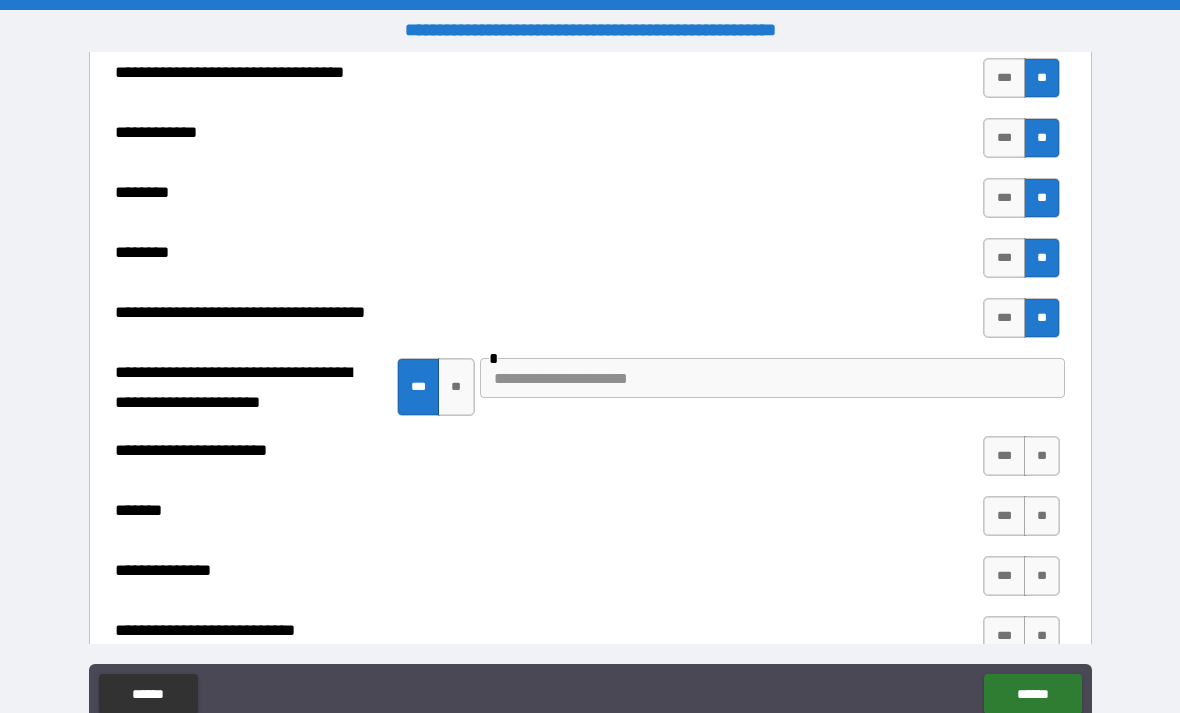 scroll, scrollTop: 8708, scrollLeft: 0, axis: vertical 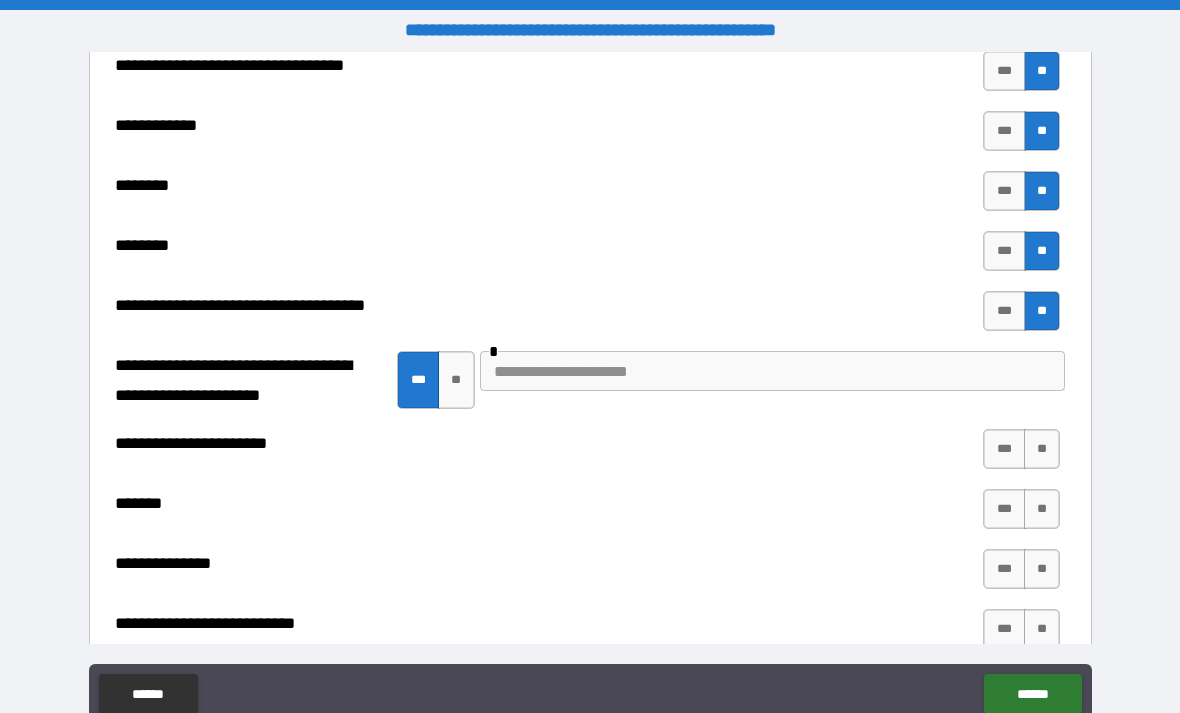 click at bounding box center (773, 371) 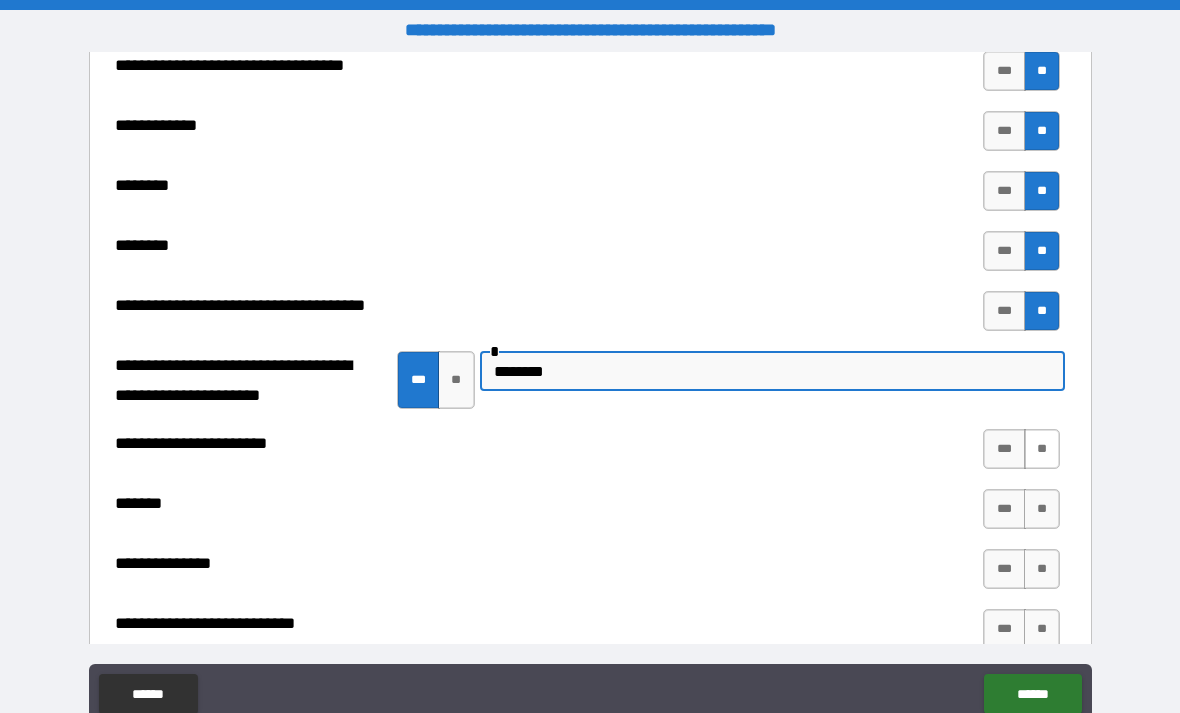 type on "*******" 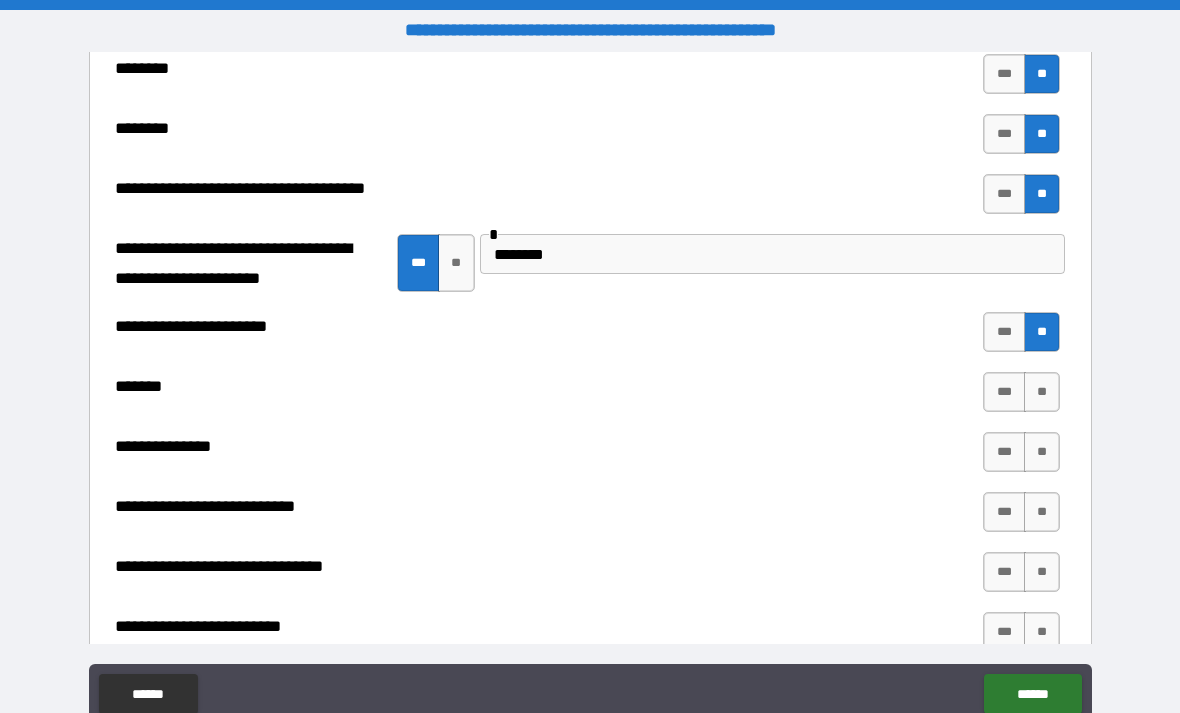 scroll, scrollTop: 8830, scrollLeft: 0, axis: vertical 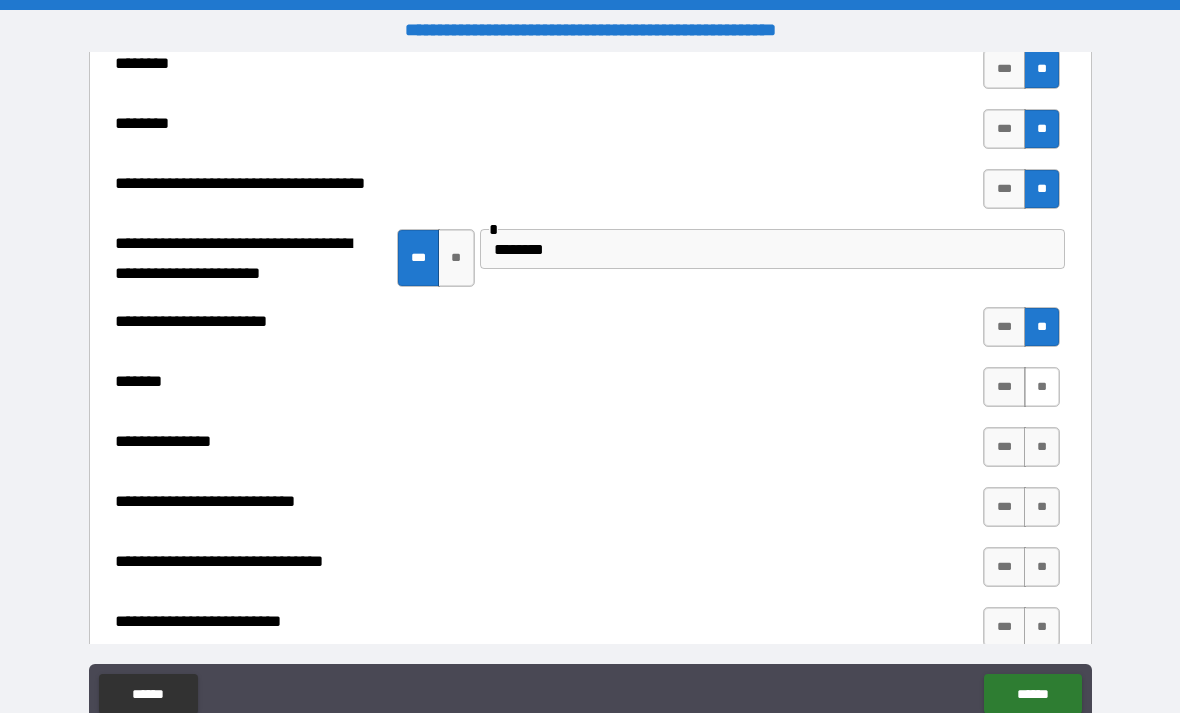 click on "**" at bounding box center [1042, 387] 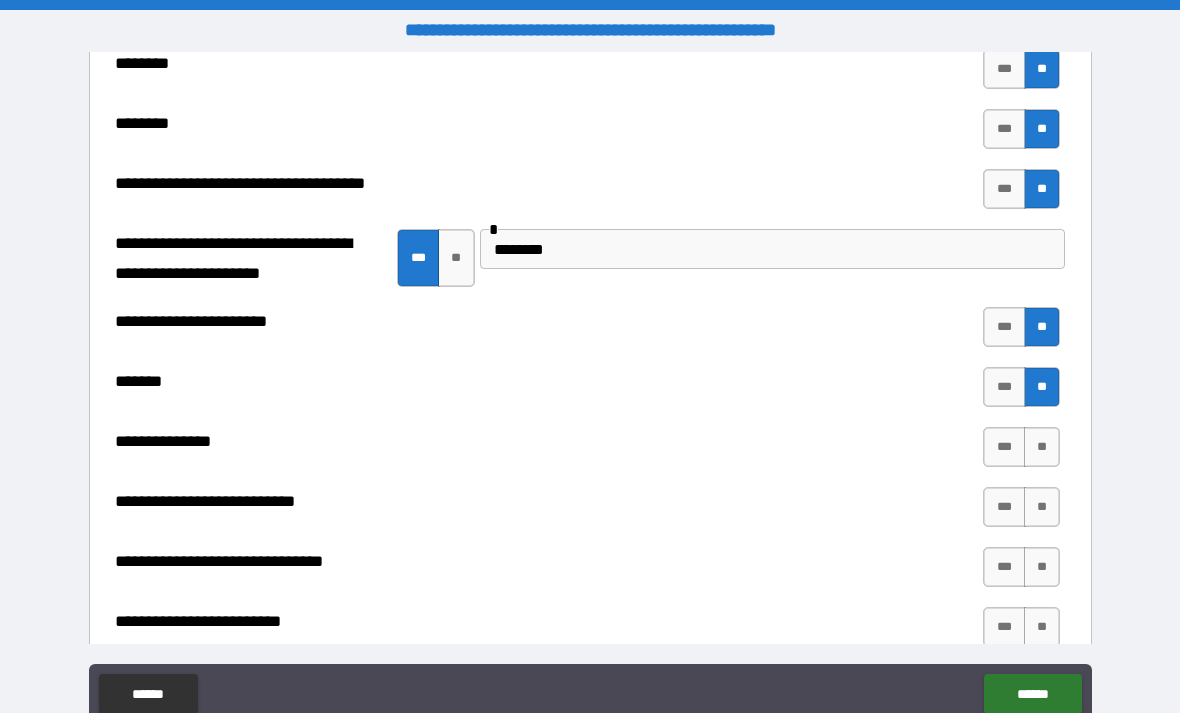 click on "**" at bounding box center [1042, 387] 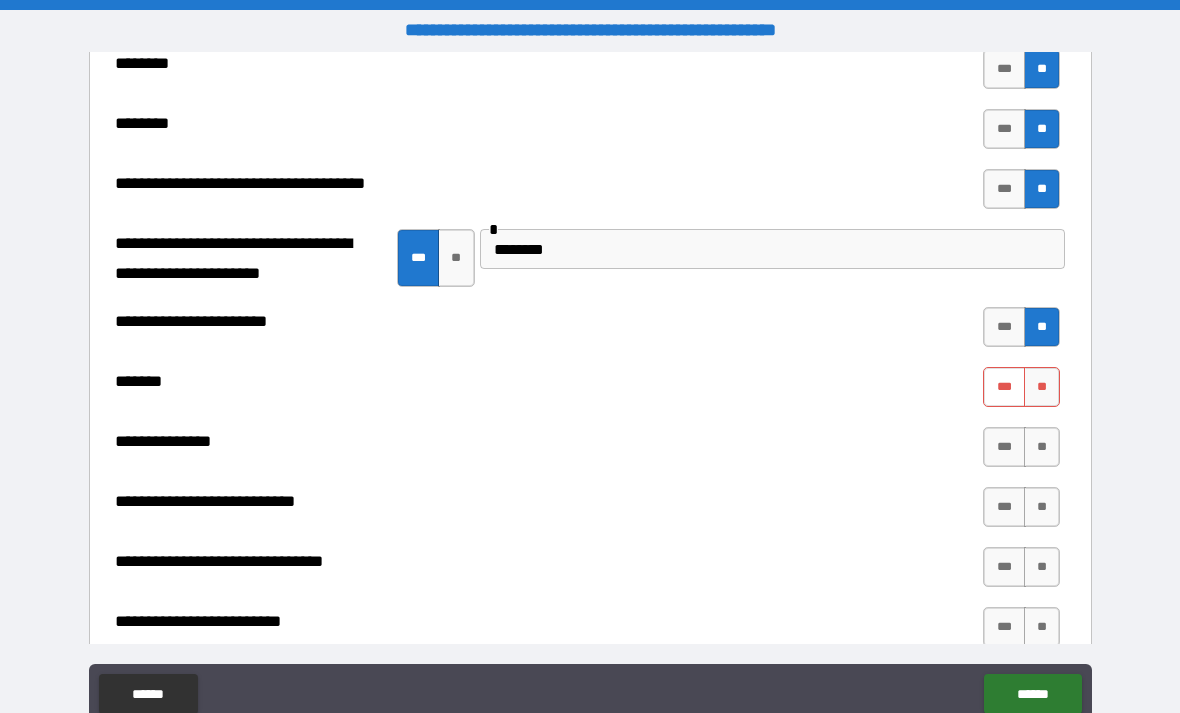 click on "***" at bounding box center (1004, 387) 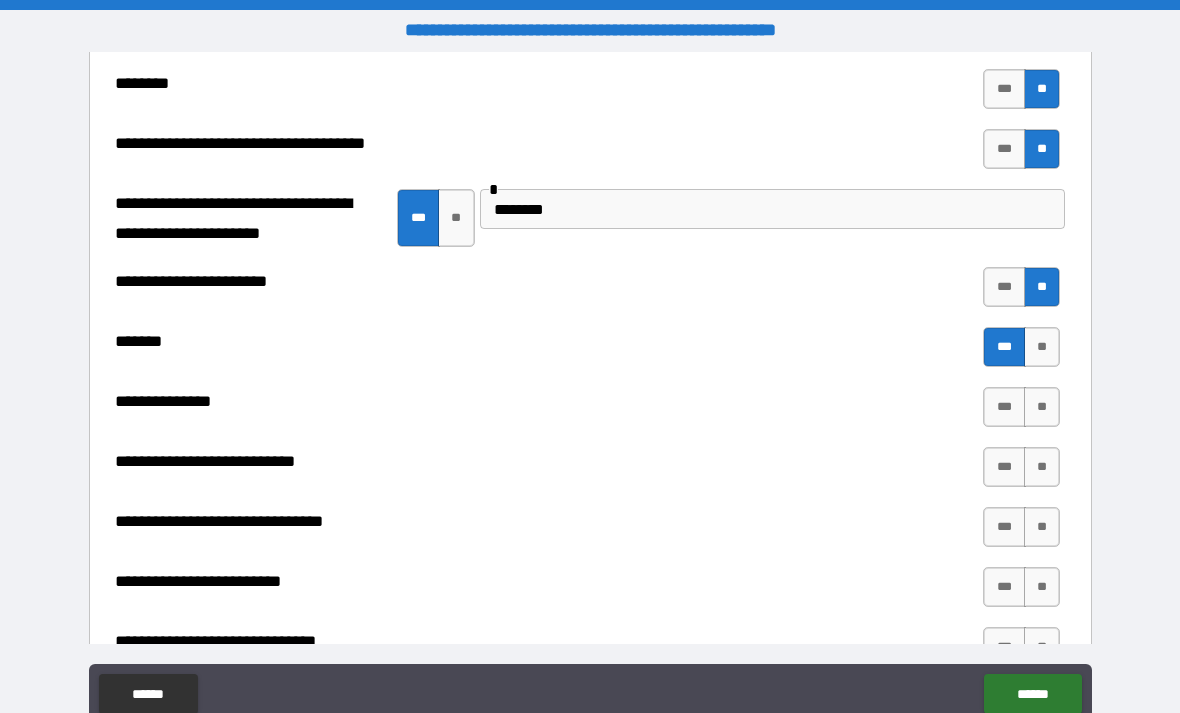 scroll, scrollTop: 8873, scrollLeft: 0, axis: vertical 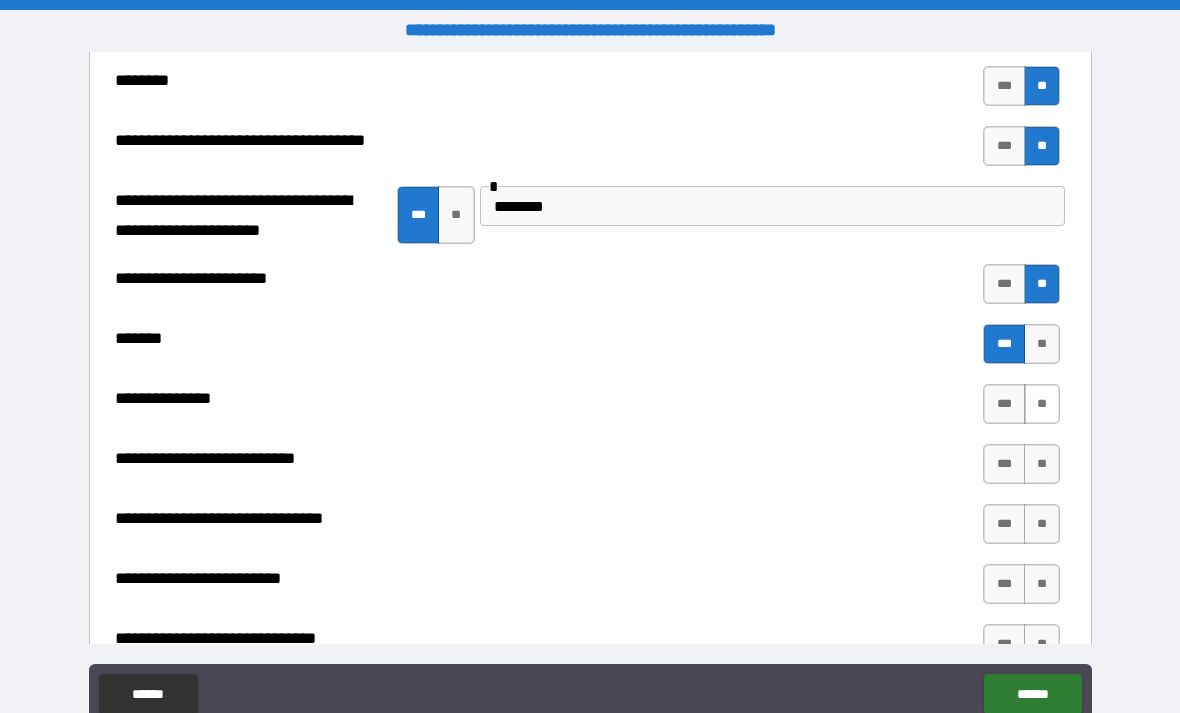 click on "**" at bounding box center (1042, 404) 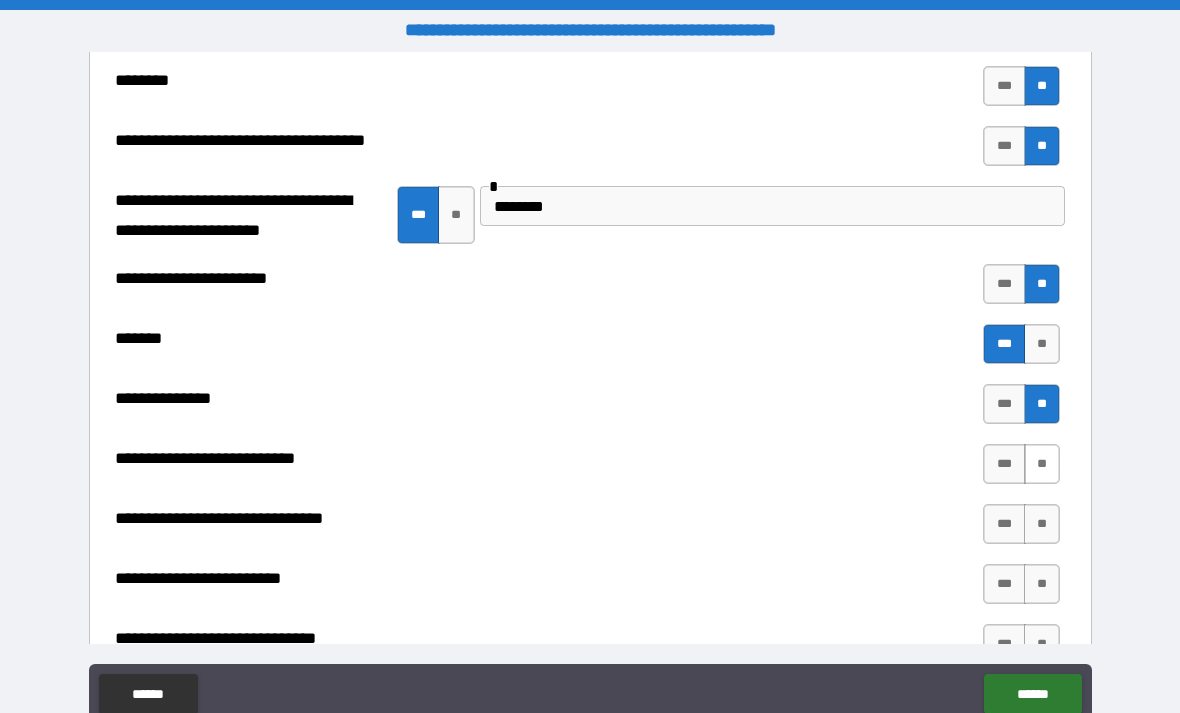 click on "**" at bounding box center (1042, 464) 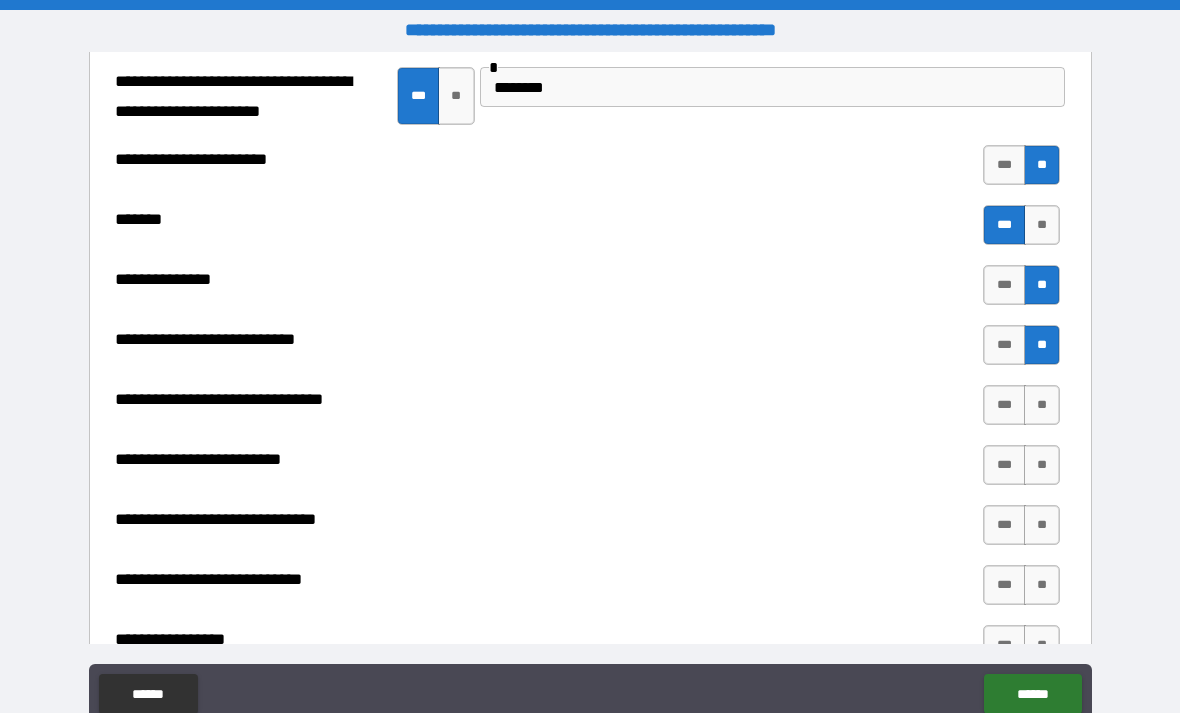 scroll, scrollTop: 9016, scrollLeft: 0, axis: vertical 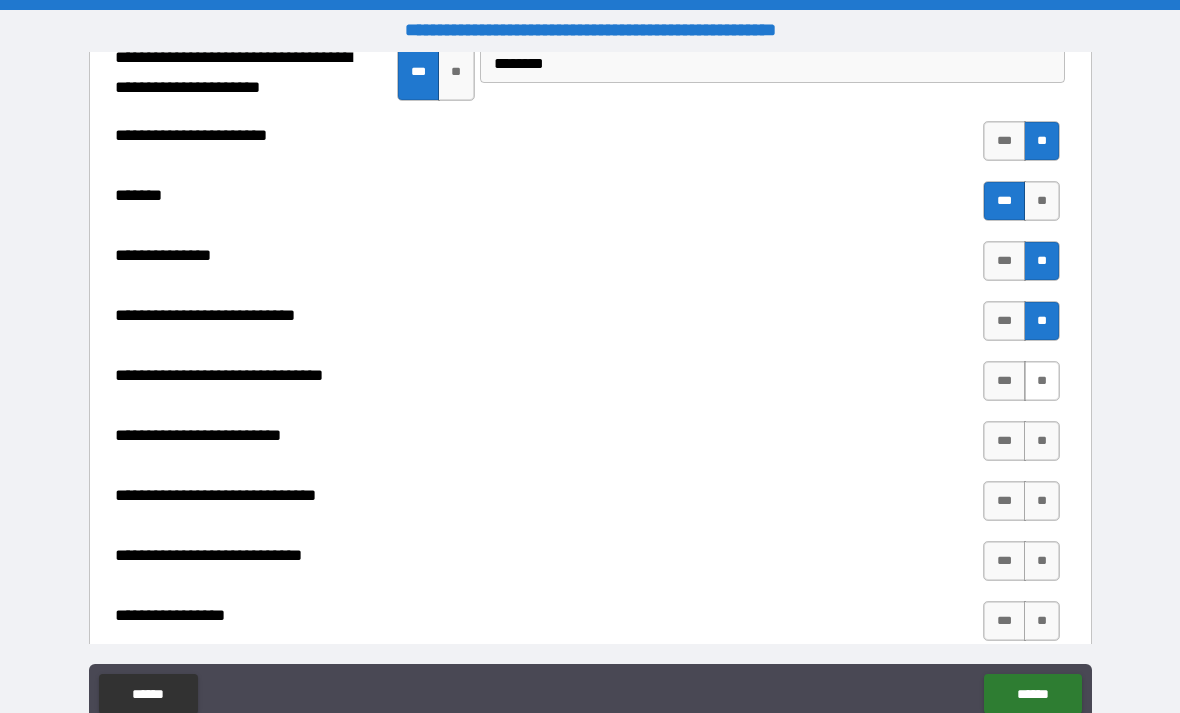 click on "**" at bounding box center (1042, 381) 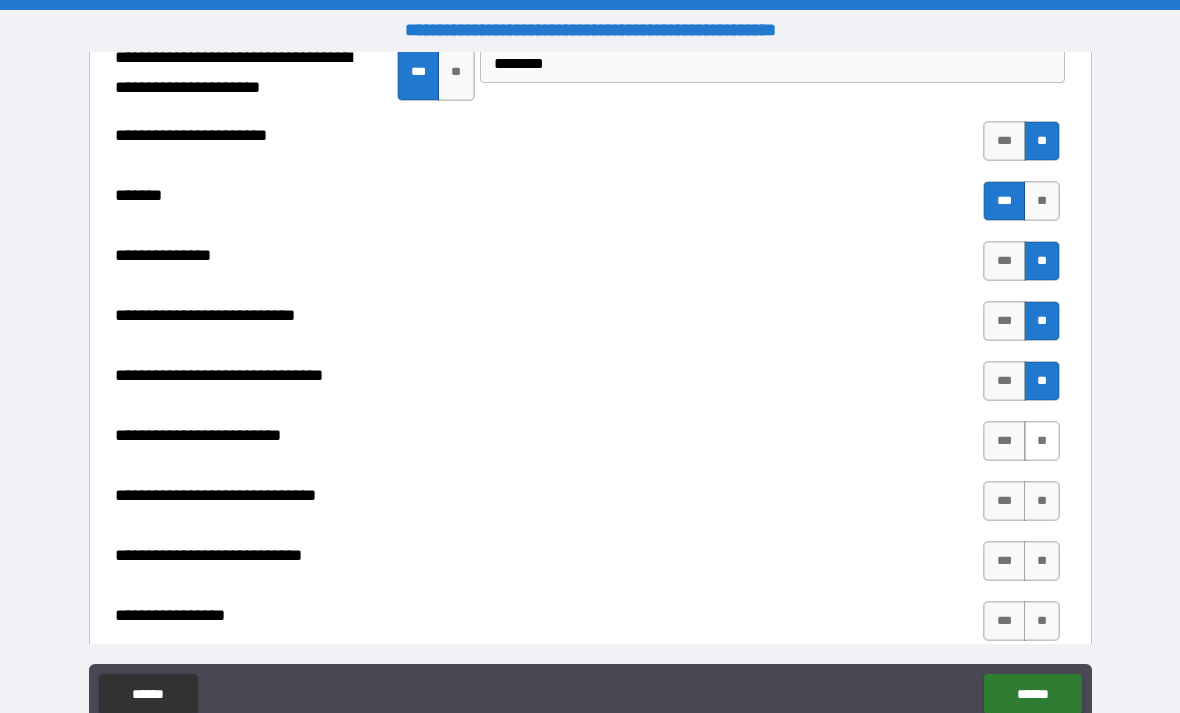 click on "**" at bounding box center [1042, 441] 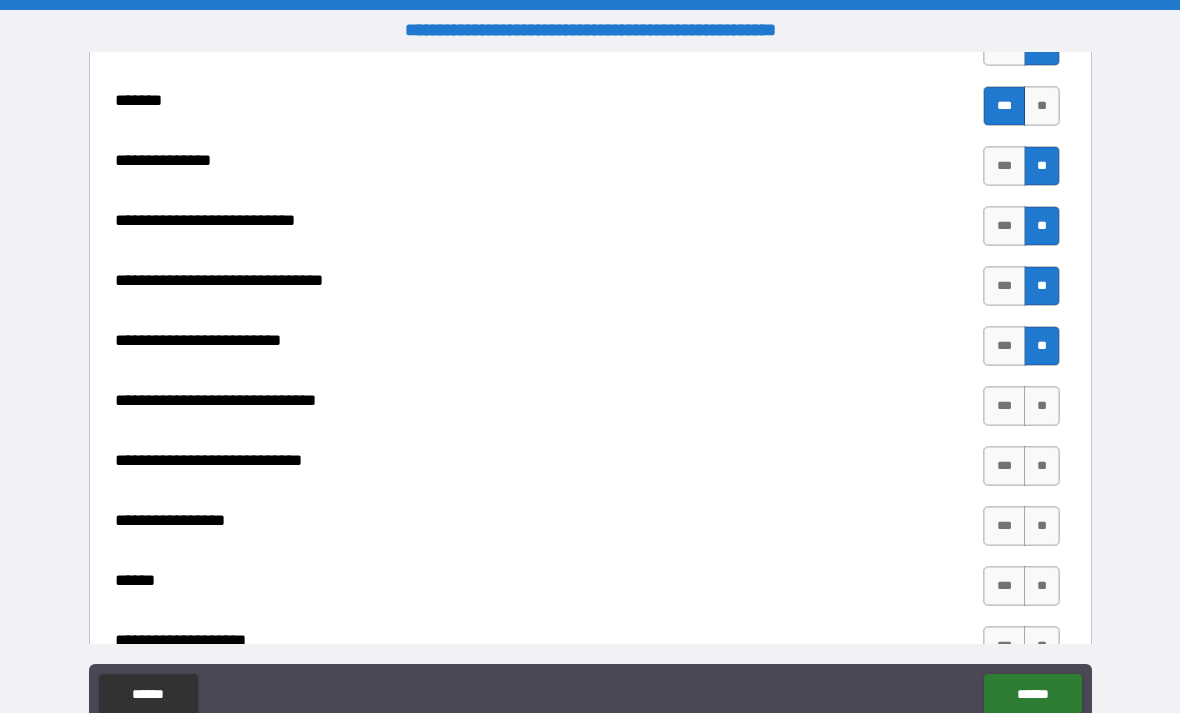 scroll, scrollTop: 9114, scrollLeft: 0, axis: vertical 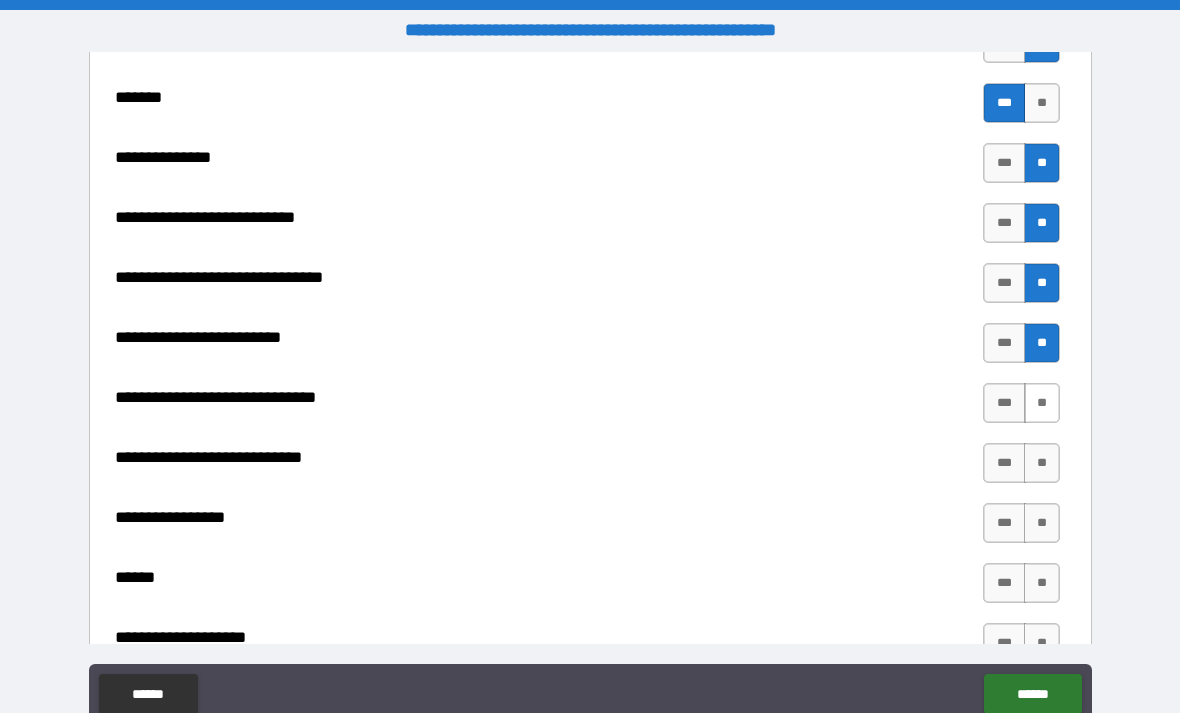 click on "**" at bounding box center (1042, 403) 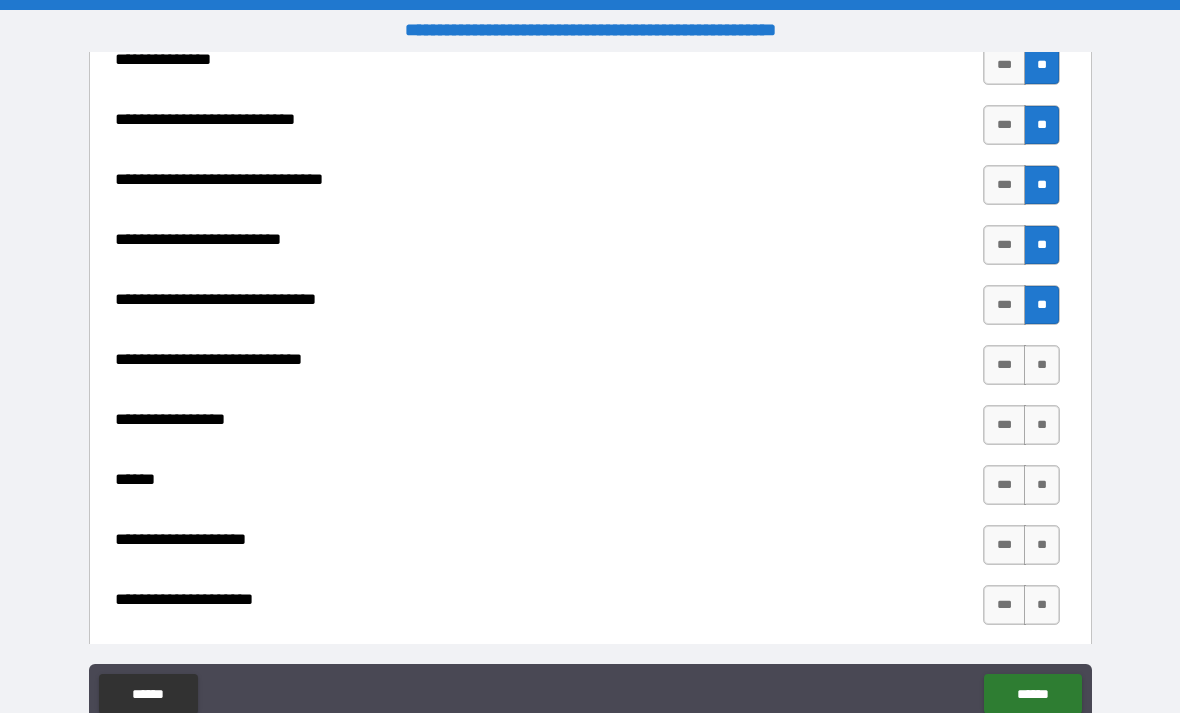 scroll, scrollTop: 9215, scrollLeft: 0, axis: vertical 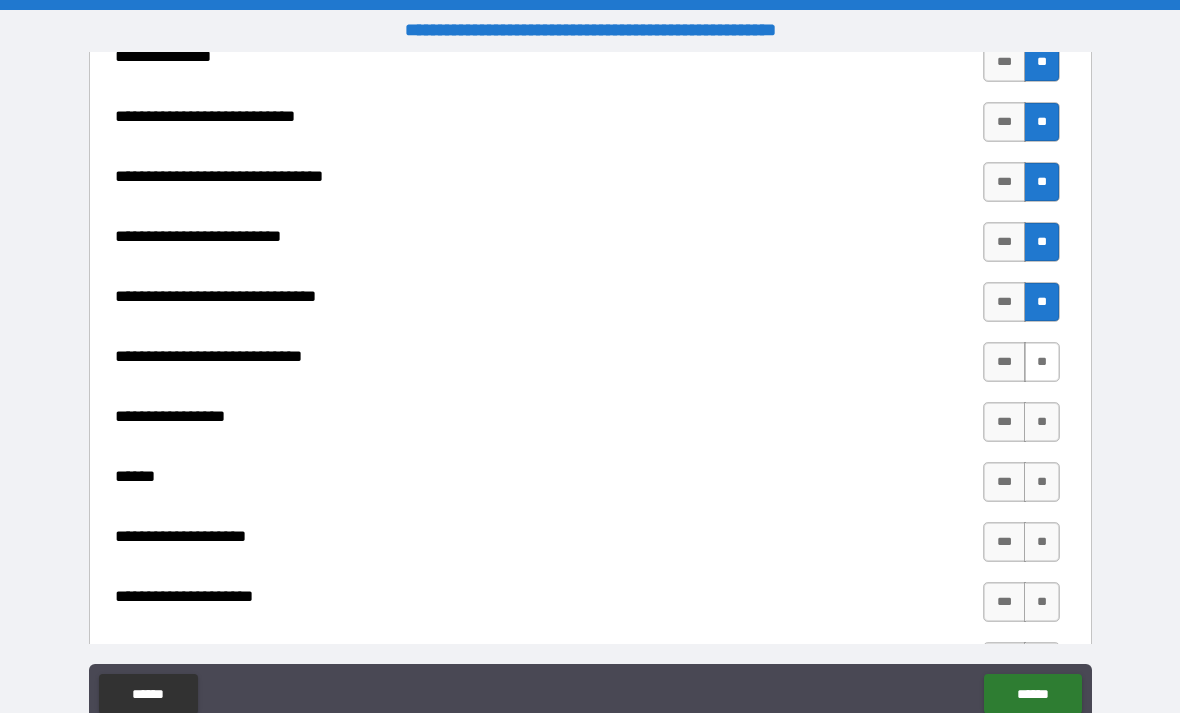 click on "**" at bounding box center (1042, 362) 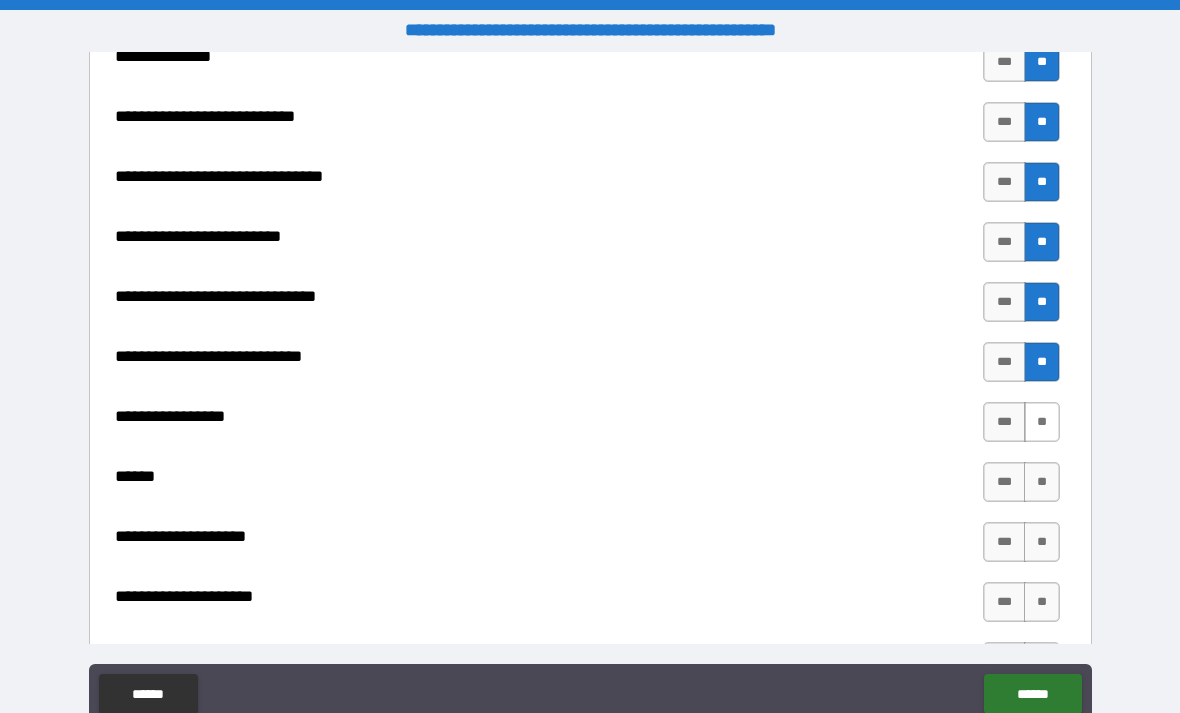 click on "**" at bounding box center (1042, 422) 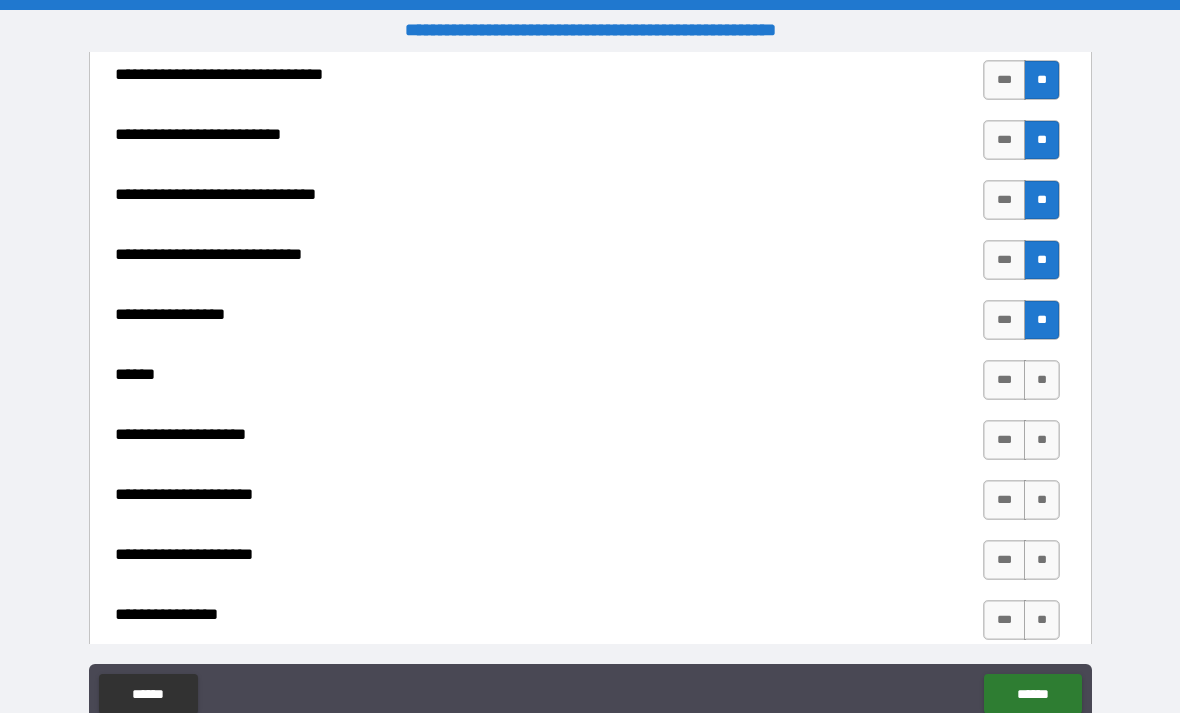 scroll, scrollTop: 9319, scrollLeft: 0, axis: vertical 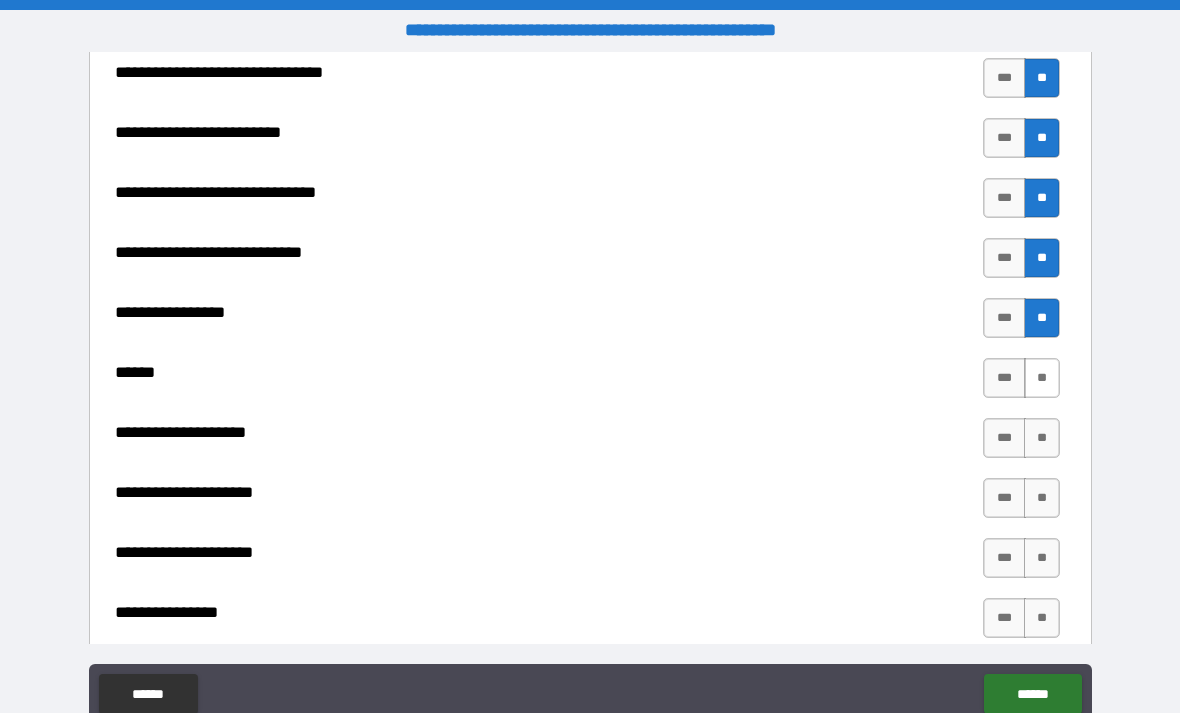 click on "**" at bounding box center [1042, 378] 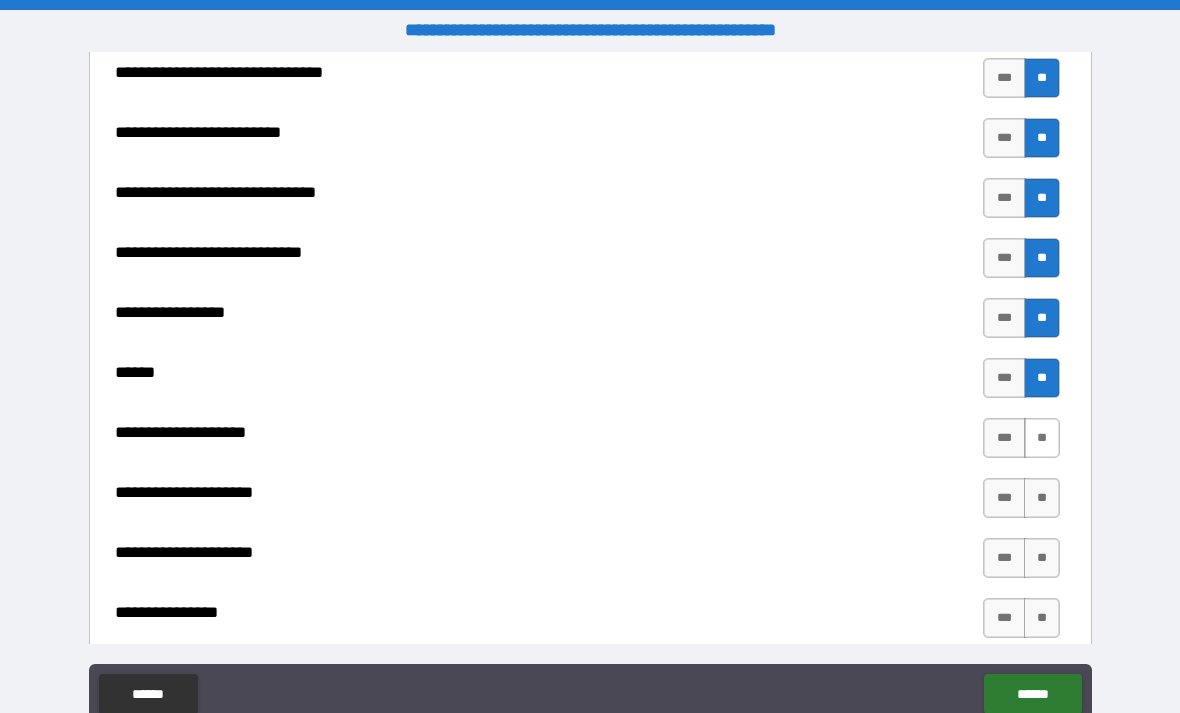 click on "**" at bounding box center (1042, 438) 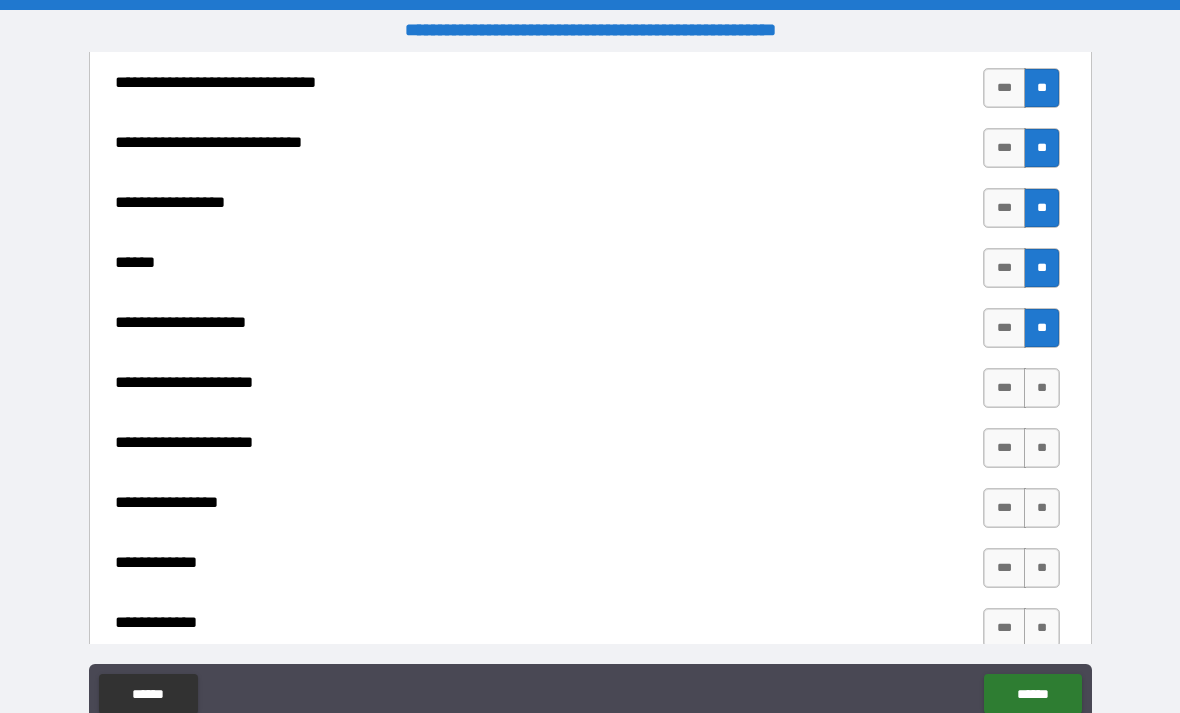 scroll, scrollTop: 9434, scrollLeft: 0, axis: vertical 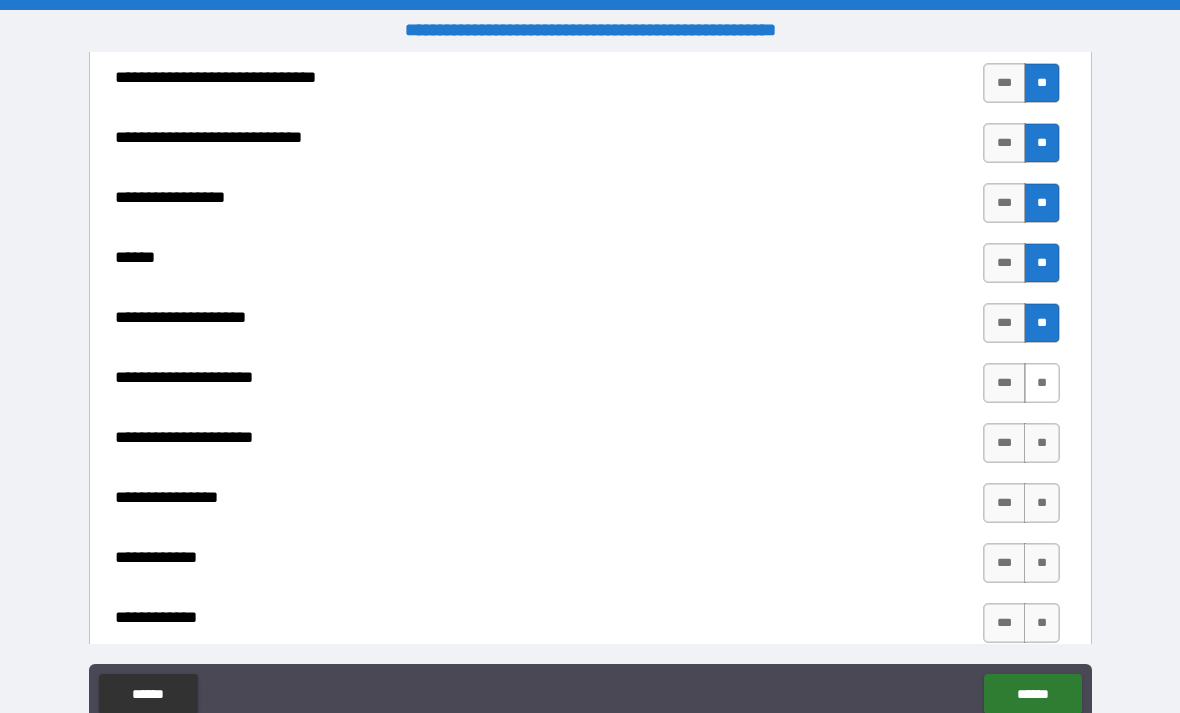 click on "**" at bounding box center [1042, 383] 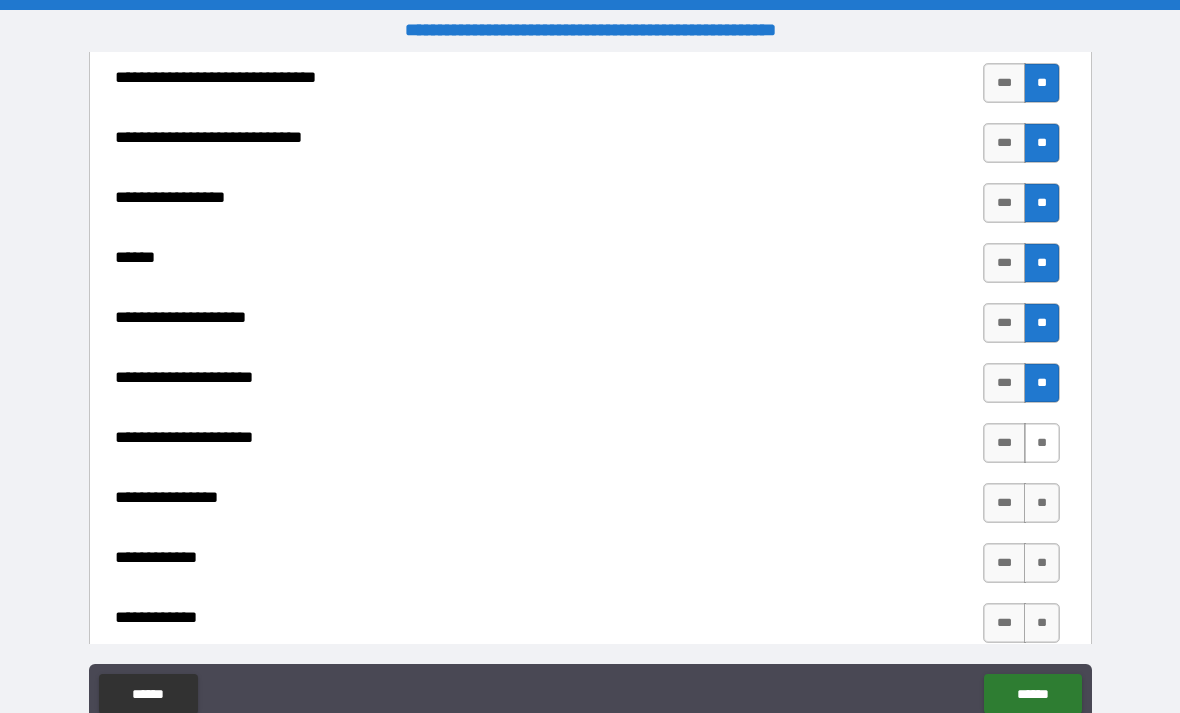 click on "**" at bounding box center (1042, 443) 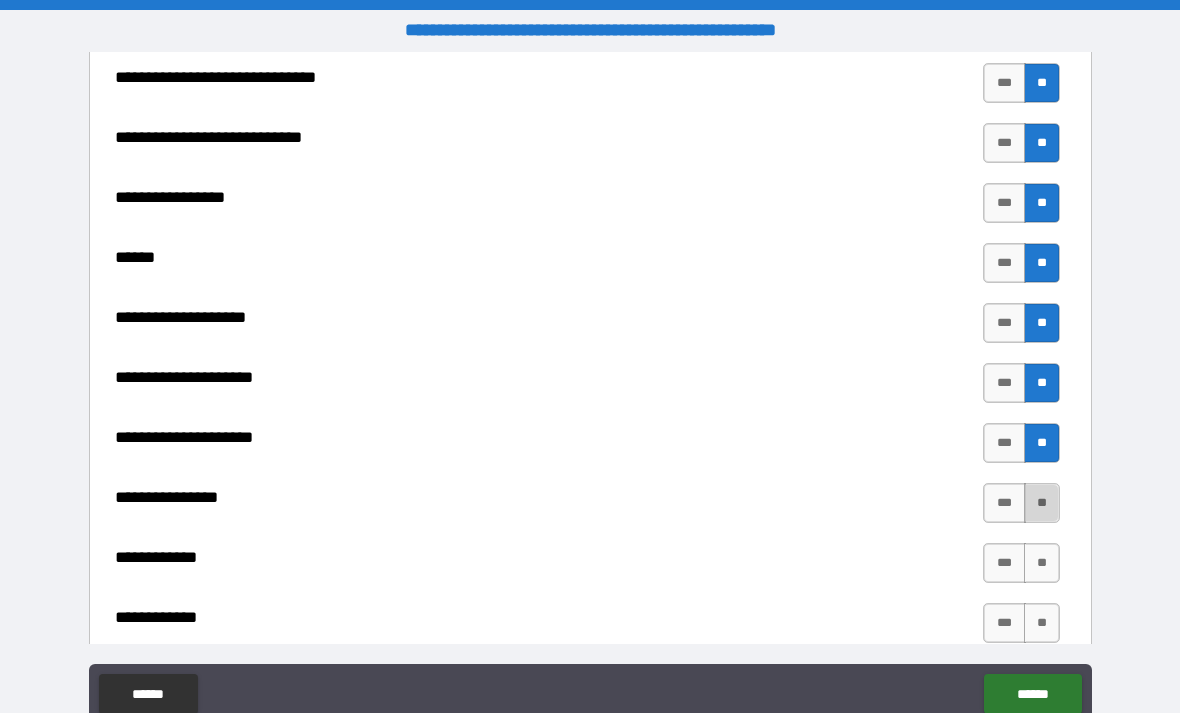click on "**" at bounding box center [1042, 503] 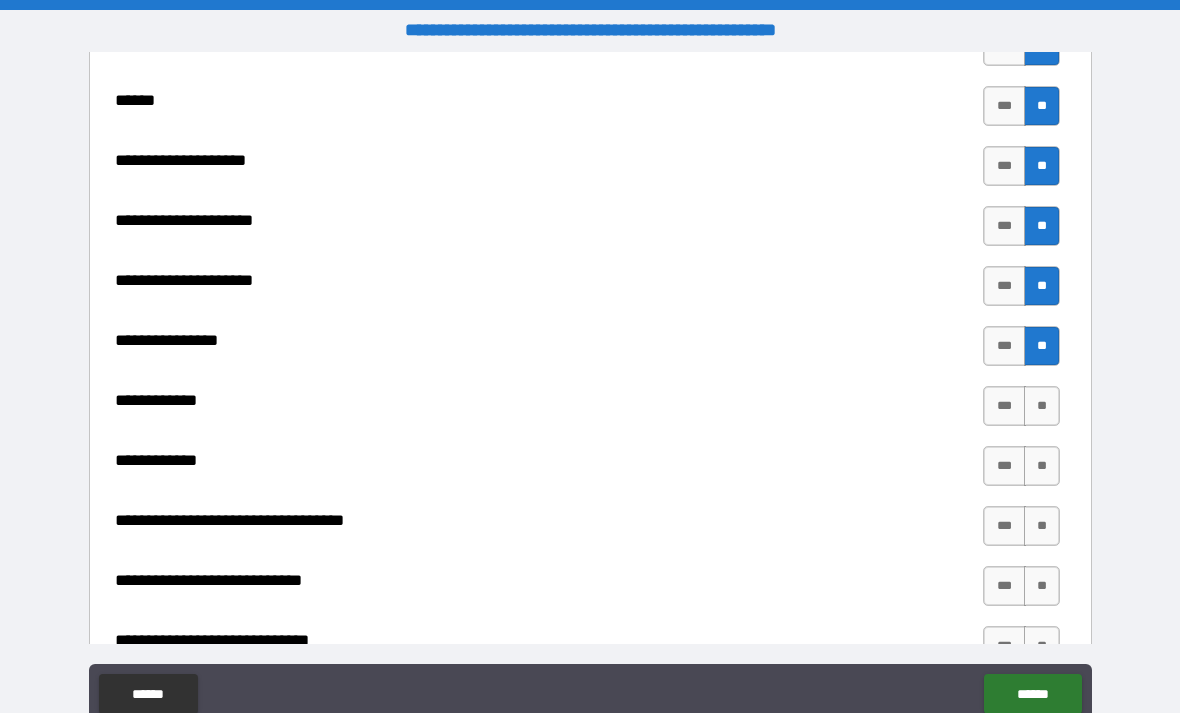 scroll, scrollTop: 9596, scrollLeft: 0, axis: vertical 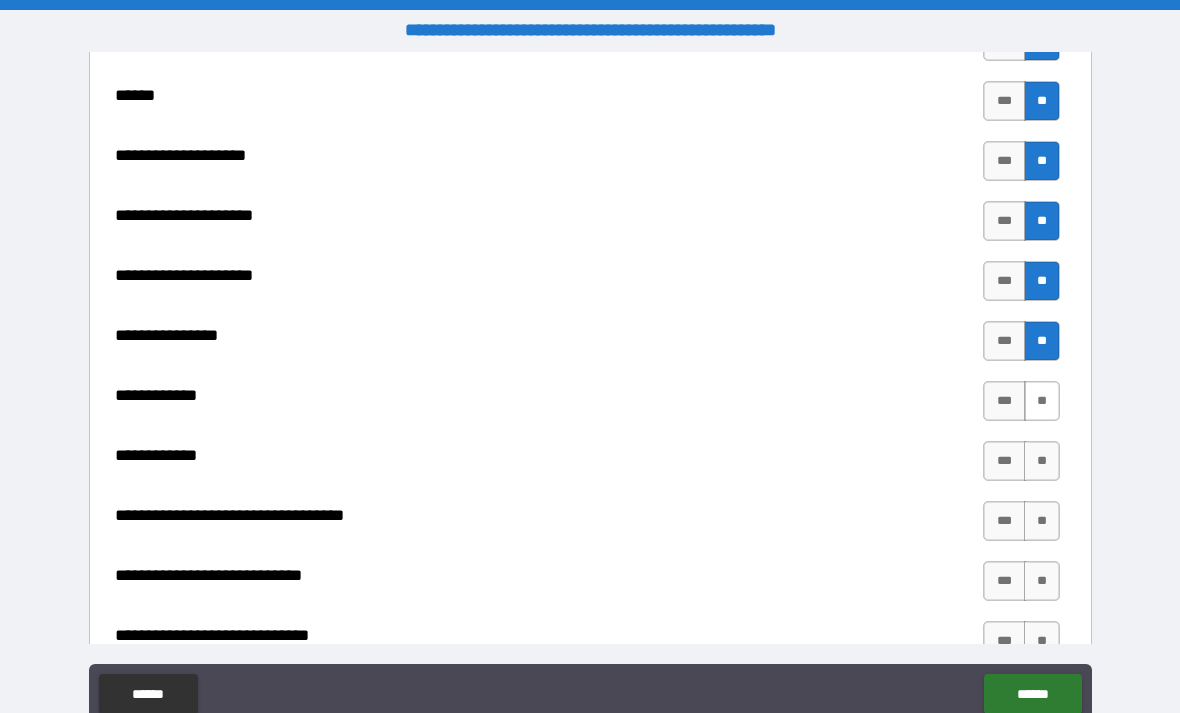 click on "**" at bounding box center [1042, 401] 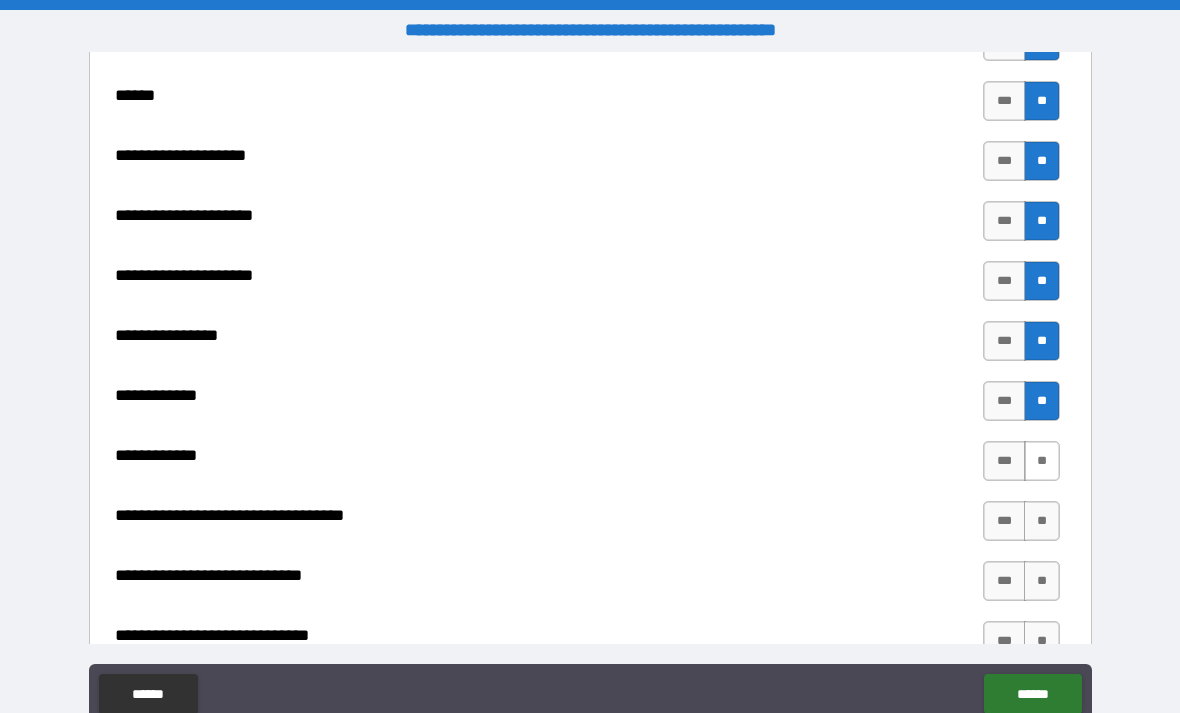 click on "**" at bounding box center [1042, 461] 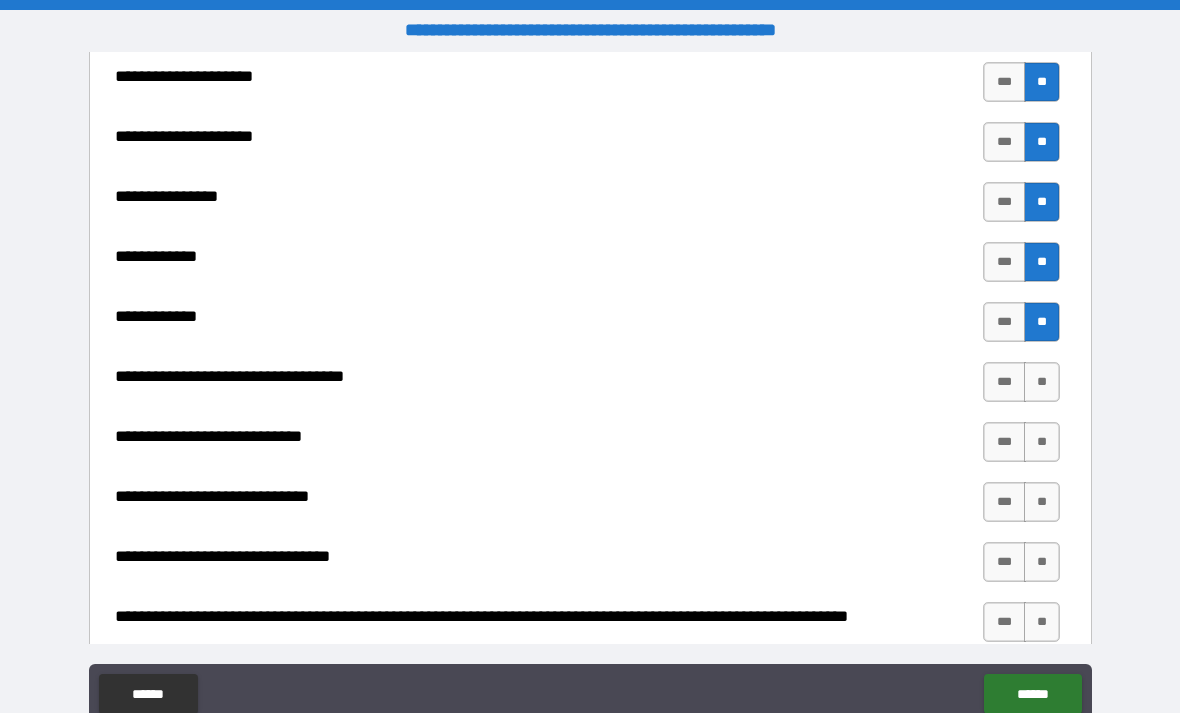 scroll, scrollTop: 9745, scrollLeft: 0, axis: vertical 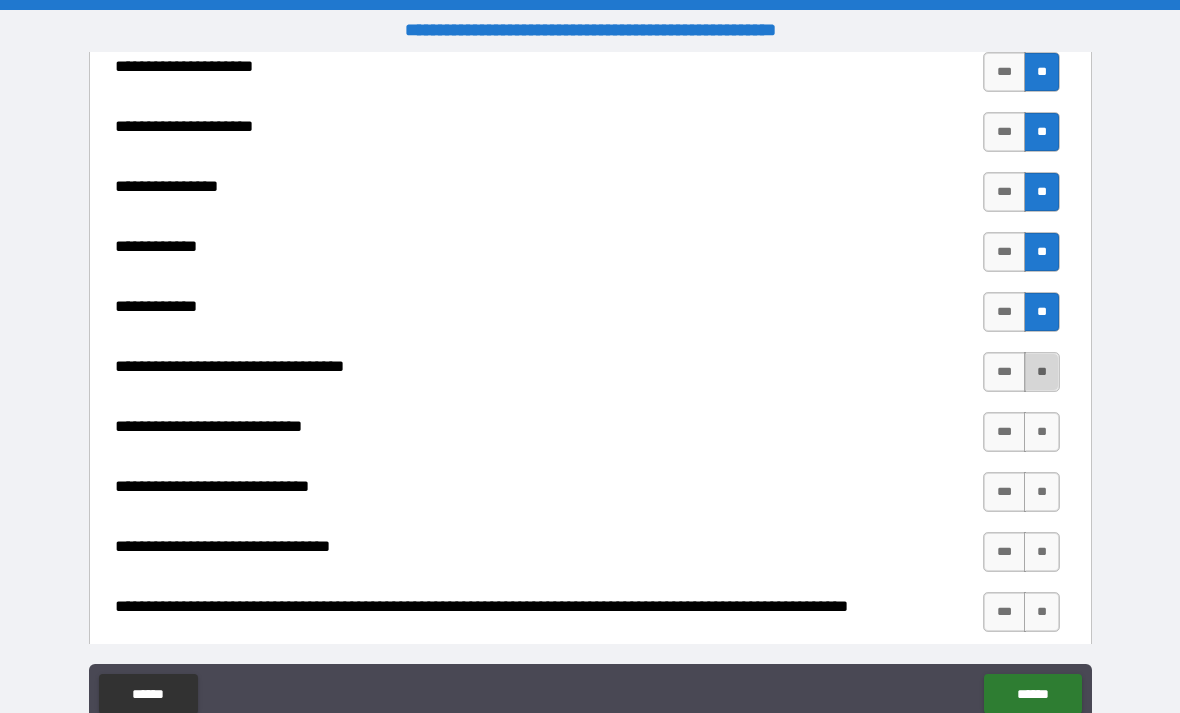 click on "**" at bounding box center [1042, 372] 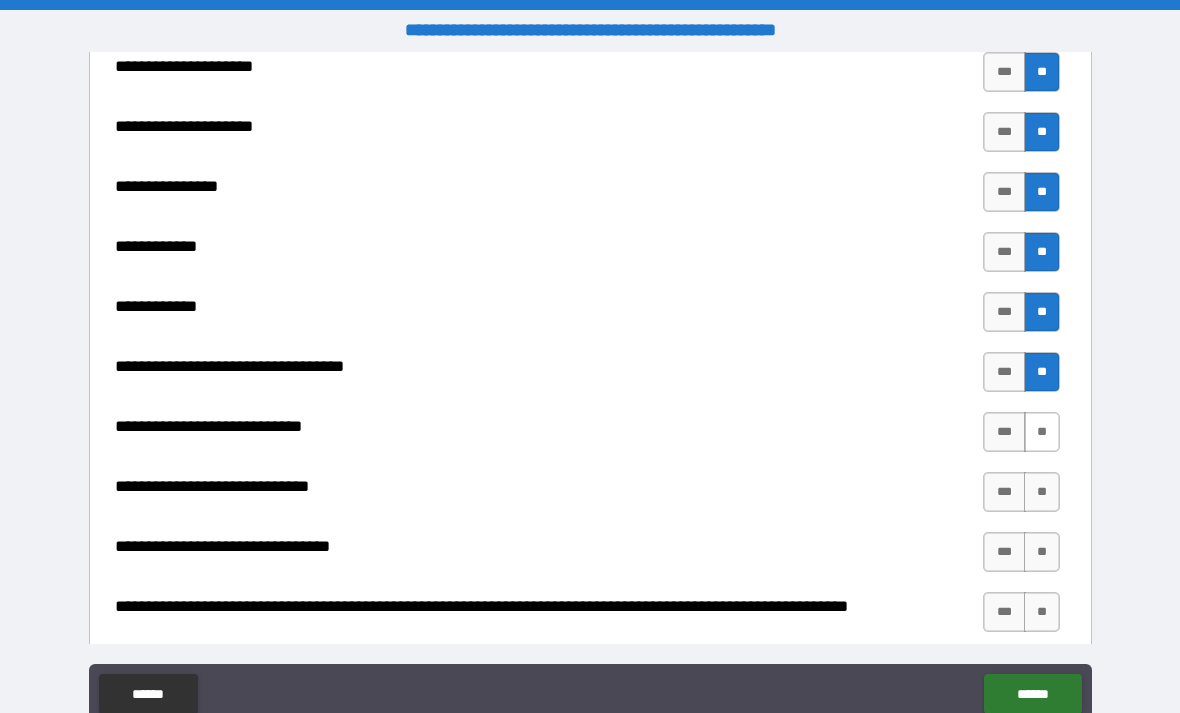 click on "**" at bounding box center (1042, 432) 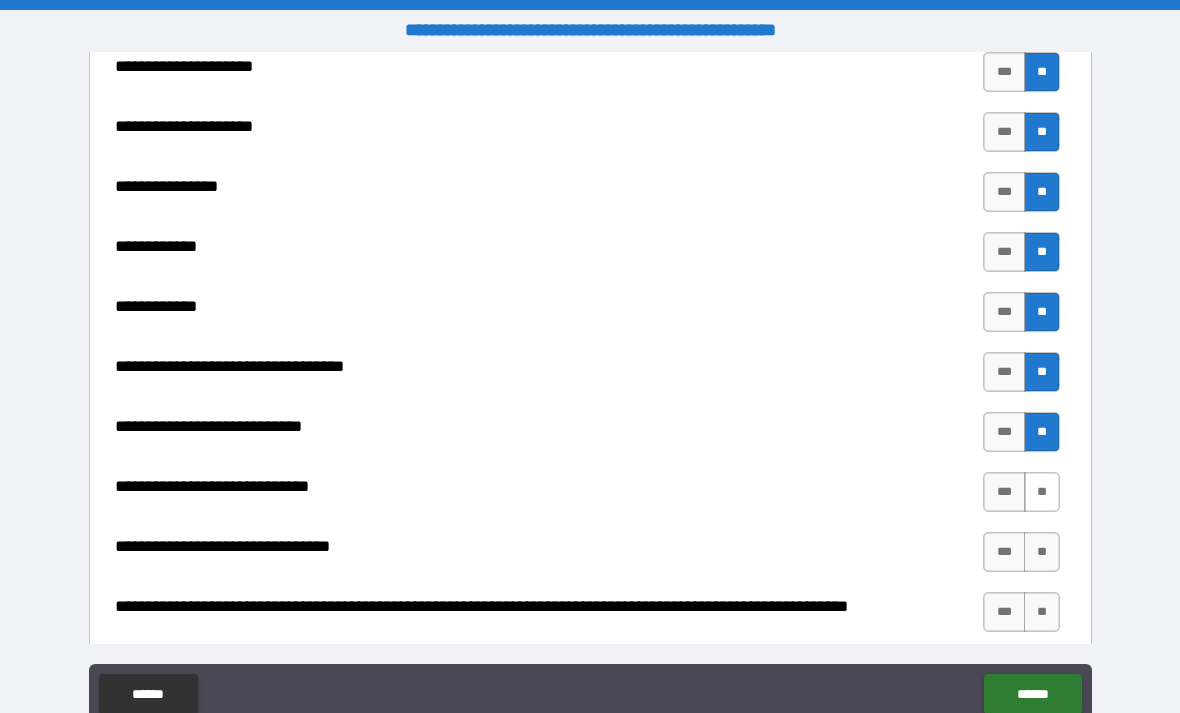 click on "**" at bounding box center (1042, 492) 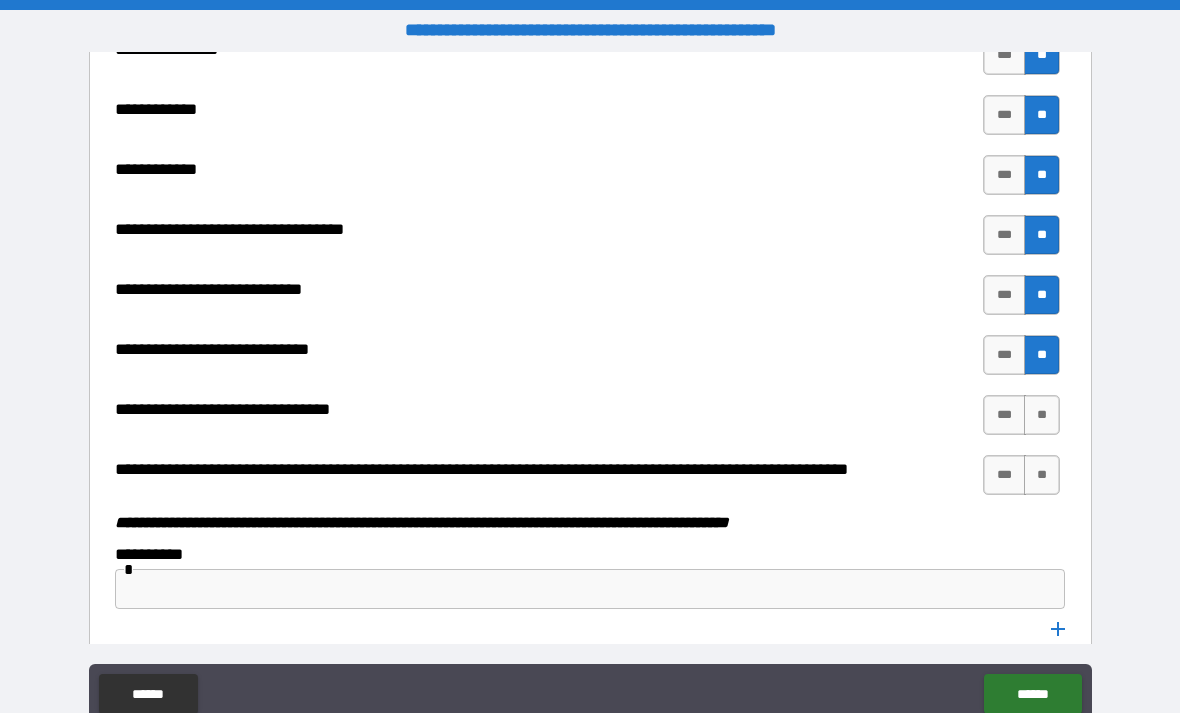 scroll, scrollTop: 9896, scrollLeft: 0, axis: vertical 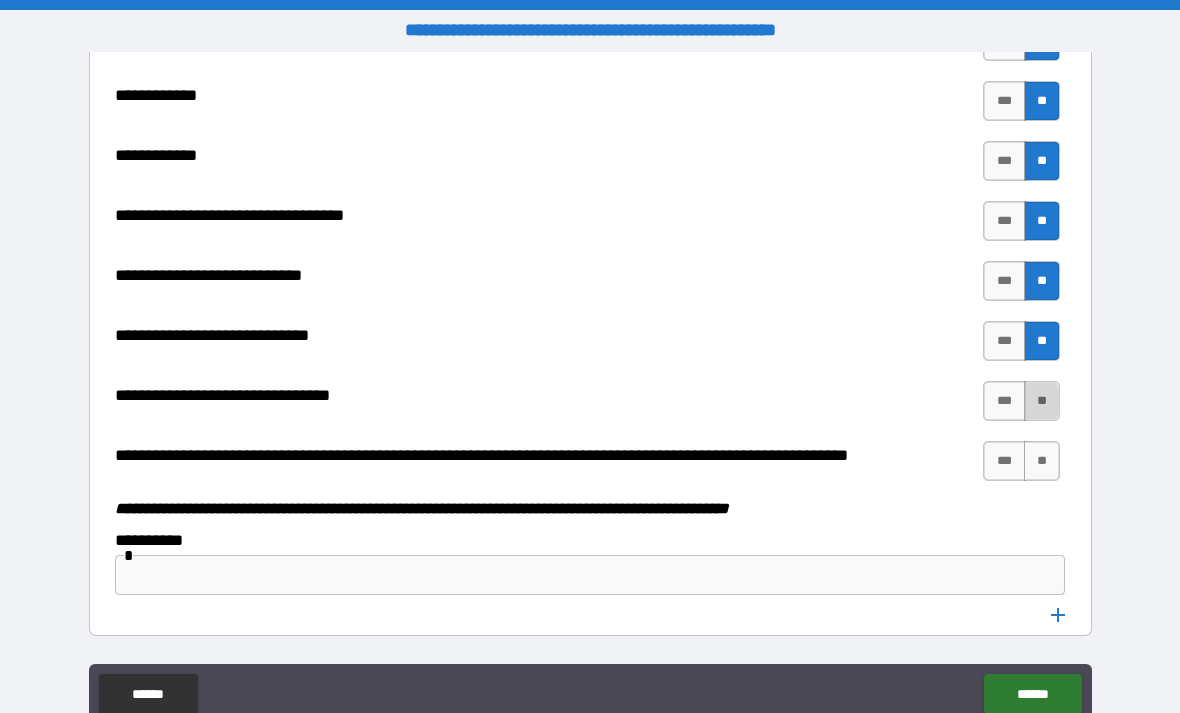 click on "**" at bounding box center (1042, 401) 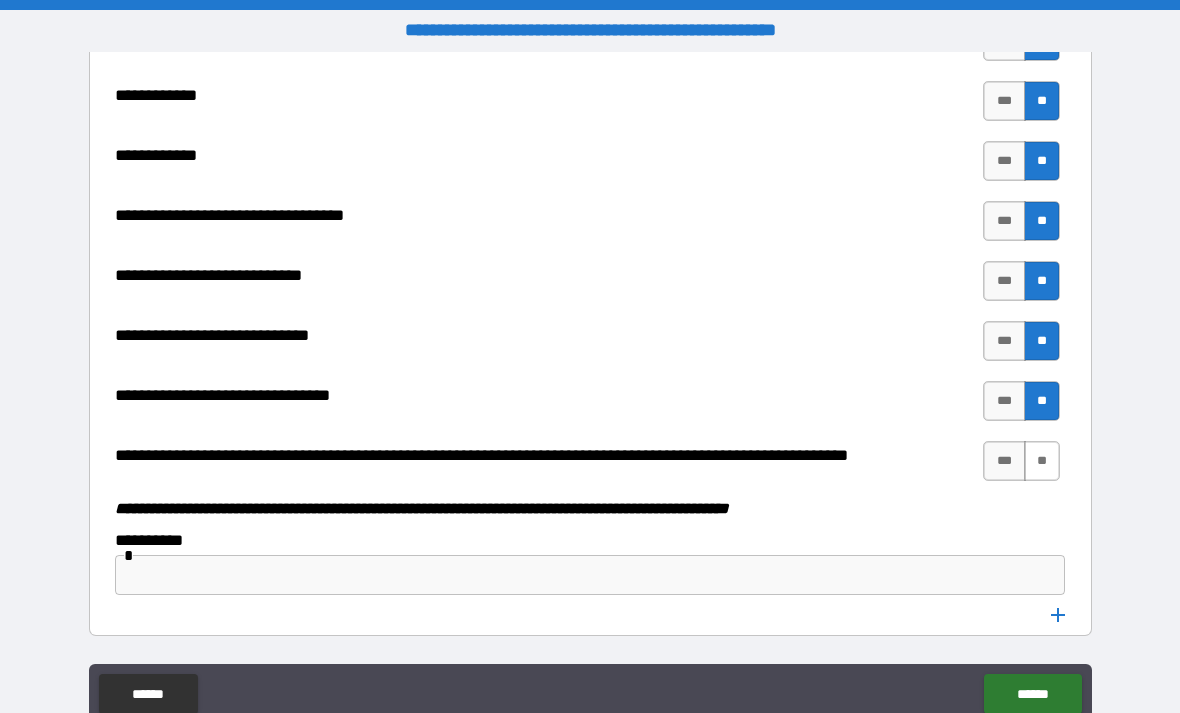 click on "**" at bounding box center (1042, 461) 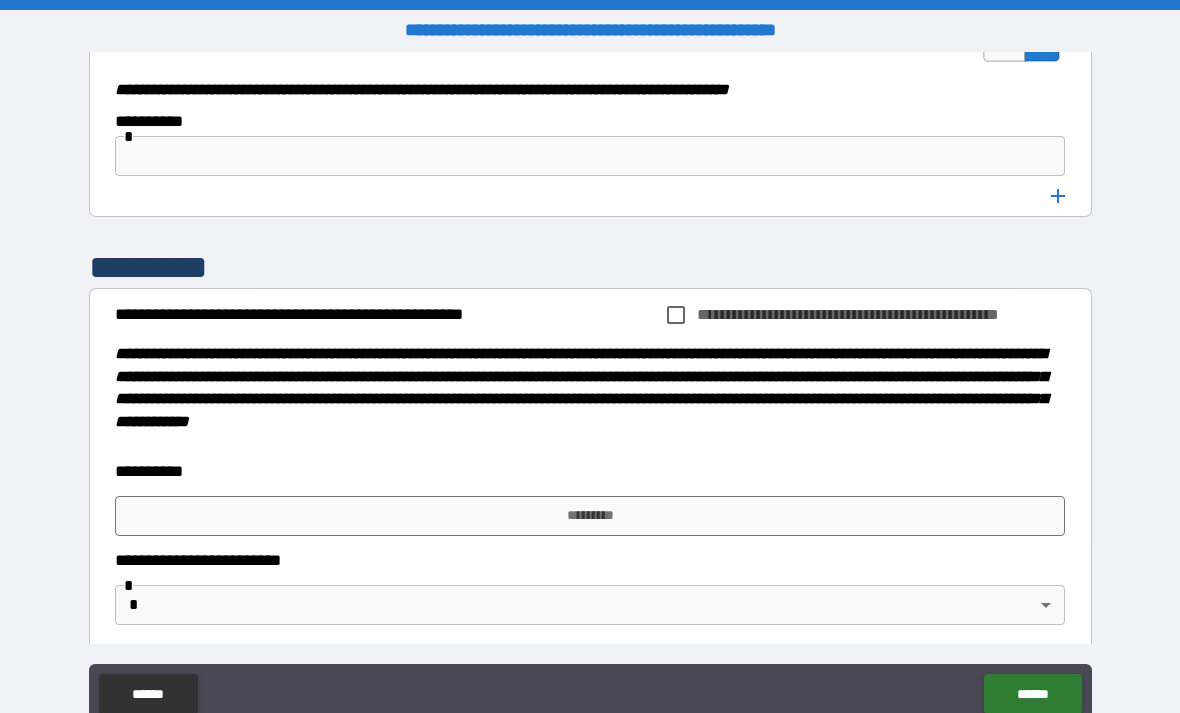 scroll, scrollTop: 10315, scrollLeft: 0, axis: vertical 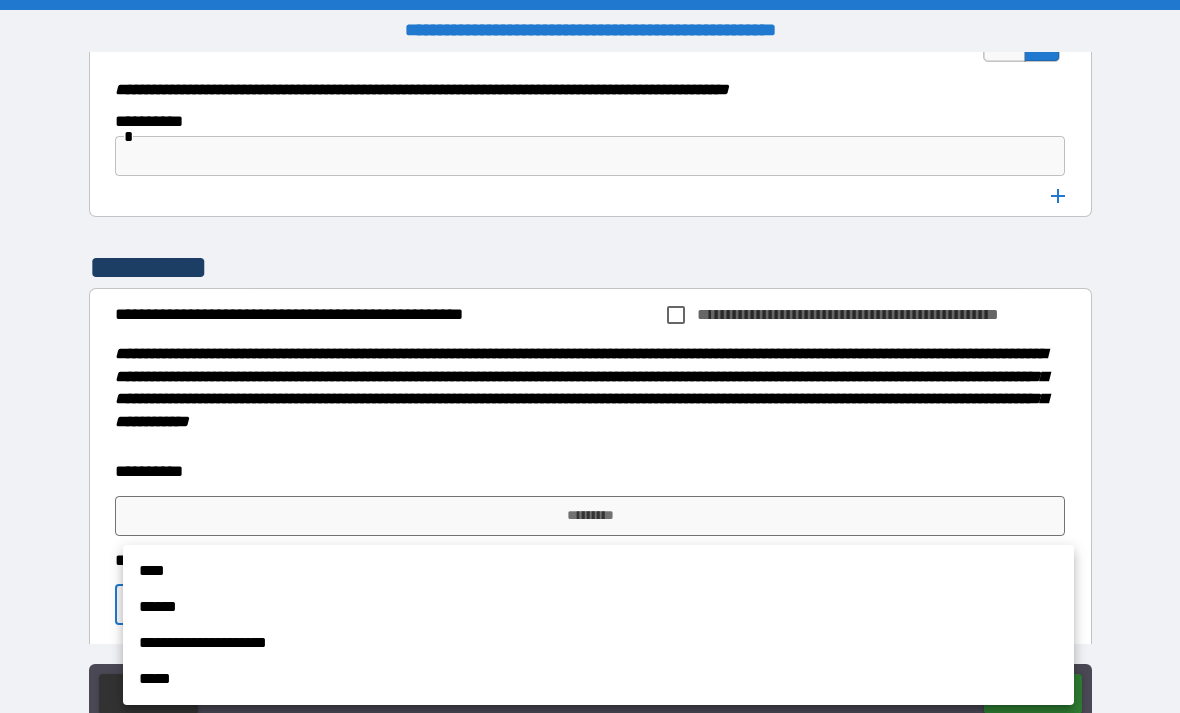 click at bounding box center (590, 356) 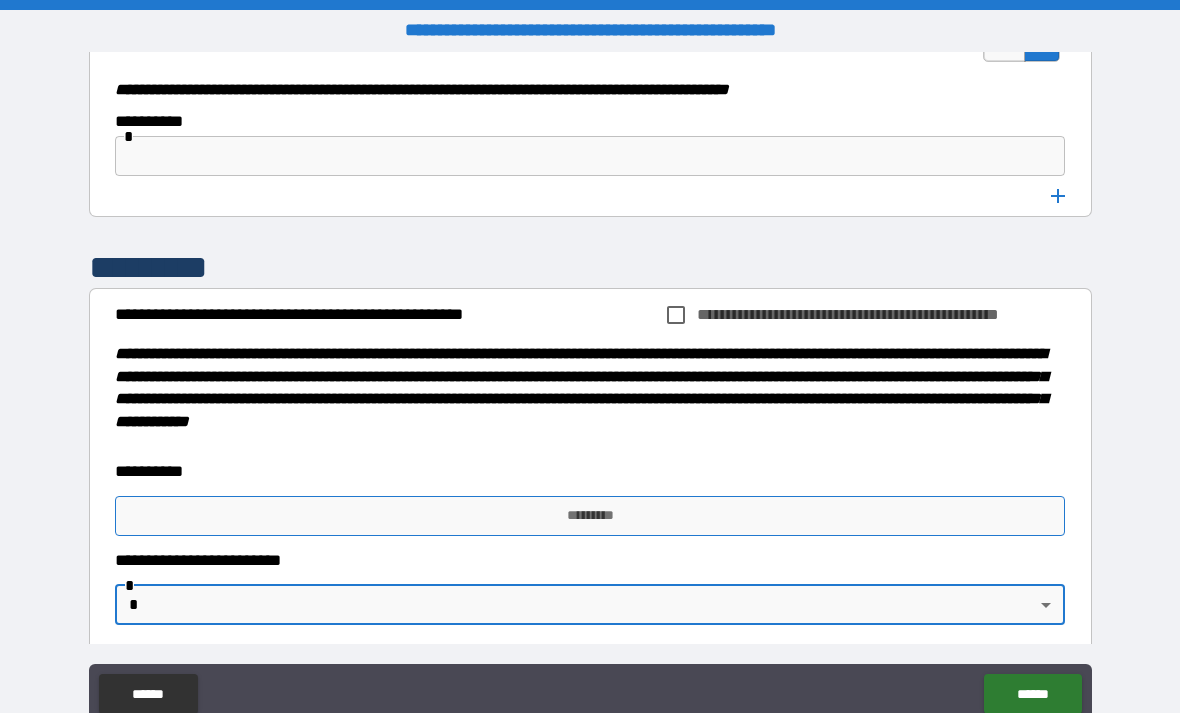 click on "*********" at bounding box center [590, 516] 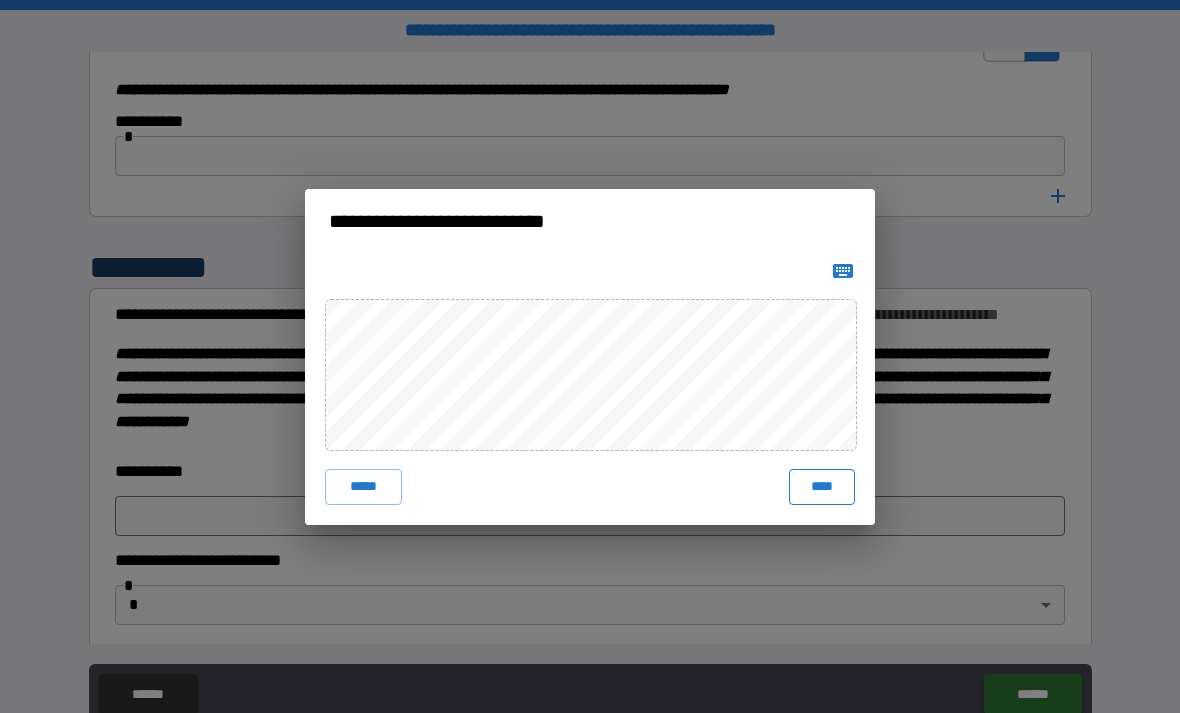 click on "****" at bounding box center [822, 487] 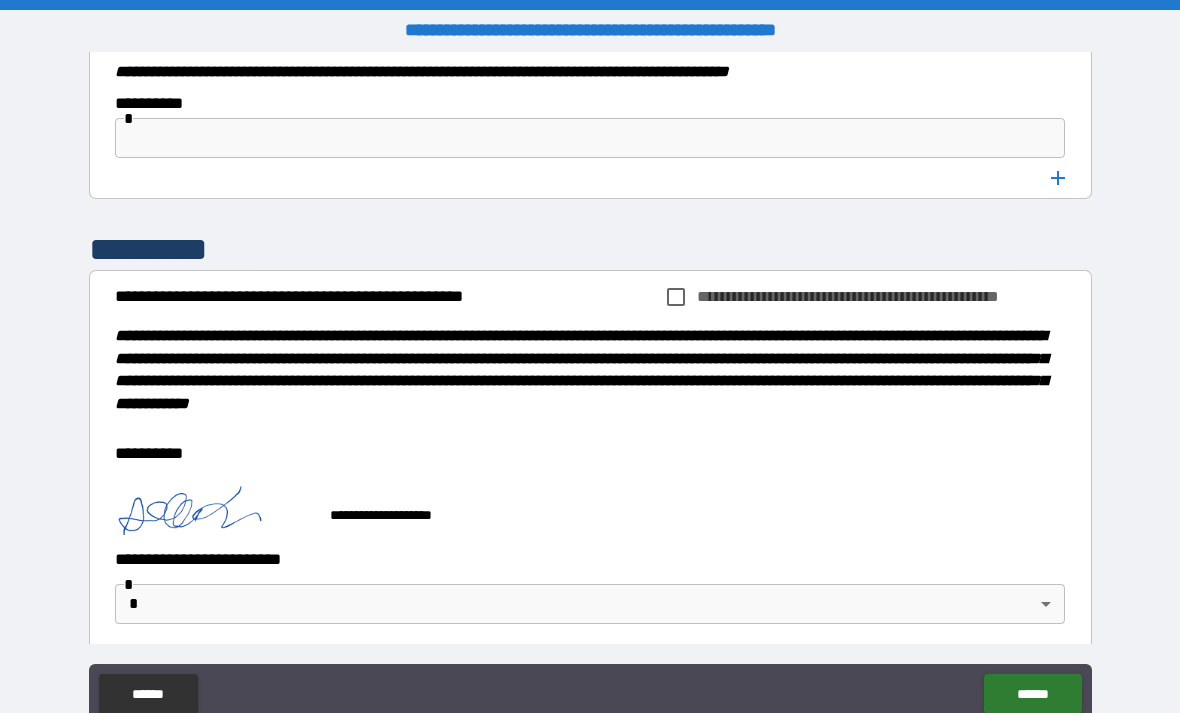 scroll, scrollTop: 10332, scrollLeft: 0, axis: vertical 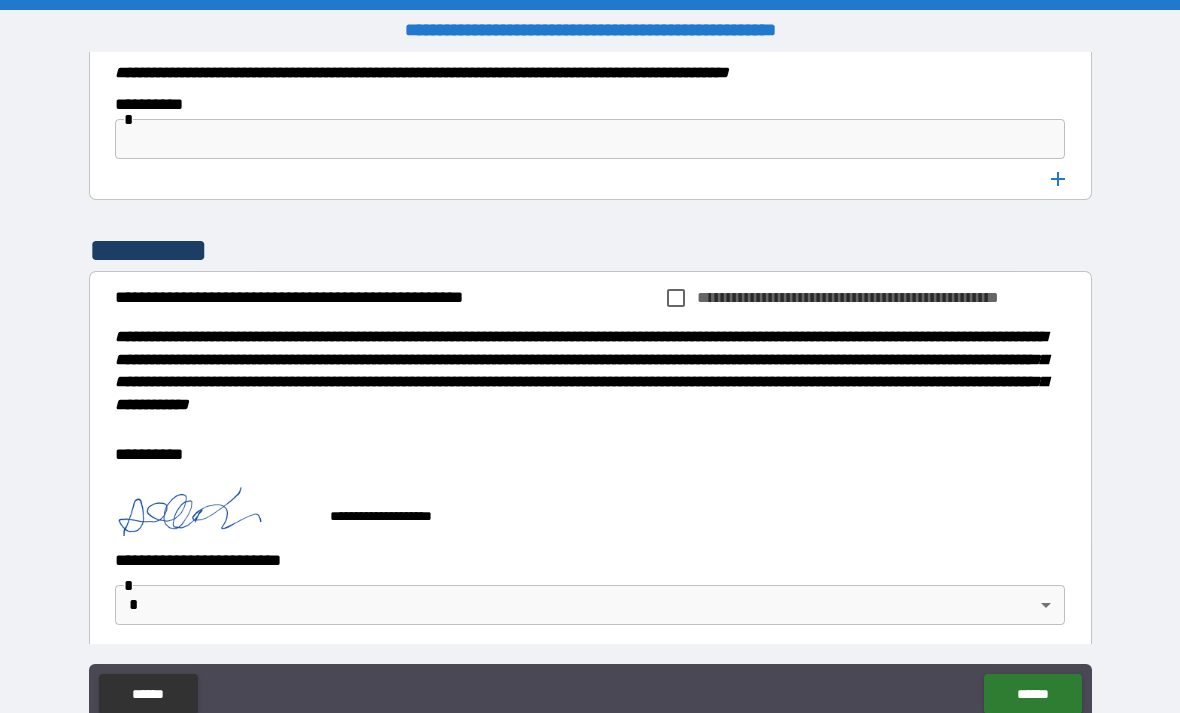 click on "[FIRST] [LAST] [STREET] [CITY] [STATE]" at bounding box center [590, 388] 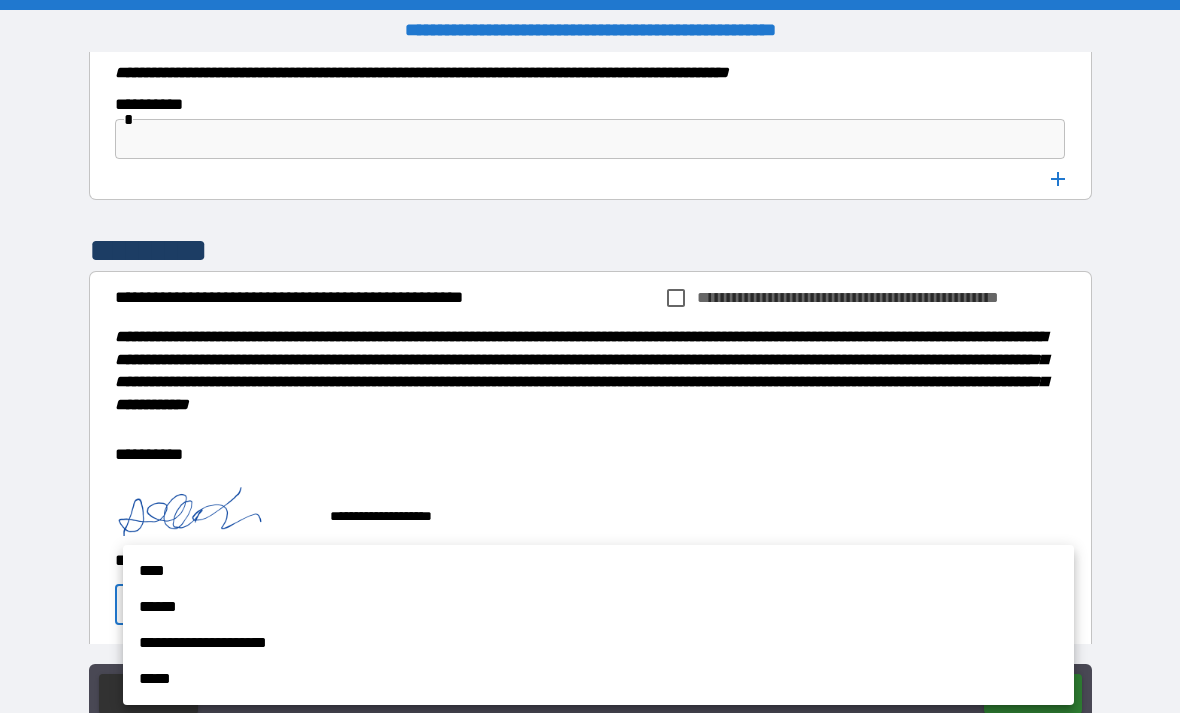 click on "****" at bounding box center (598, 571) 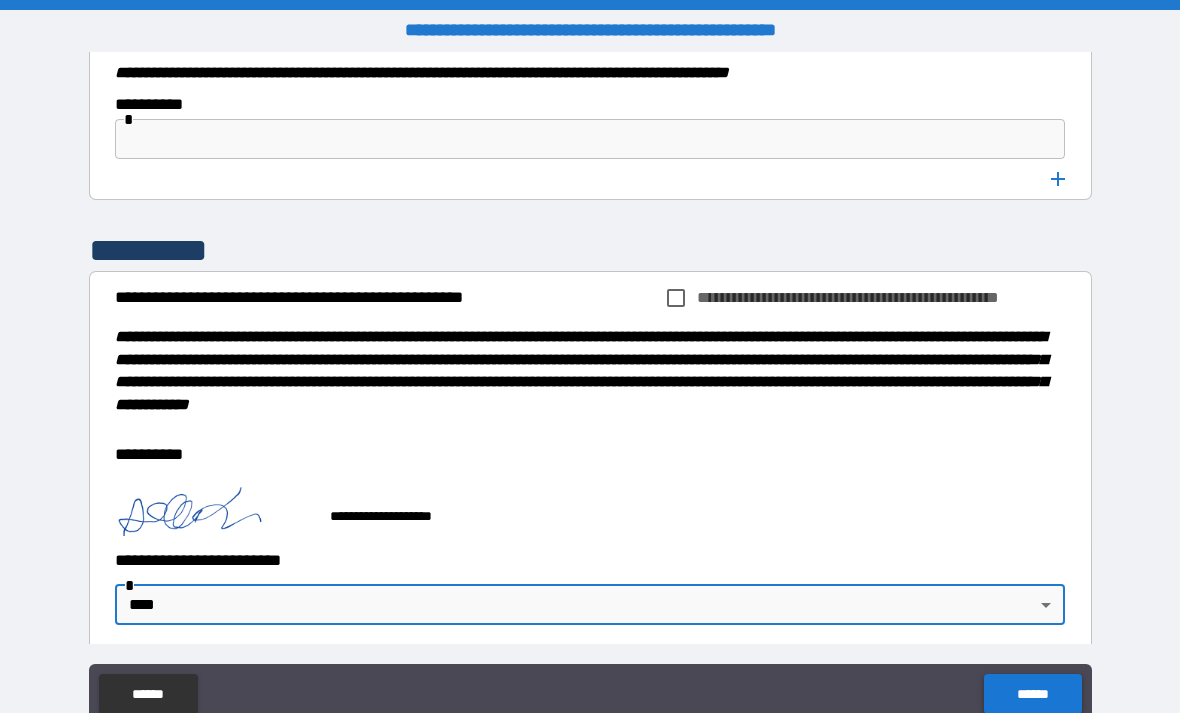 click on "******" at bounding box center (1032, 694) 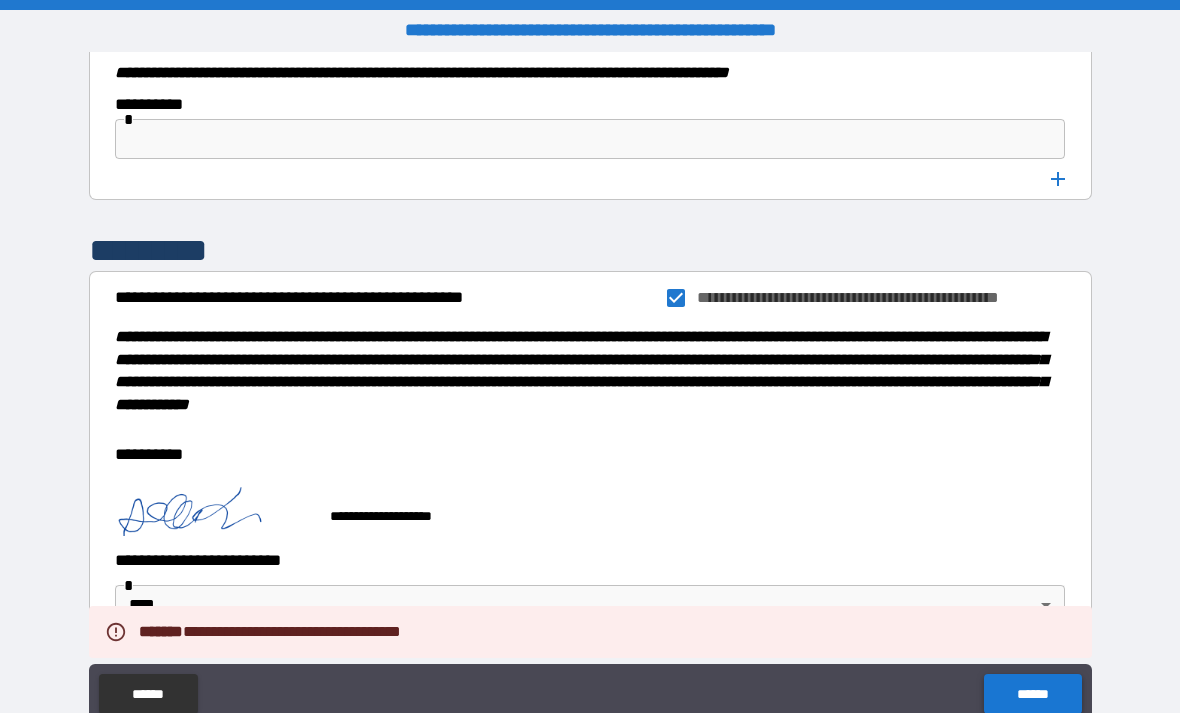 click on "******" at bounding box center [1032, 694] 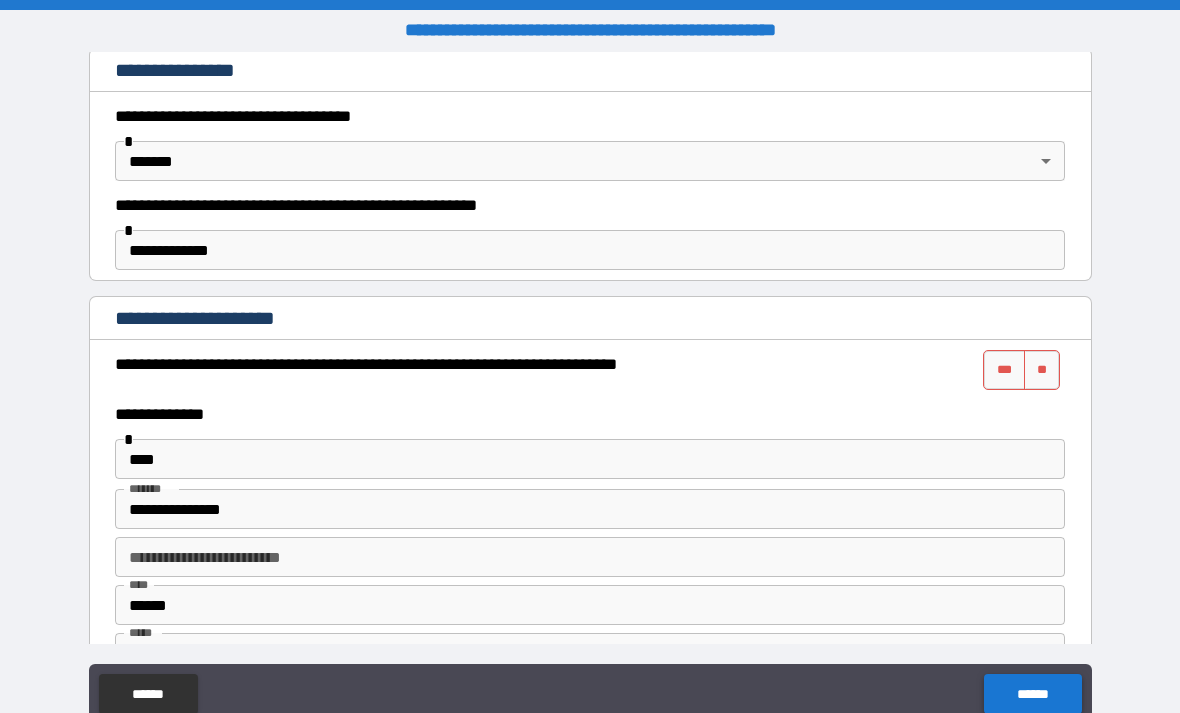 scroll, scrollTop: 1194, scrollLeft: 0, axis: vertical 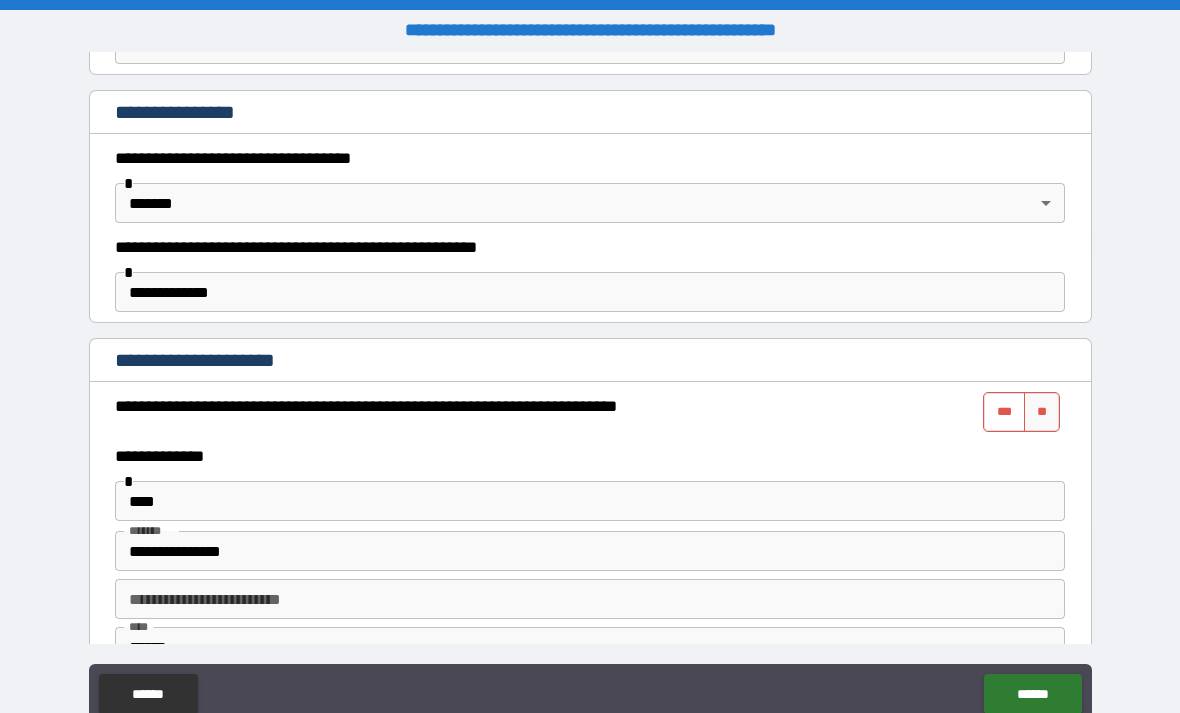 click on "***" at bounding box center [1004, 412] 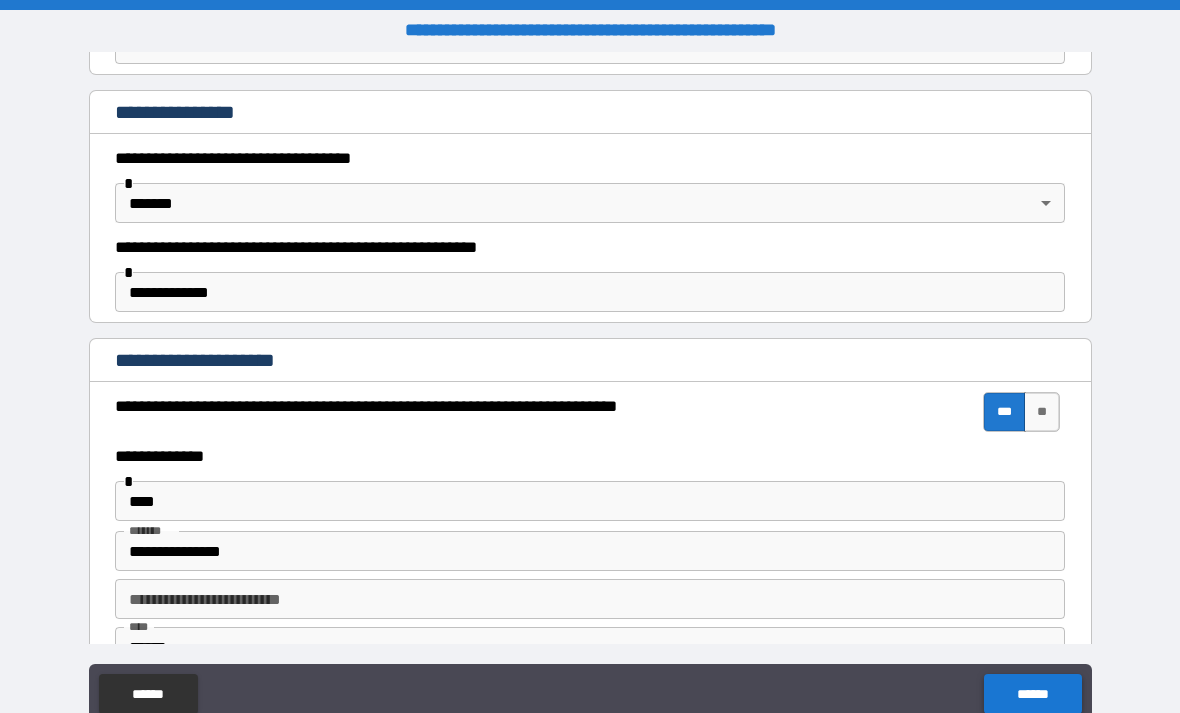 click on "******" at bounding box center [1032, 694] 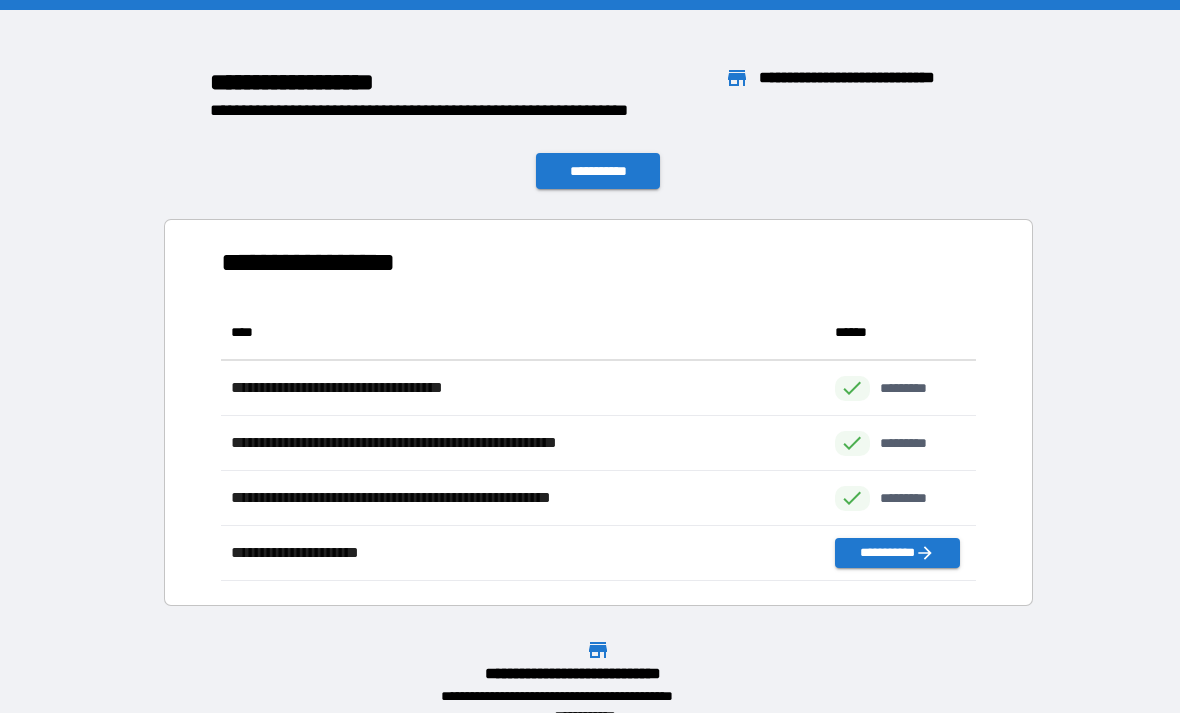 scroll, scrollTop: 1, scrollLeft: 1, axis: both 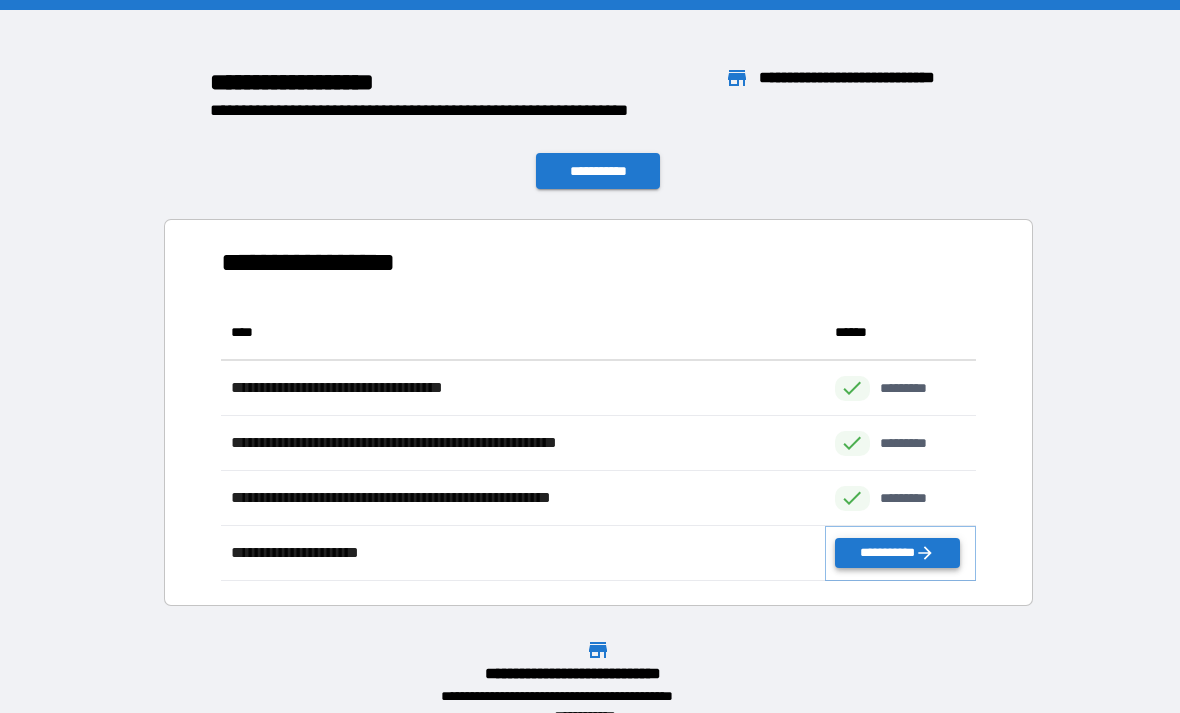 click on "**********" at bounding box center [897, 553] 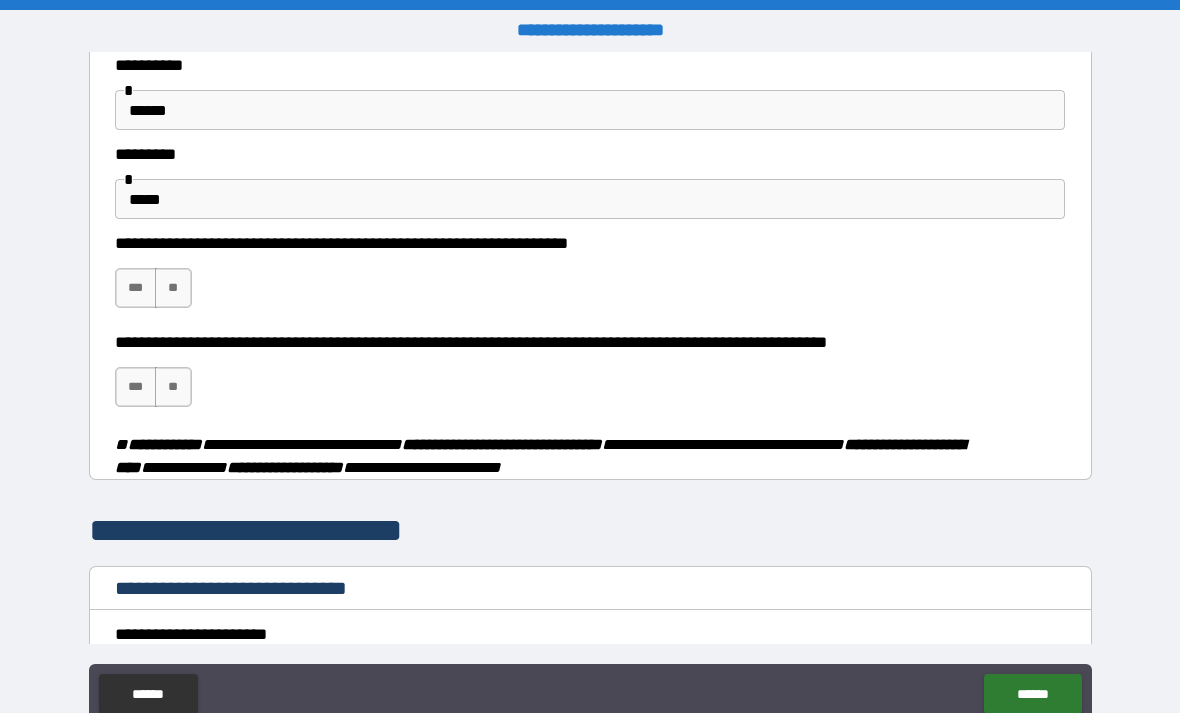 scroll, scrollTop: 54, scrollLeft: 0, axis: vertical 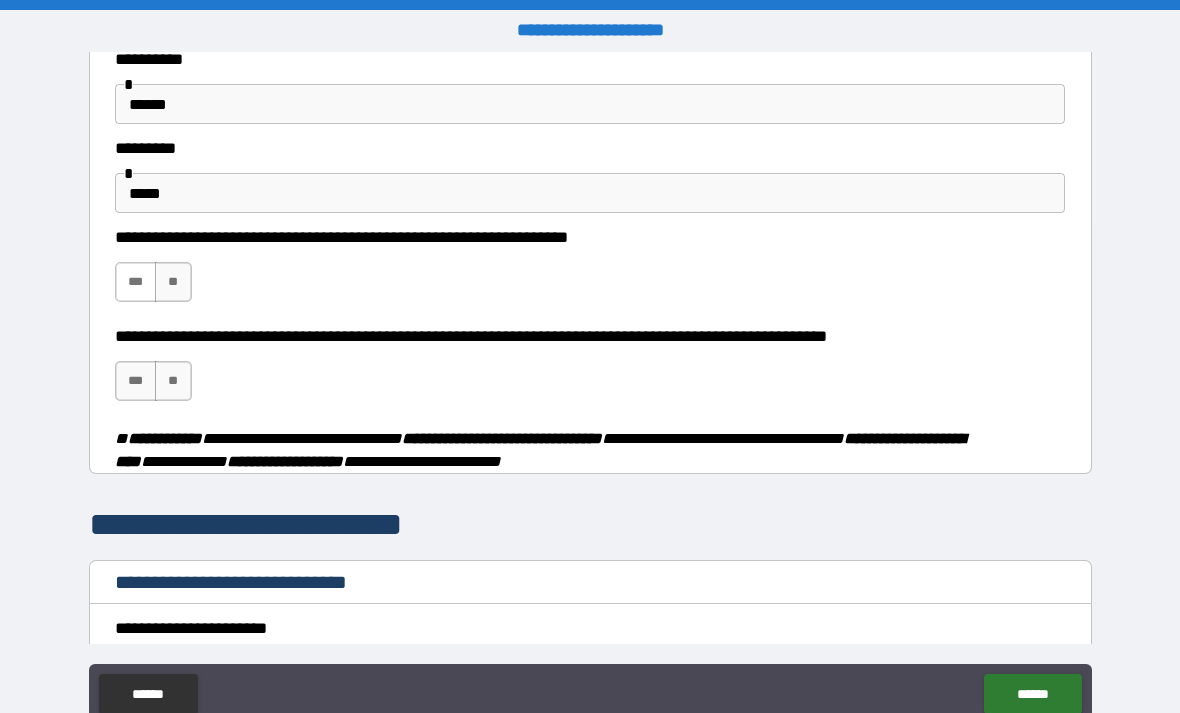 click on "***" at bounding box center (136, 282) 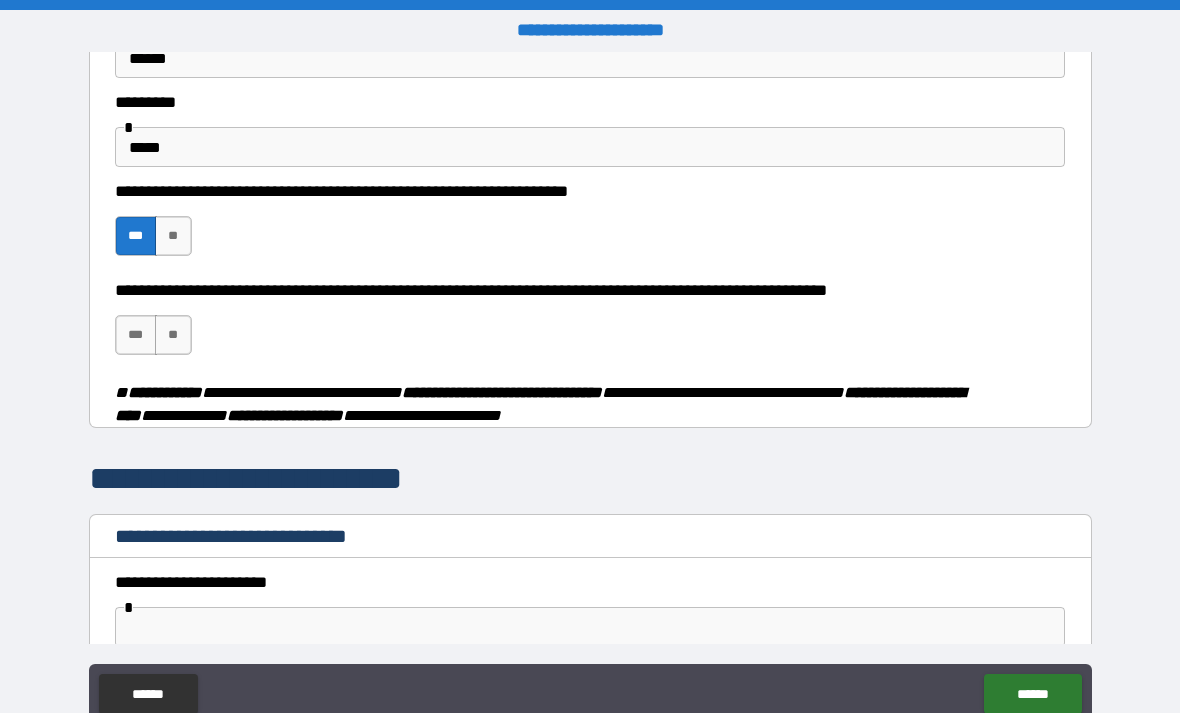 scroll, scrollTop: 101, scrollLeft: 0, axis: vertical 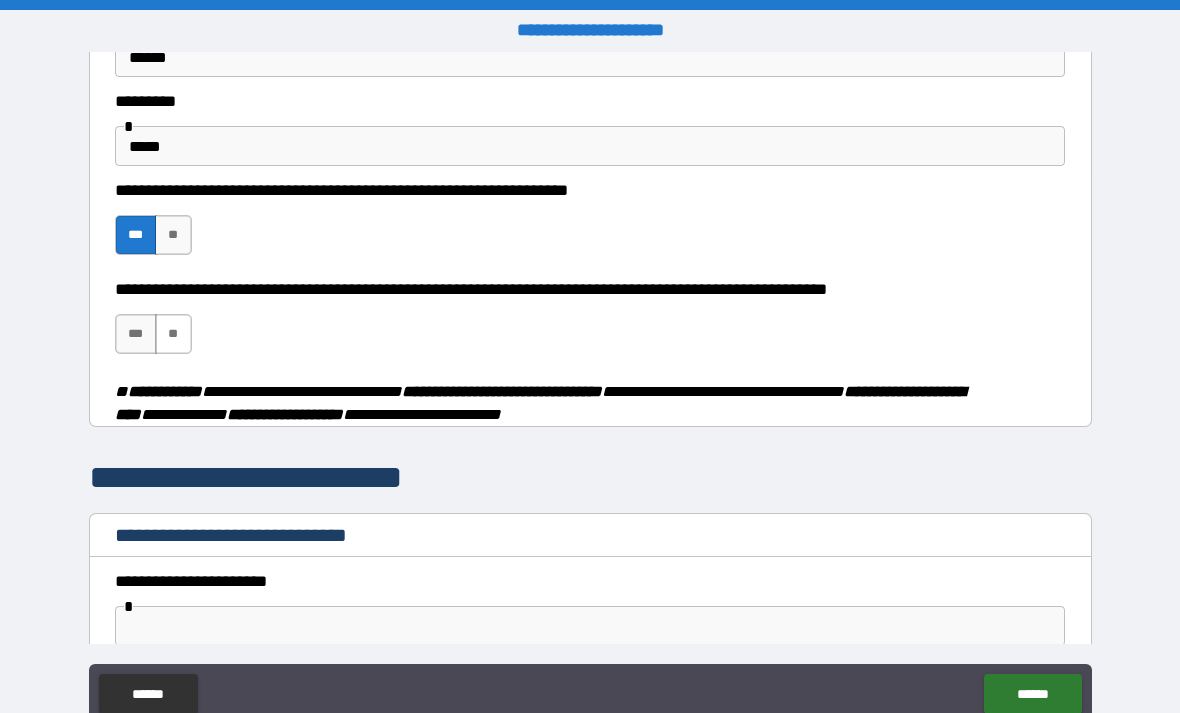 click on "**" at bounding box center [173, 334] 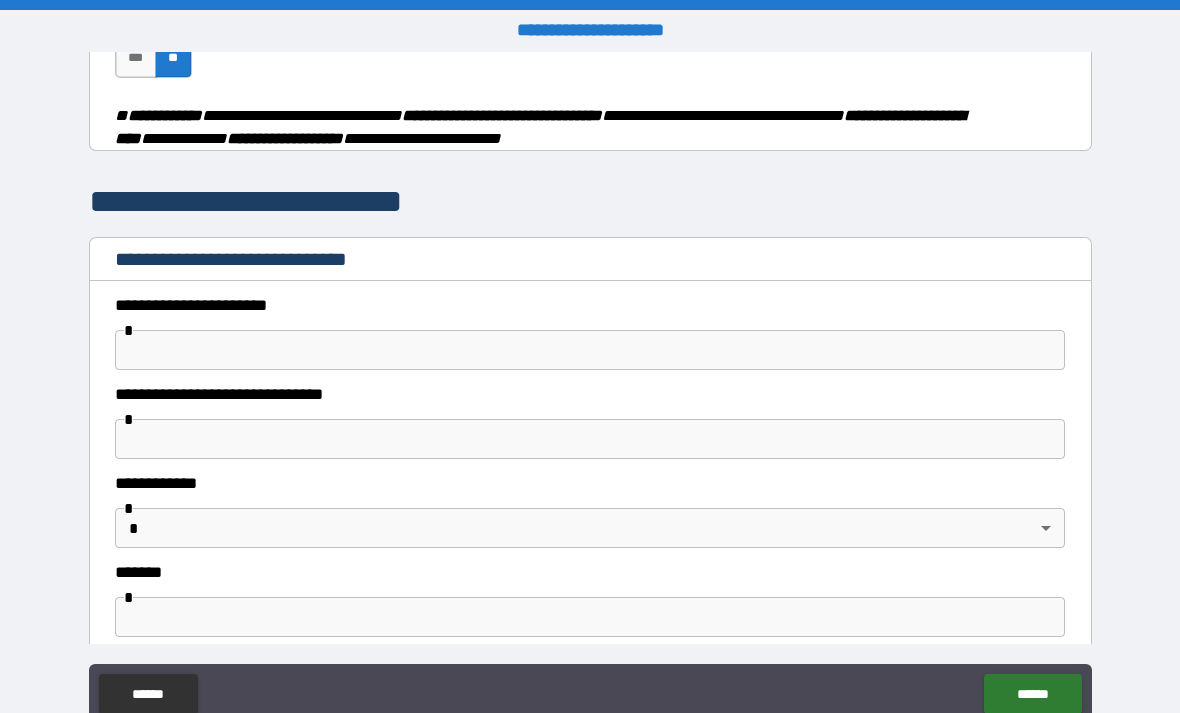 scroll, scrollTop: 380, scrollLeft: 0, axis: vertical 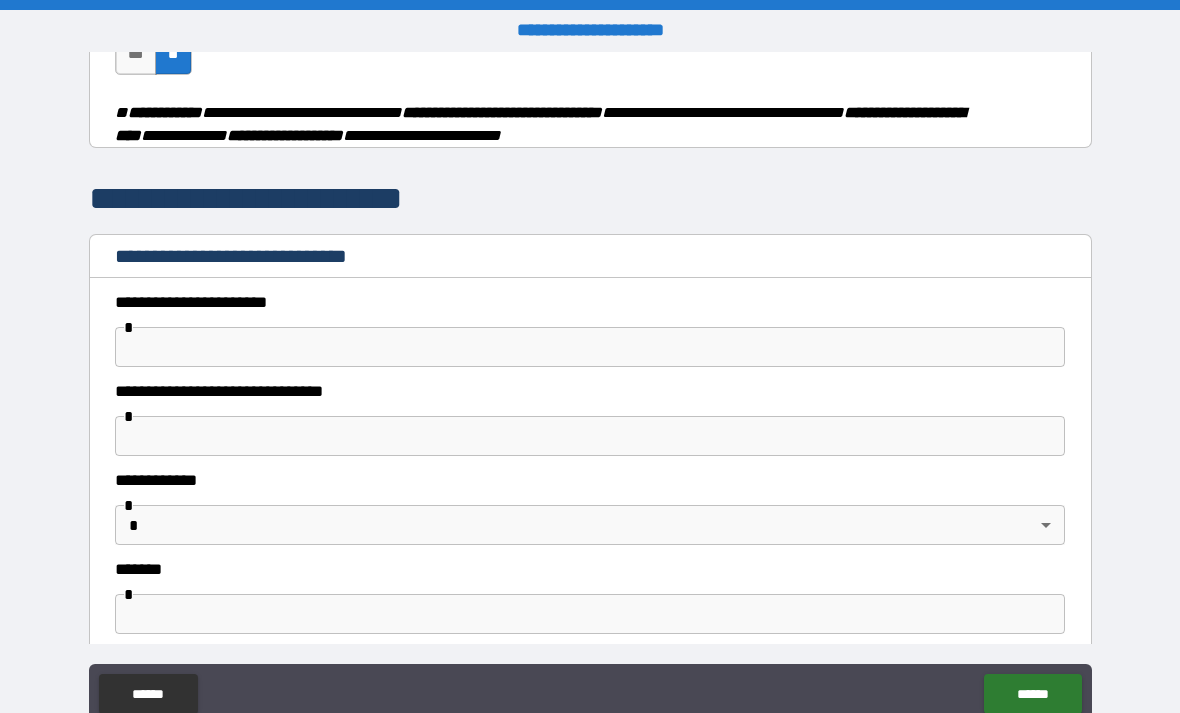 click at bounding box center [590, 347] 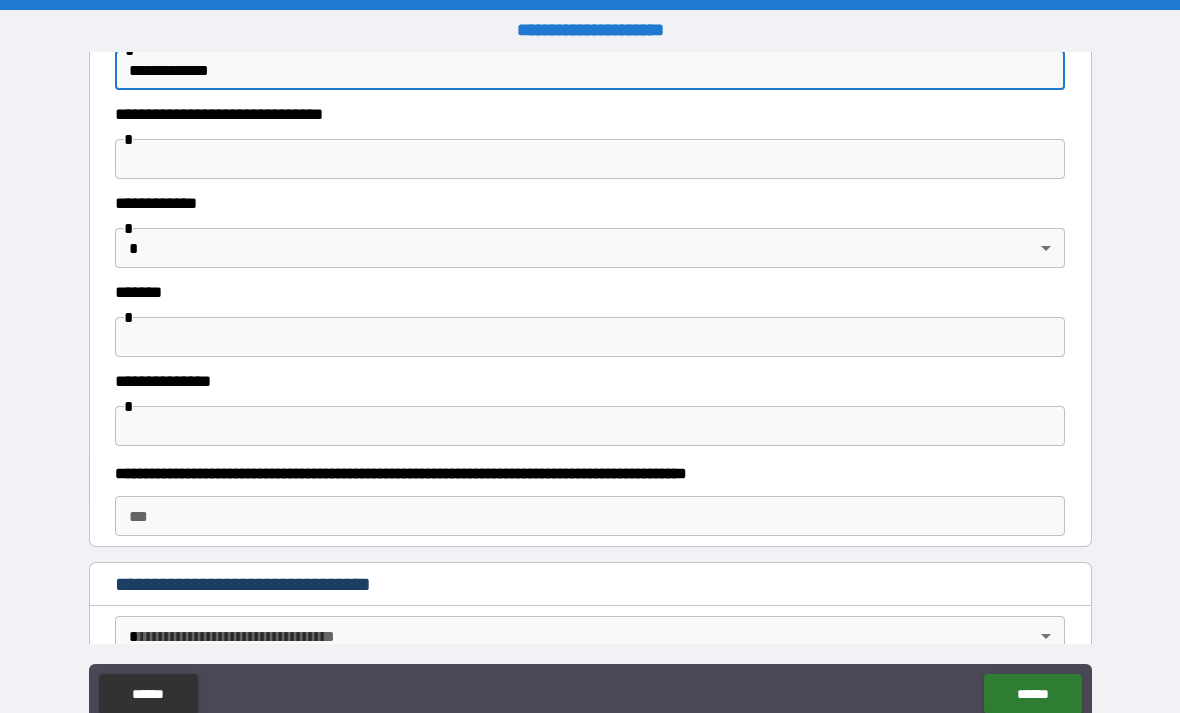 scroll, scrollTop: 660, scrollLeft: 0, axis: vertical 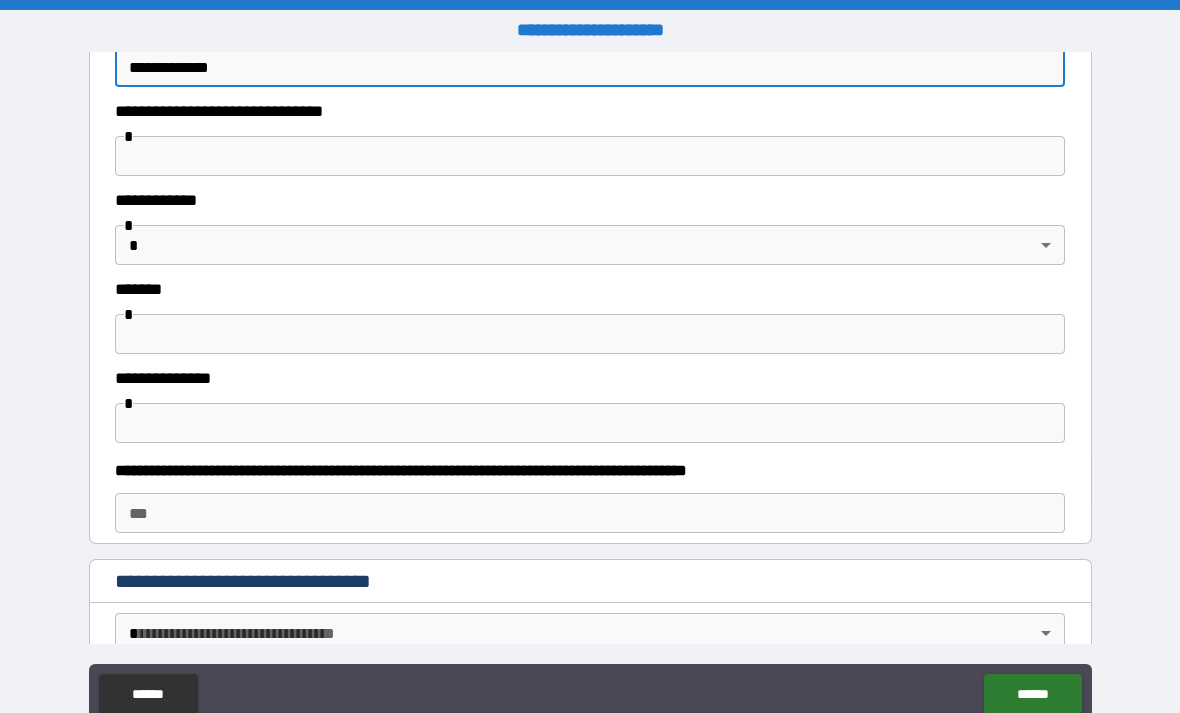 type on "**********" 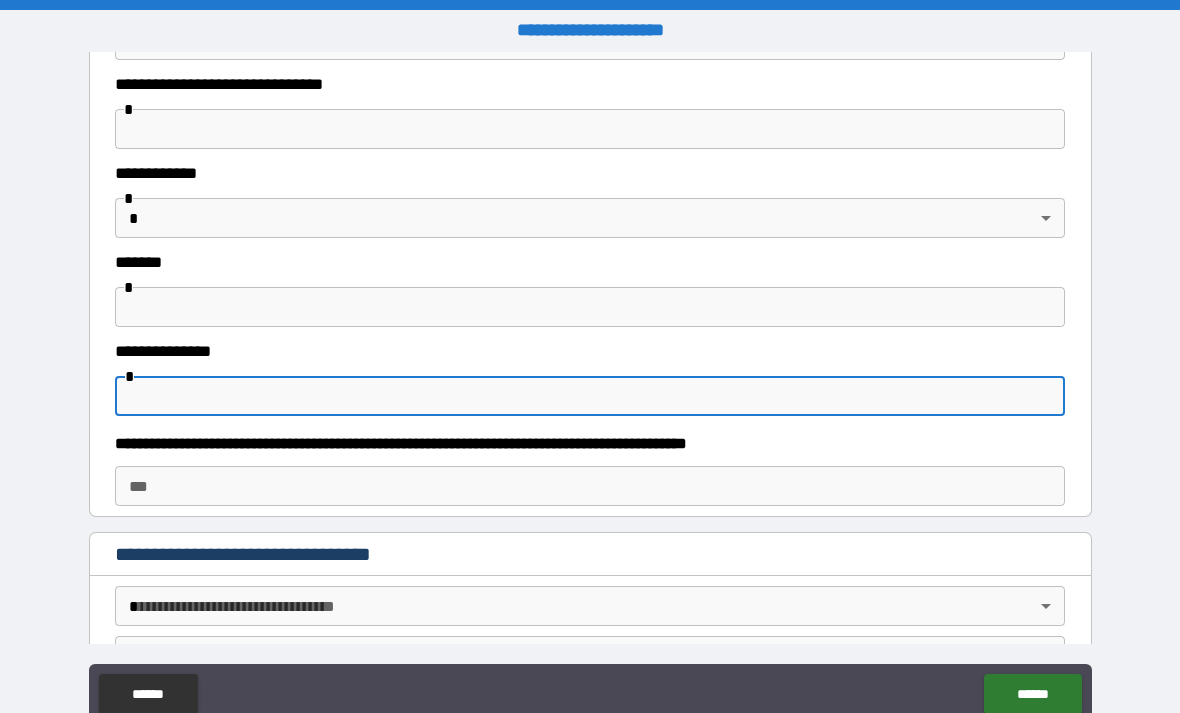 scroll, scrollTop: 689, scrollLeft: 0, axis: vertical 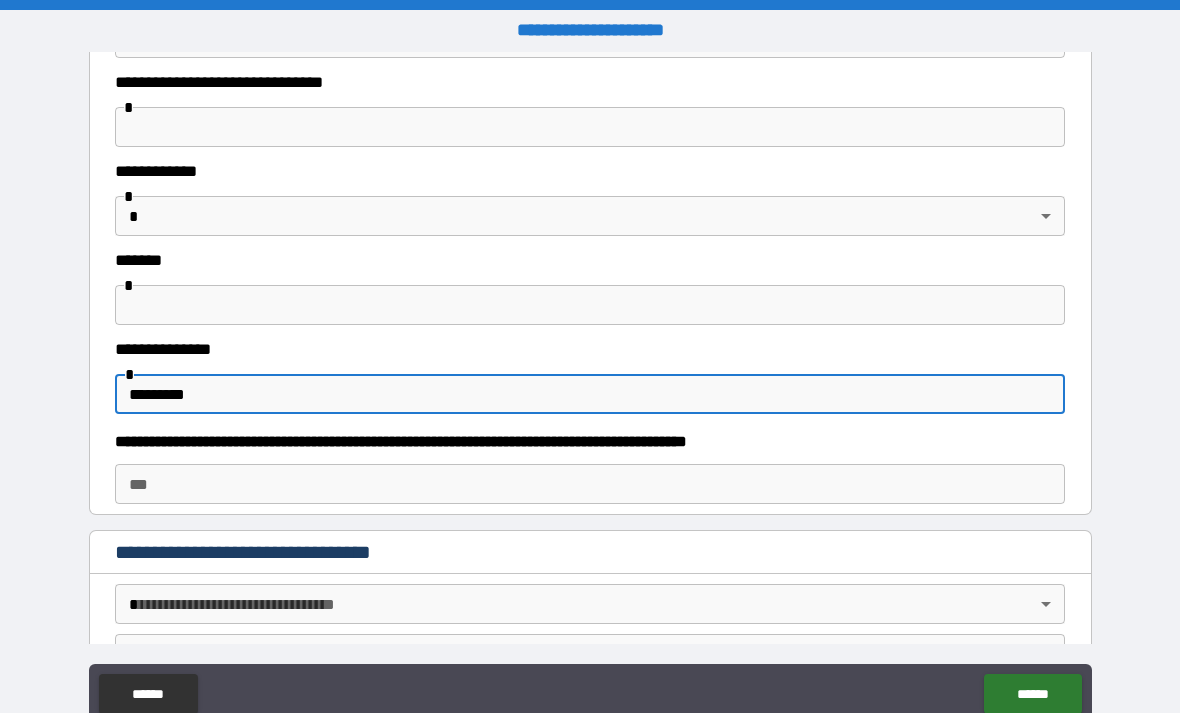 type on "*********" 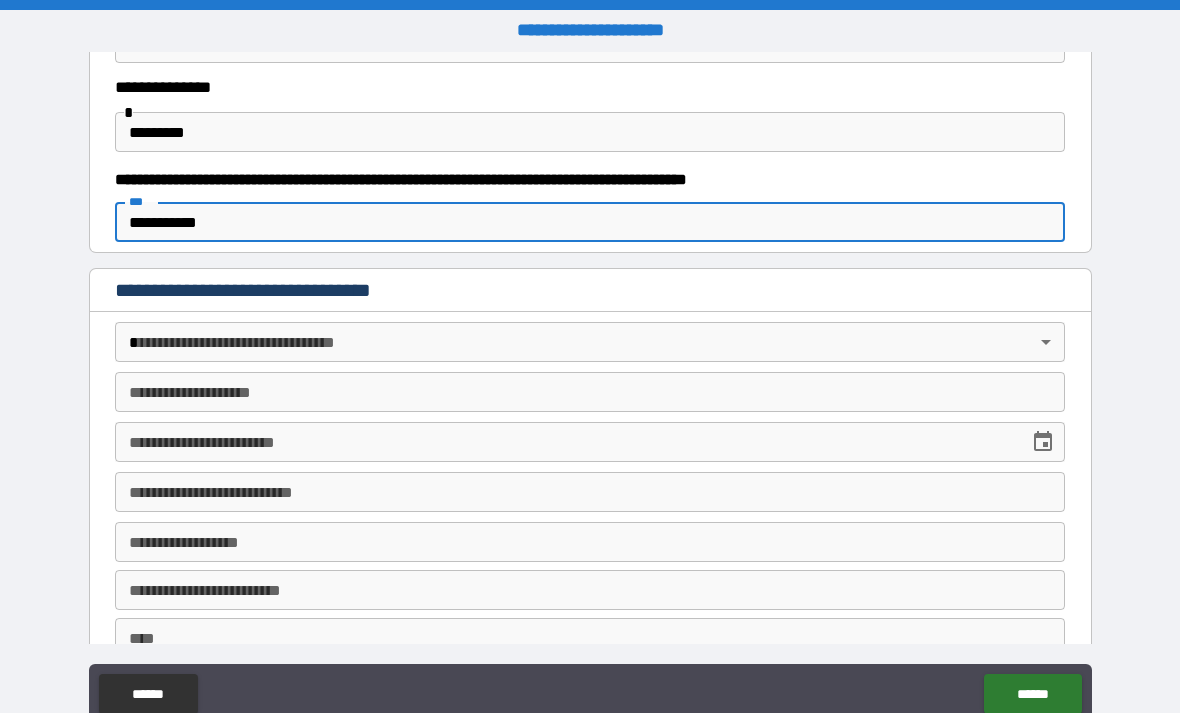 scroll, scrollTop: 955, scrollLeft: 0, axis: vertical 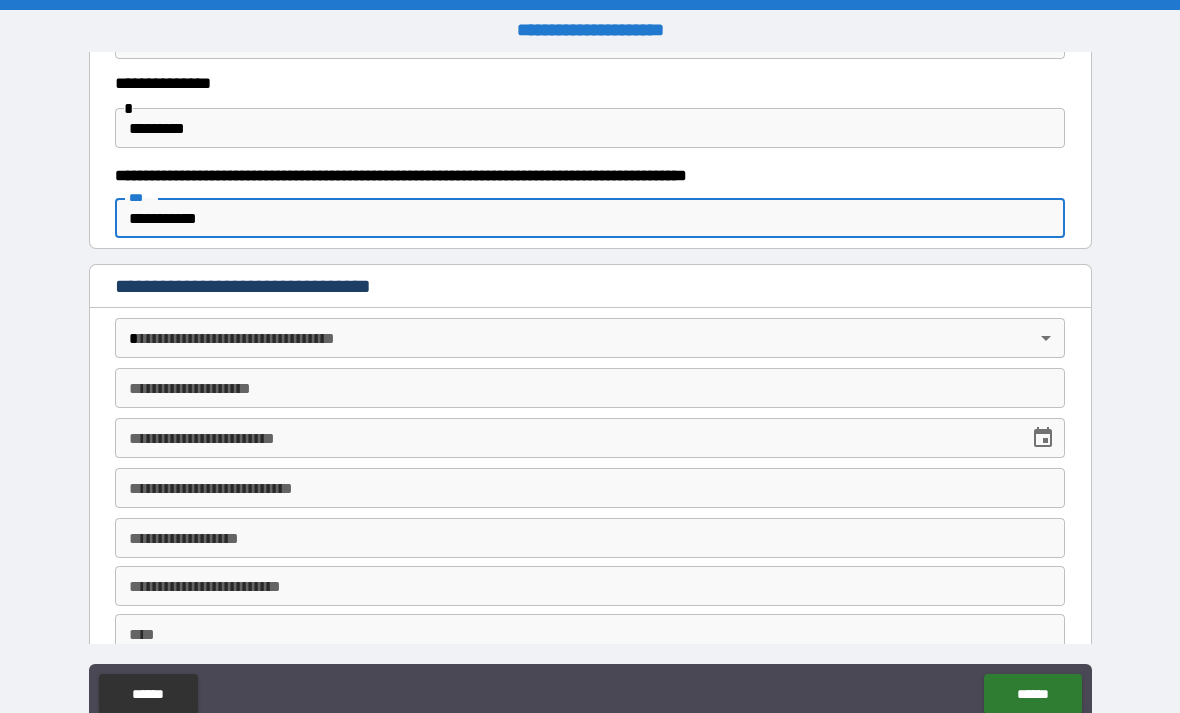 type on "**********" 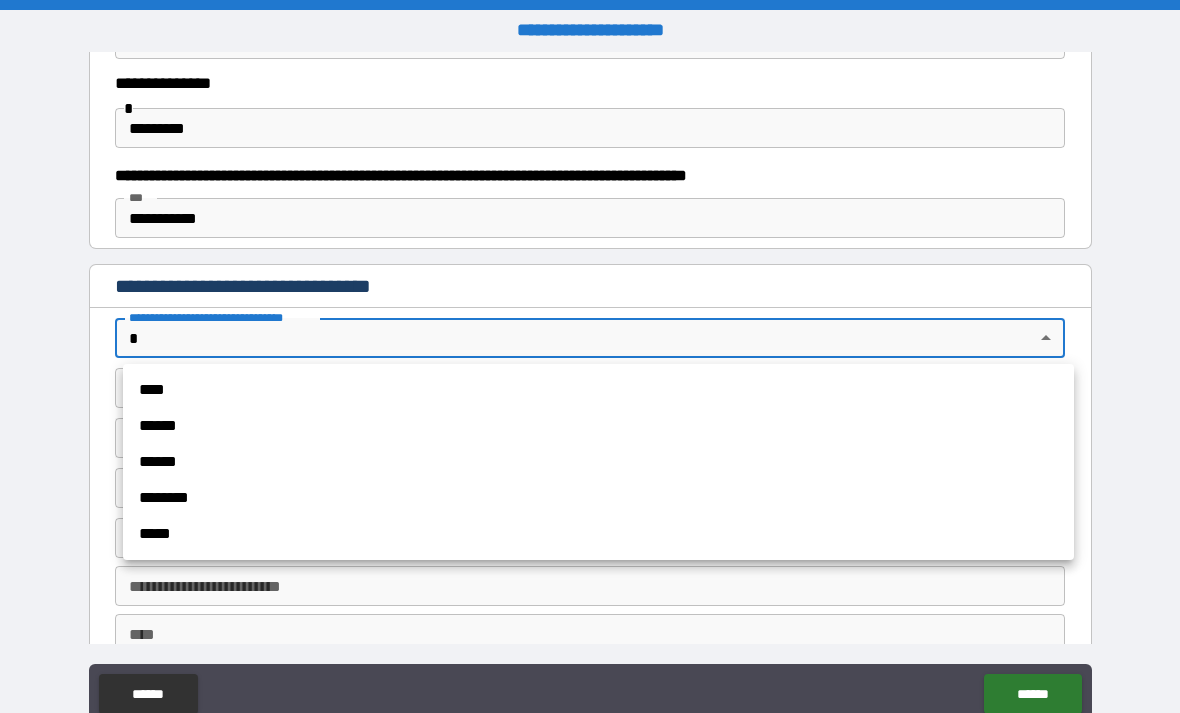 click on "******" at bounding box center [598, 462] 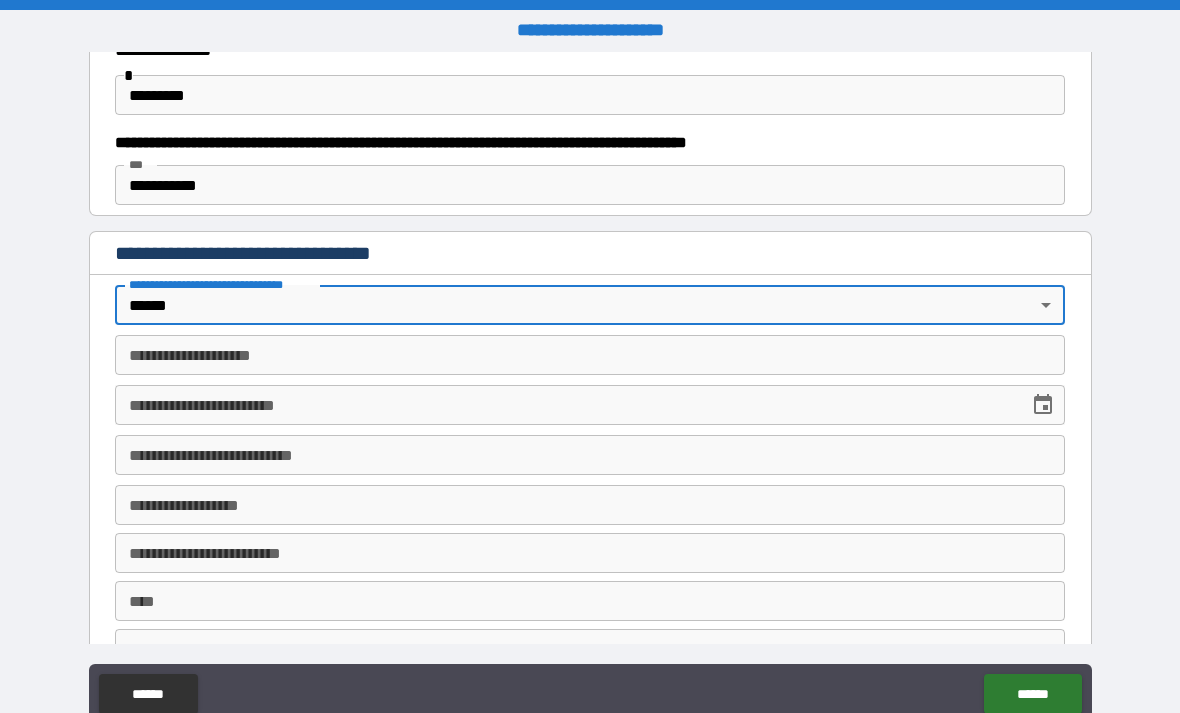 scroll, scrollTop: 1011, scrollLeft: 0, axis: vertical 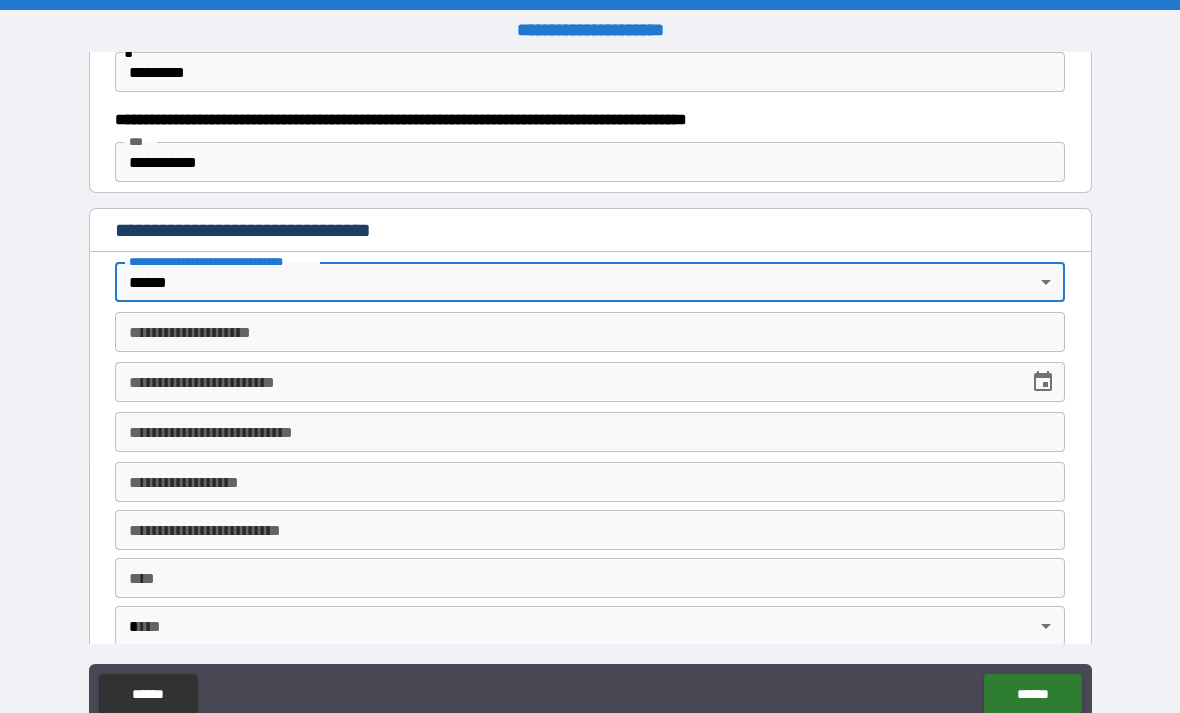 click on "**********" at bounding box center (590, 332) 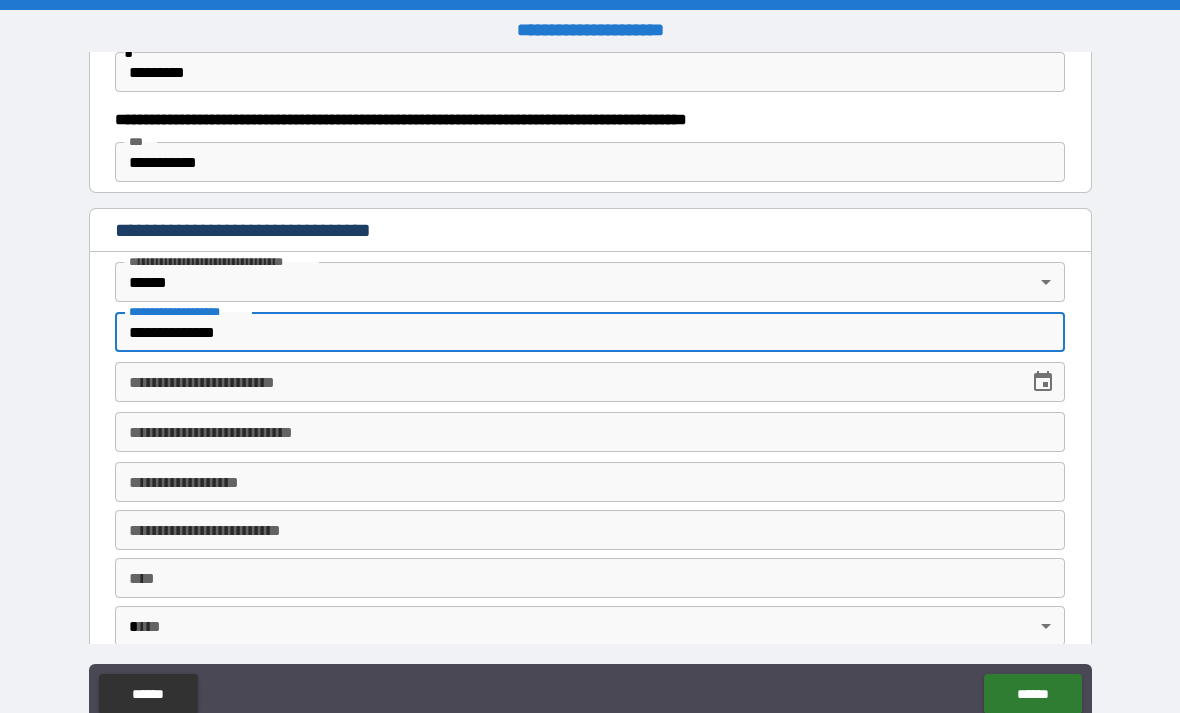 type on "**********" 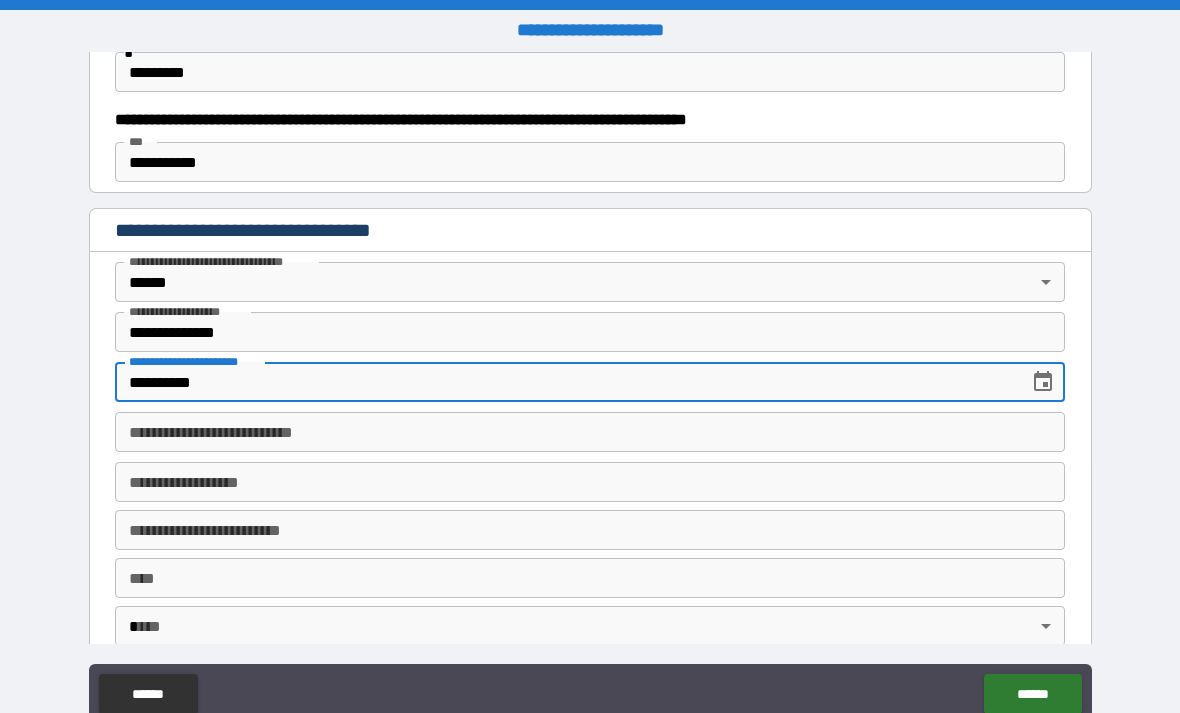type on "**********" 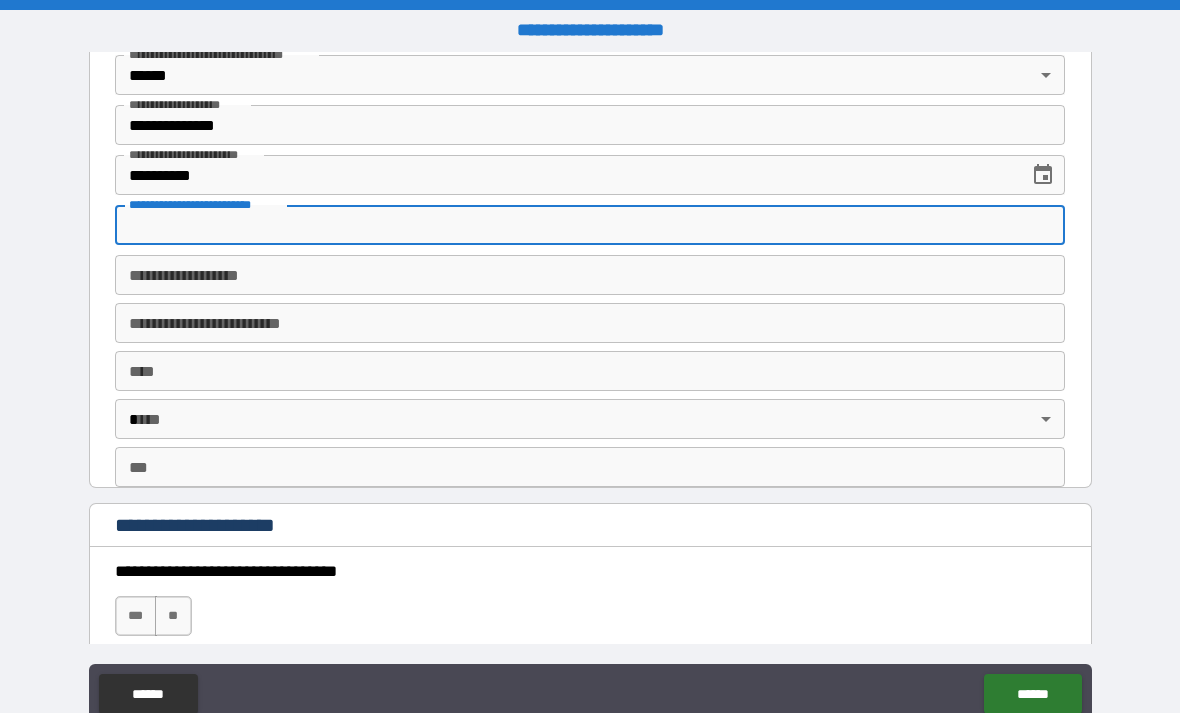 scroll, scrollTop: 1220, scrollLeft: 0, axis: vertical 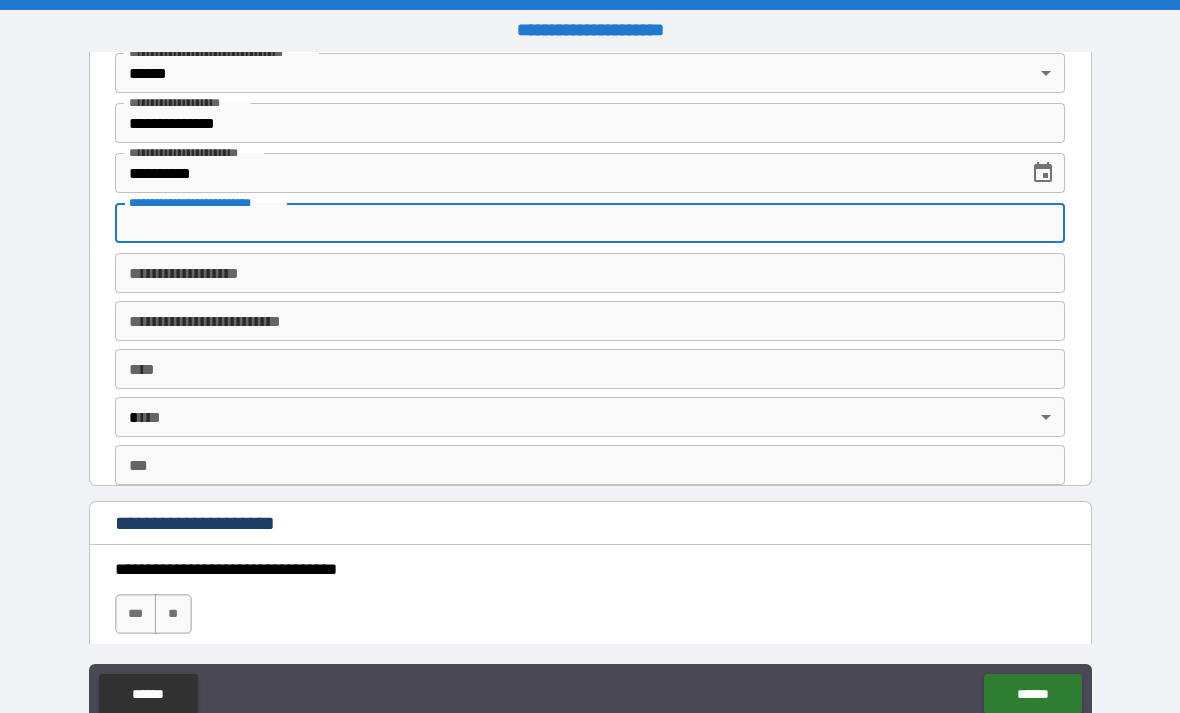 click on "**********" at bounding box center [590, 273] 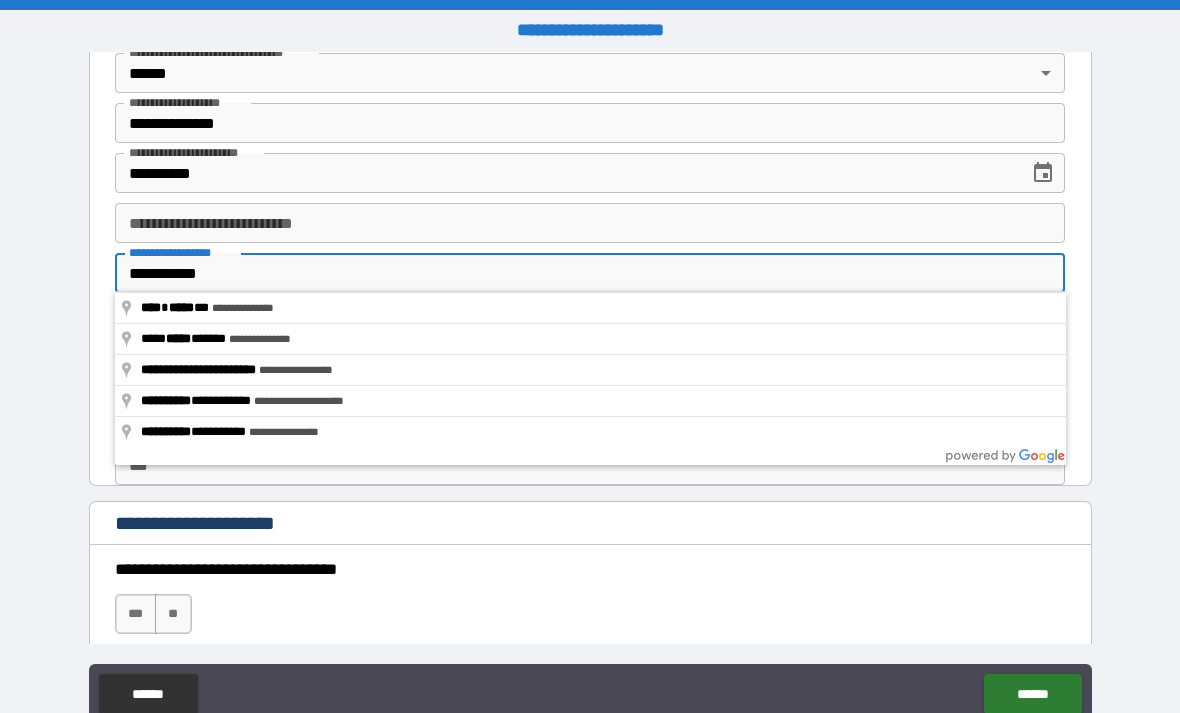 click on "**********" at bounding box center [590, 273] 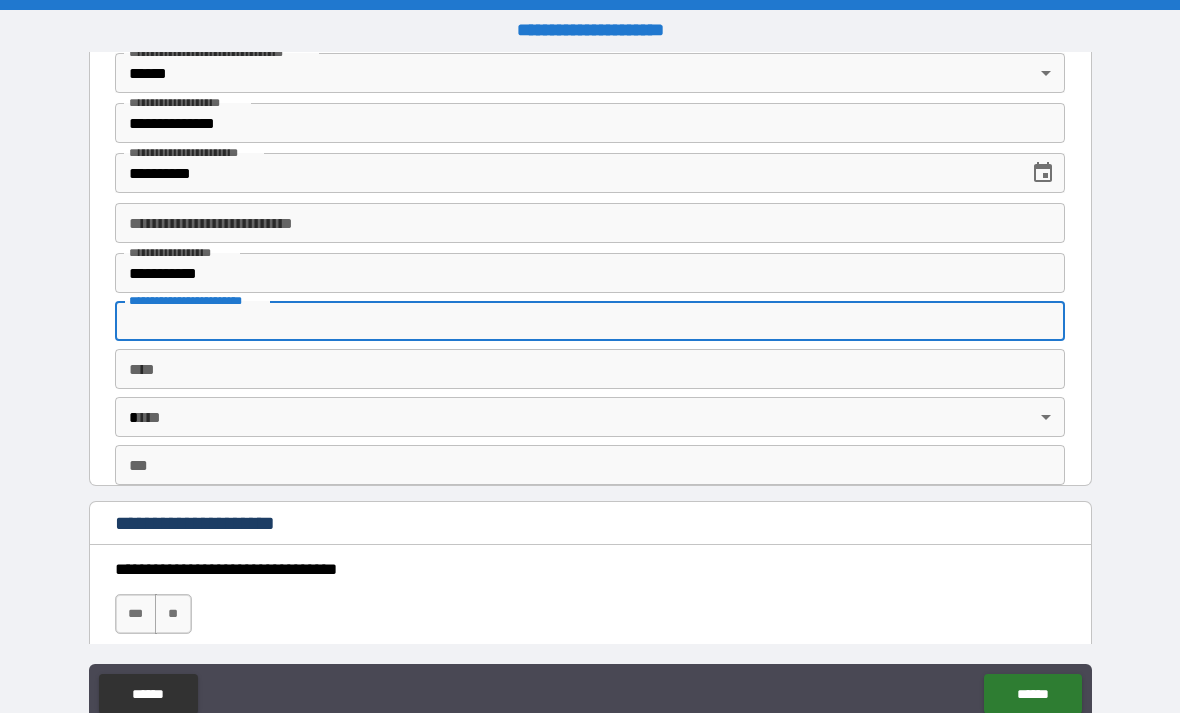 type on "**********" 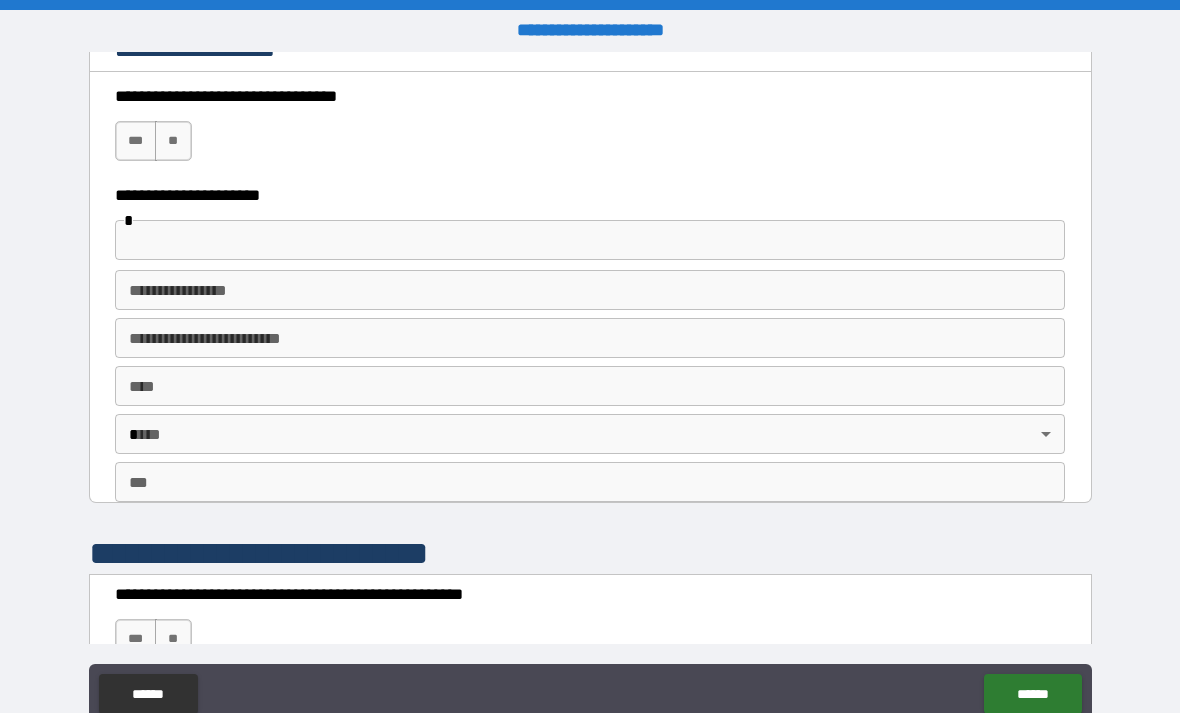 scroll, scrollTop: 1651, scrollLeft: 0, axis: vertical 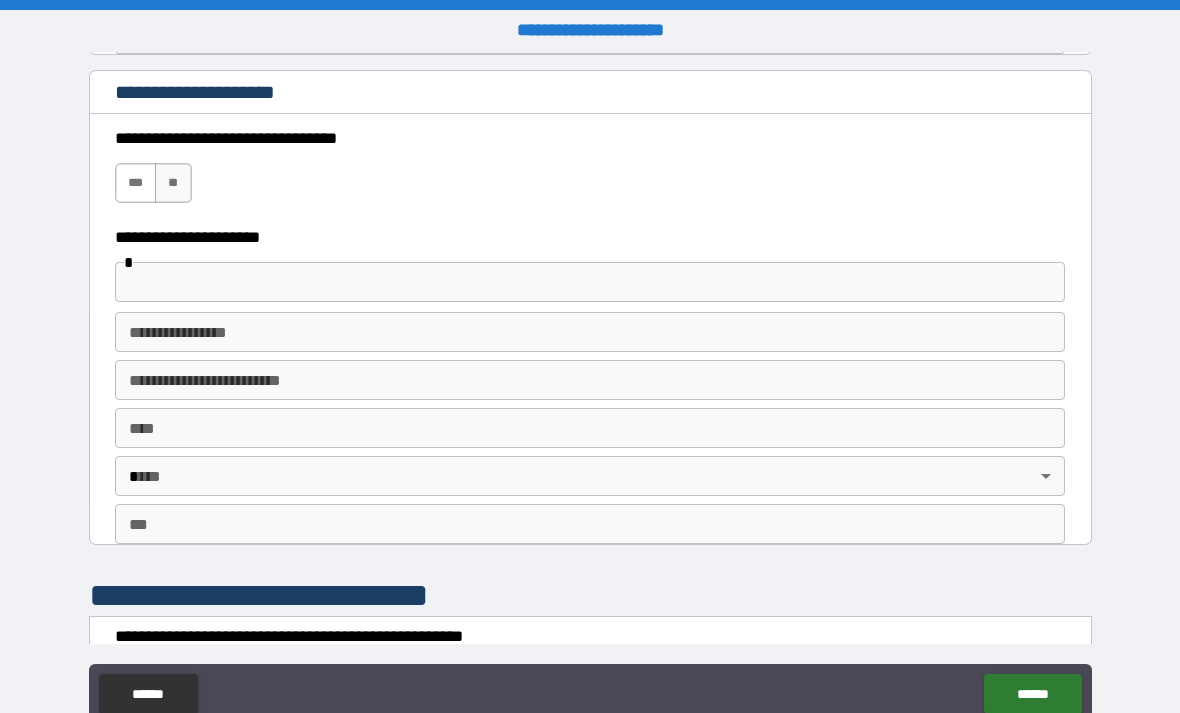 click on "***" at bounding box center [136, 183] 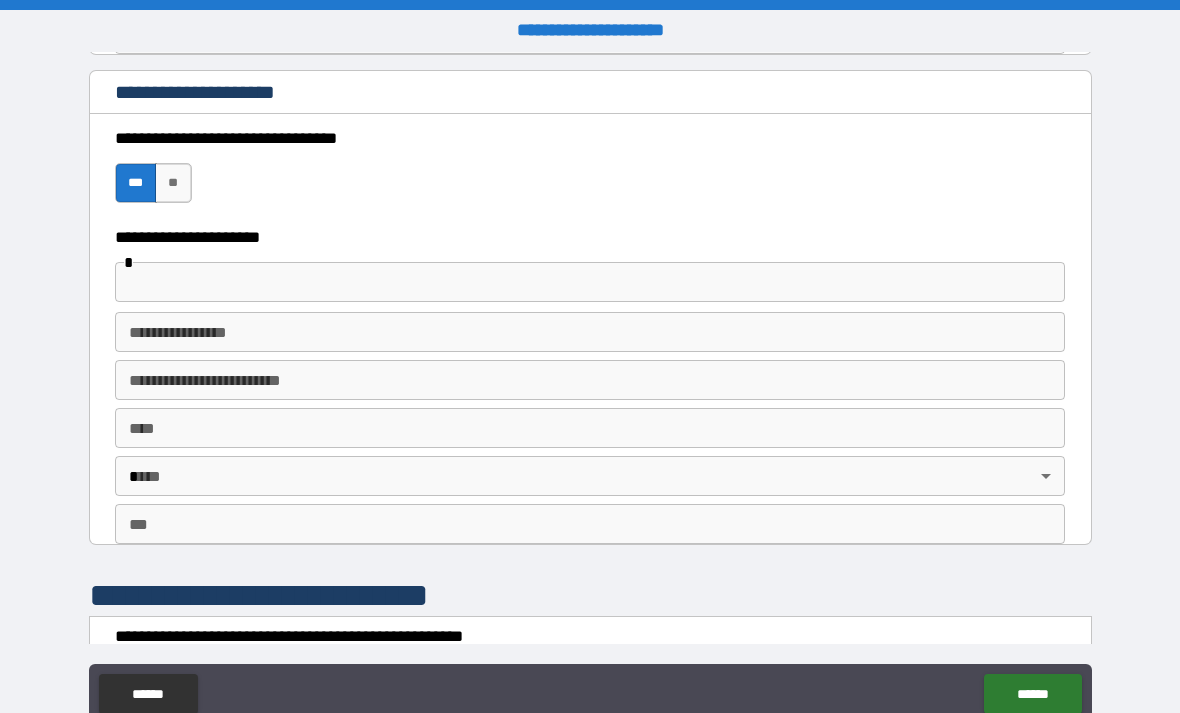 click at bounding box center [590, 282] 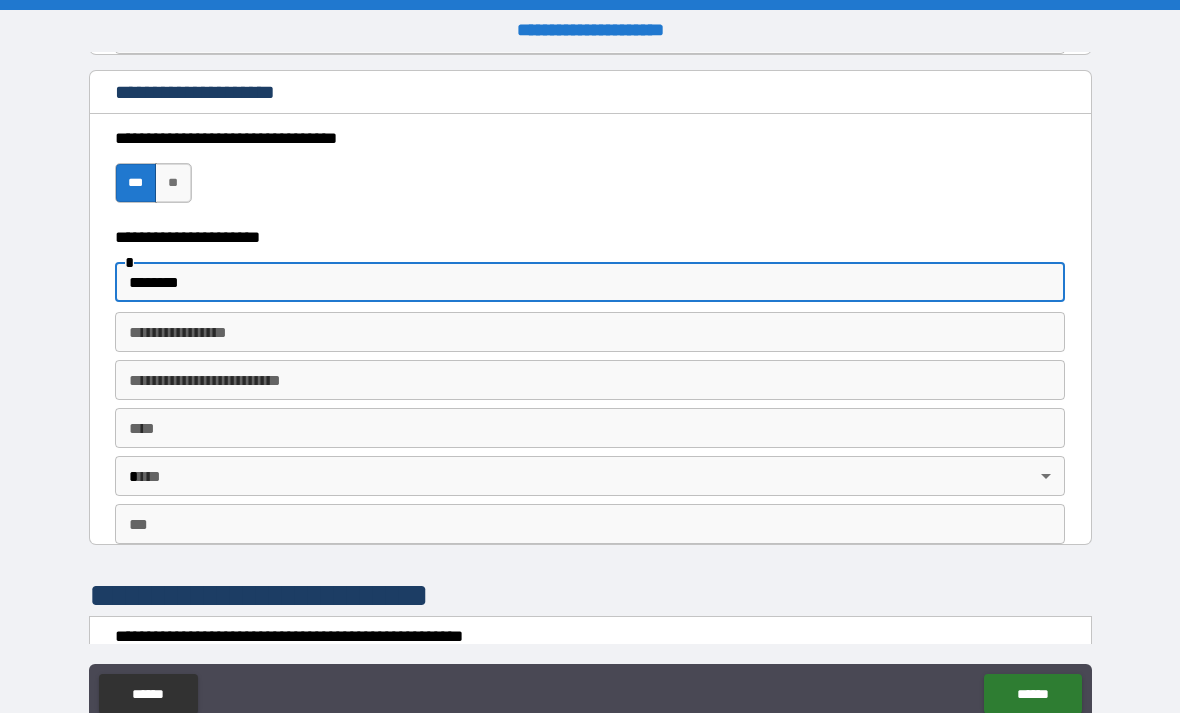 type on "********" 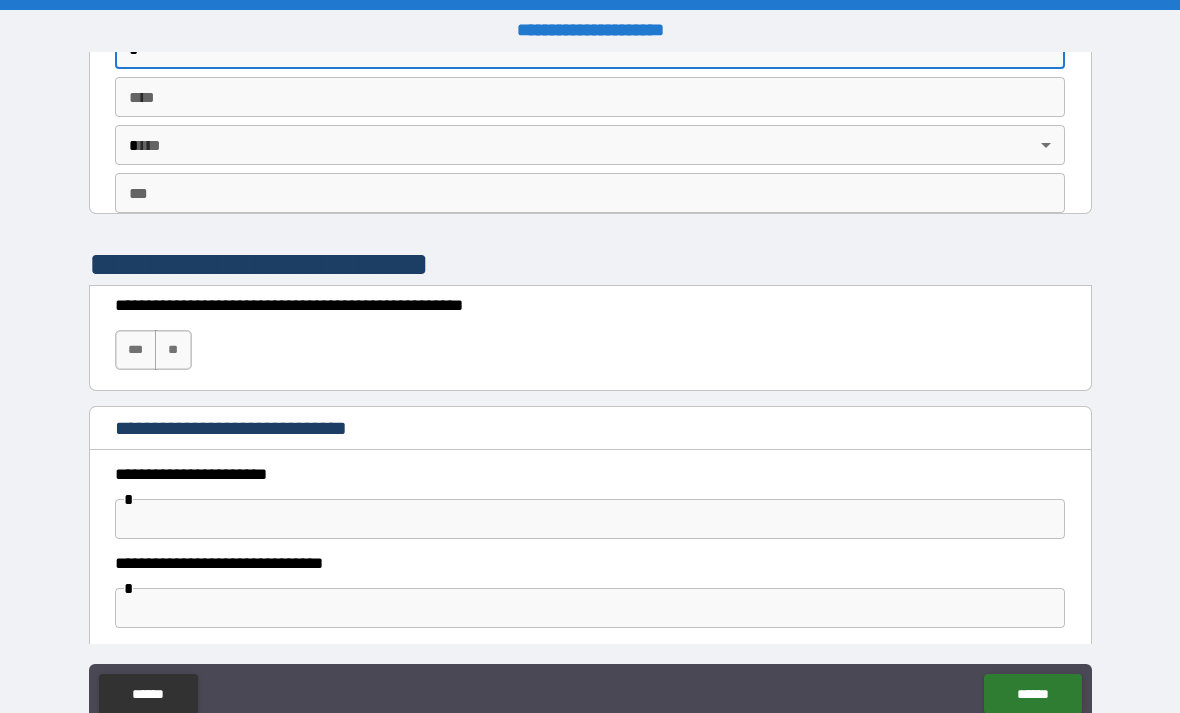 scroll, scrollTop: 1987, scrollLeft: 0, axis: vertical 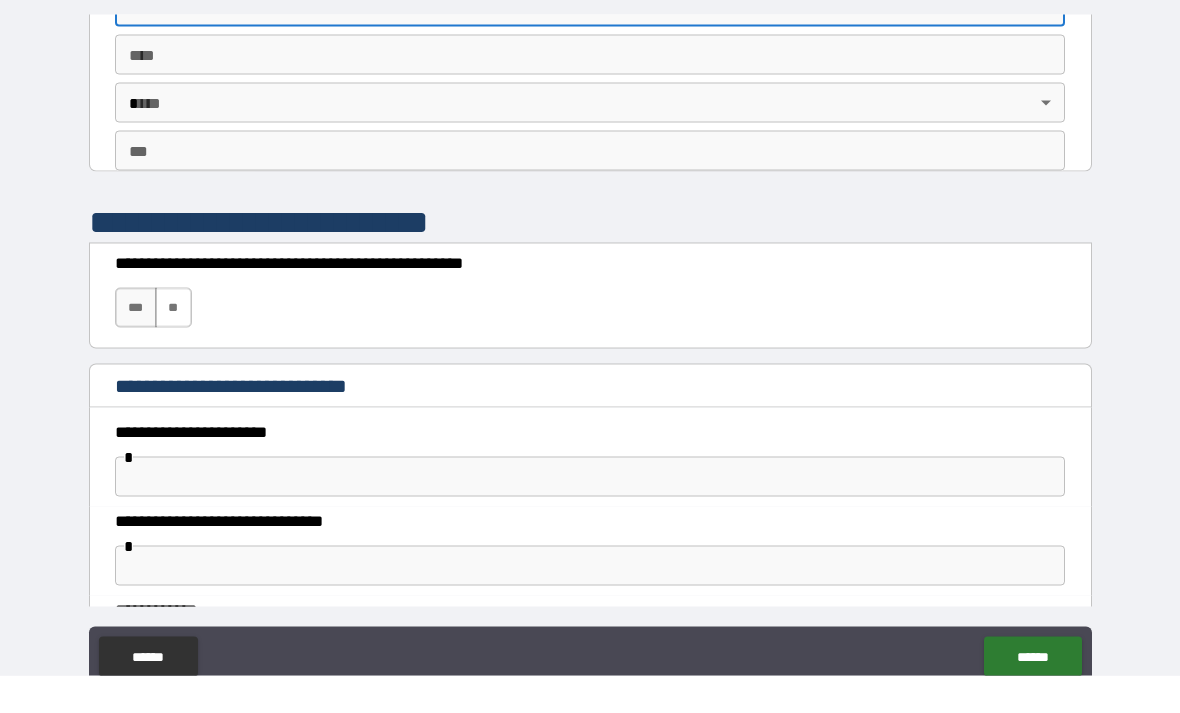 type 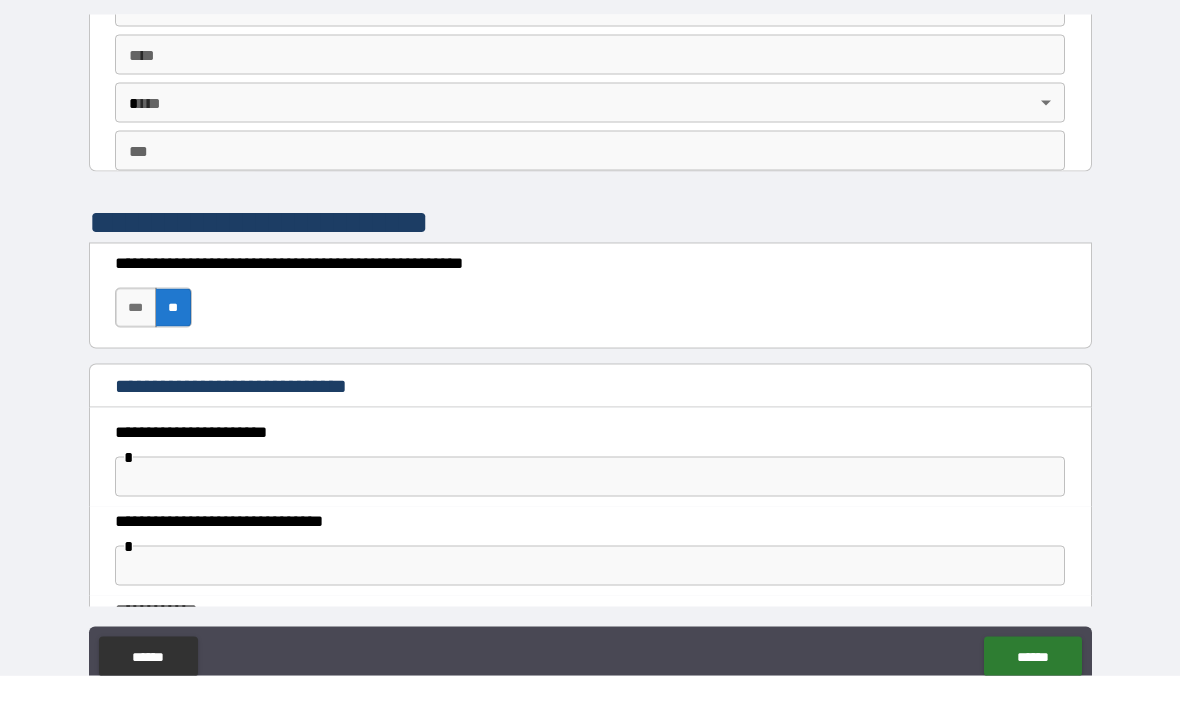 scroll, scrollTop: 2076, scrollLeft: 0, axis: vertical 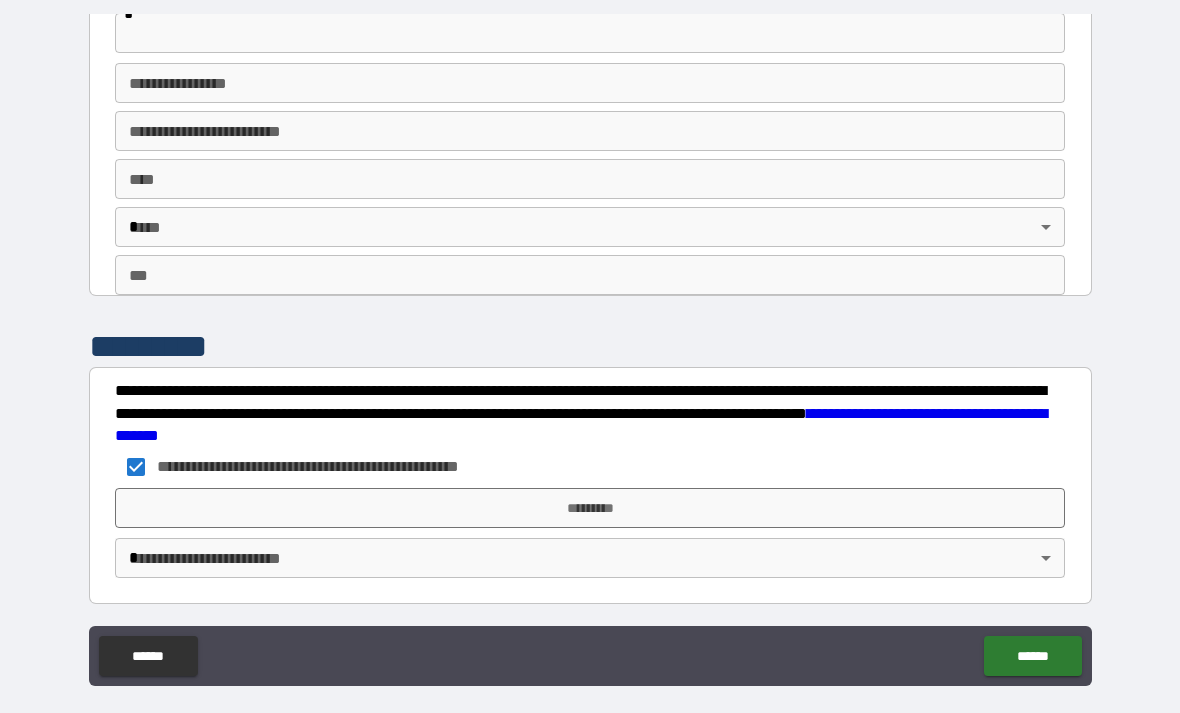 click on "[FIRST] [LAST] [STREET] [CITY] [STATE]" at bounding box center [590, 350] 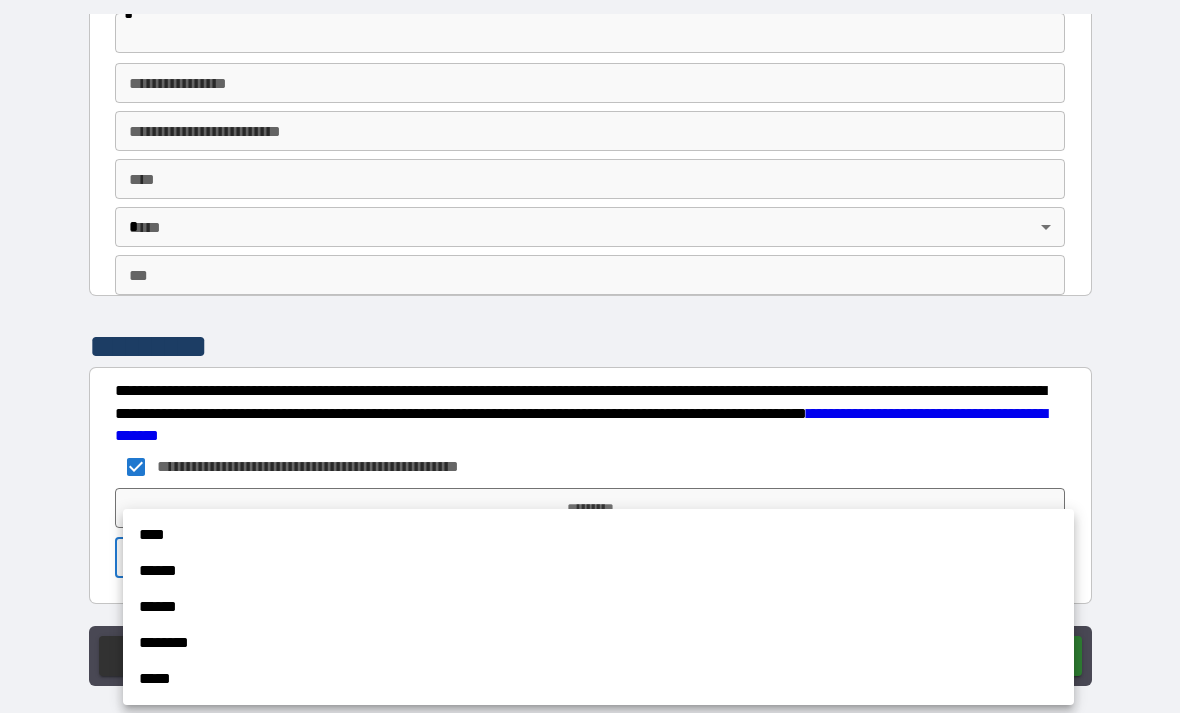 click on "****" at bounding box center (598, 535) 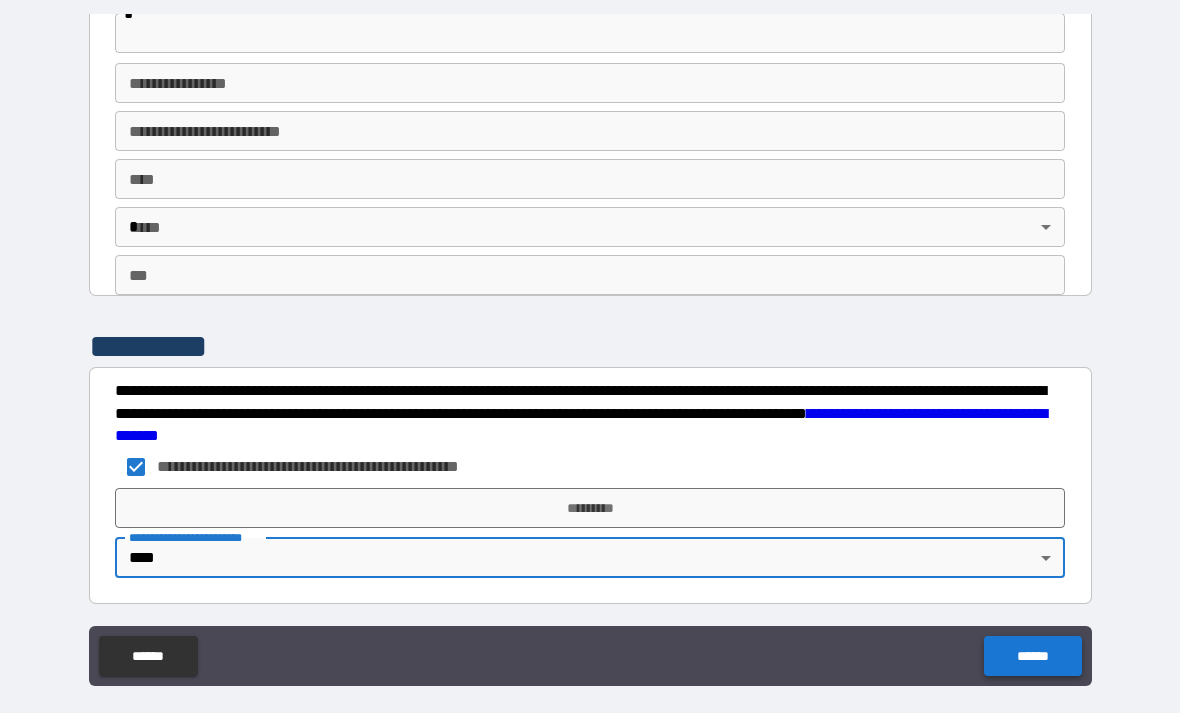 click on "******" at bounding box center (1032, 656) 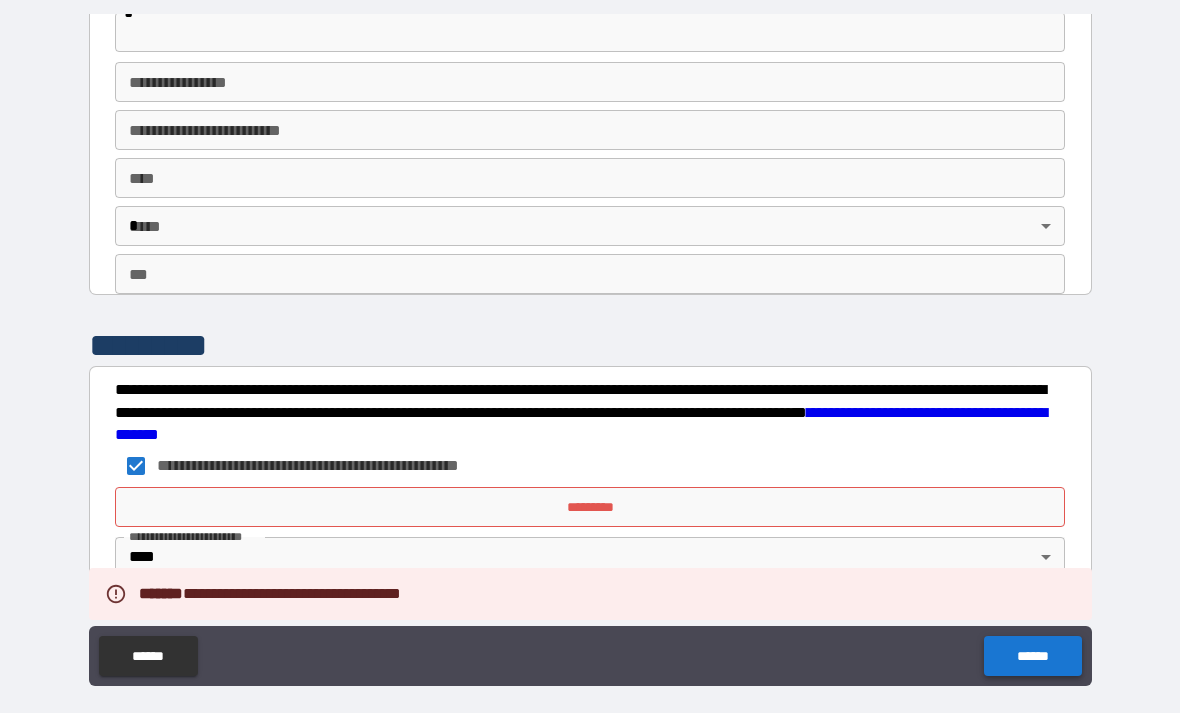 scroll, scrollTop: 3636, scrollLeft: 0, axis: vertical 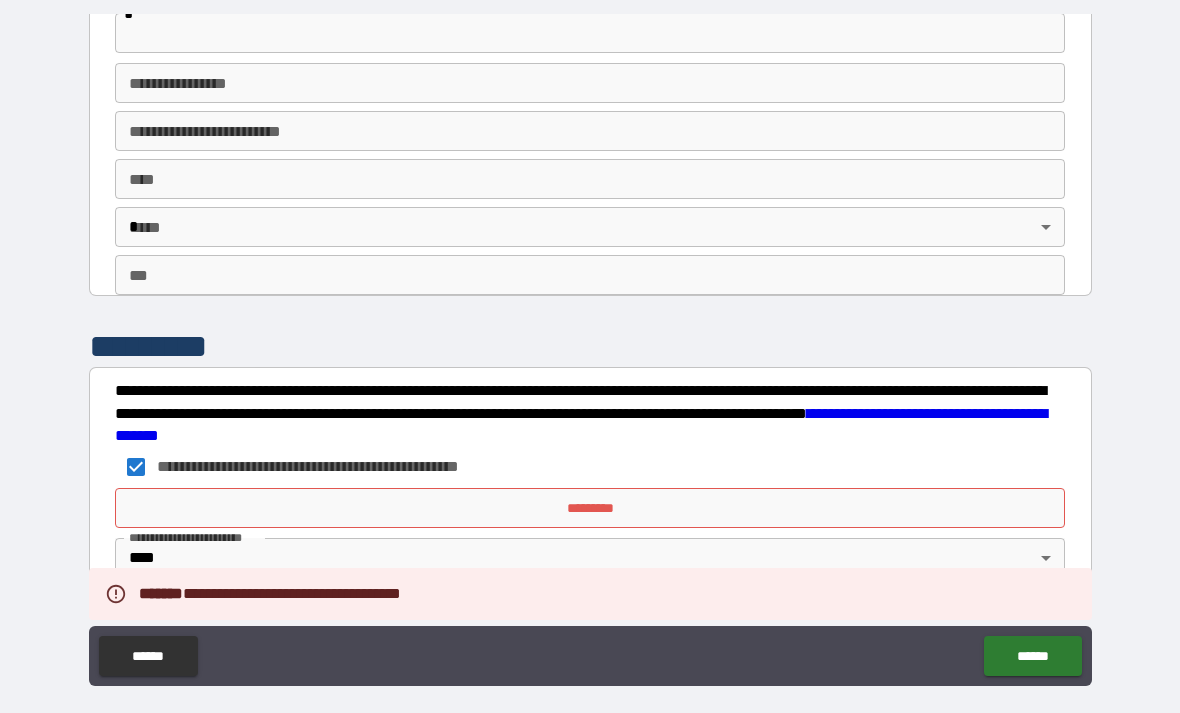 click on "*********" at bounding box center [590, 508] 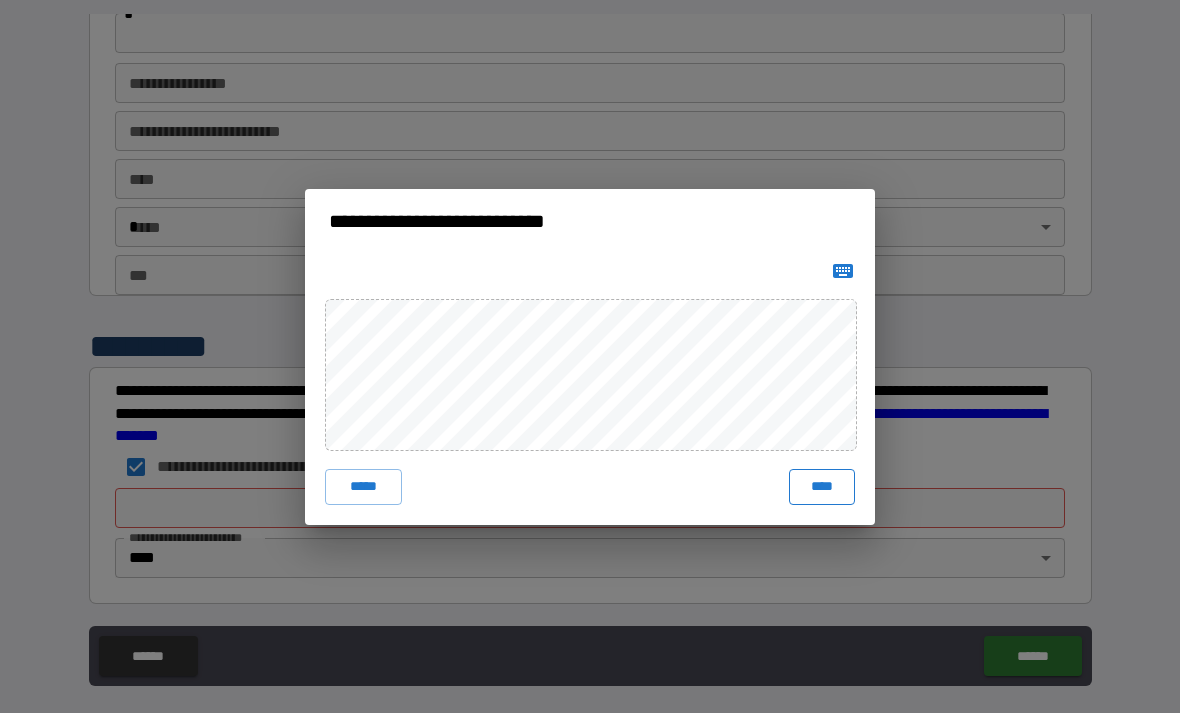 click on "****" at bounding box center [822, 487] 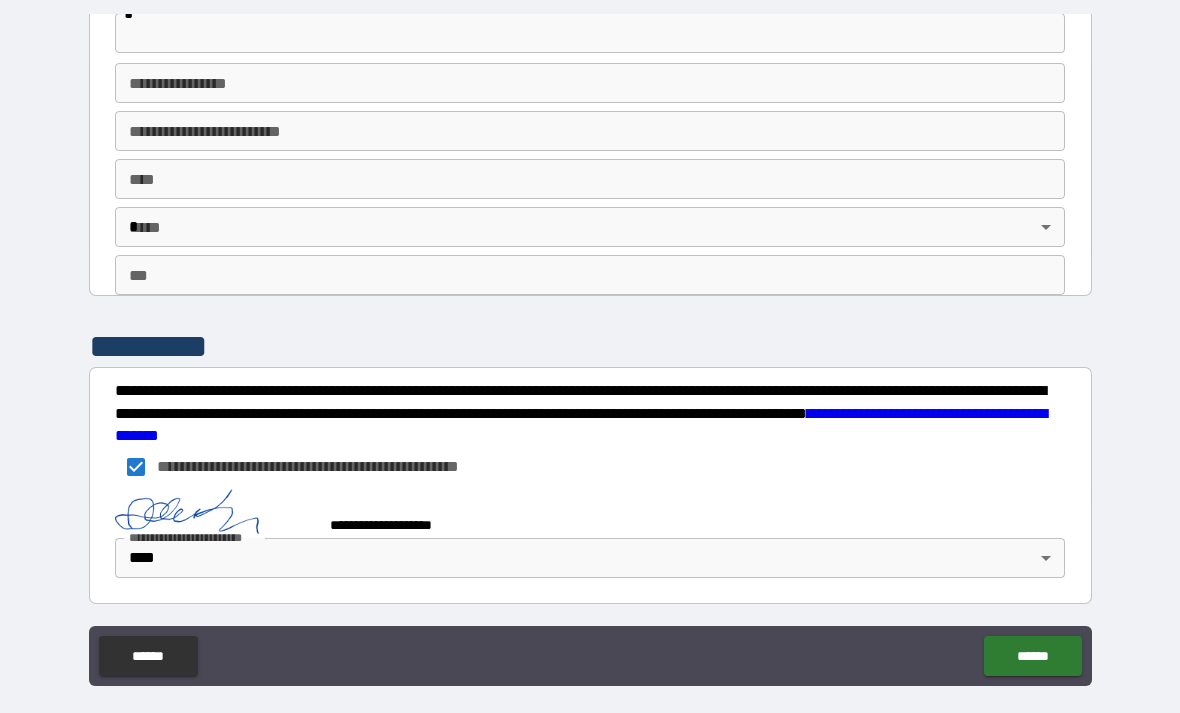 scroll, scrollTop: 3626, scrollLeft: 0, axis: vertical 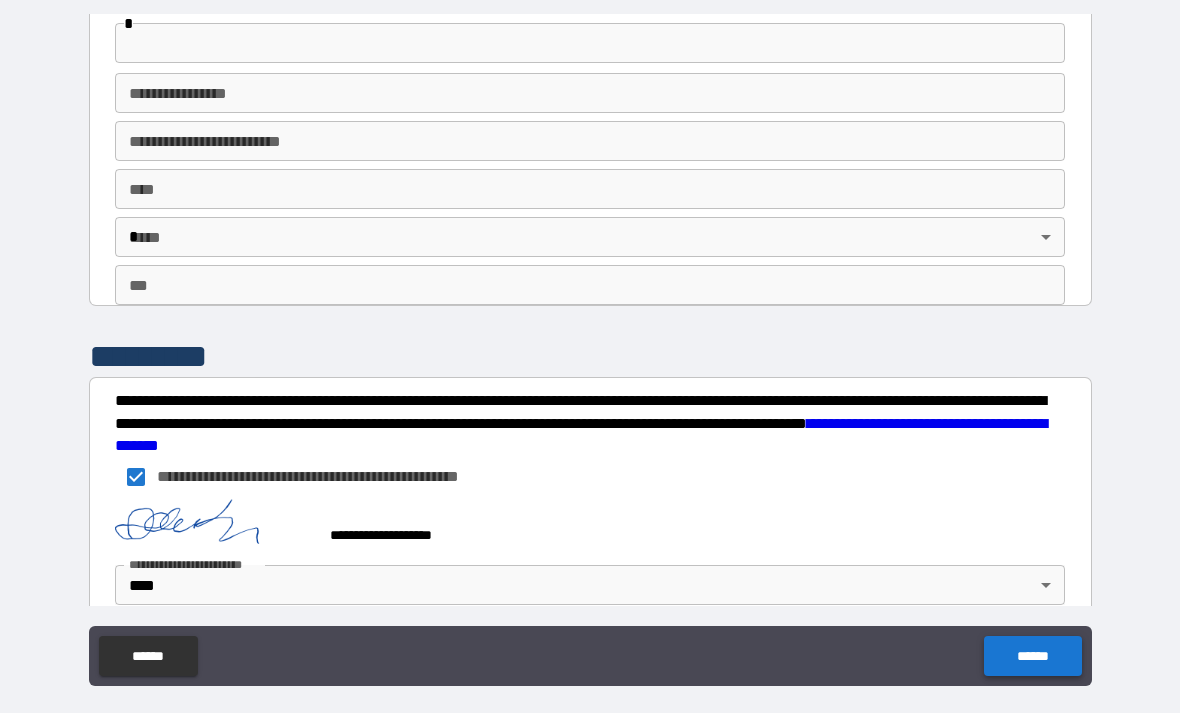 click on "******" at bounding box center [1032, 656] 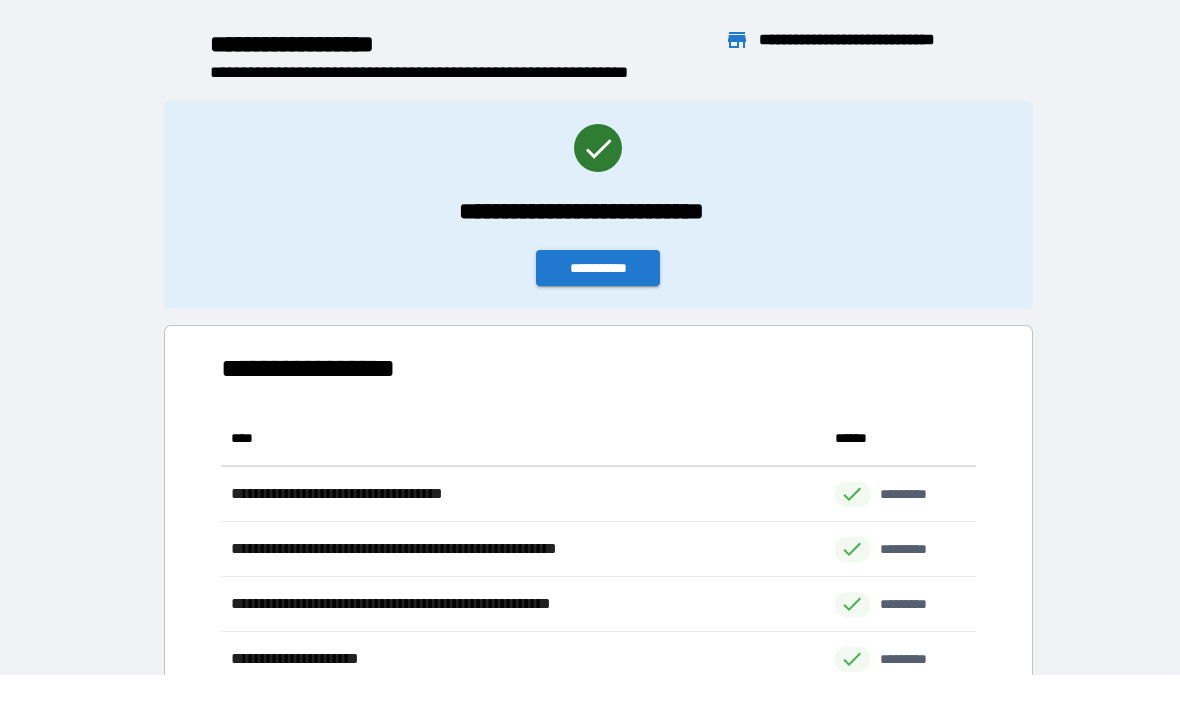 scroll, scrollTop: 1, scrollLeft: 1, axis: both 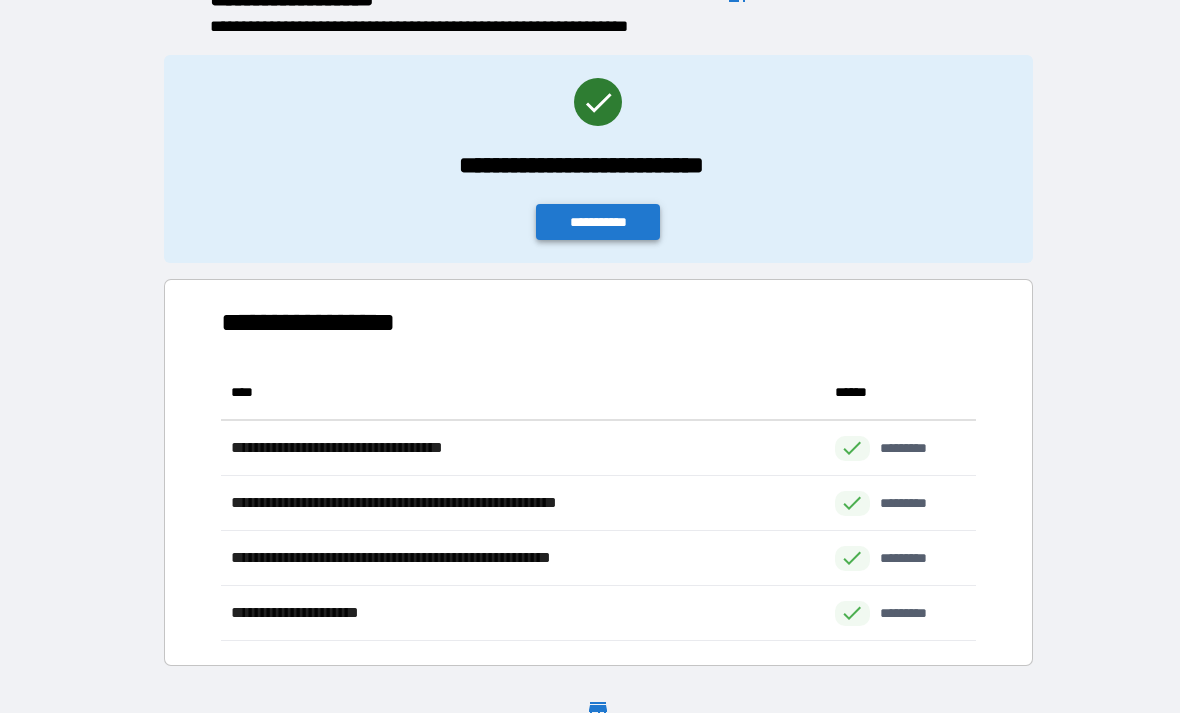 click on "**********" at bounding box center (598, 222) 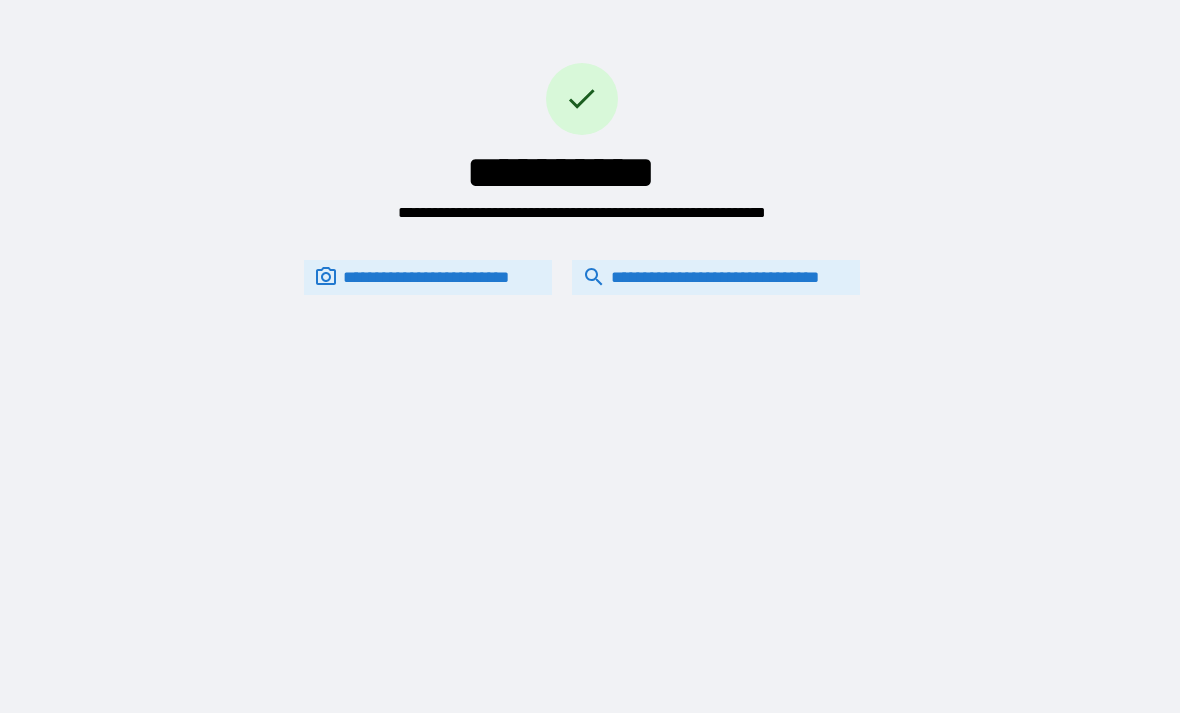 click on "**********" at bounding box center (716, 277) 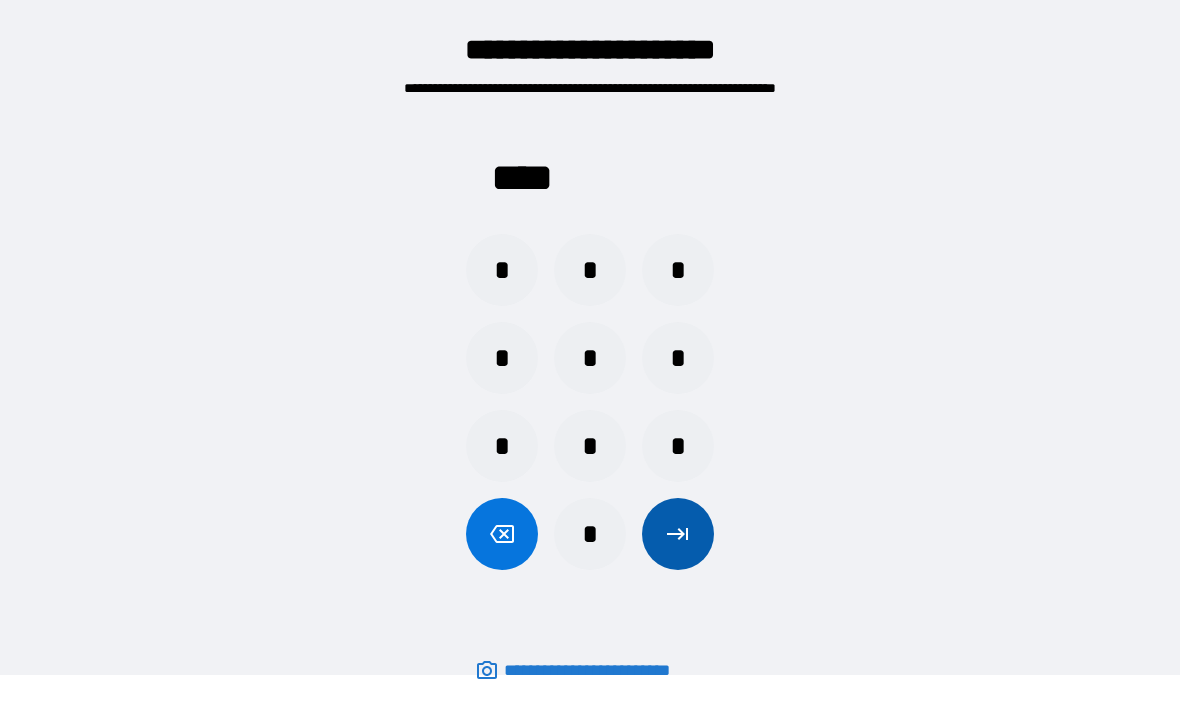 click at bounding box center [678, 534] 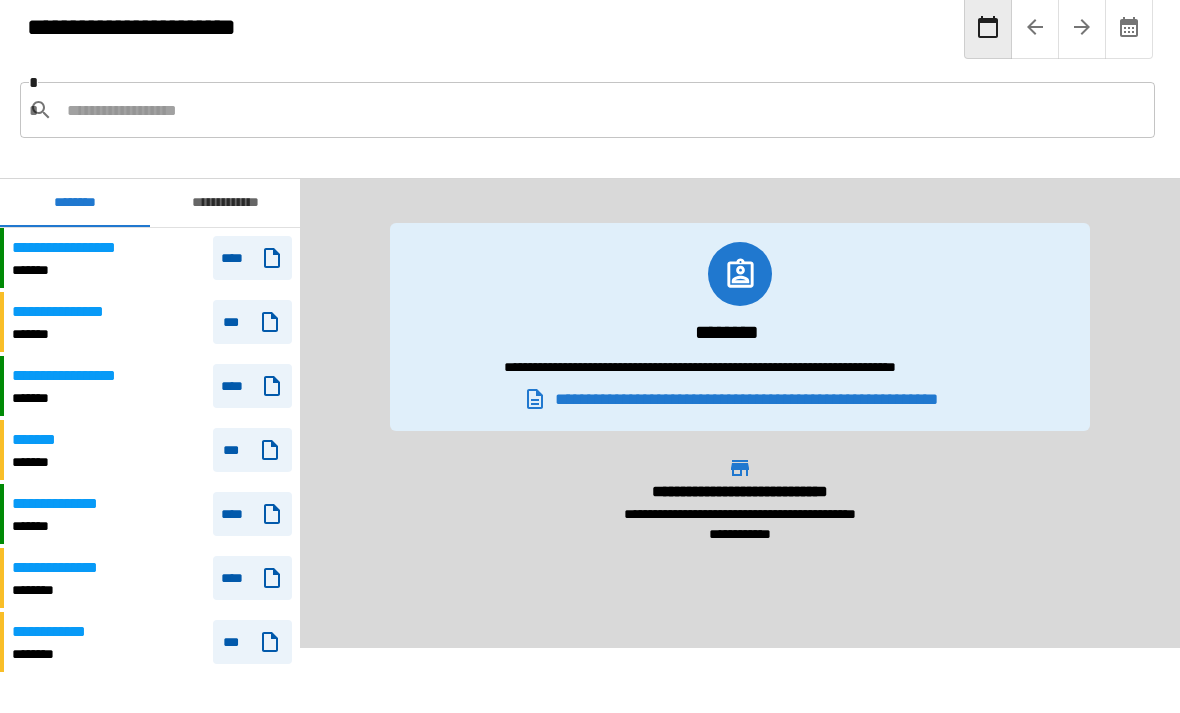 scroll, scrollTop: 0, scrollLeft: 0, axis: both 